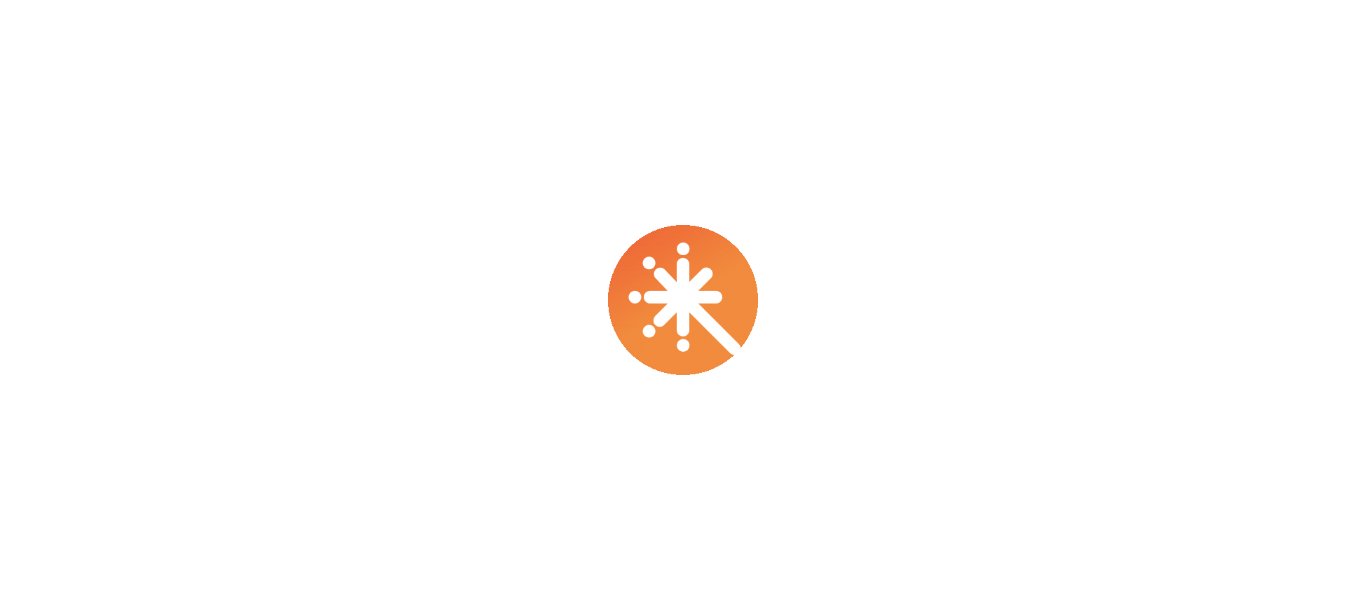 scroll, scrollTop: 0, scrollLeft: 0, axis: both 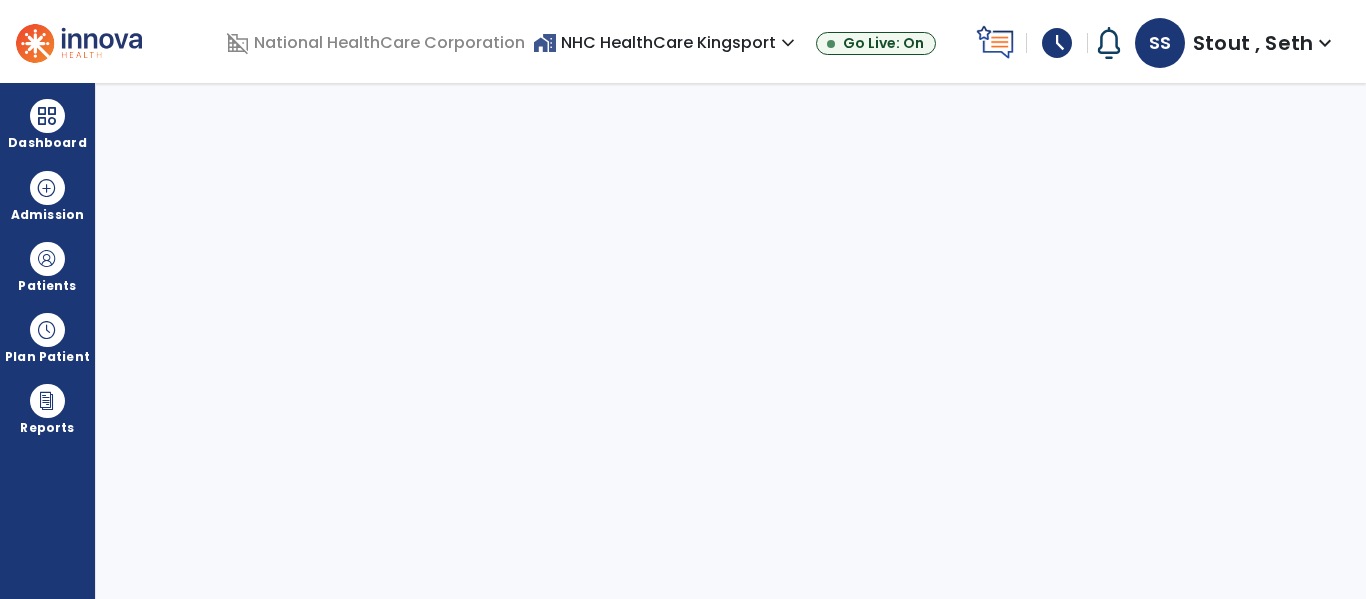 select on "****" 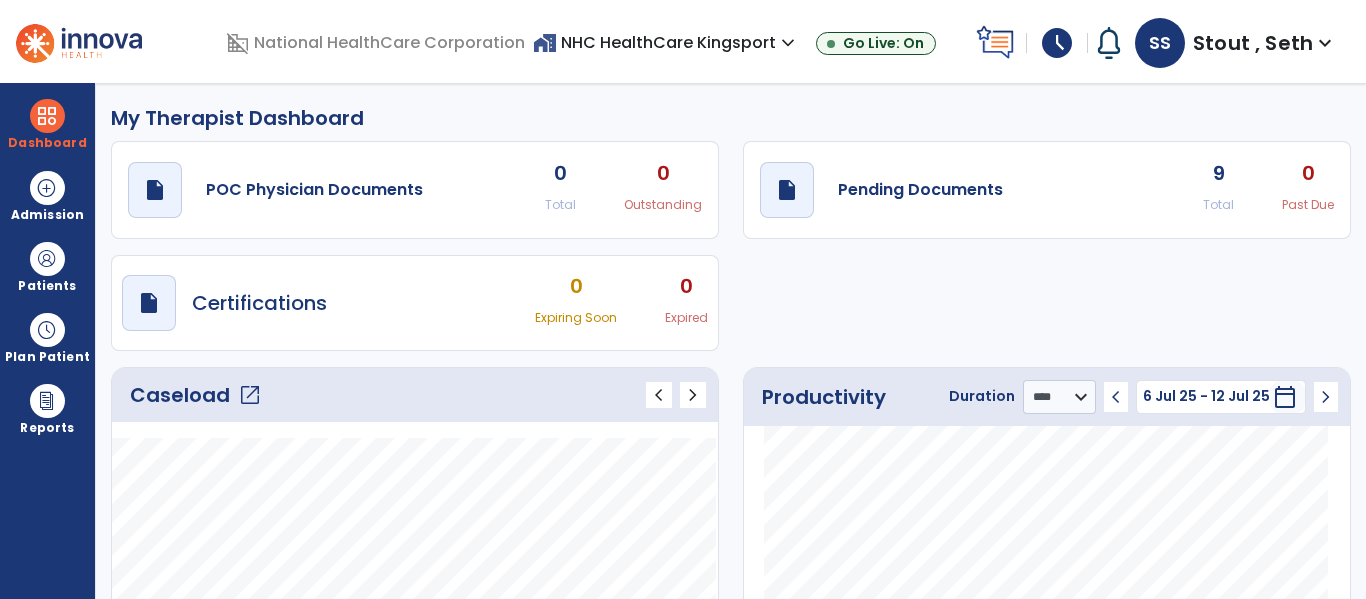 click on "schedule" at bounding box center [1057, 43] 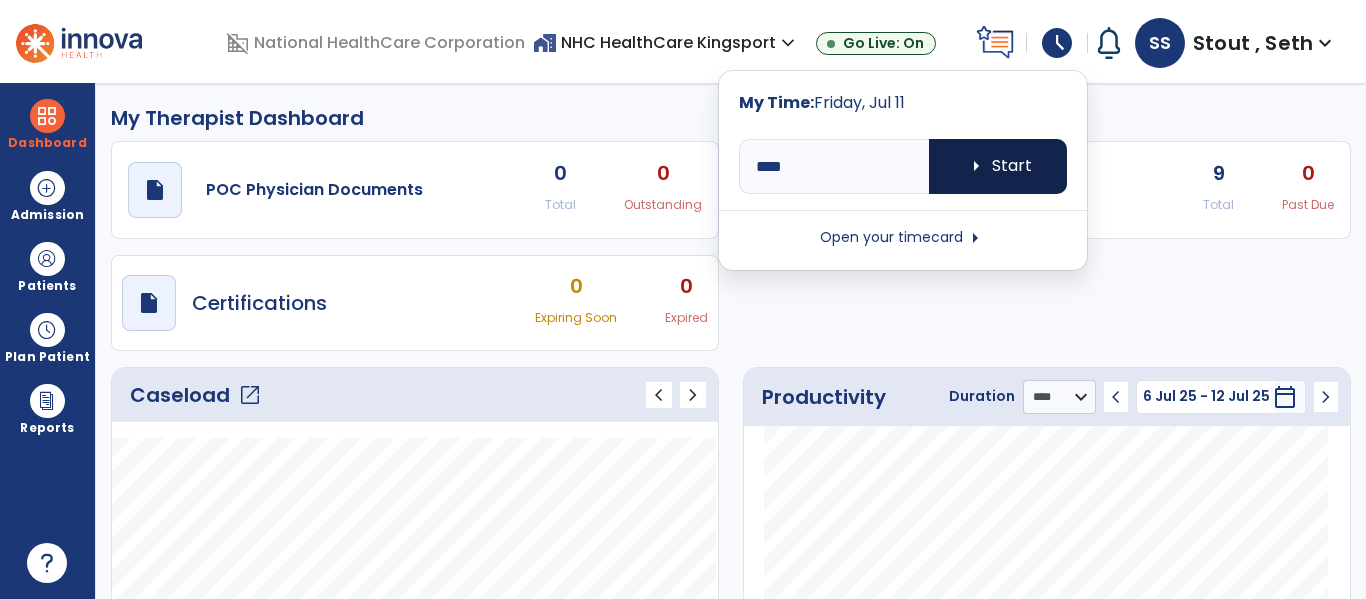 click on "arrow_right  Start" at bounding box center (998, 166) 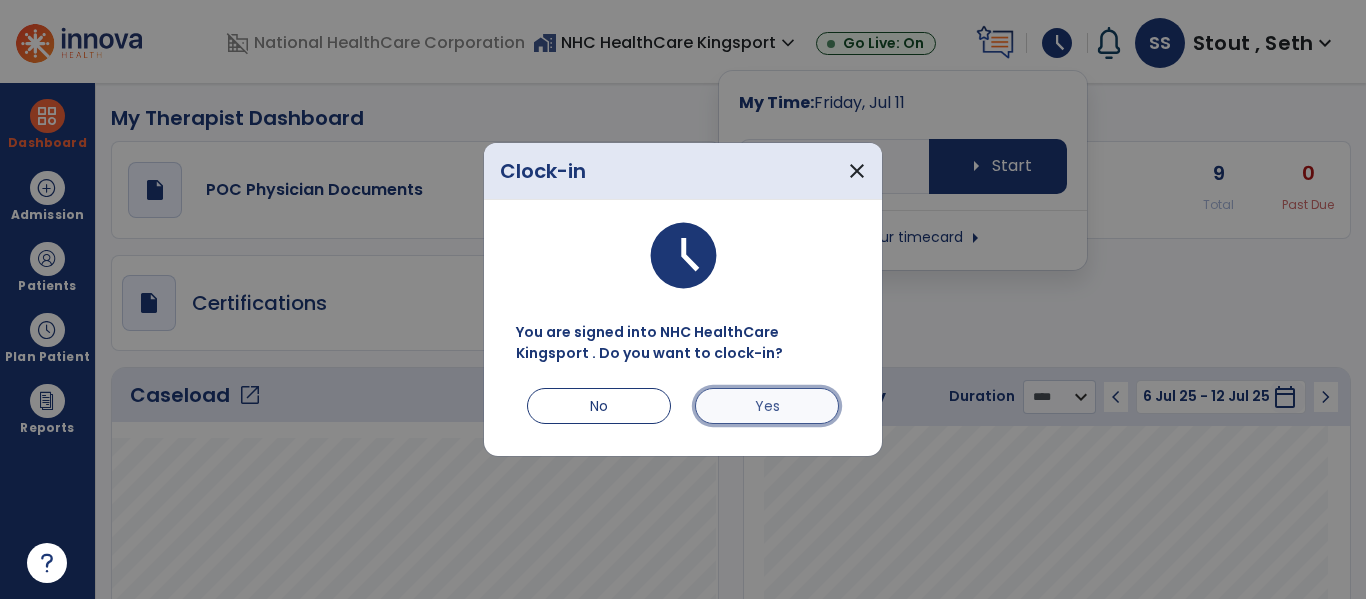 click on "Yes" at bounding box center [767, 406] 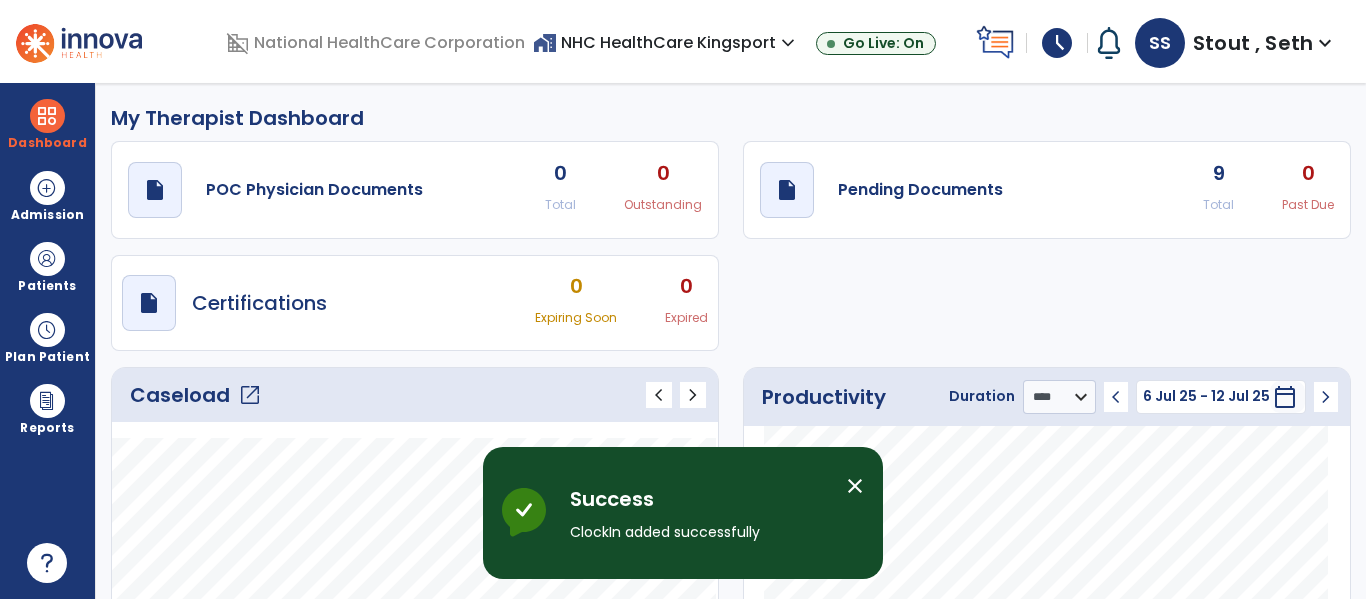 click on "close" at bounding box center [855, 486] 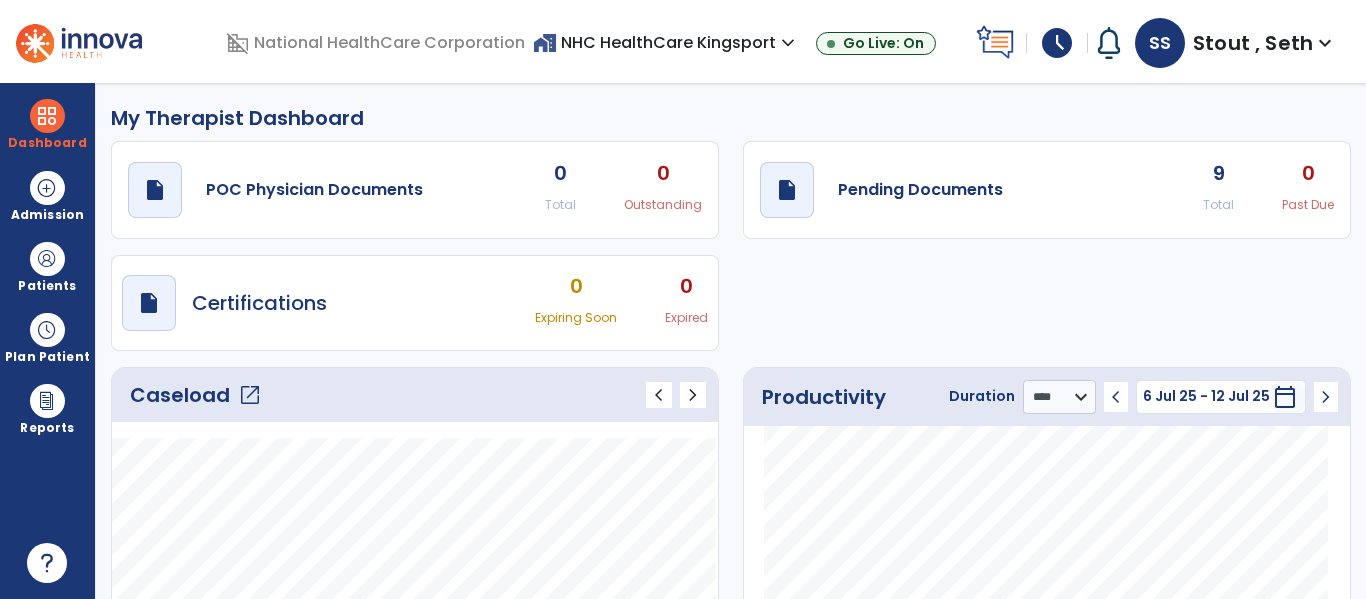 scroll, scrollTop: 2, scrollLeft: 0, axis: vertical 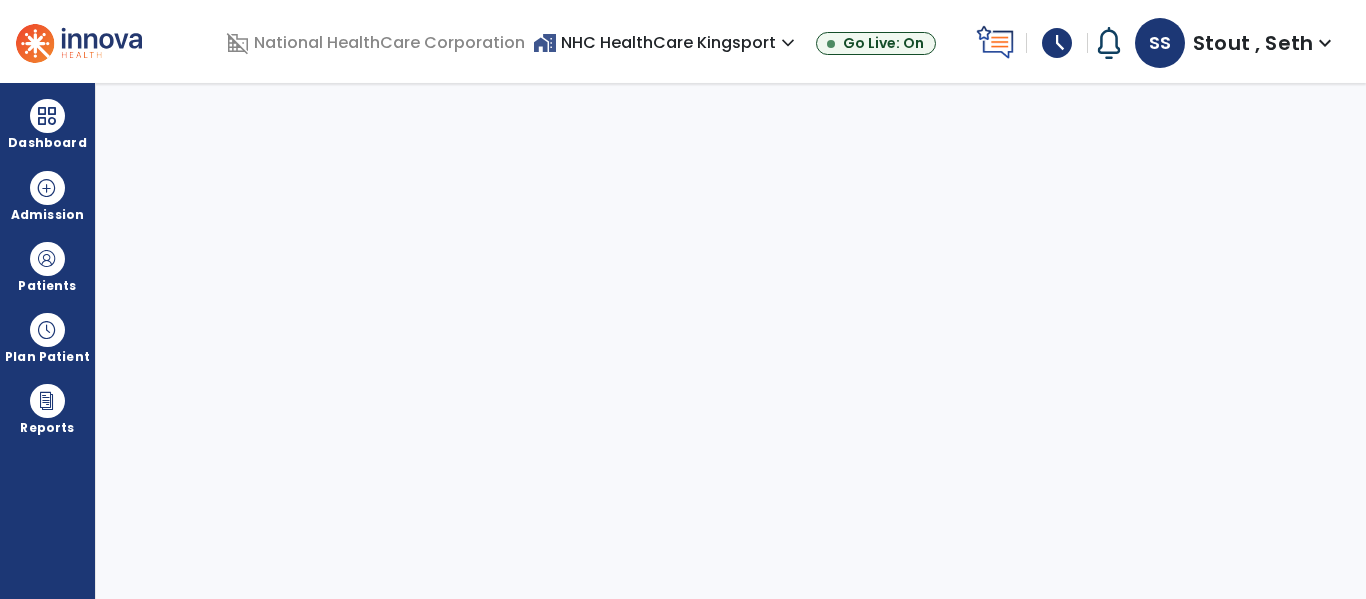 select on "****" 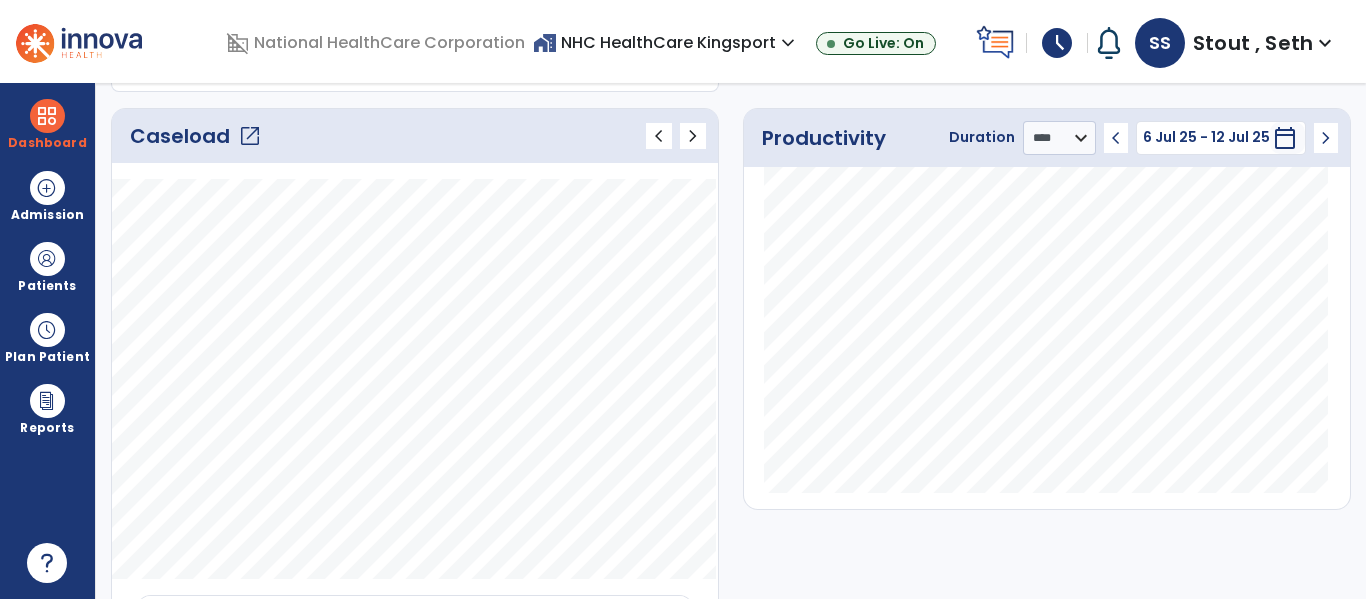 scroll, scrollTop: 260, scrollLeft: 0, axis: vertical 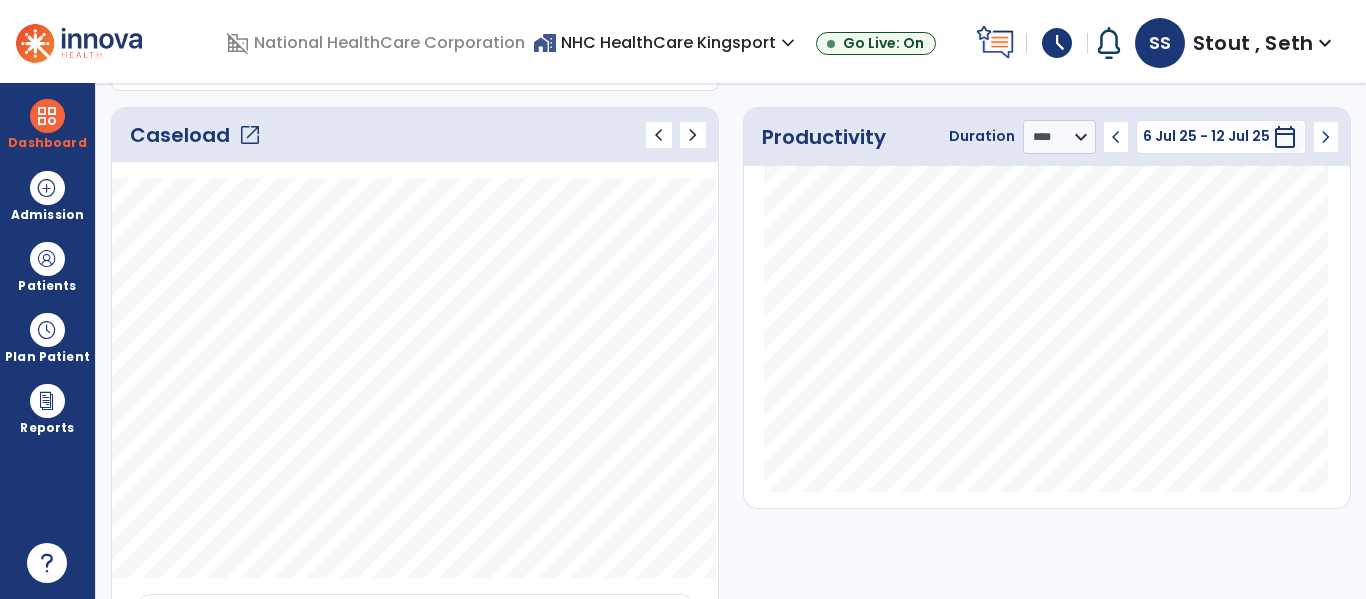 click on "open_in_new" 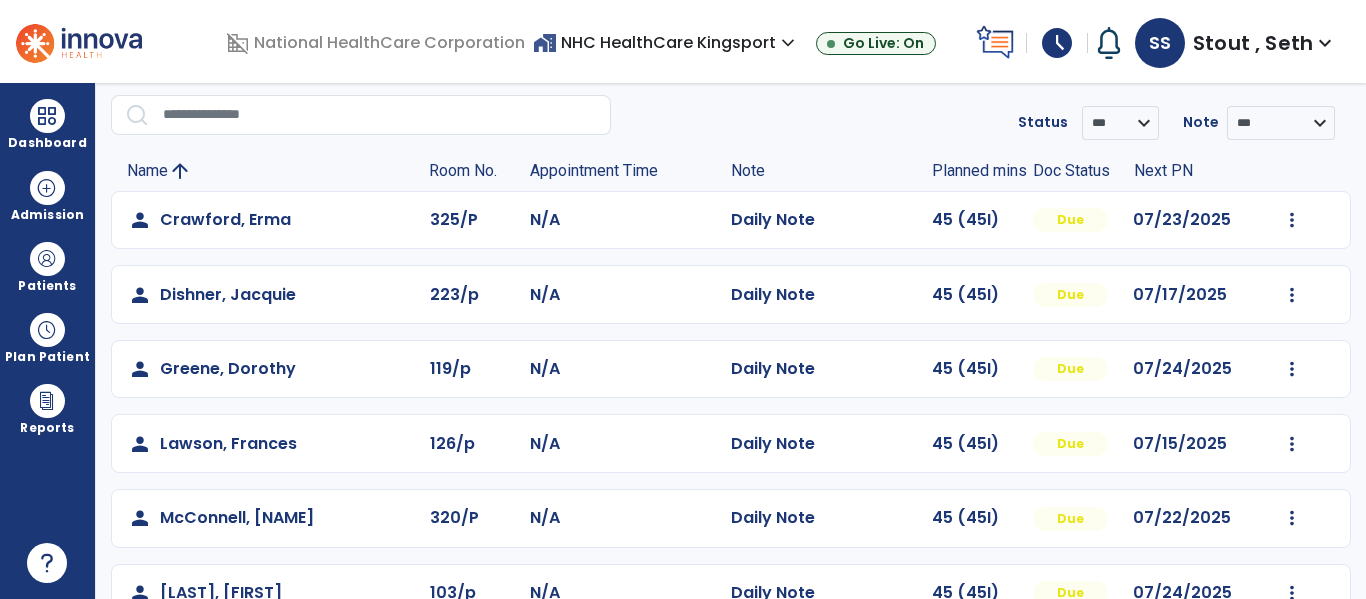 scroll, scrollTop: 0, scrollLeft: 0, axis: both 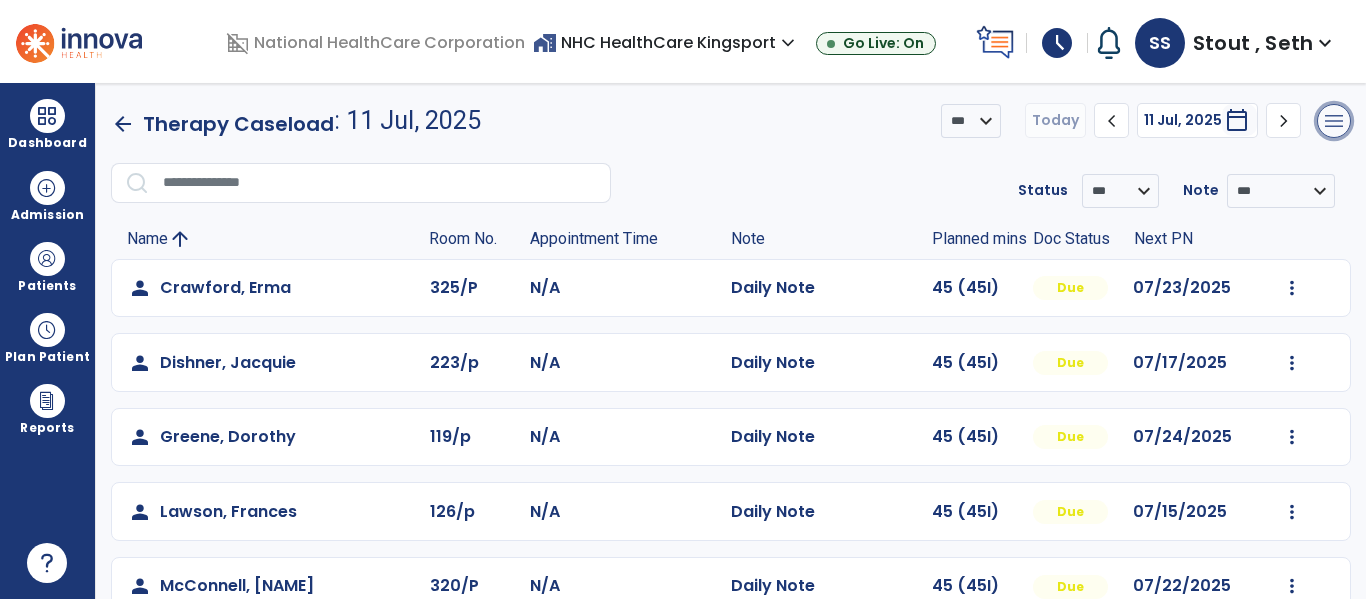 click on "menu" at bounding box center (1334, 121) 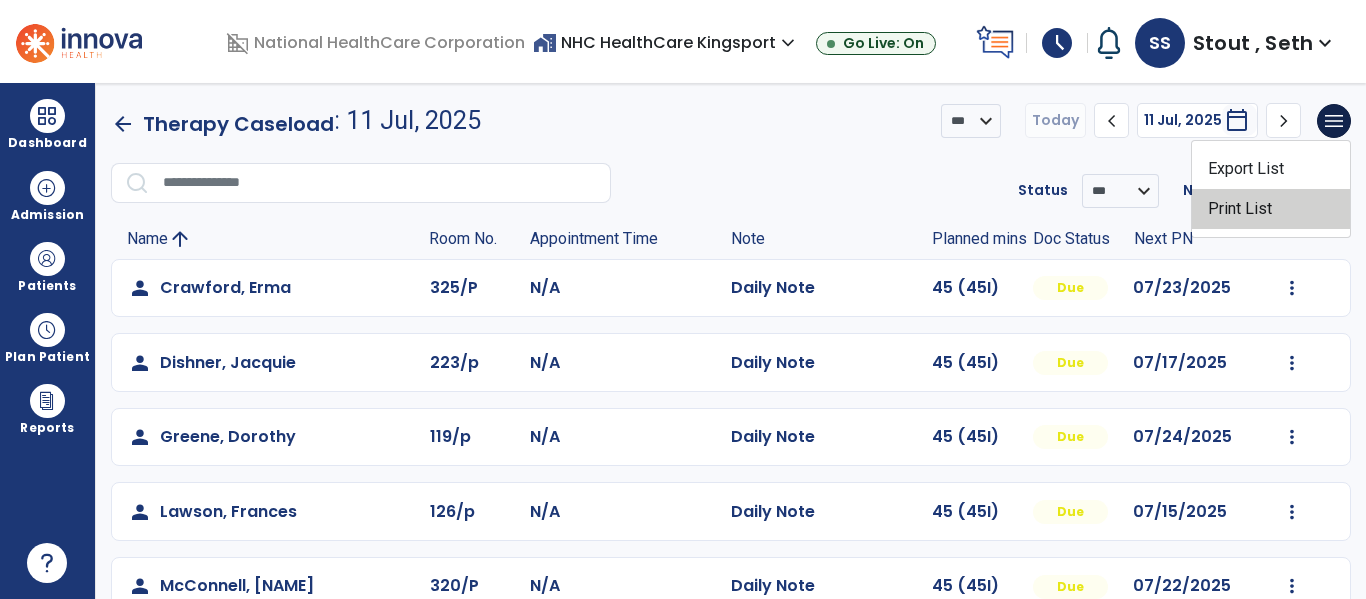click on "Print List" 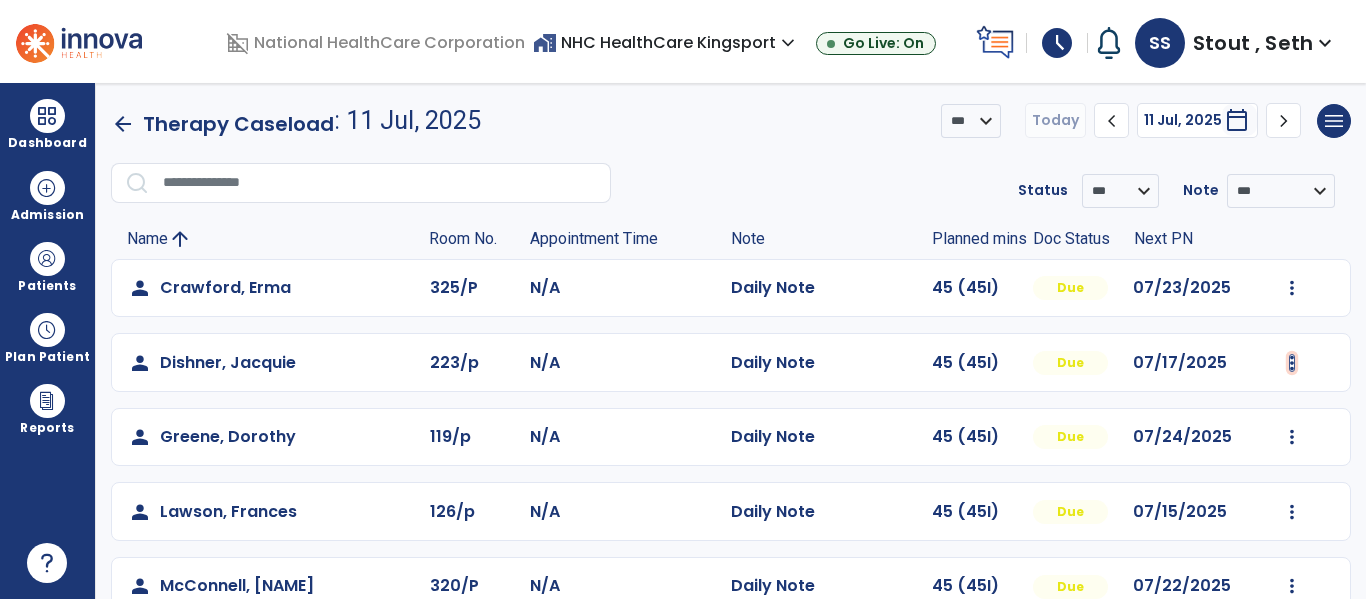 click at bounding box center [1292, 288] 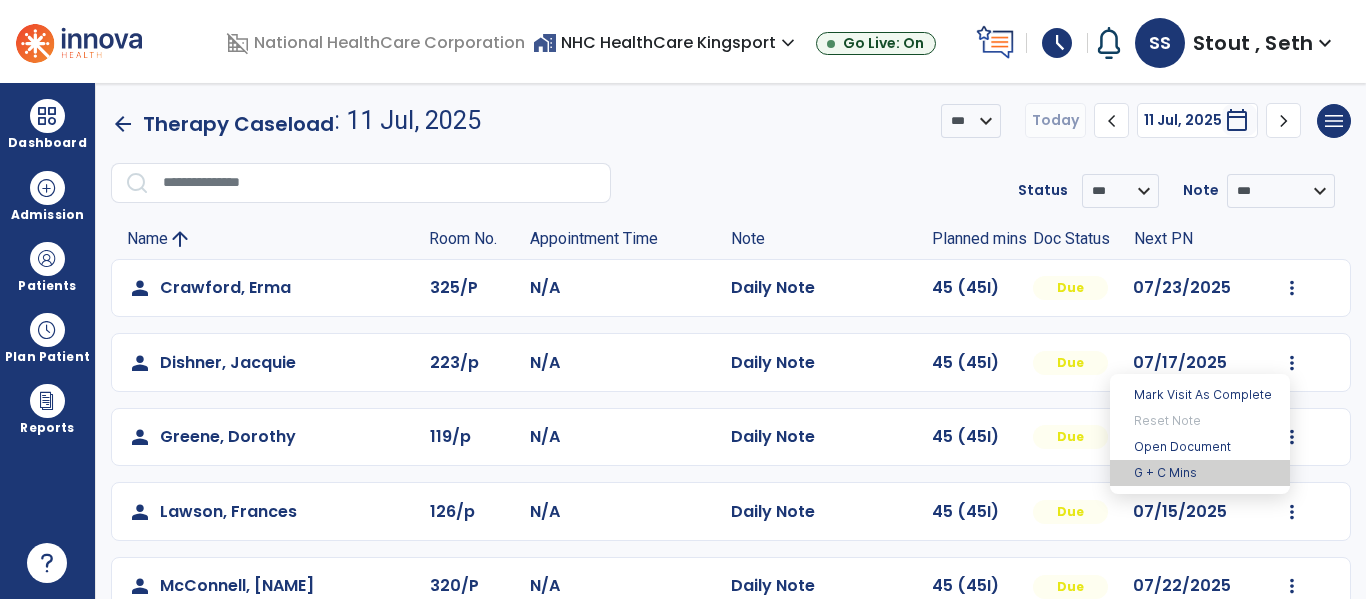 click on "G + C Mins" at bounding box center [1200, 473] 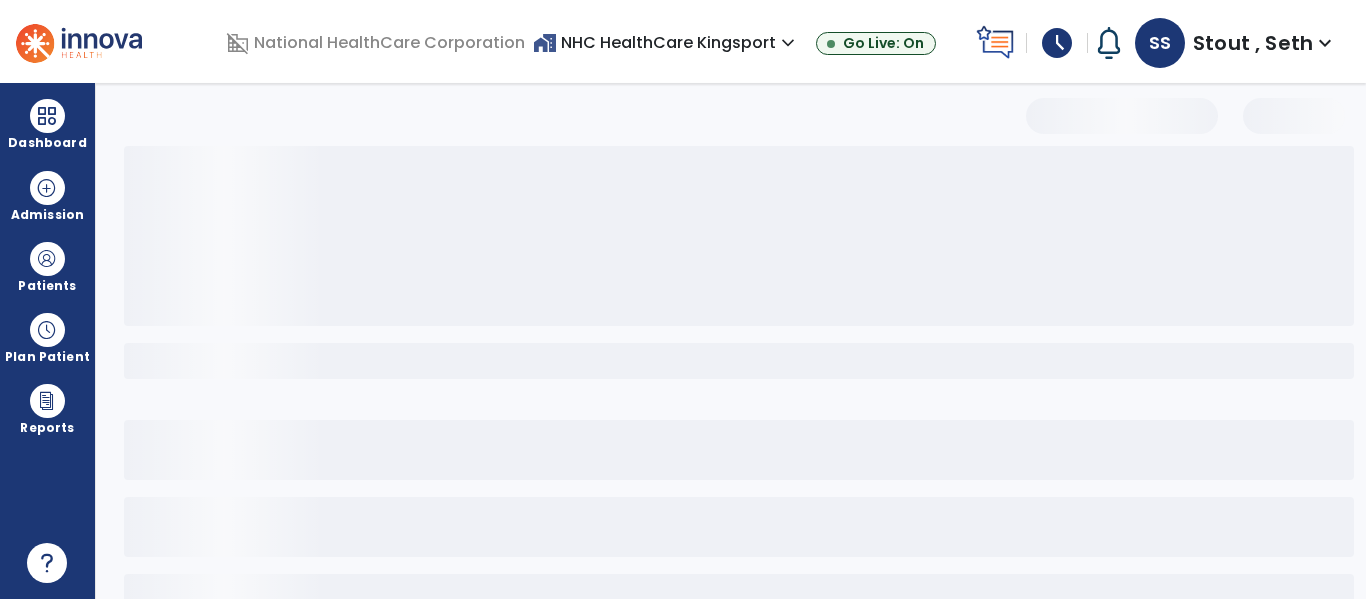 select on "***" 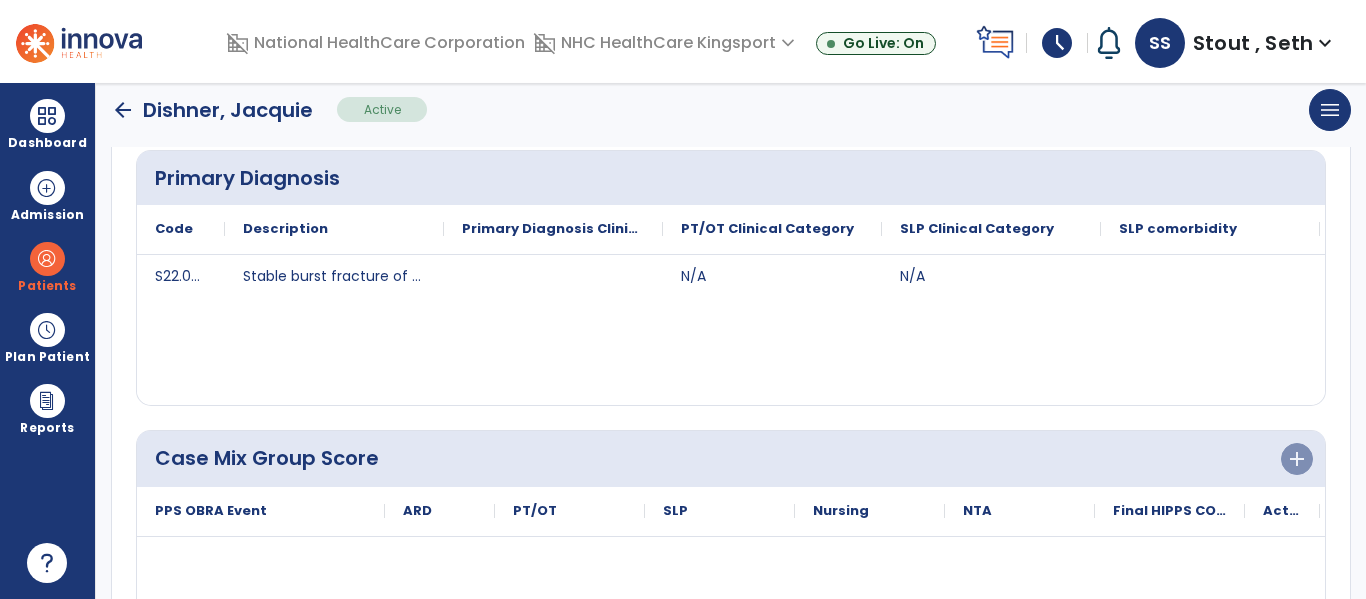 scroll, scrollTop: 962, scrollLeft: 0, axis: vertical 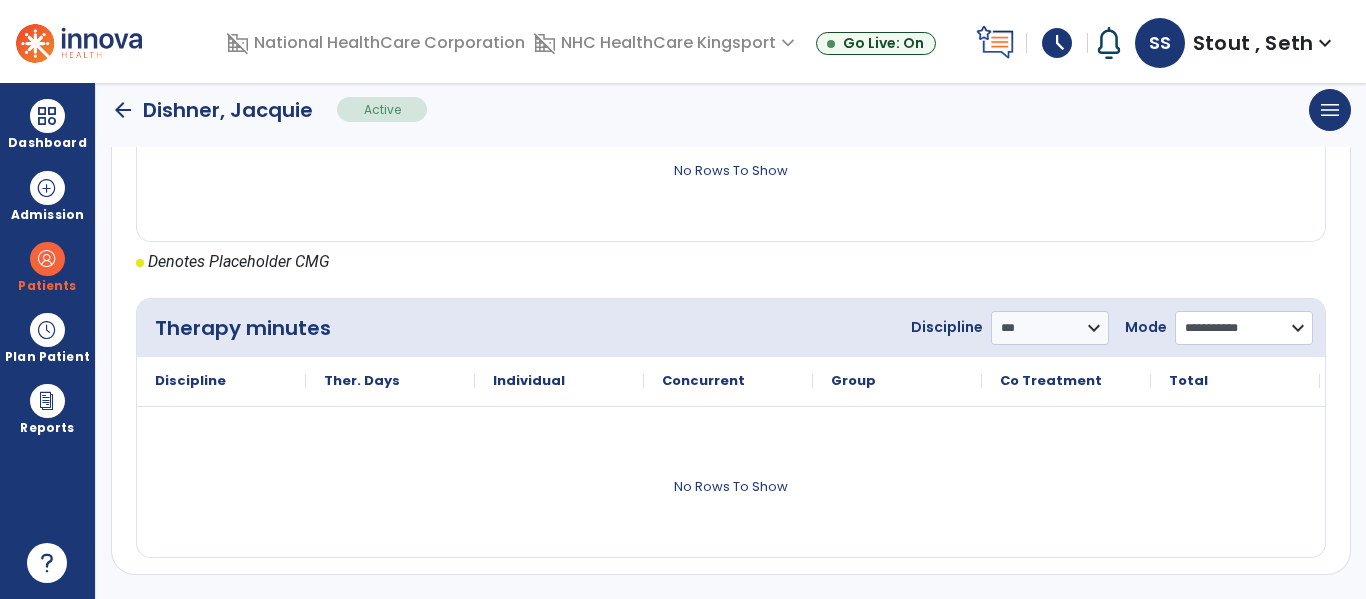 click on "**********" 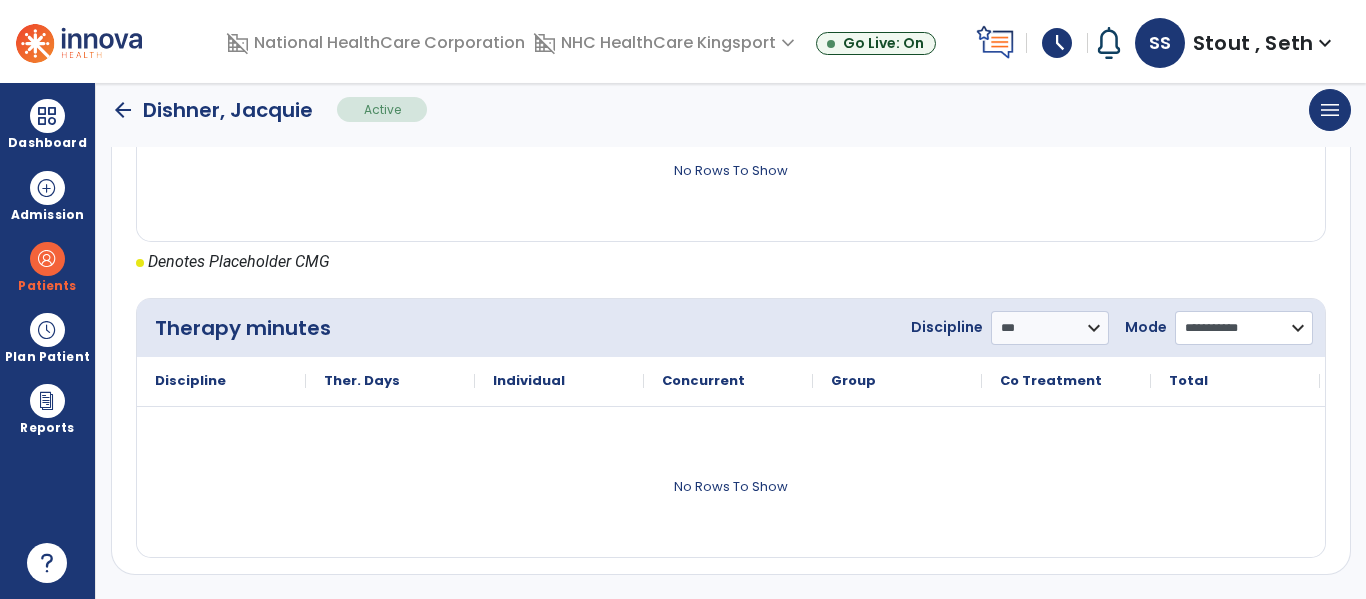 select on "**********" 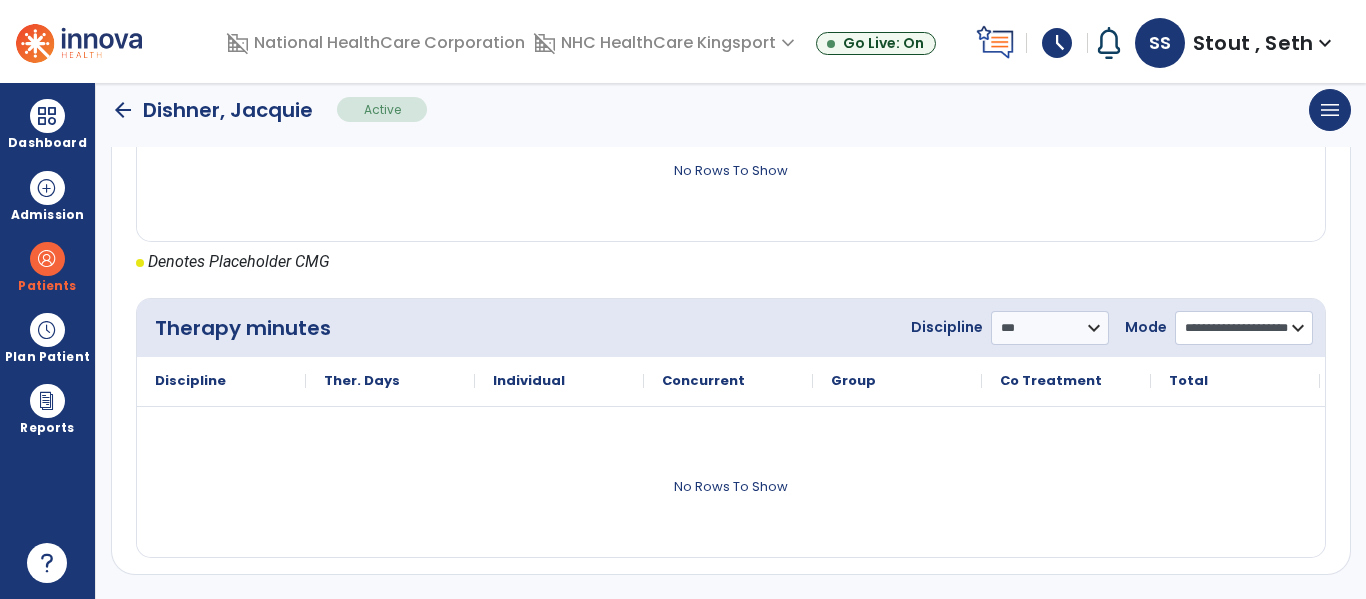click on "**********" 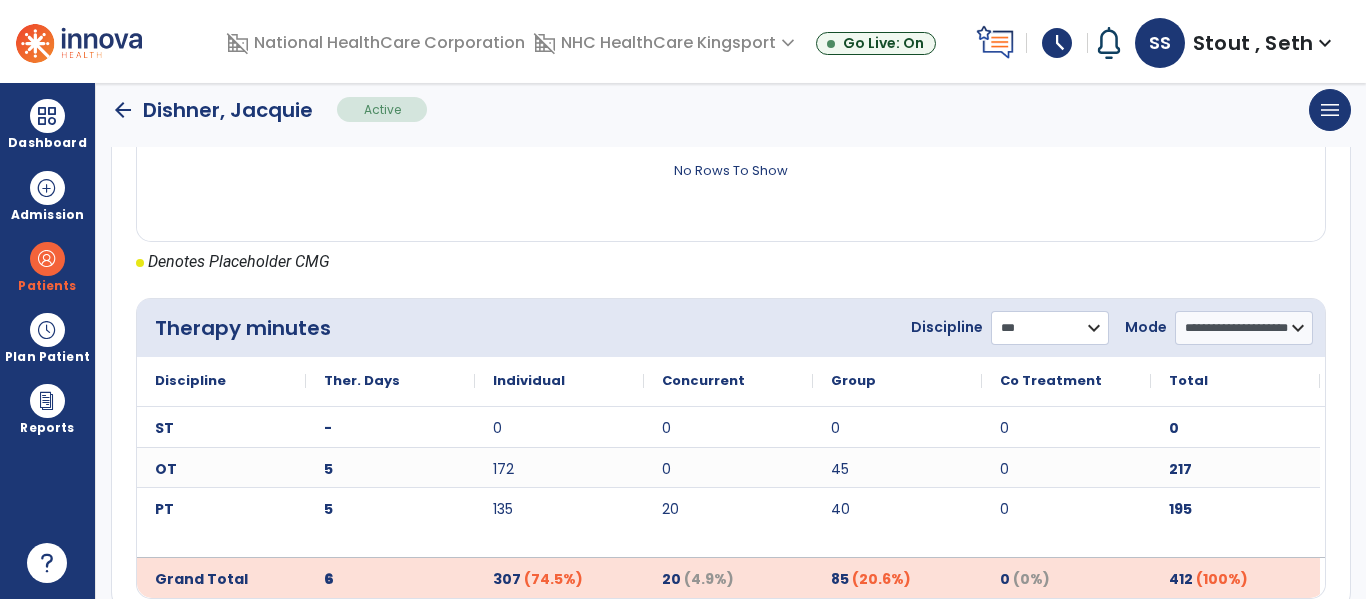 scroll, scrollTop: 1003, scrollLeft: 0, axis: vertical 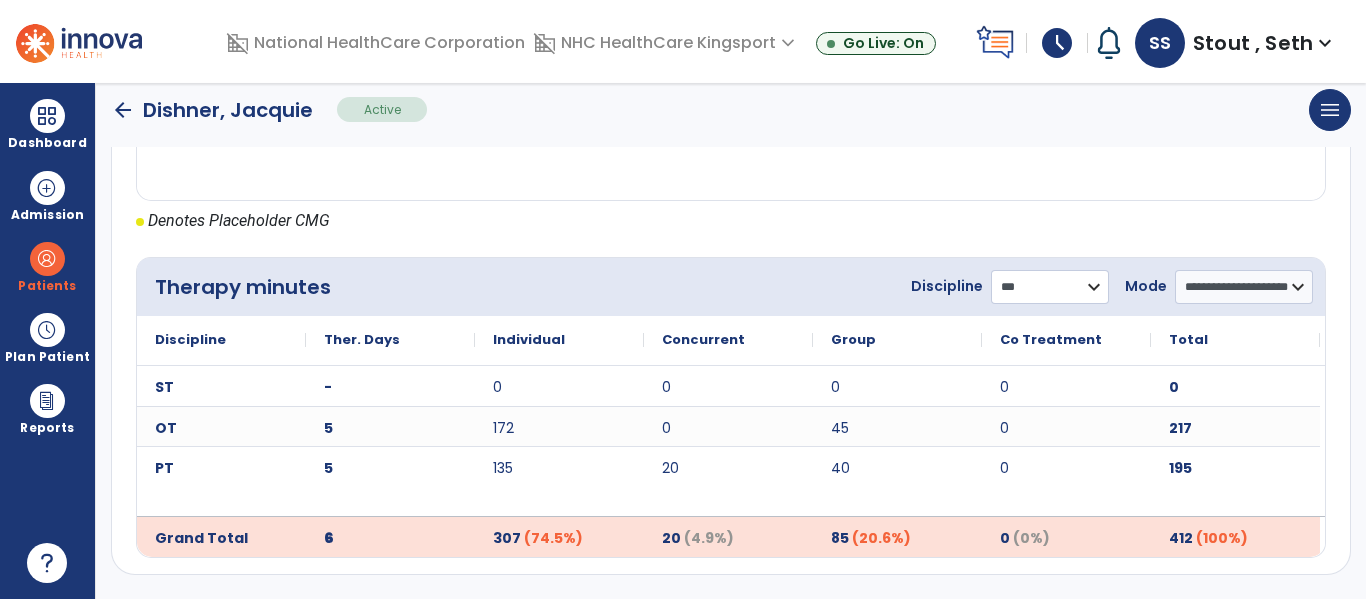click on "**********" 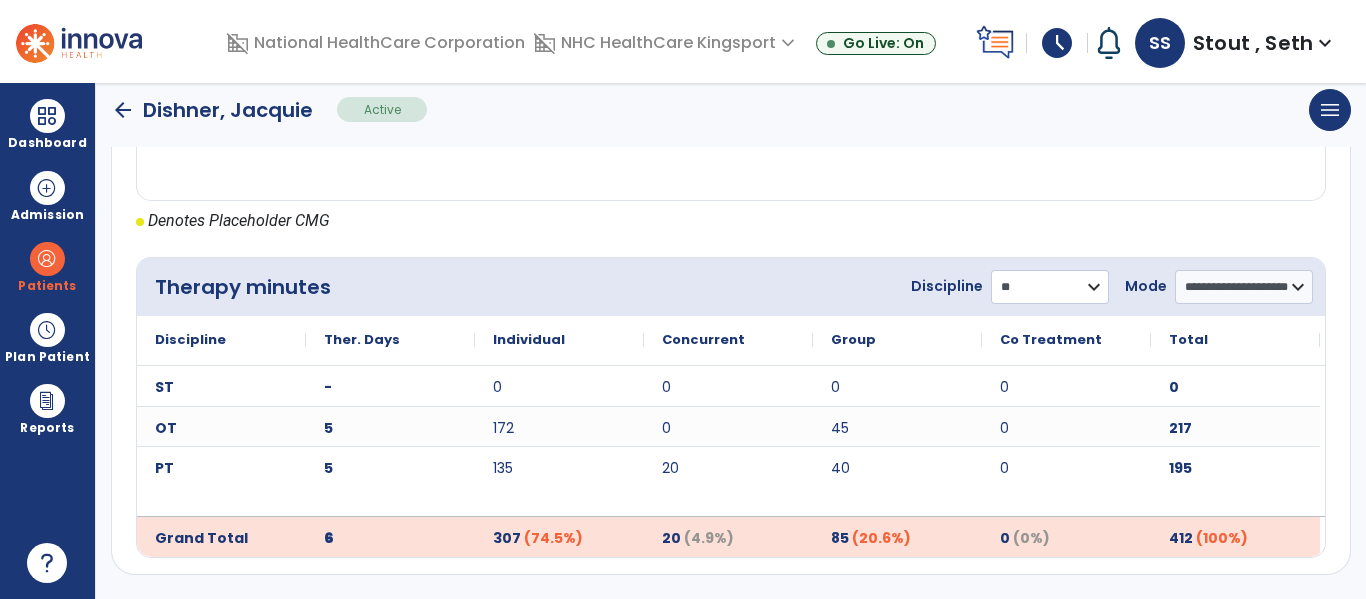 click on "**********" 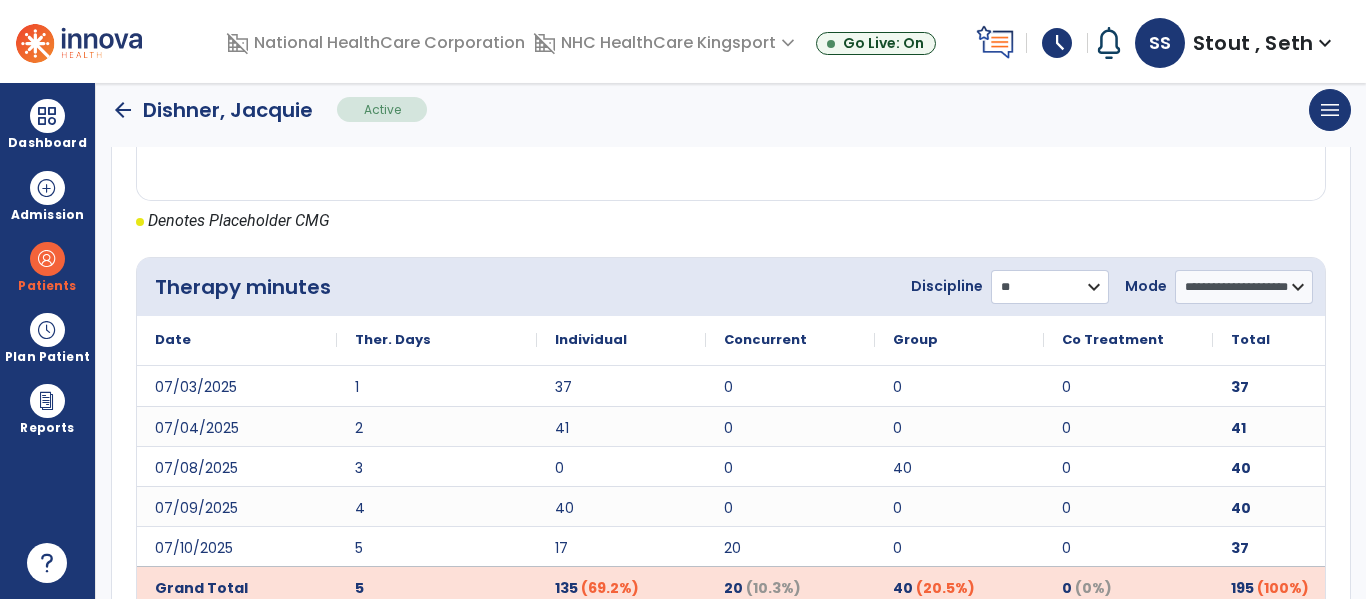 scroll, scrollTop: 1053, scrollLeft: 0, axis: vertical 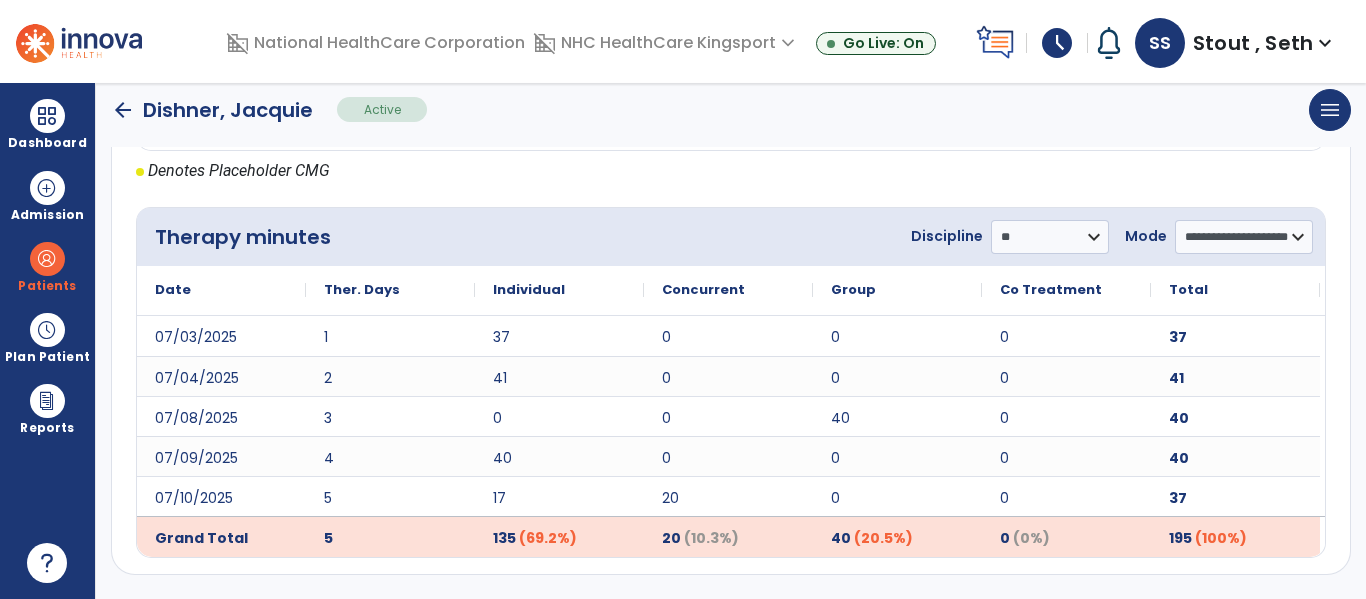 click on "arrow_back" 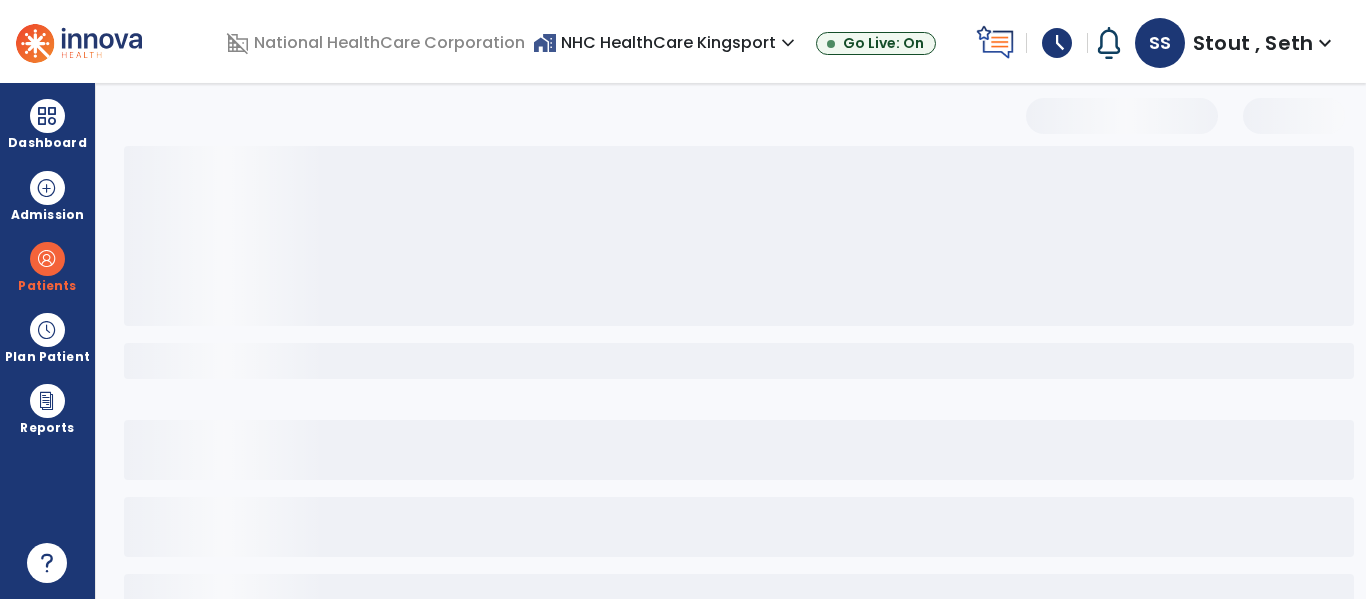 scroll, scrollTop: 0, scrollLeft: 0, axis: both 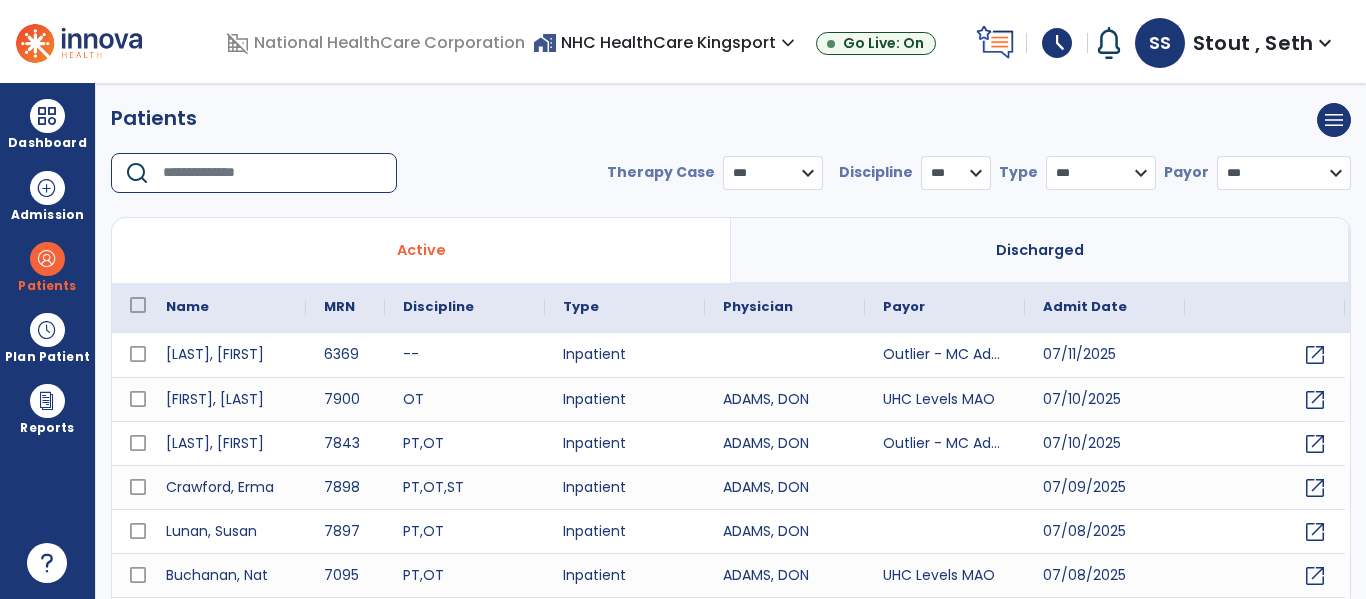 click at bounding box center (273, 173) 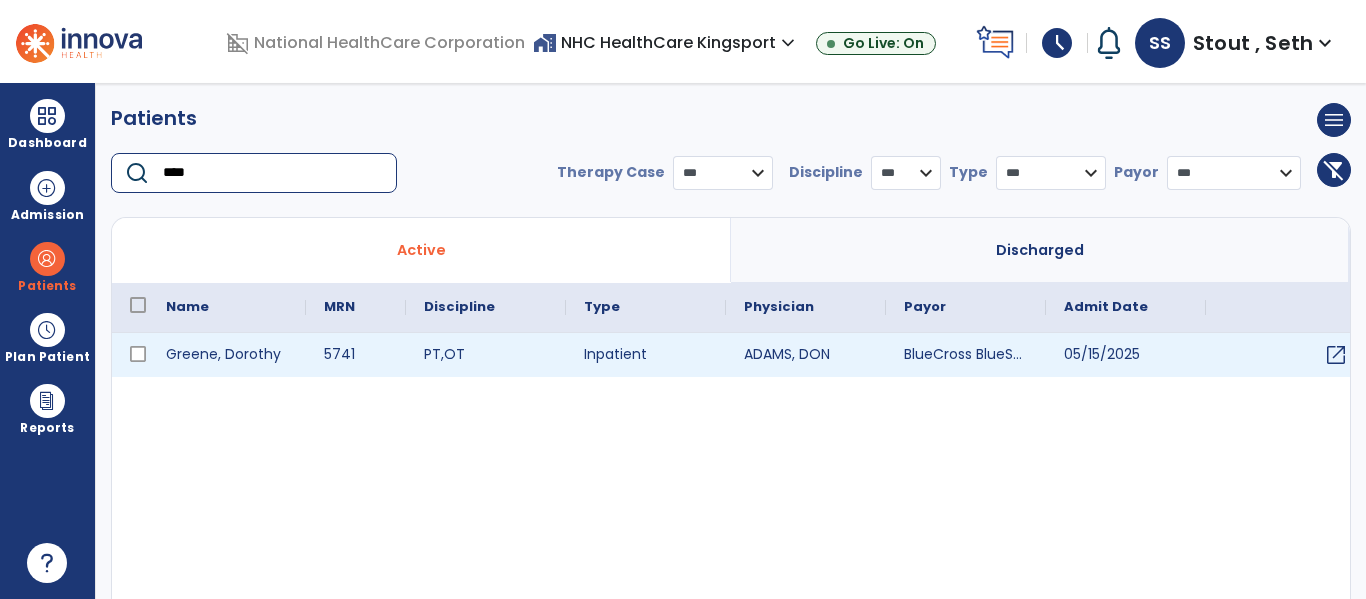type on "****" 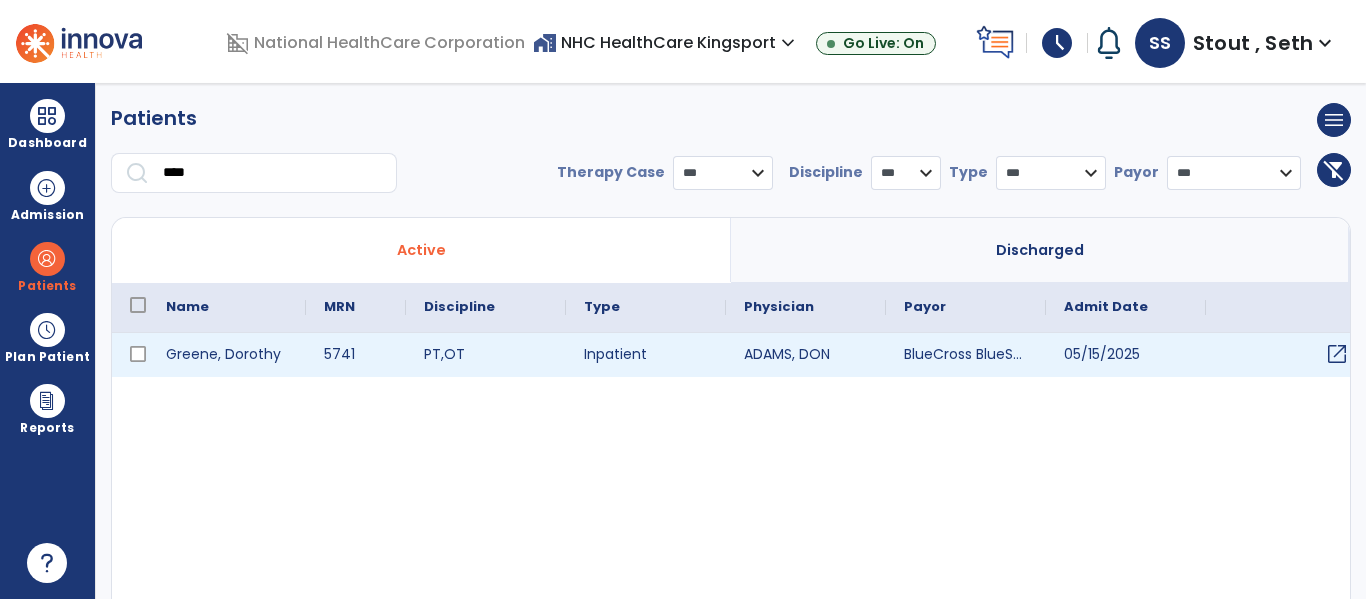 click on "open_in_new" at bounding box center [1337, 354] 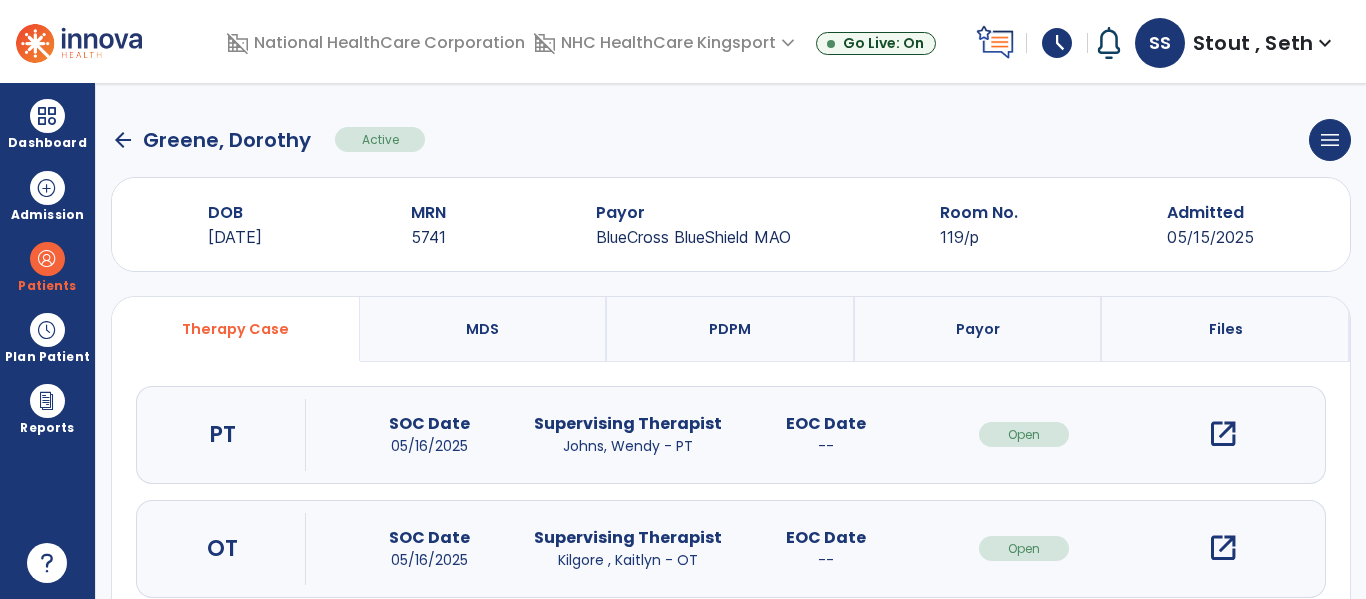 click on "open_in_new" at bounding box center [1223, 434] 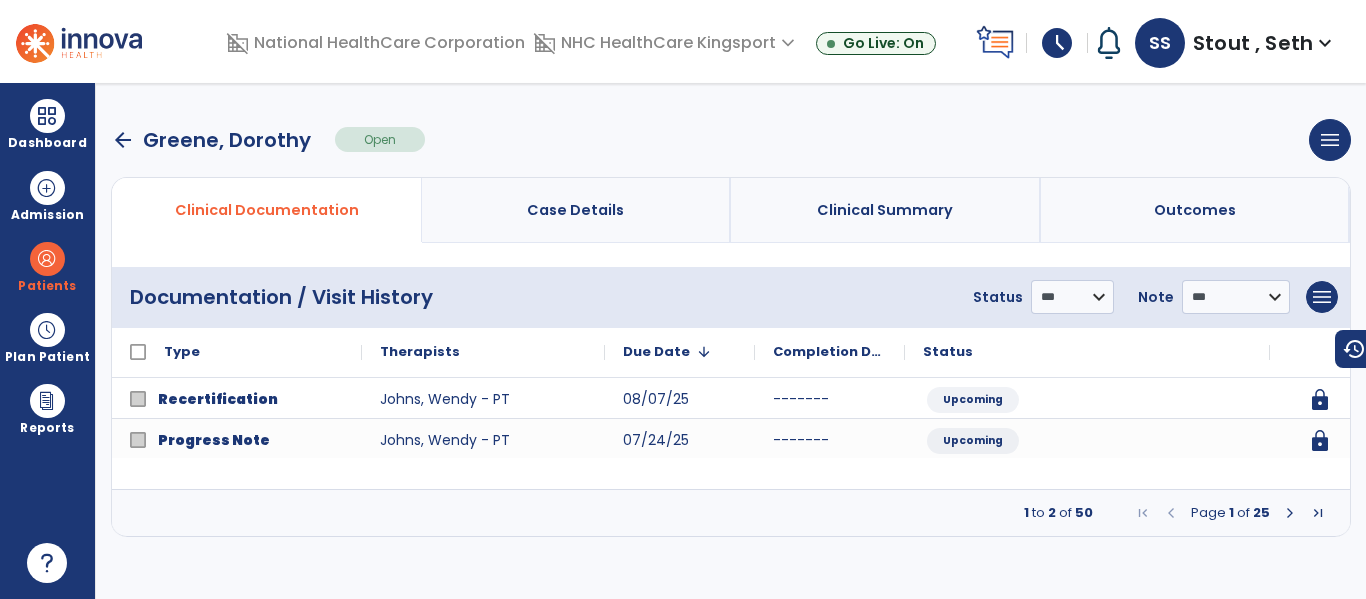 click on "arrow_back" at bounding box center (123, 140) 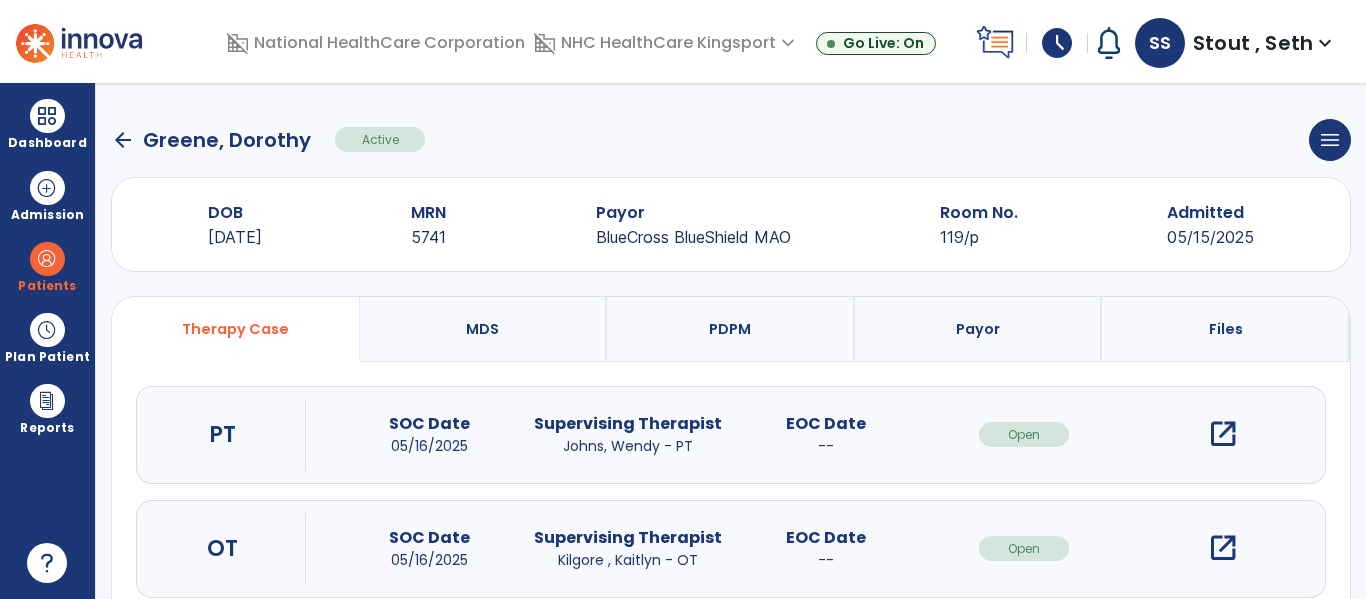 click on "PDPM" at bounding box center [731, 329] 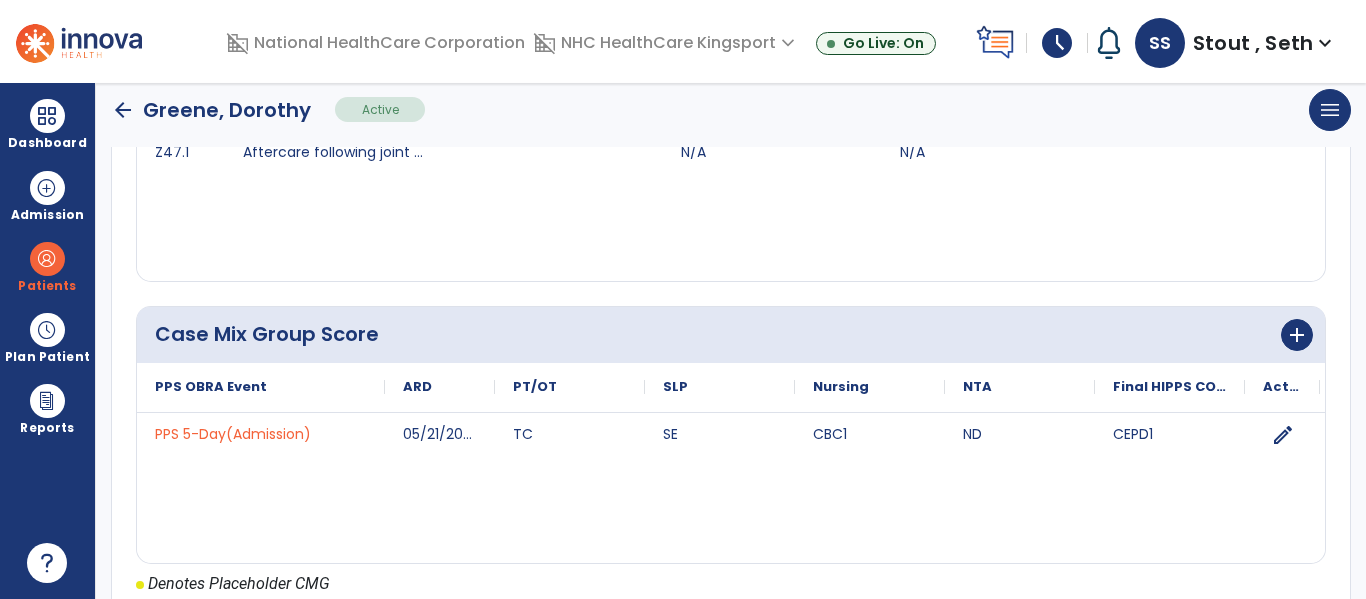 scroll, scrollTop: 962, scrollLeft: 0, axis: vertical 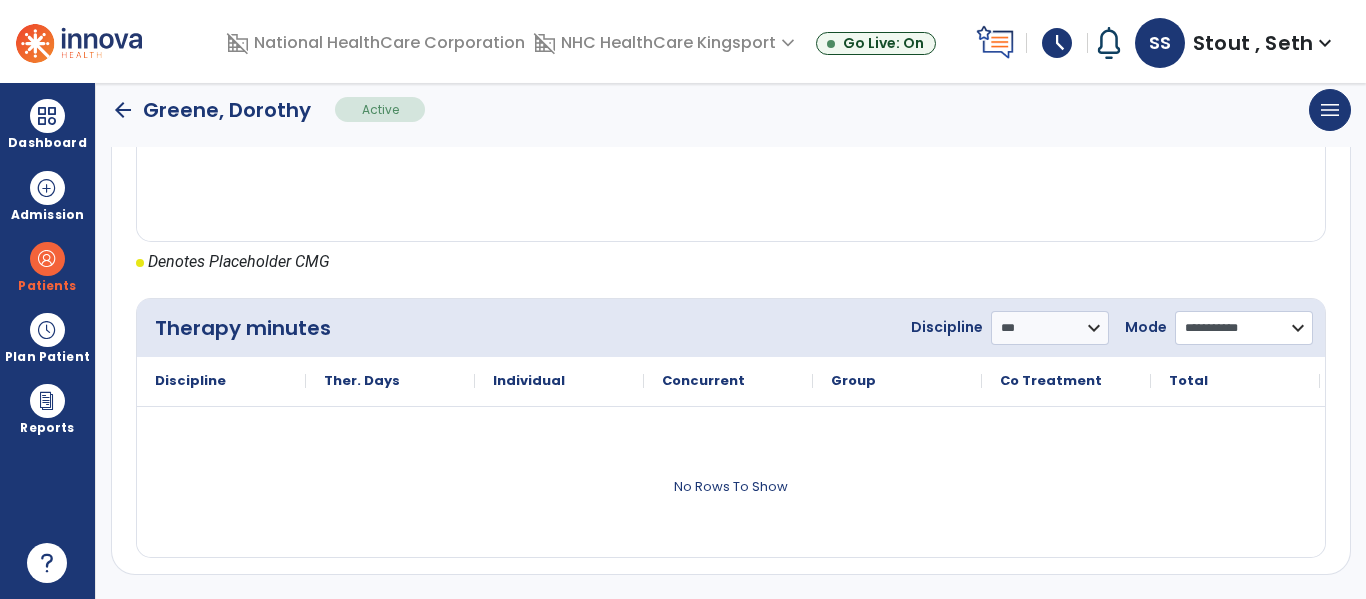 click on "**********" 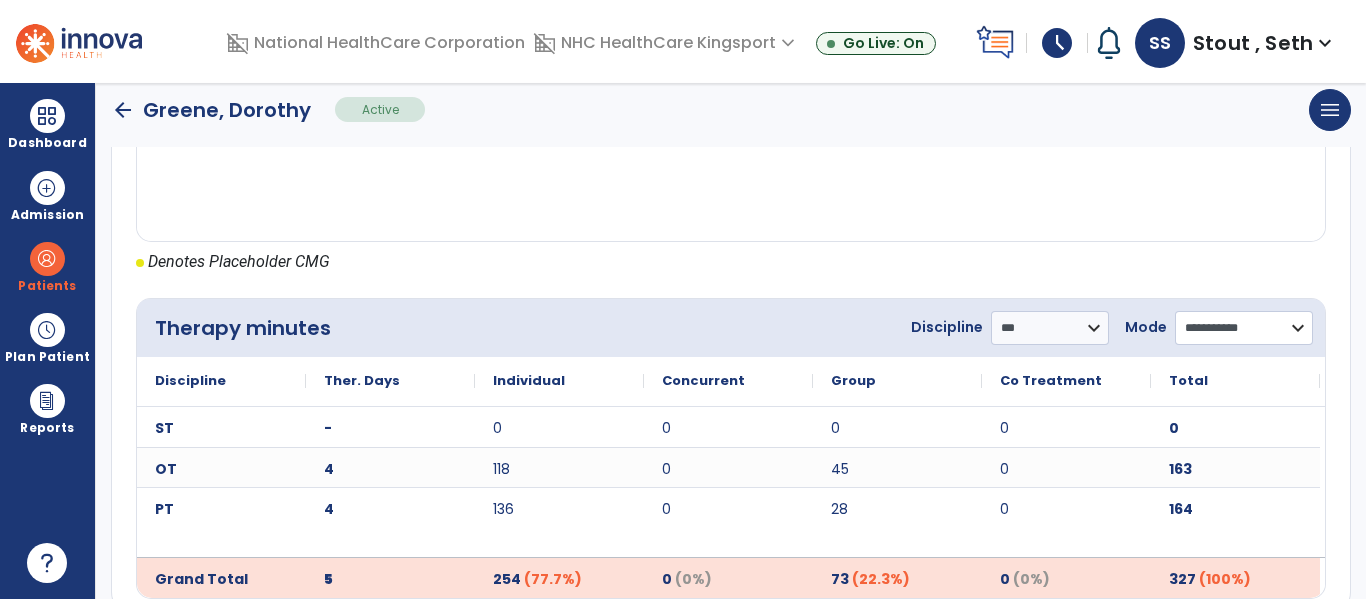 select on "**********" 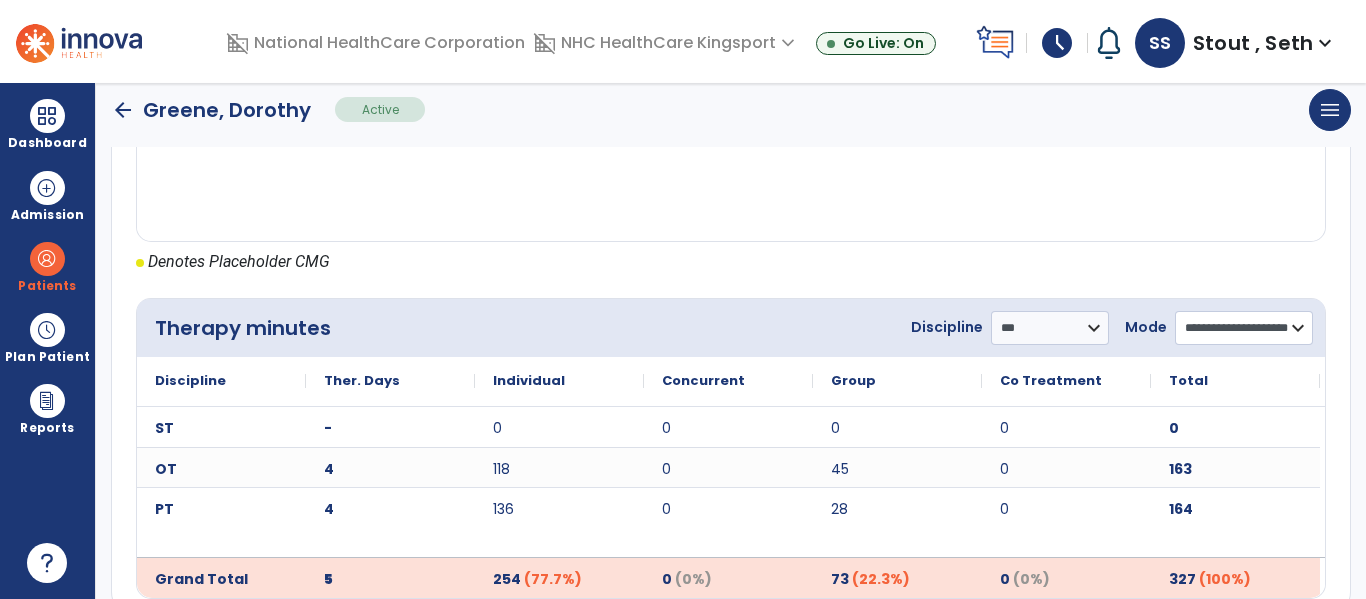 click on "**********" 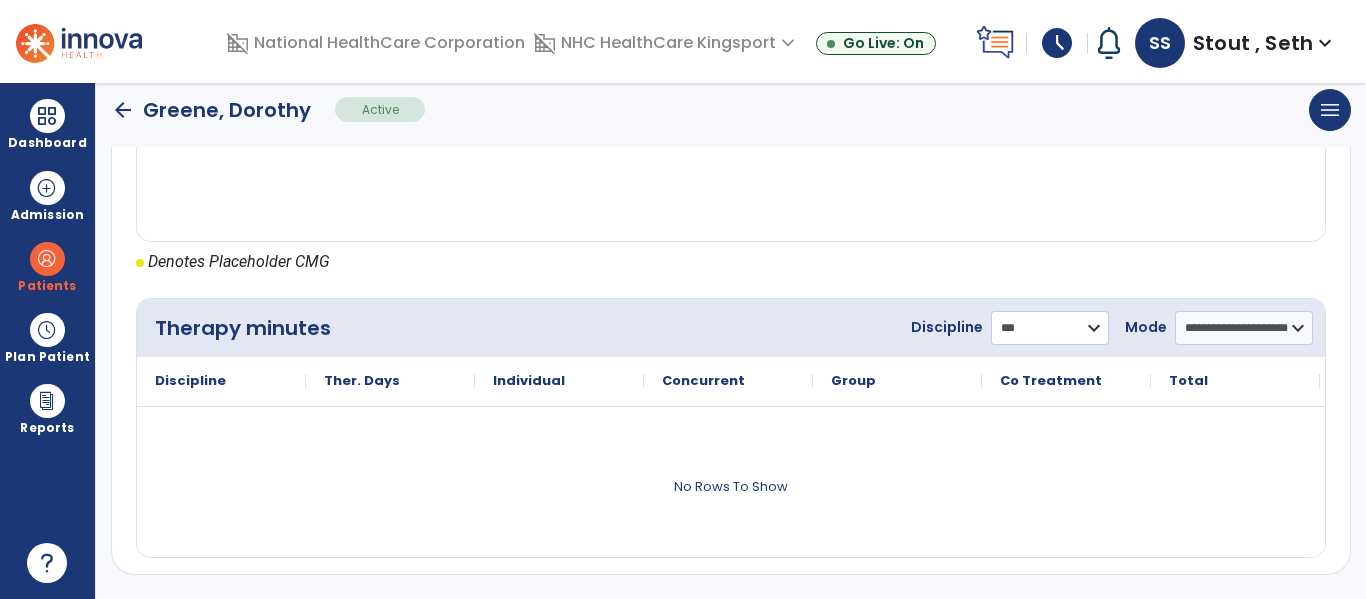 click on "**********" 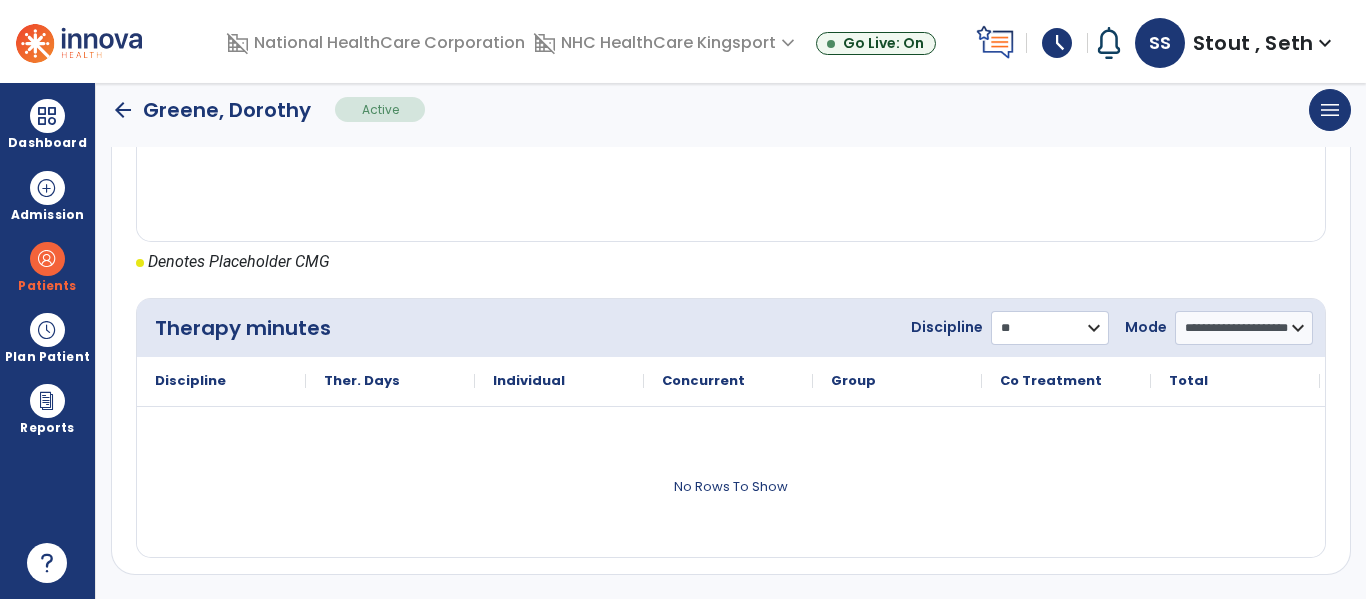 click on "**********" 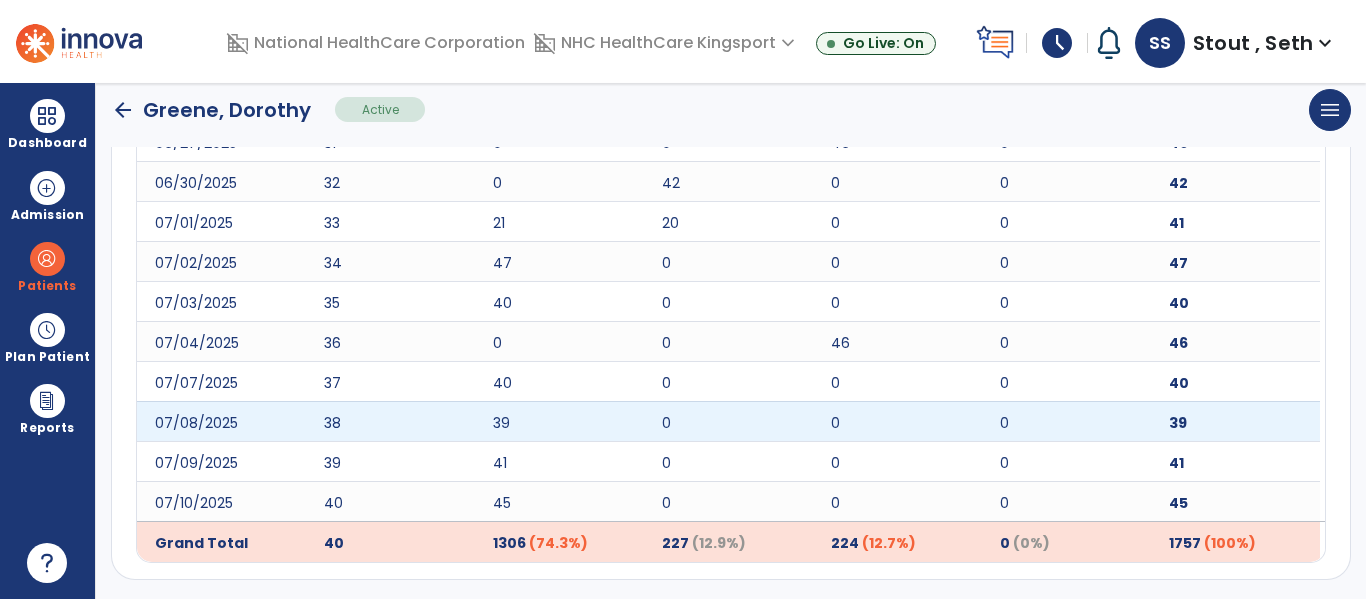 scroll, scrollTop: 2453, scrollLeft: 0, axis: vertical 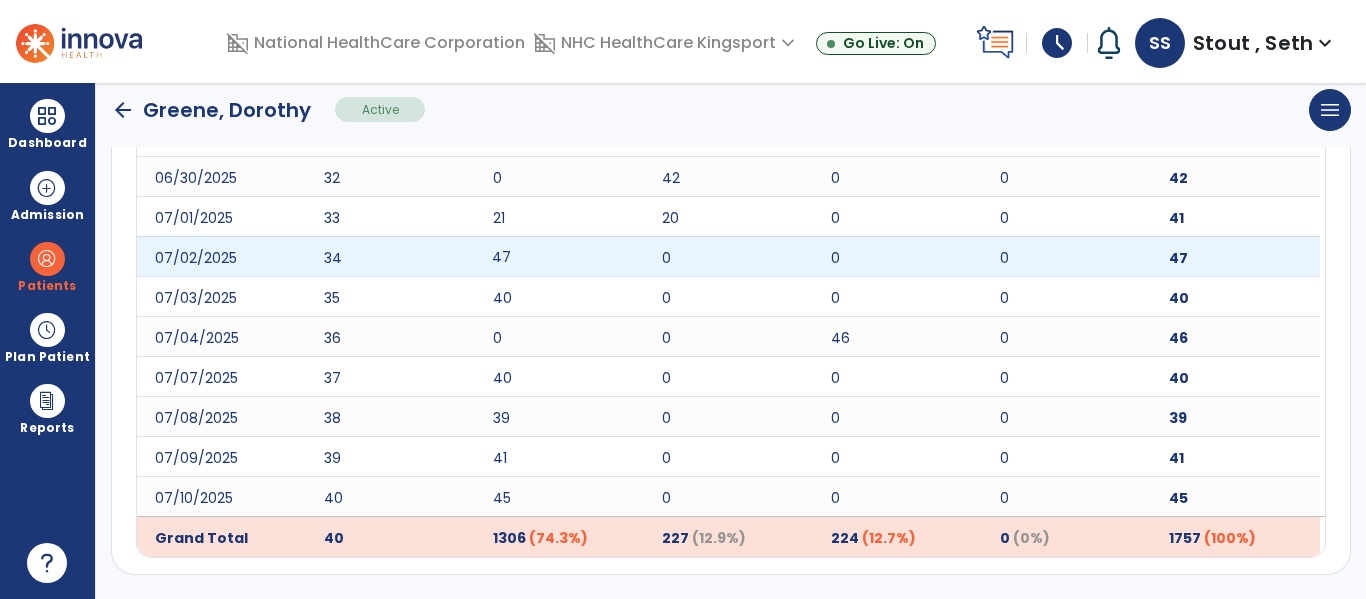 click on "47" 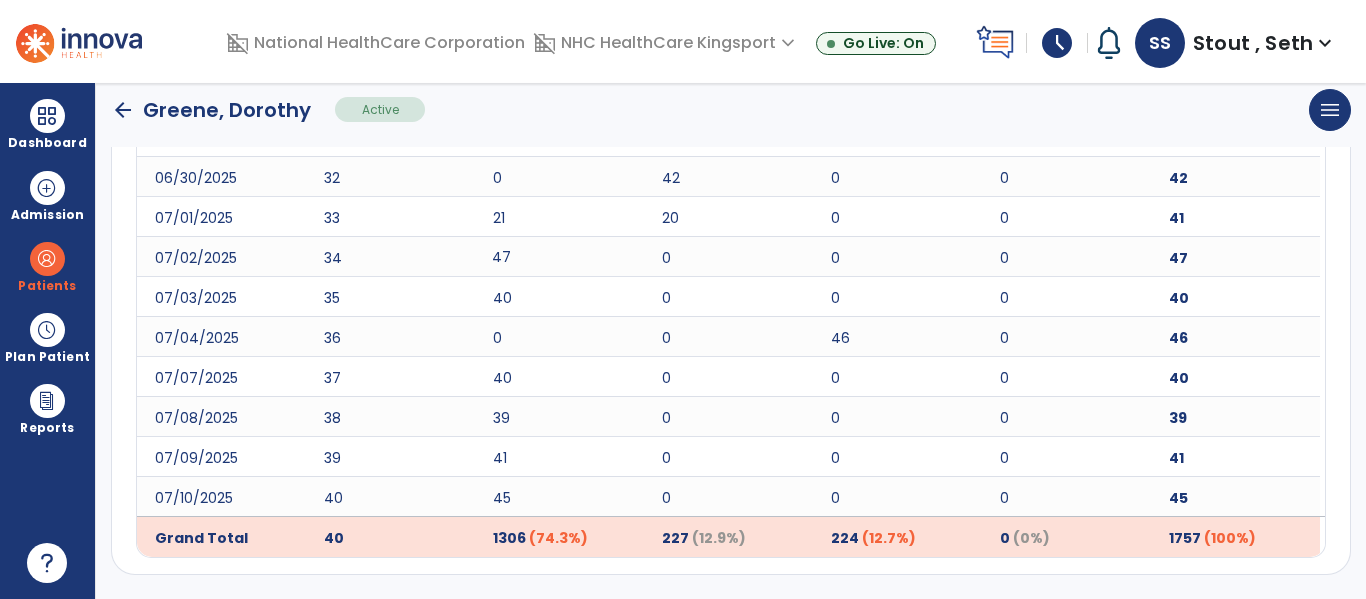click on "arrow_back" 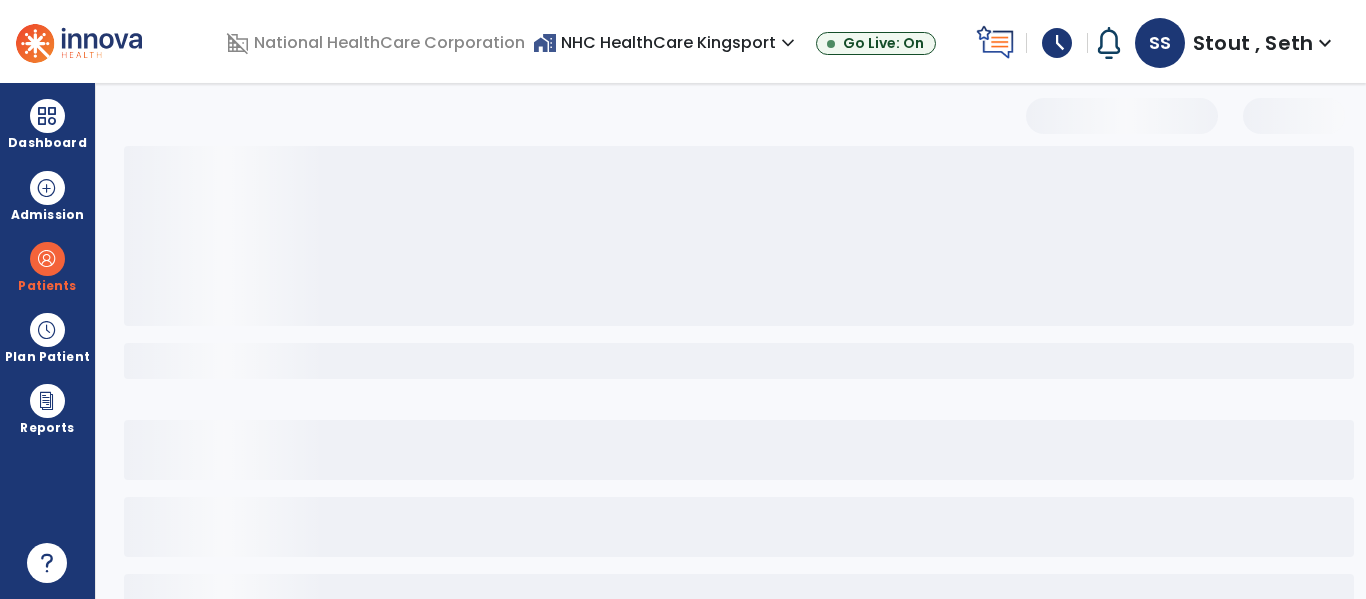 select on "***" 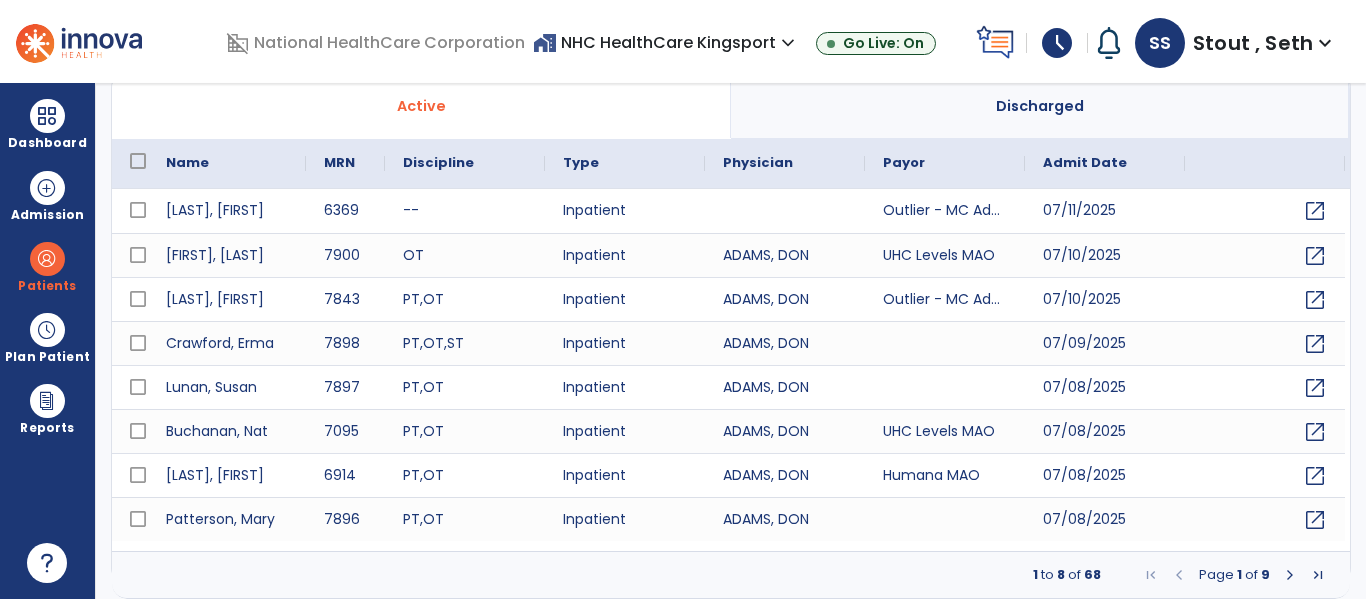 scroll, scrollTop: 0, scrollLeft: 0, axis: both 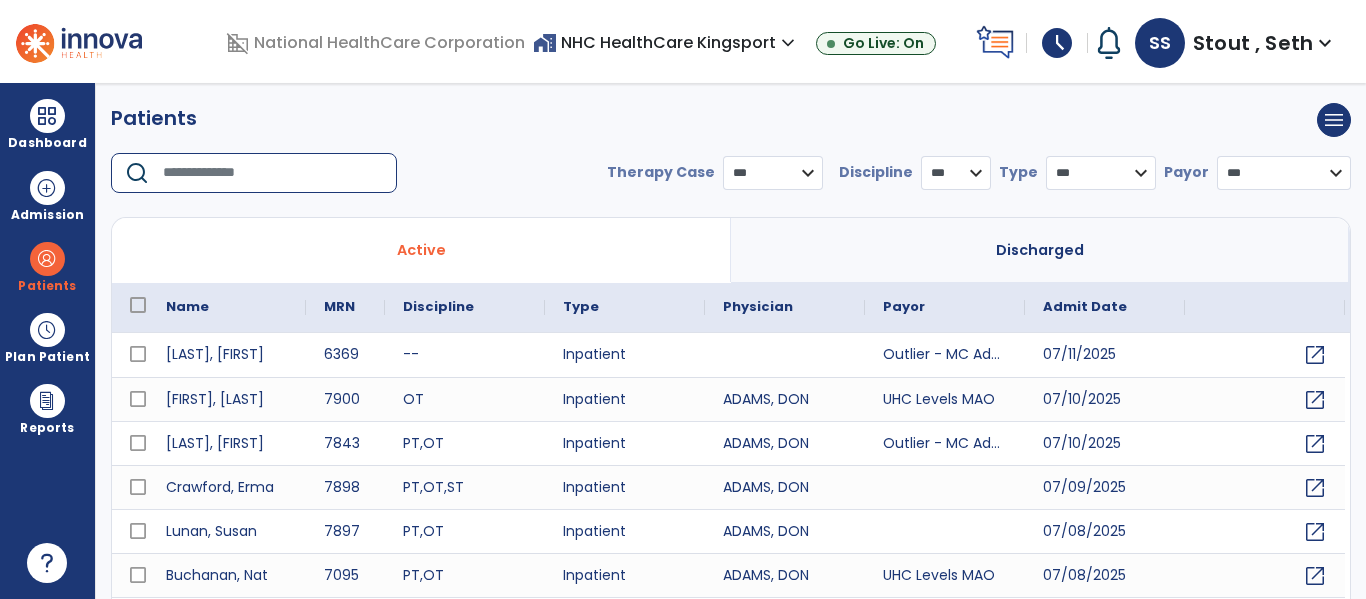 click at bounding box center [273, 173] 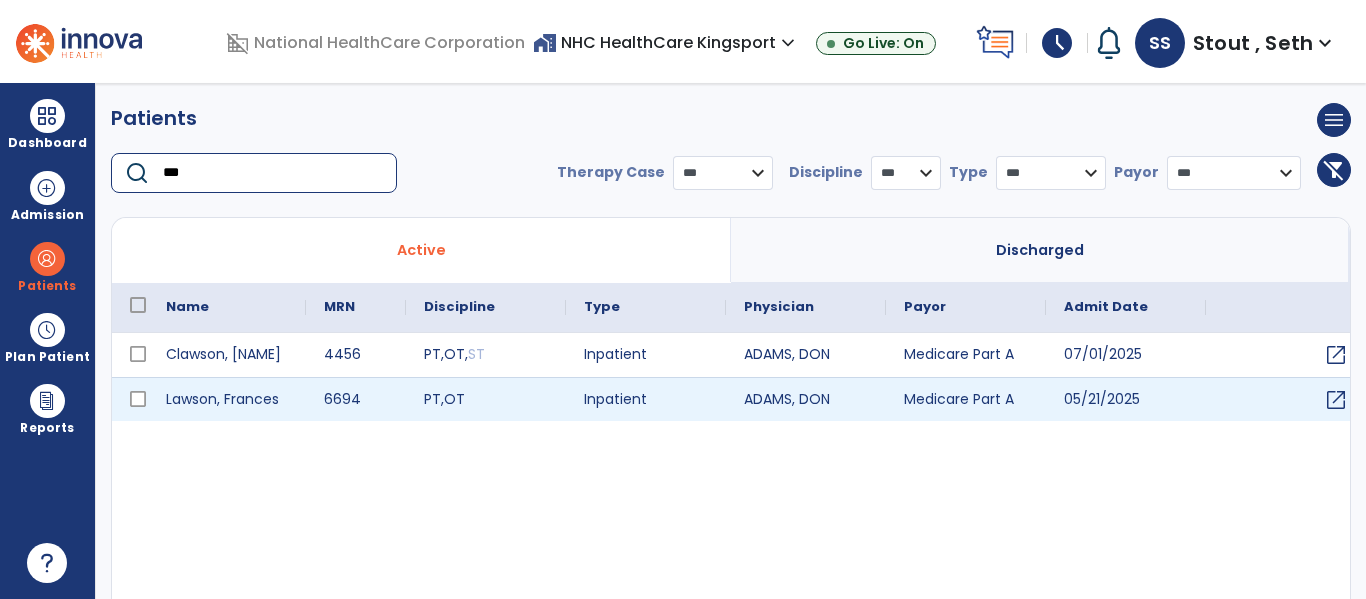 type on "***" 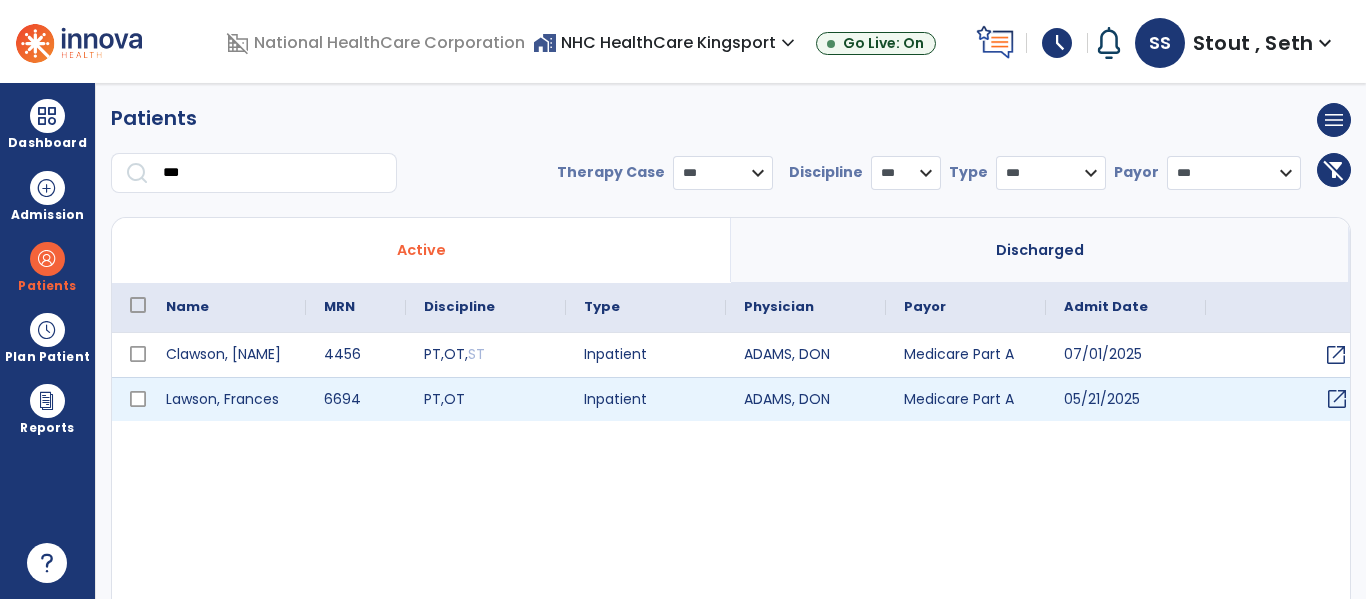 click on "open_in_new" at bounding box center [1337, 399] 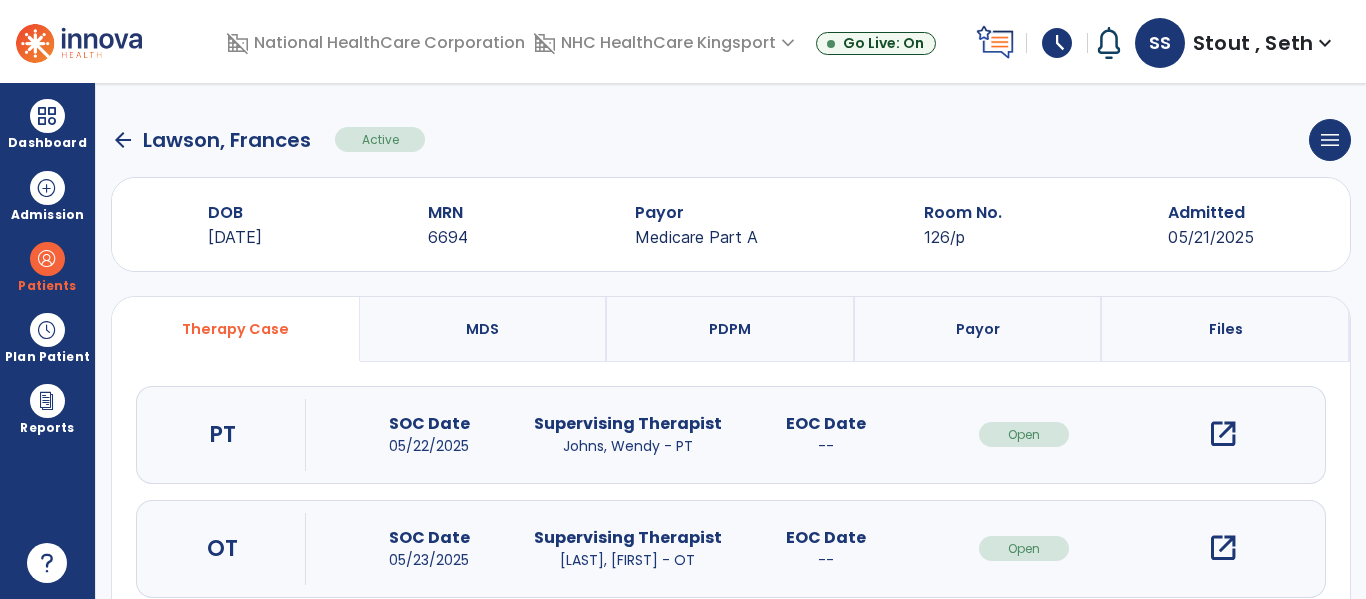 click on "PDPM" at bounding box center [731, 329] 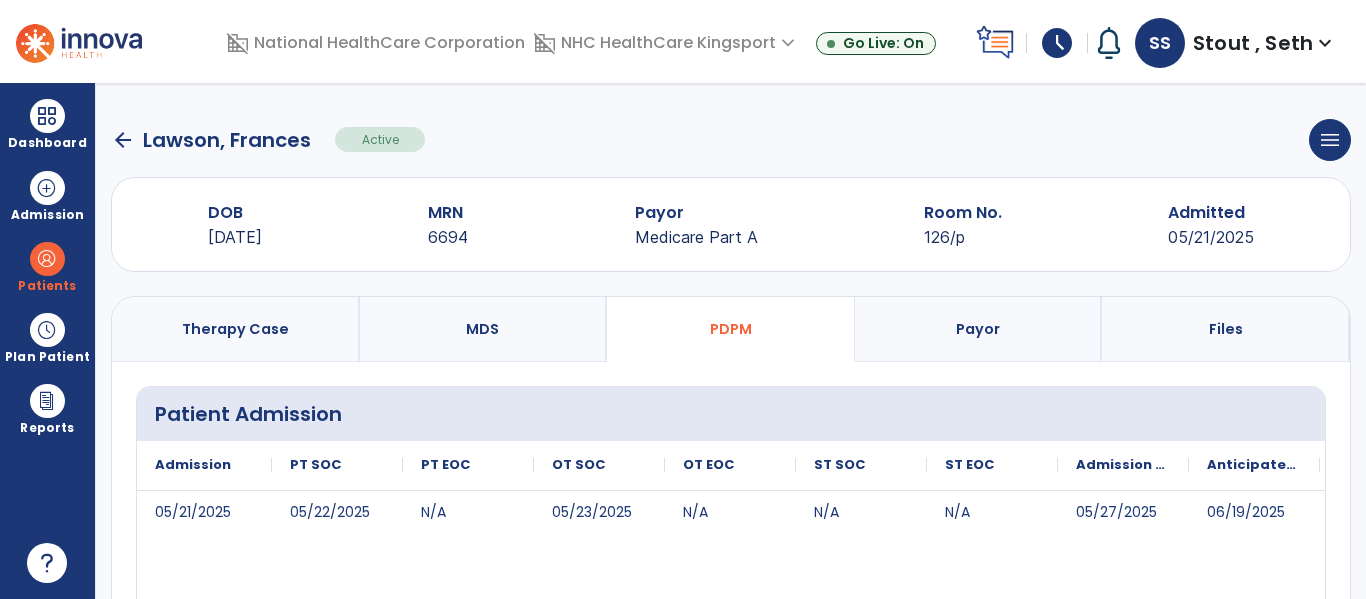 scroll, scrollTop: 962, scrollLeft: 0, axis: vertical 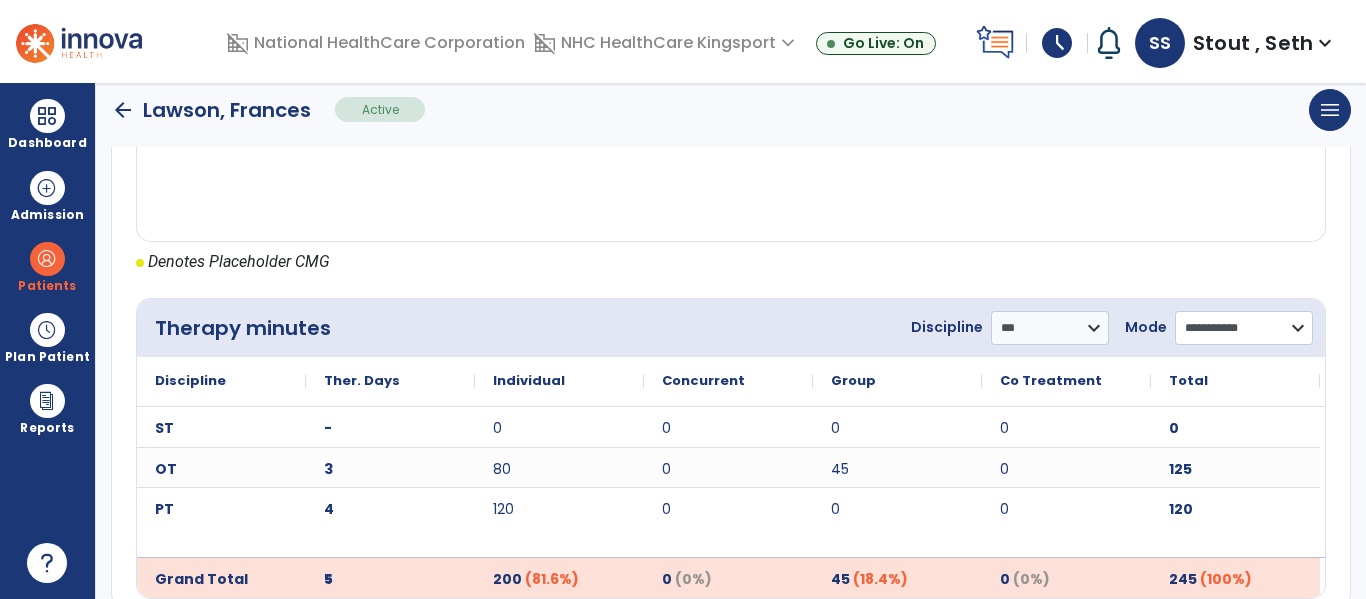 click on "**********" 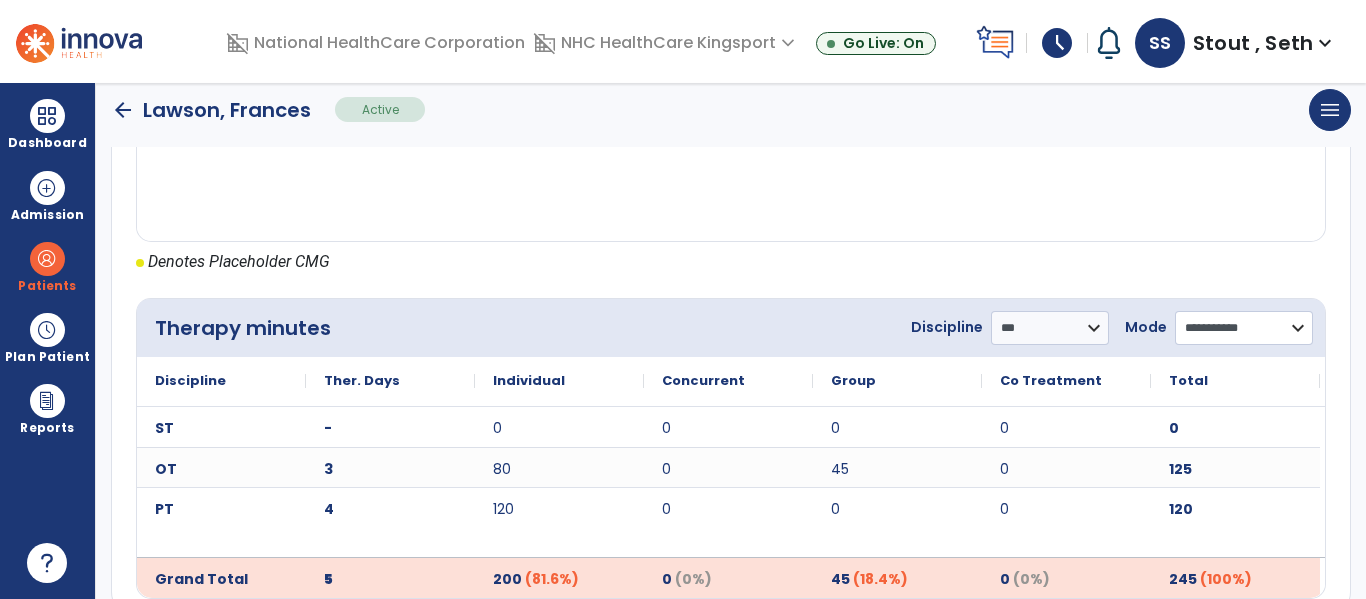 select on "**********" 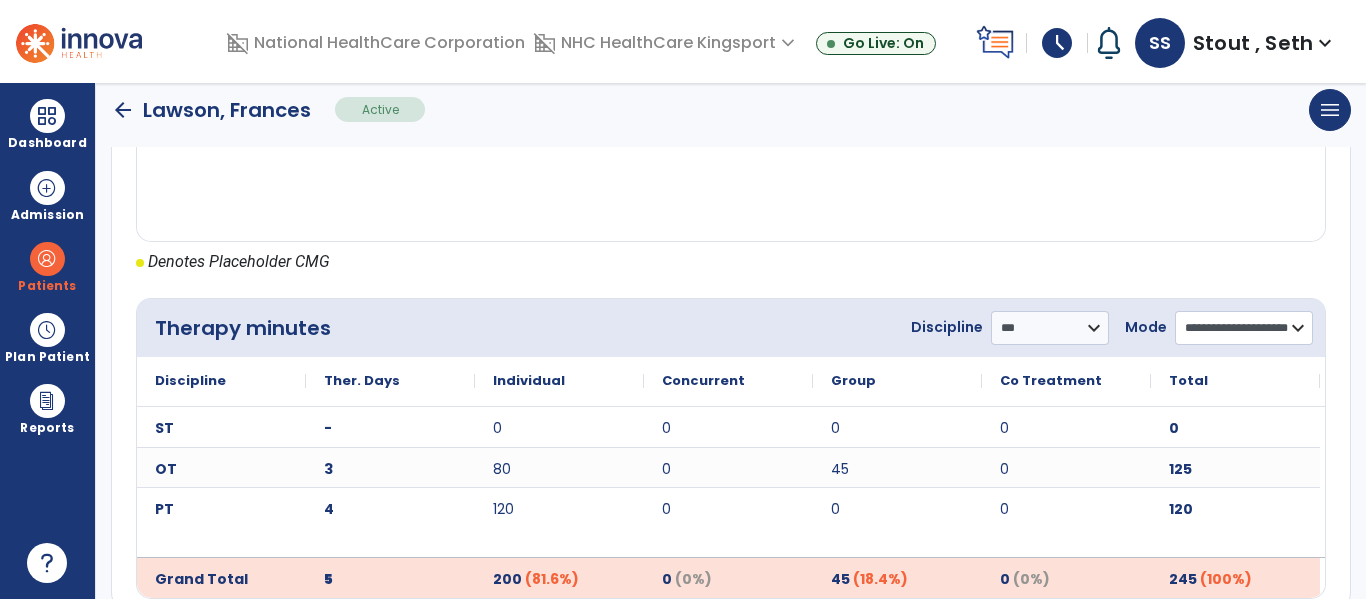 click on "**********" 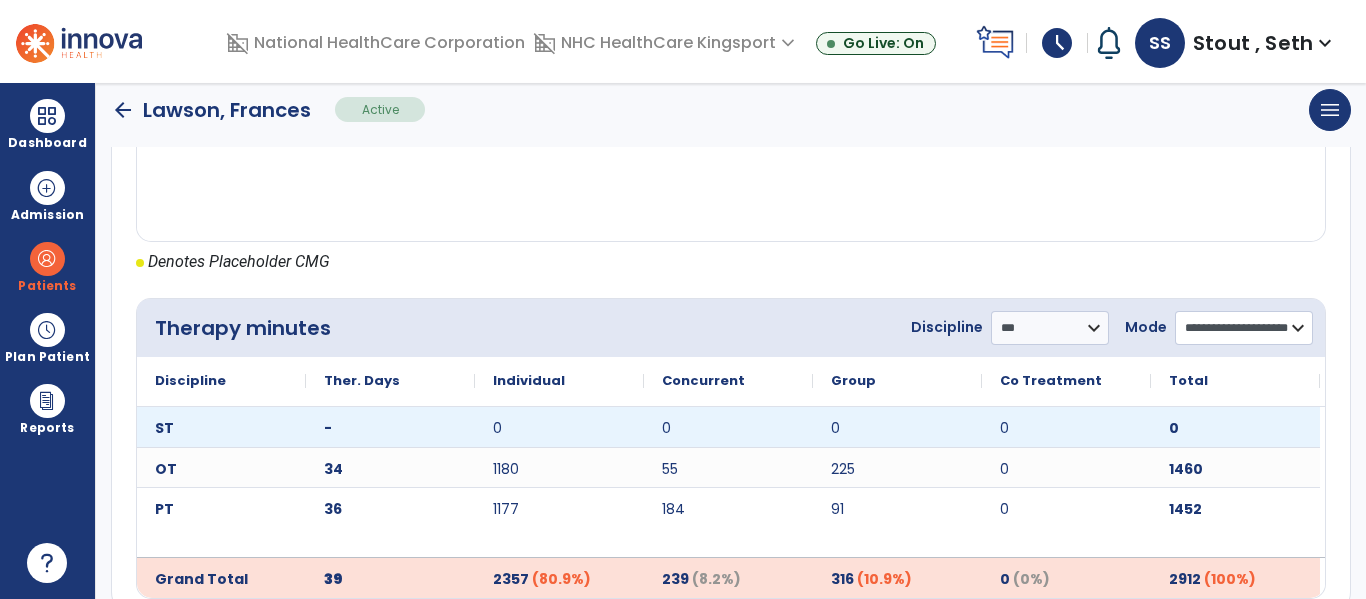 scroll, scrollTop: 1003, scrollLeft: 0, axis: vertical 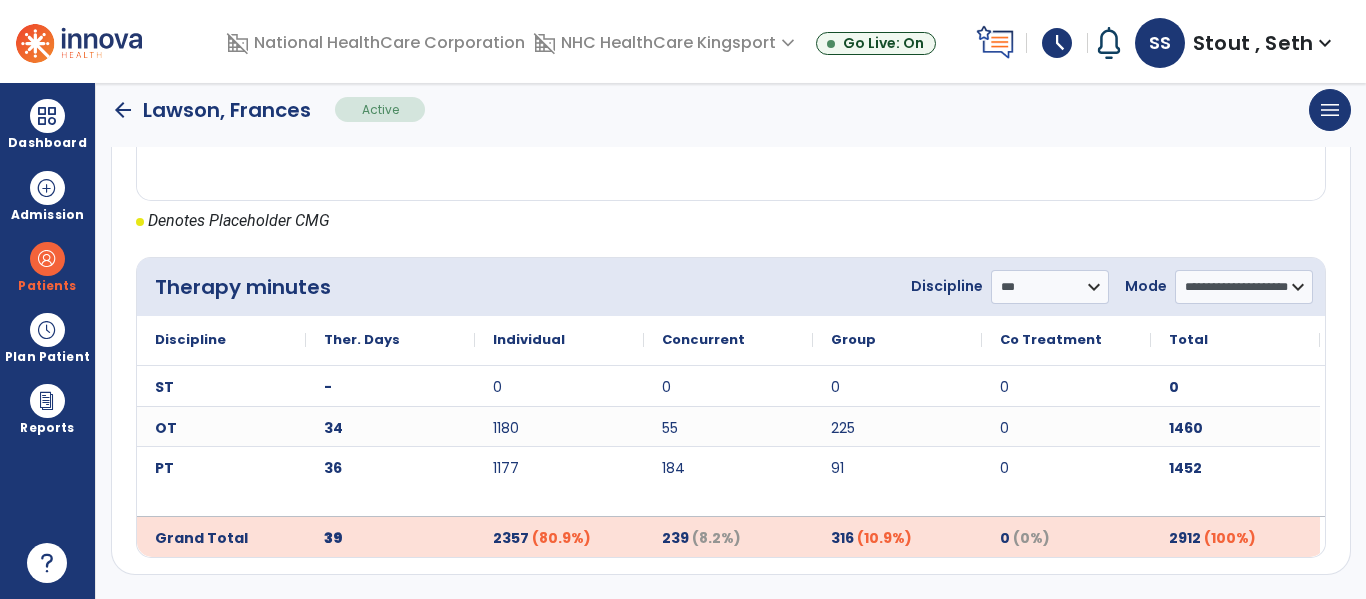 click on "arrow_back" 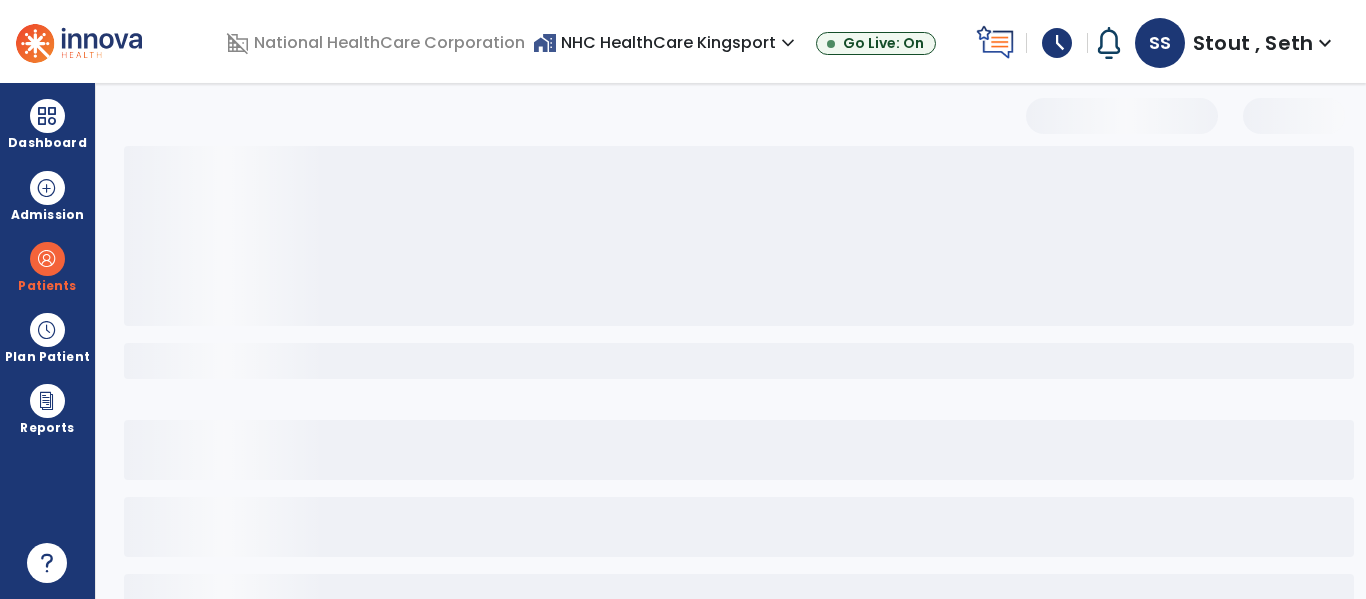 scroll, scrollTop: 0, scrollLeft: 0, axis: both 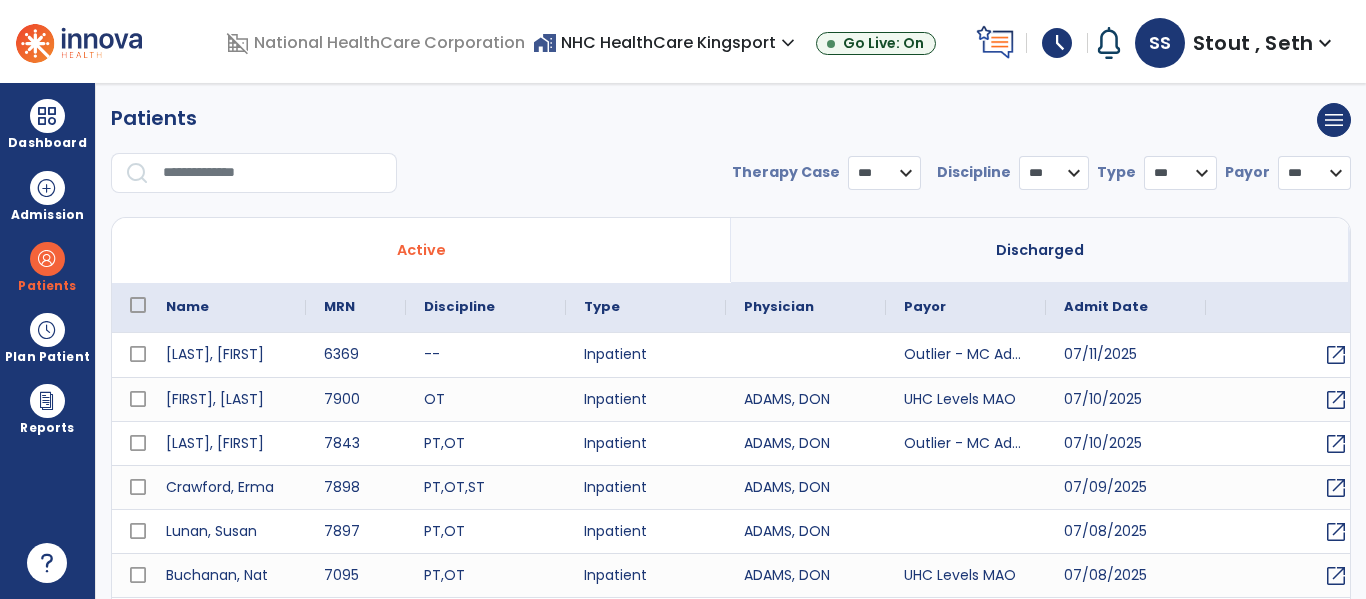 select on "***" 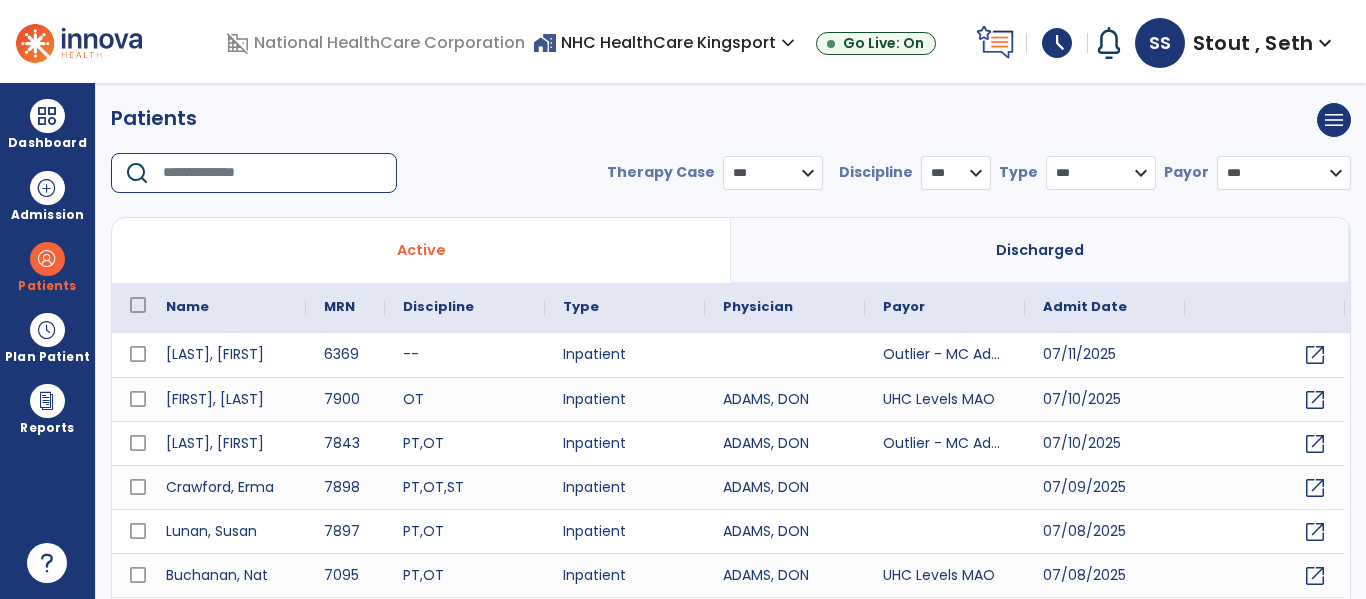 click at bounding box center (273, 173) 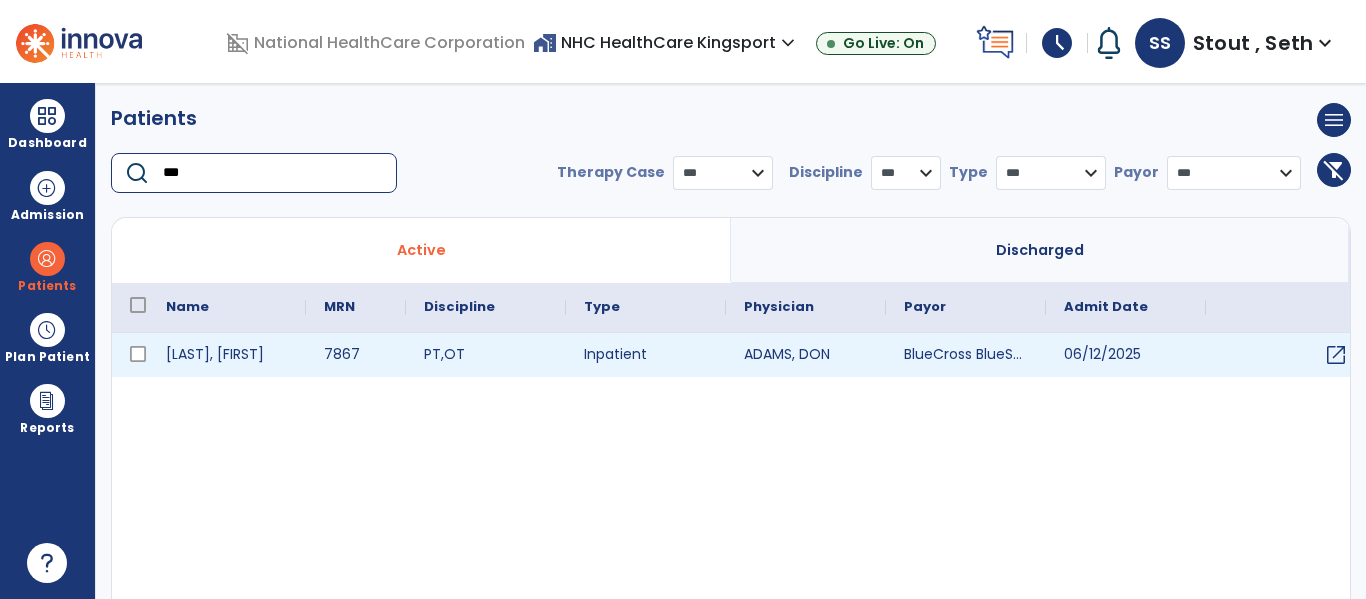 type on "***" 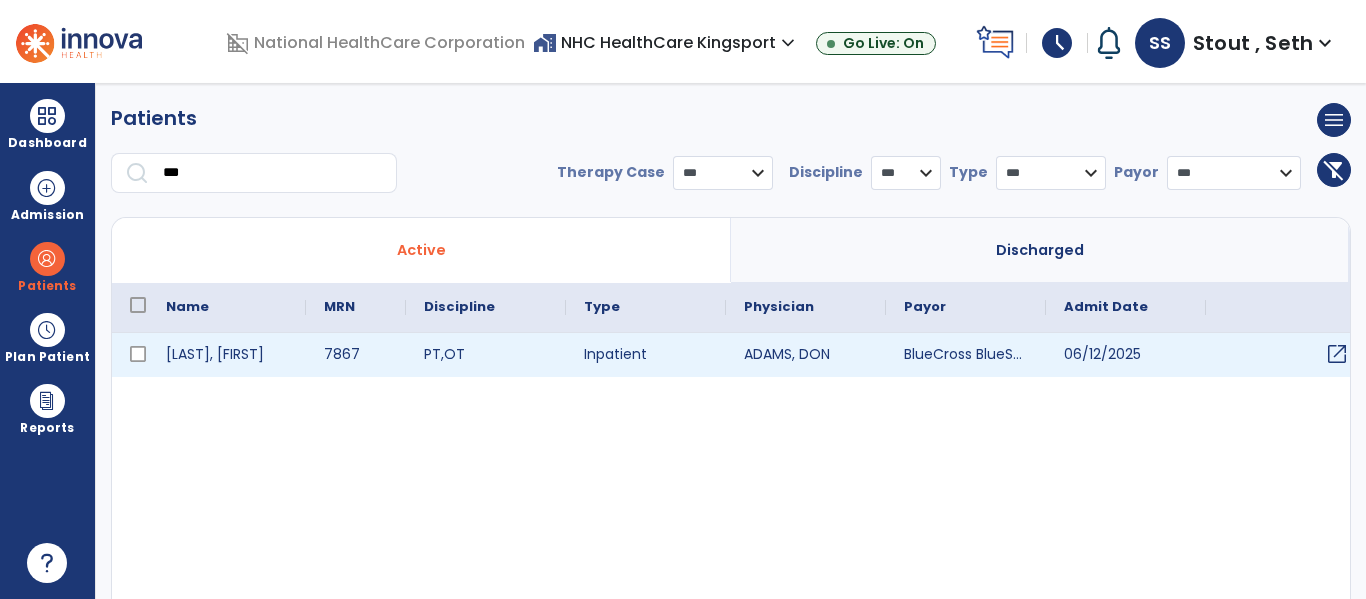 click on "open_in_new" at bounding box center [1337, 354] 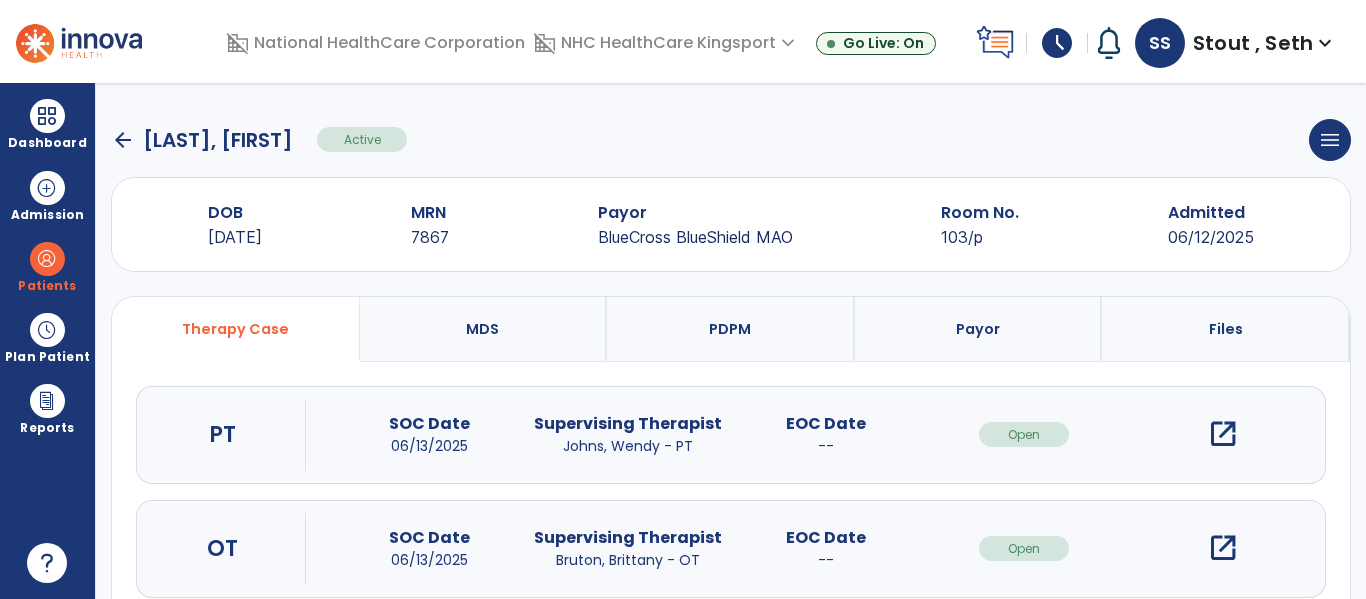 click on "PDPM" at bounding box center (730, 329) 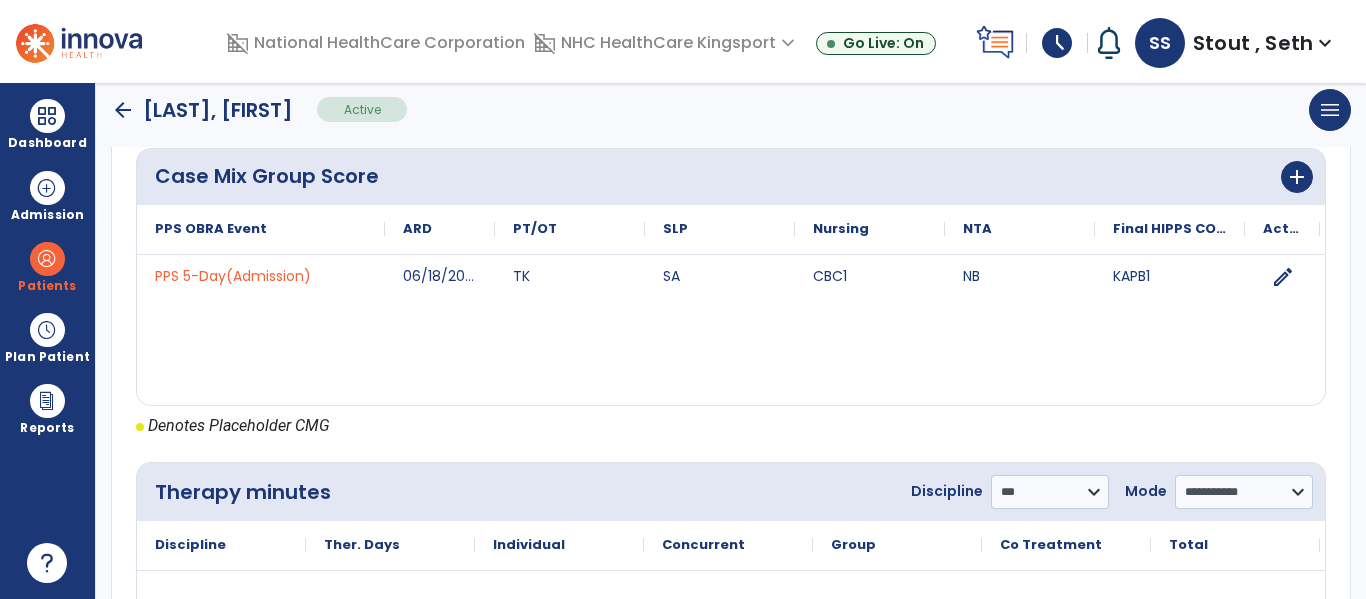 scroll, scrollTop: 962, scrollLeft: 0, axis: vertical 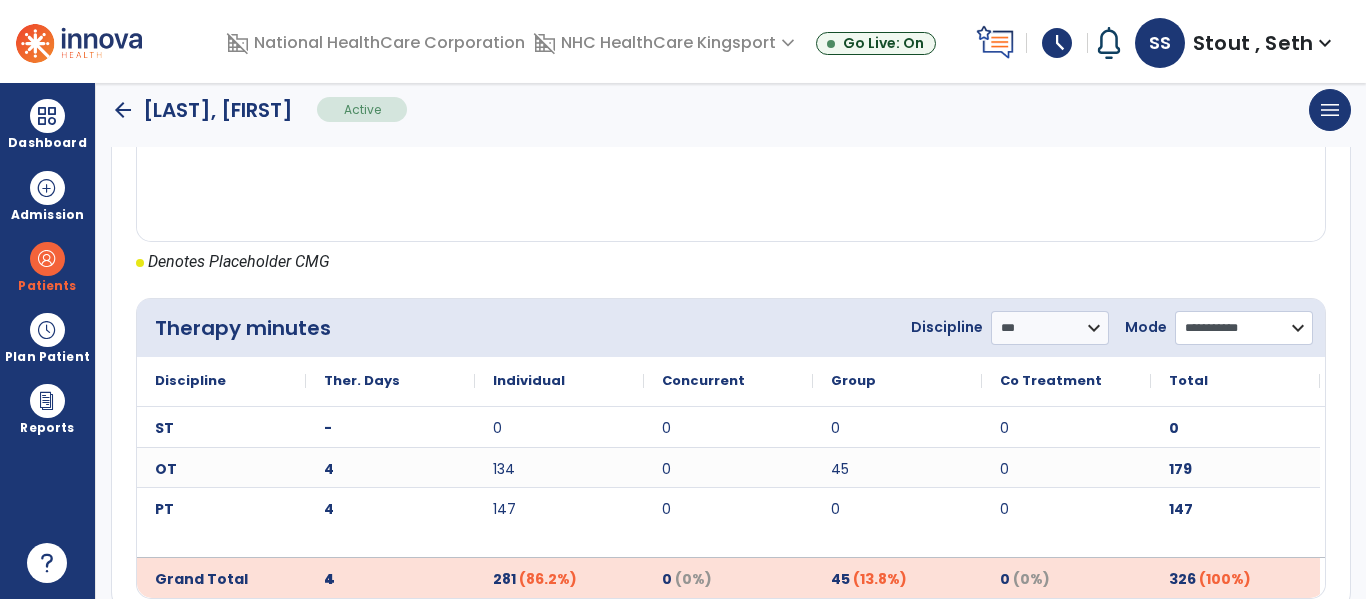 click on "**********" 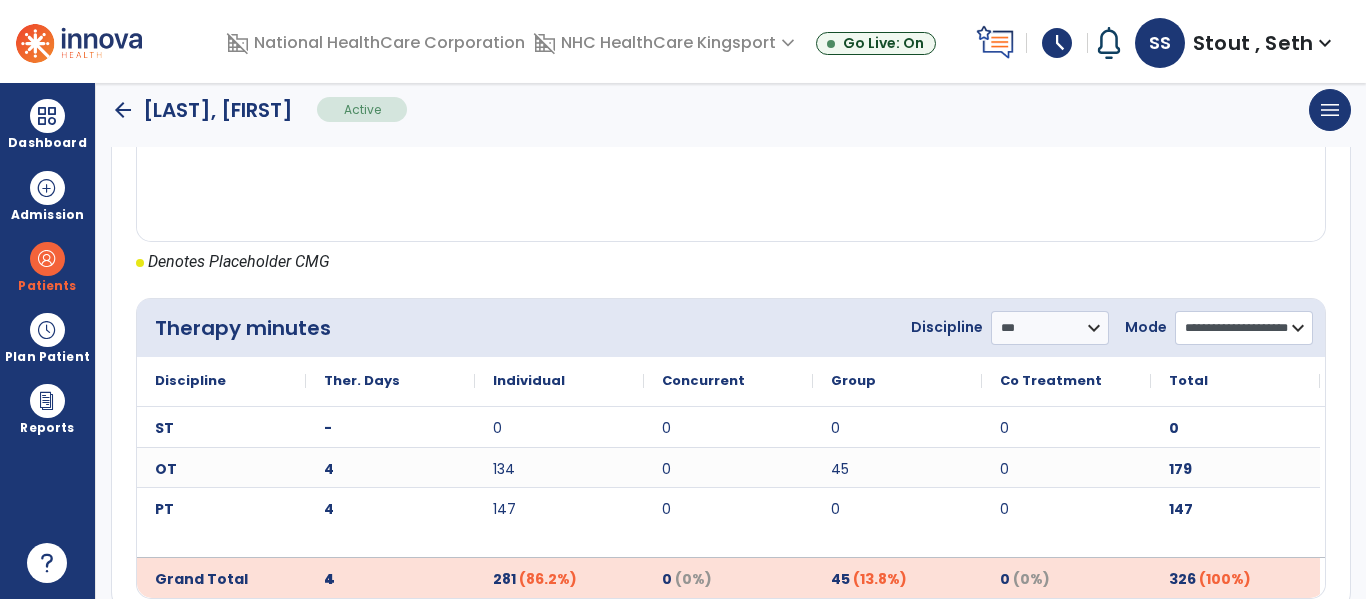 click on "**********" 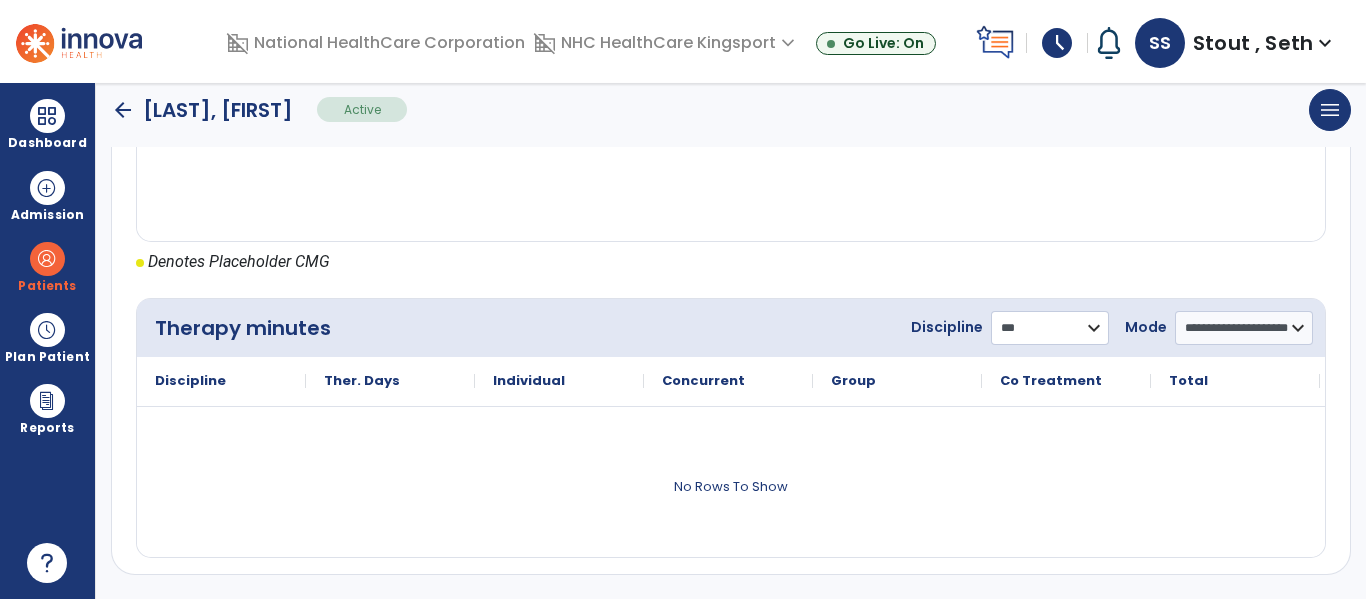 click on "**********" 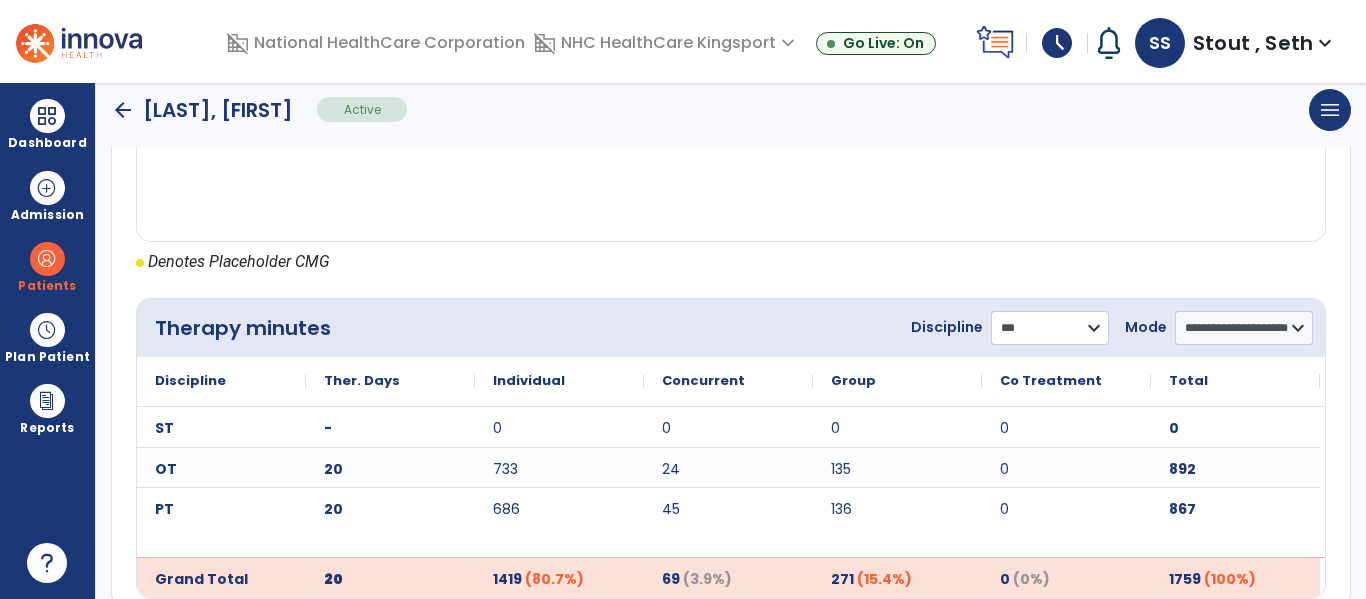 scroll, scrollTop: 1003, scrollLeft: 0, axis: vertical 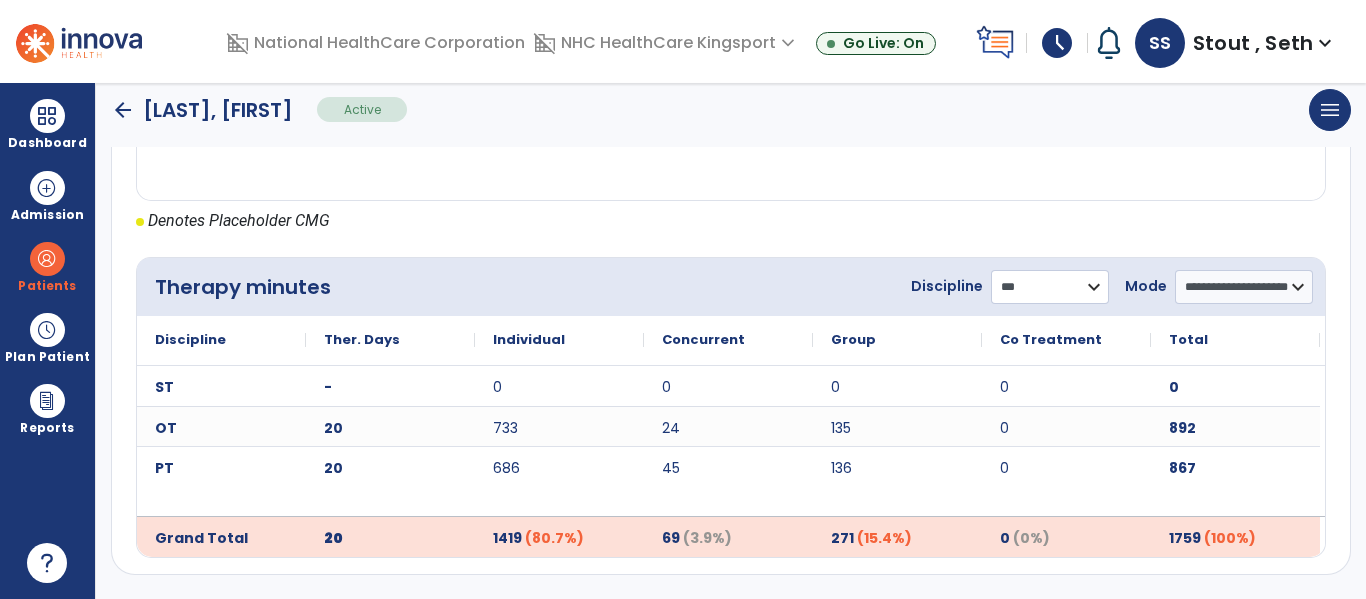 select on "**" 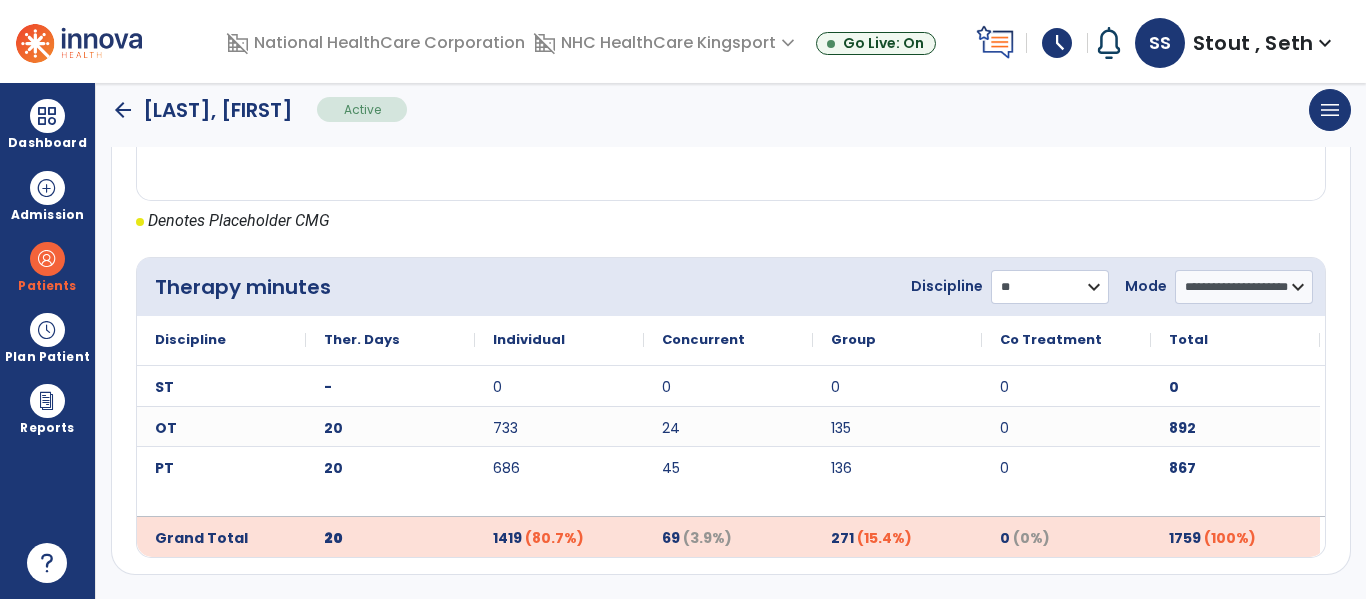 click on "**********" 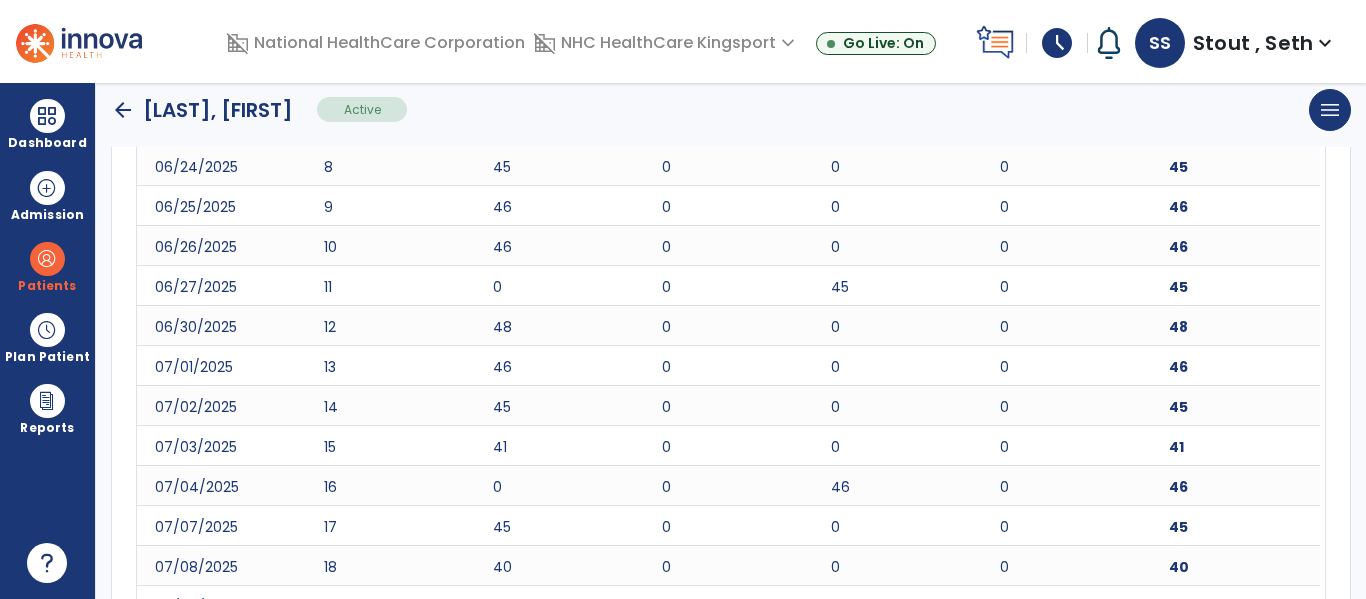 scroll, scrollTop: 1653, scrollLeft: 0, axis: vertical 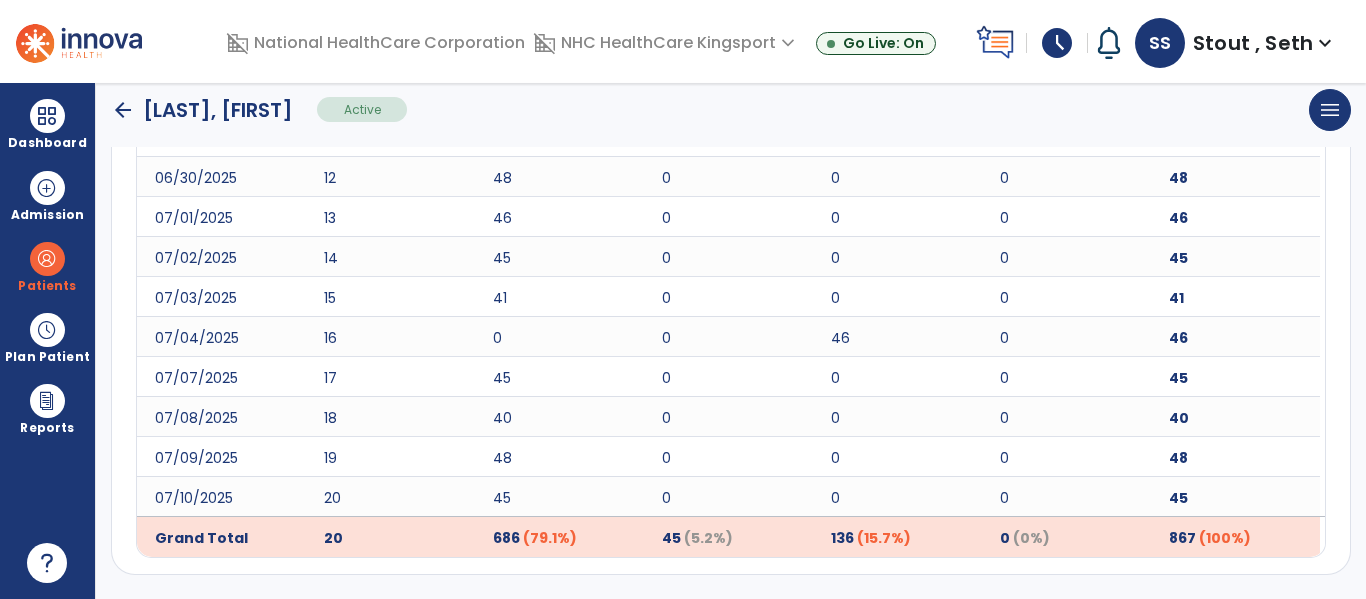 click on "arrow_back" 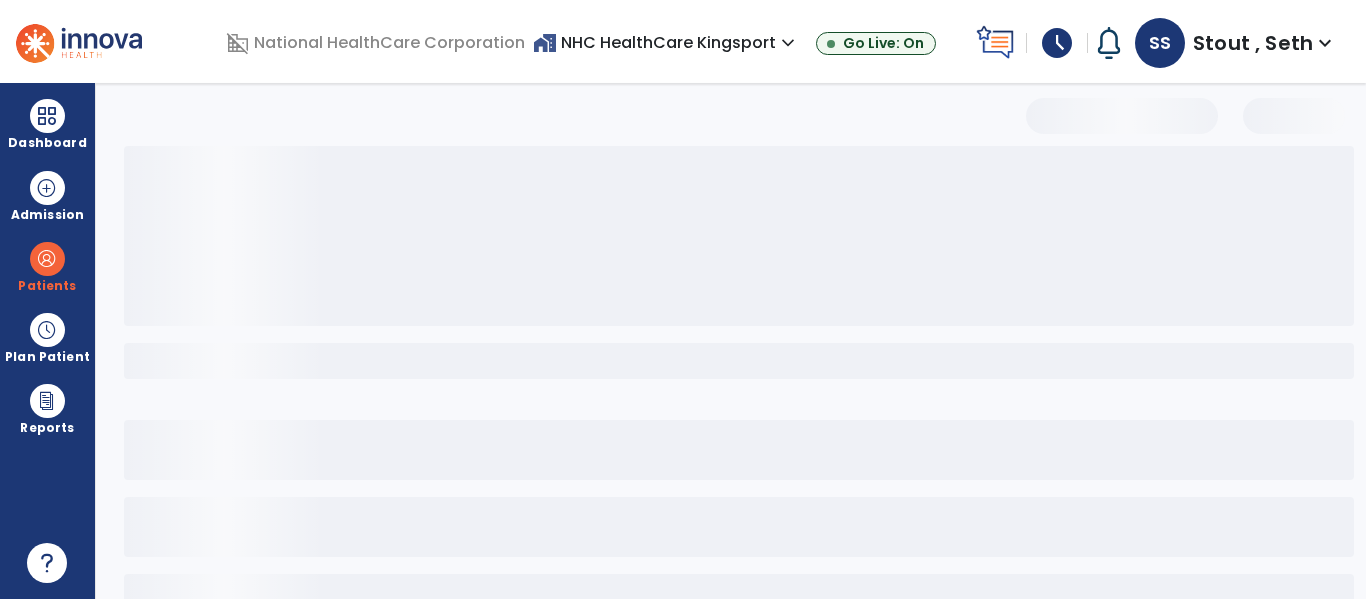 scroll, scrollTop: 144, scrollLeft: 0, axis: vertical 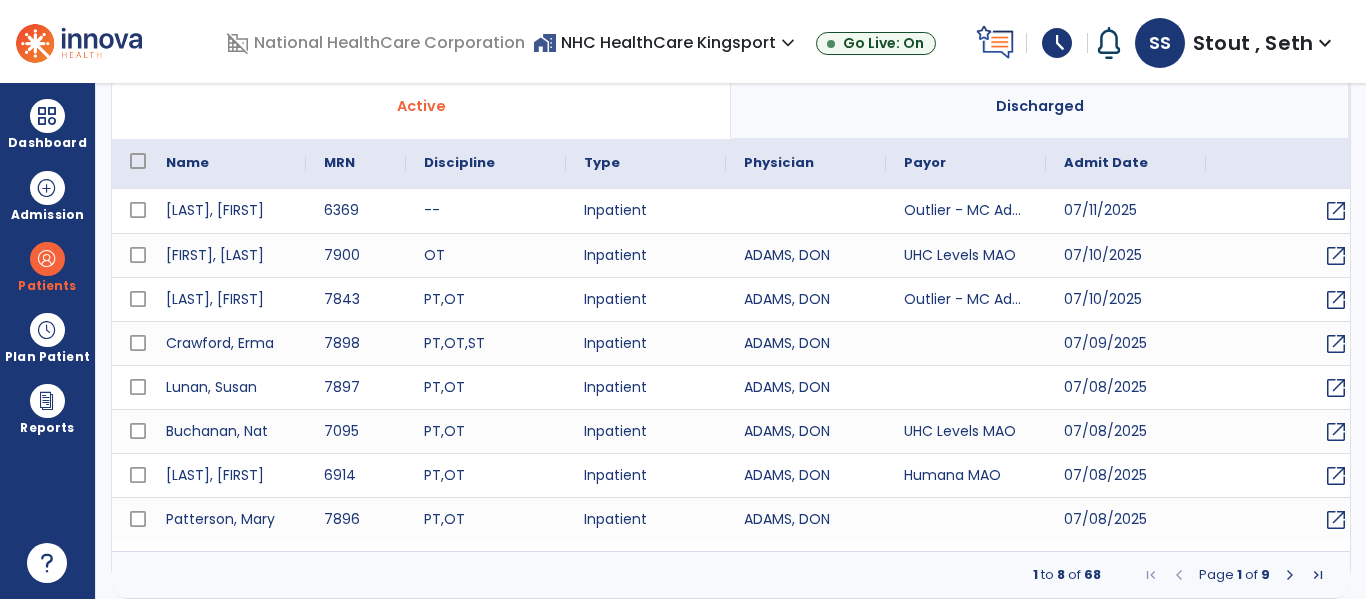 select on "***" 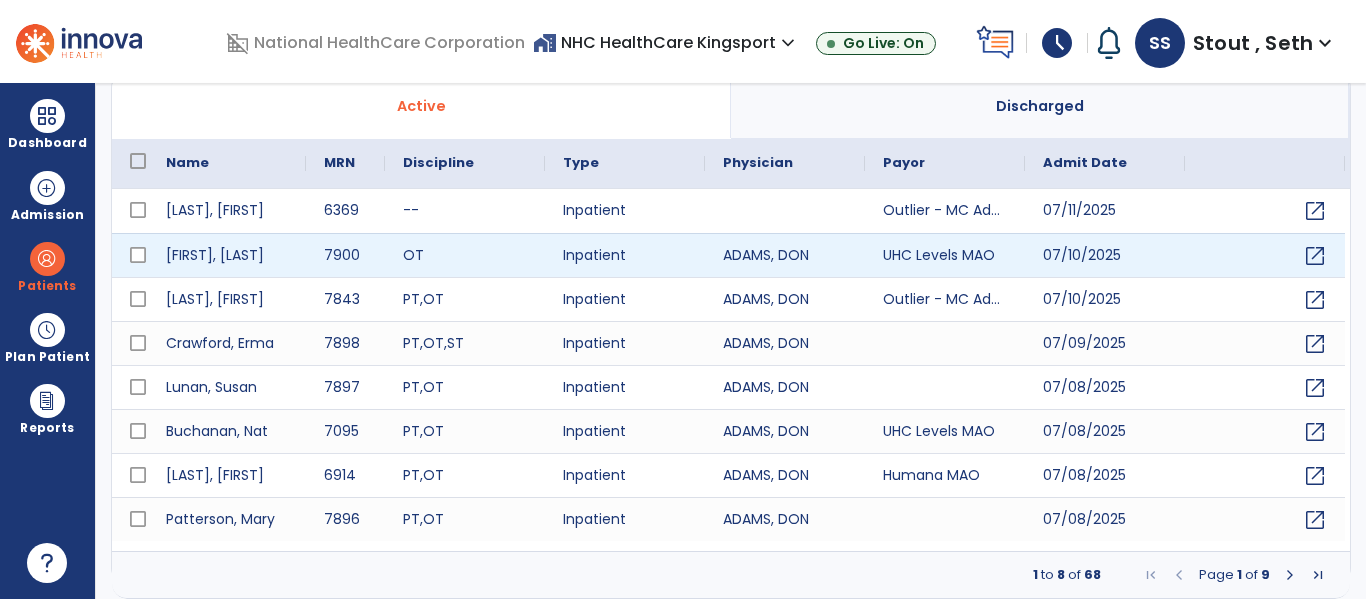 scroll, scrollTop: 0, scrollLeft: 0, axis: both 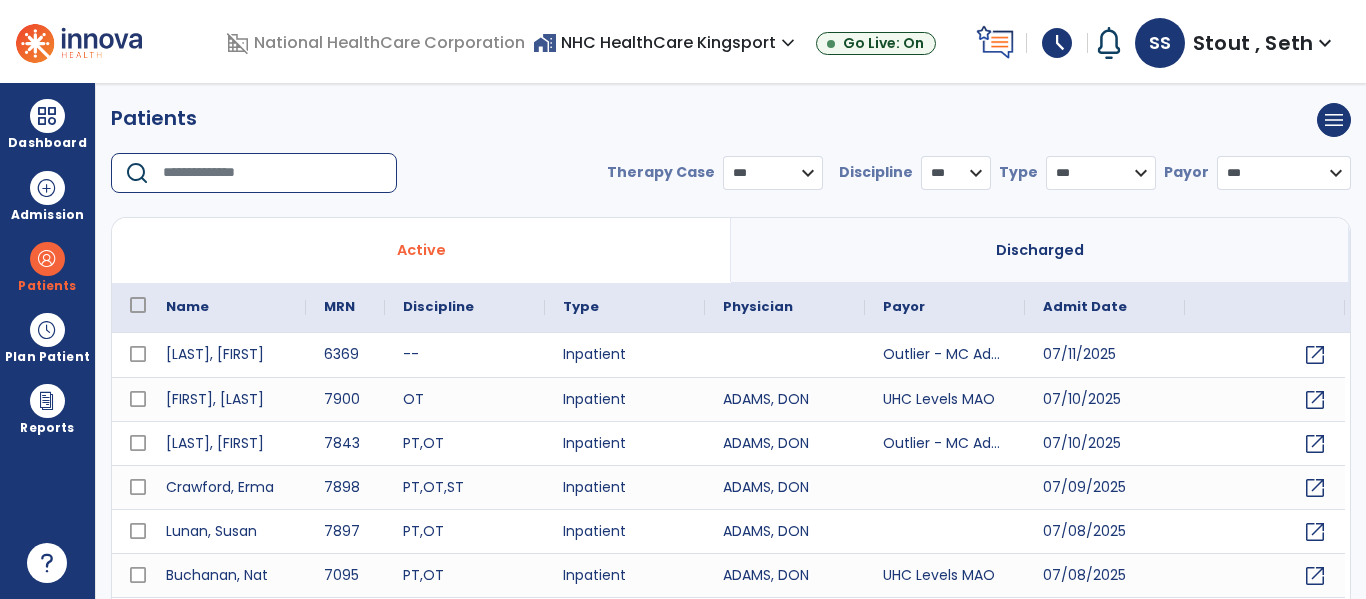 click at bounding box center [273, 173] 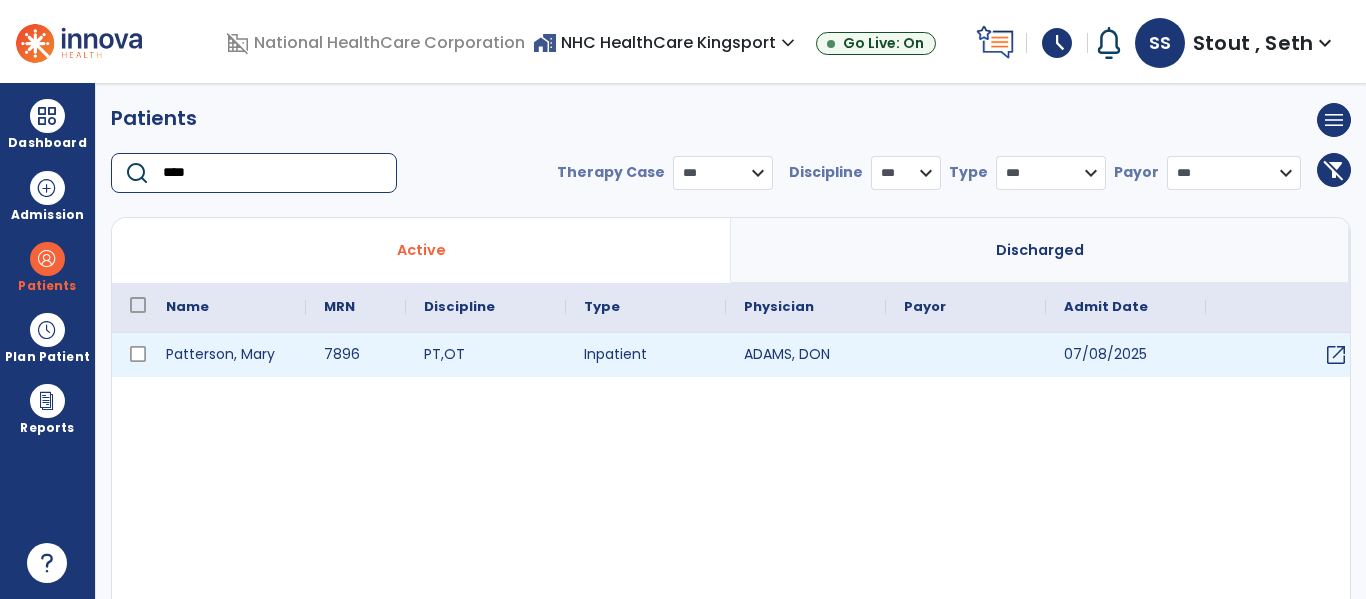 type on "****" 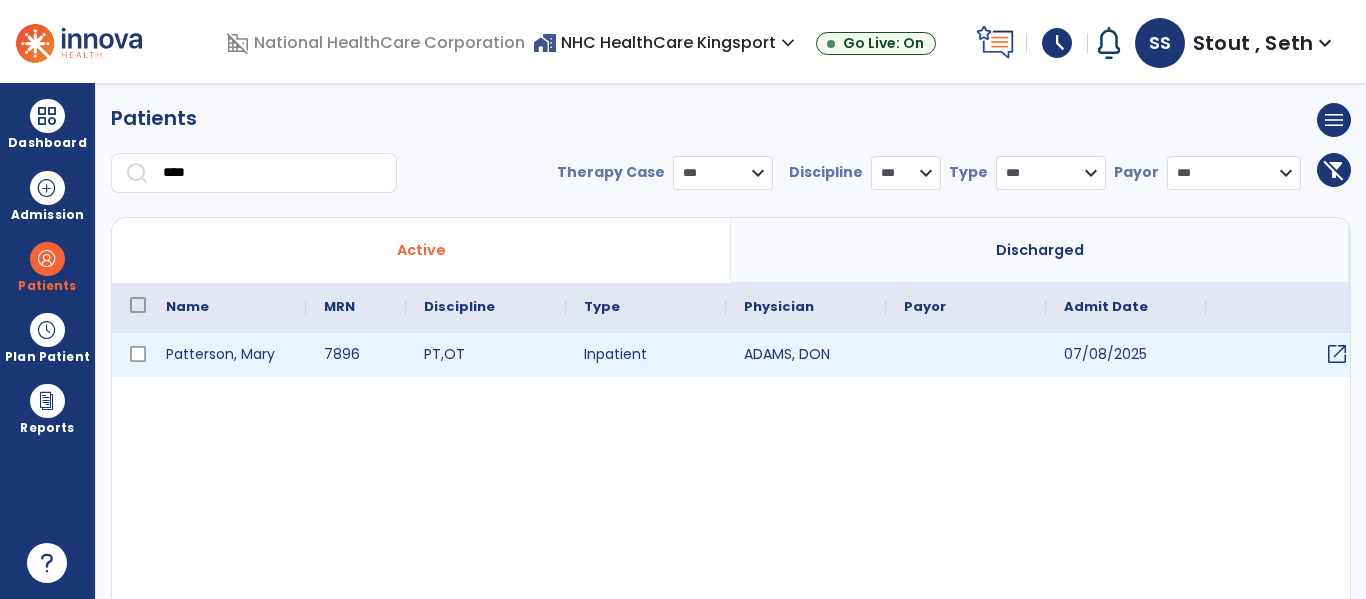 click on "open_in_new" at bounding box center [1337, 354] 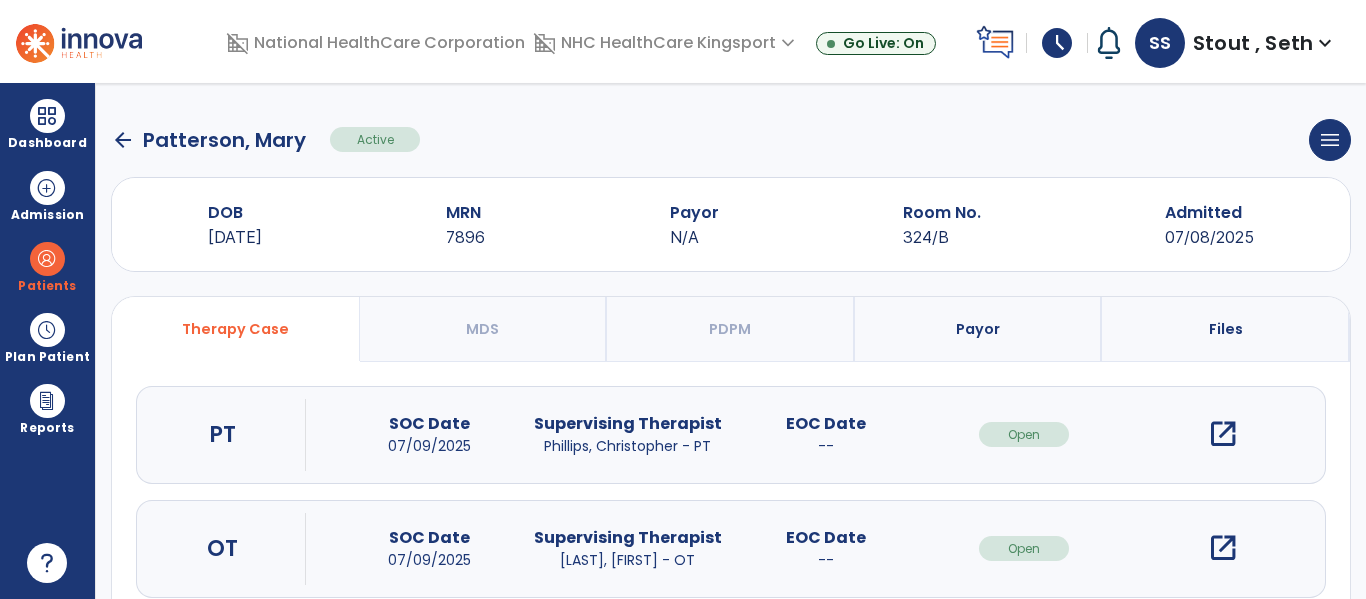 click on "arrow_back" 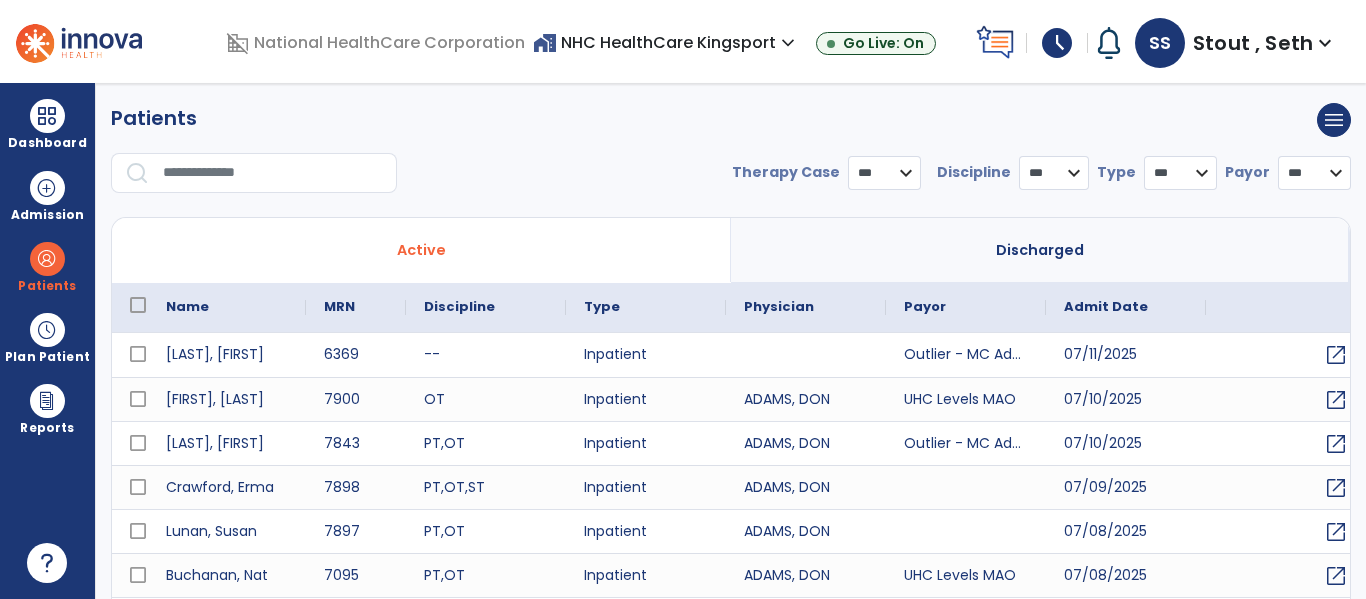 select on "***" 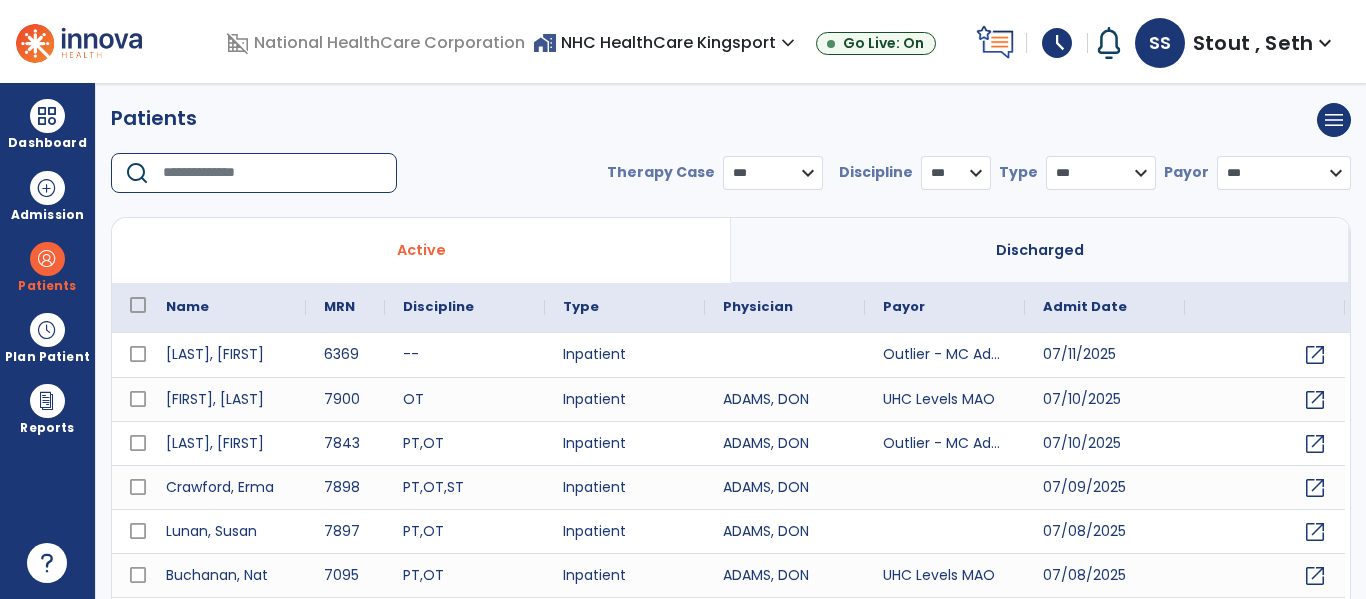 click at bounding box center [273, 173] 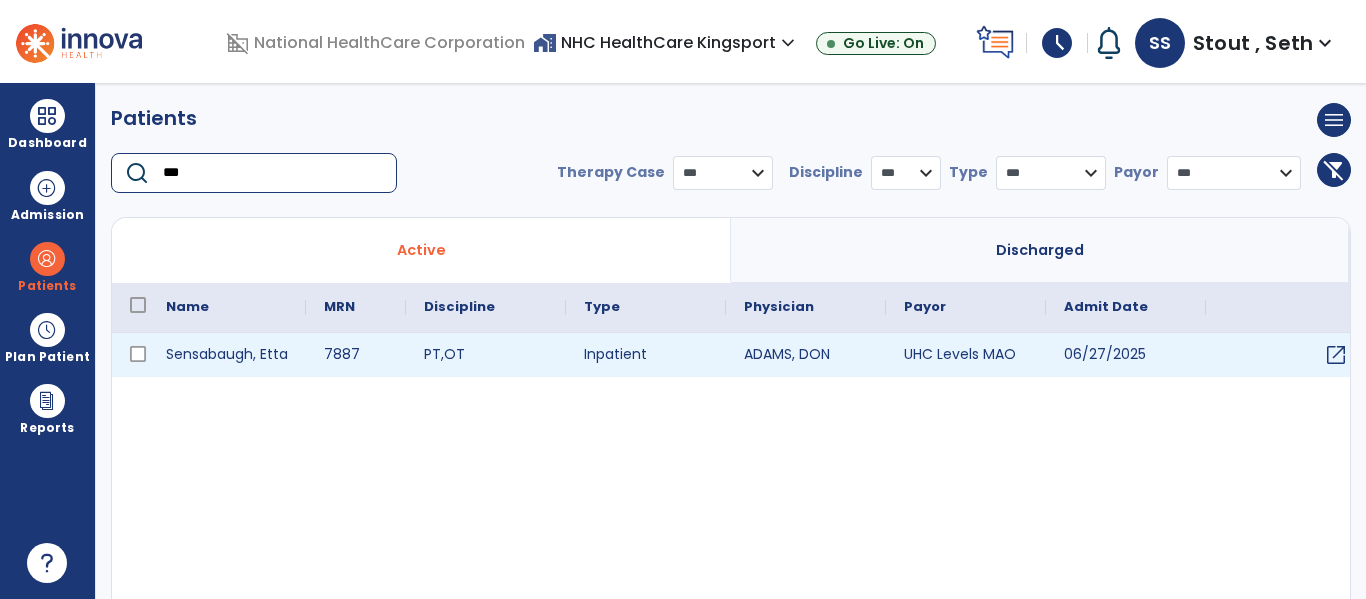 type on "***" 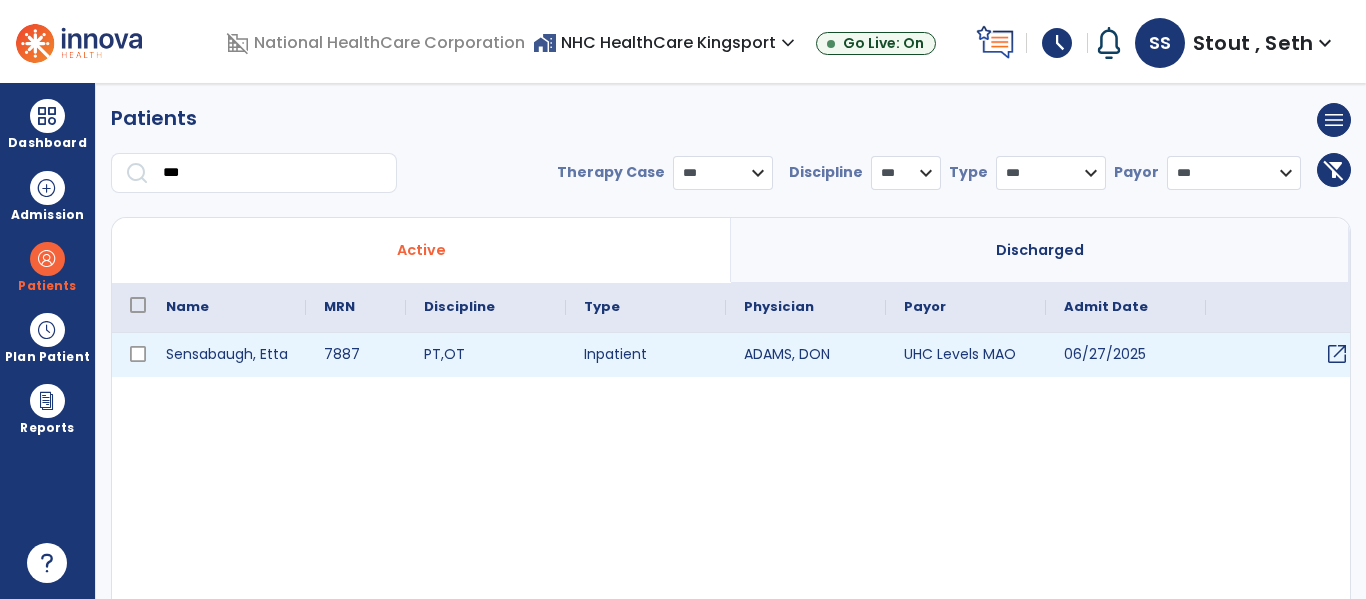 click on "open_in_new" at bounding box center (1337, 354) 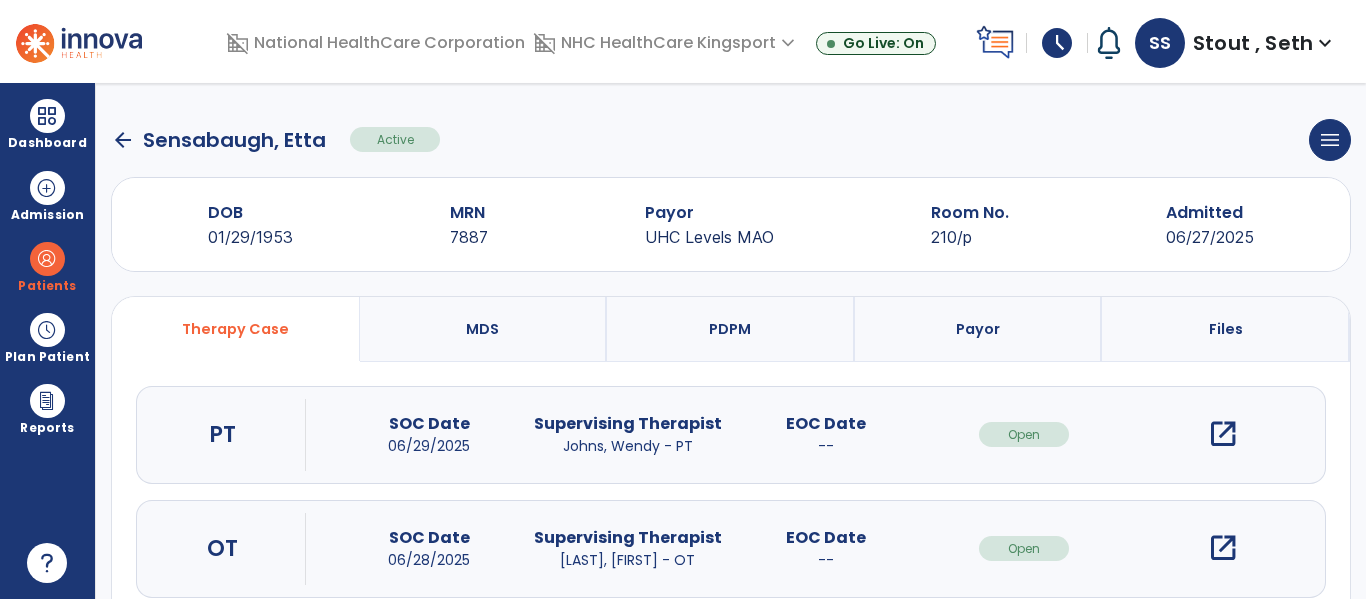 click on "PDPM" at bounding box center [730, 329] 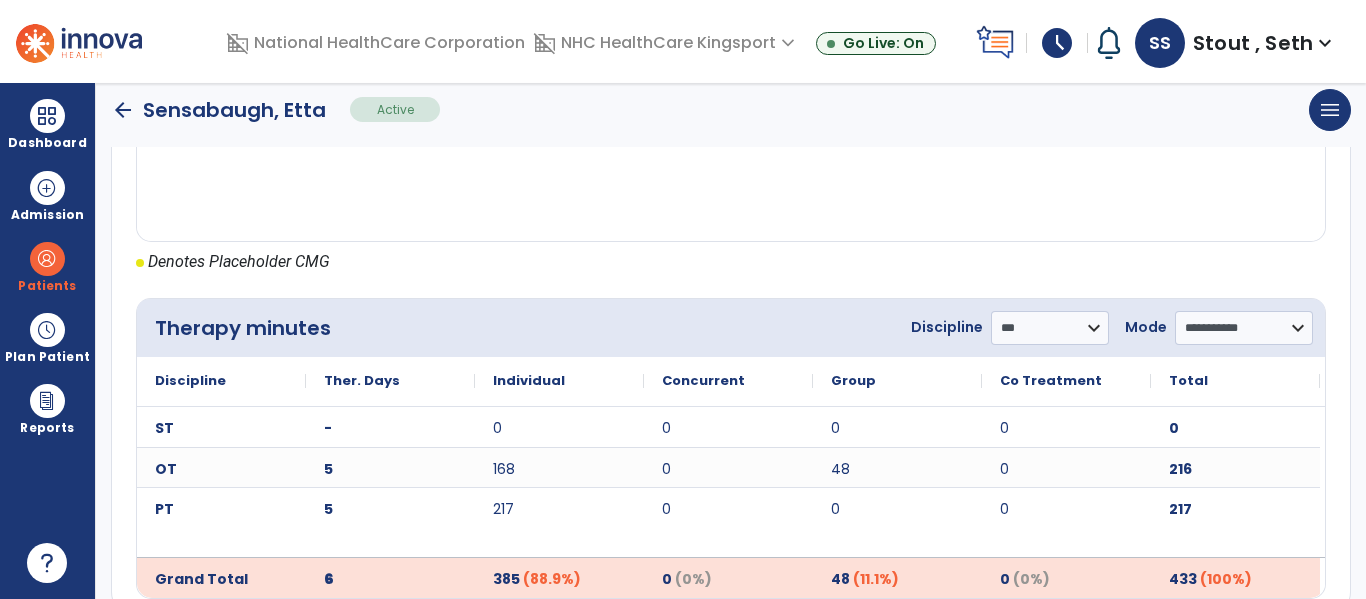 scroll, scrollTop: 1003, scrollLeft: 0, axis: vertical 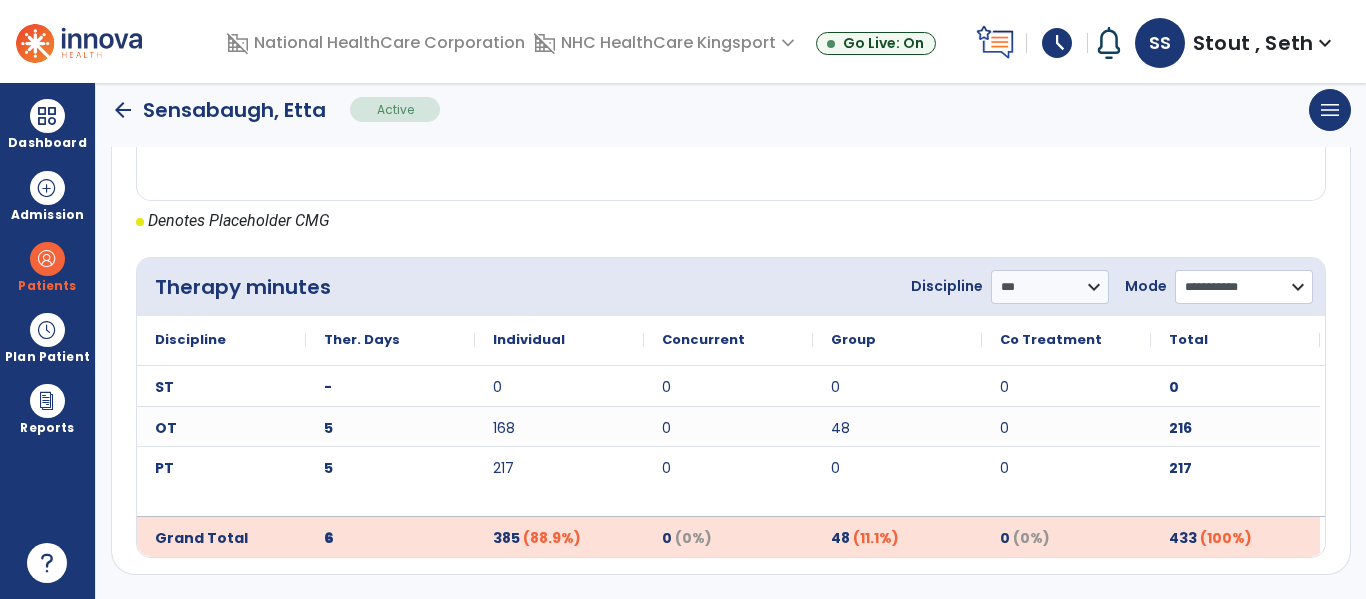 click on "**********" 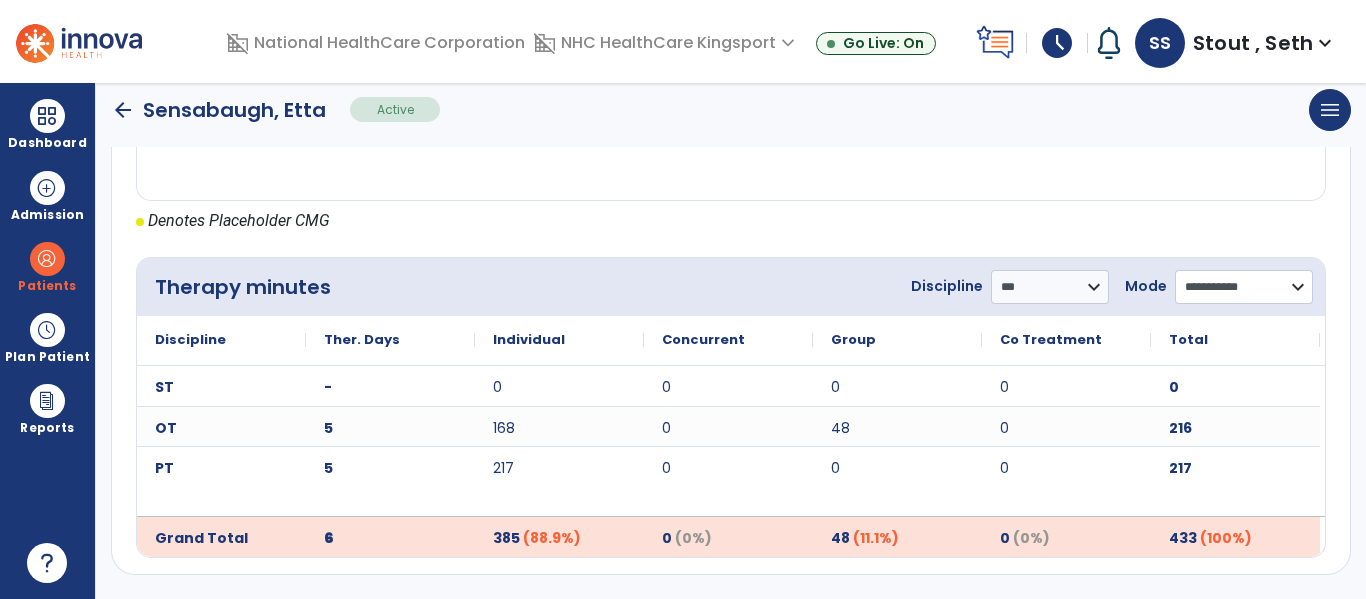 select on "**********" 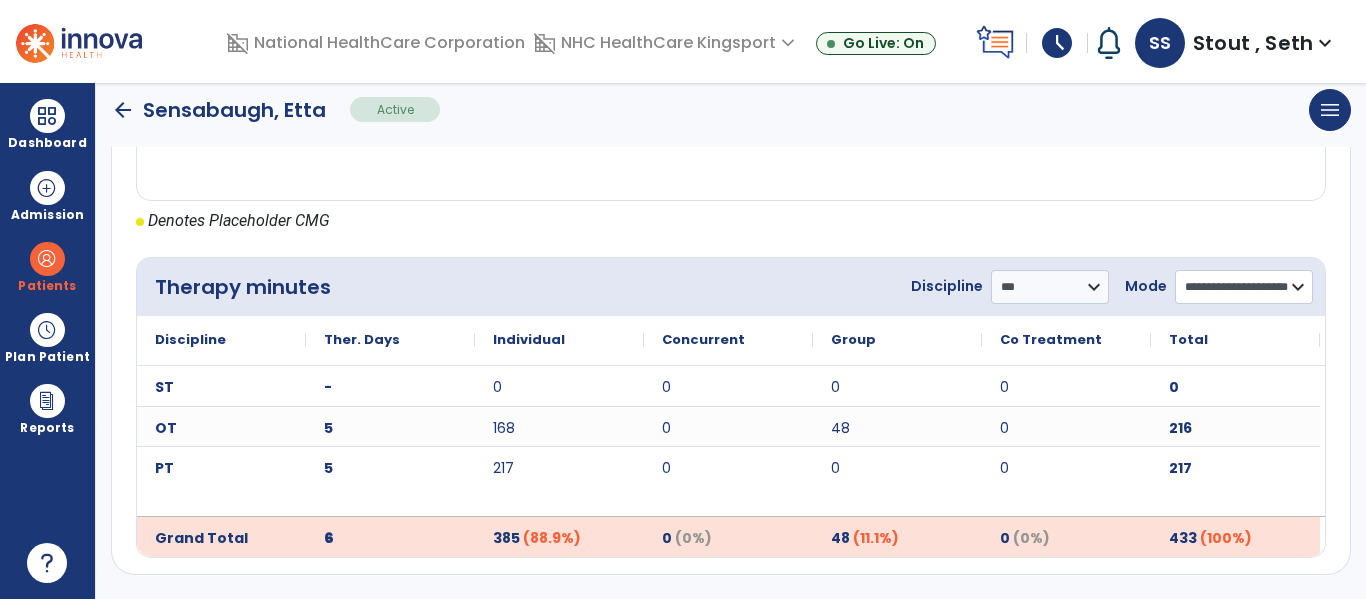 click on "**********" 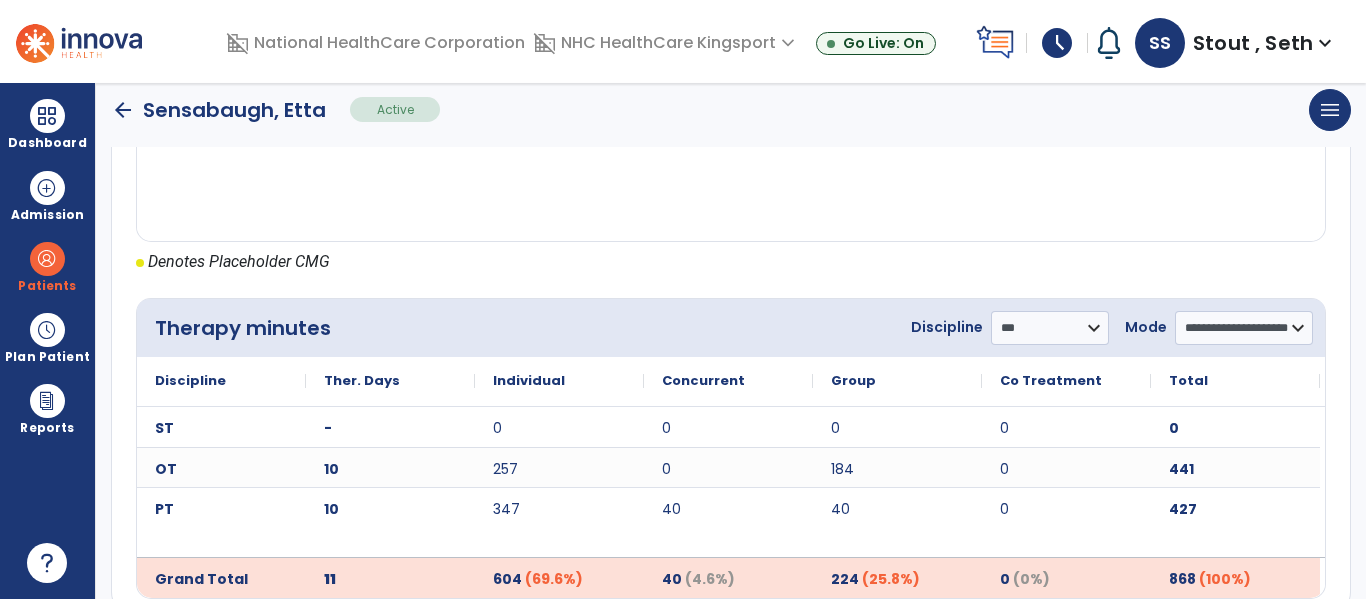 scroll, scrollTop: 1003, scrollLeft: 0, axis: vertical 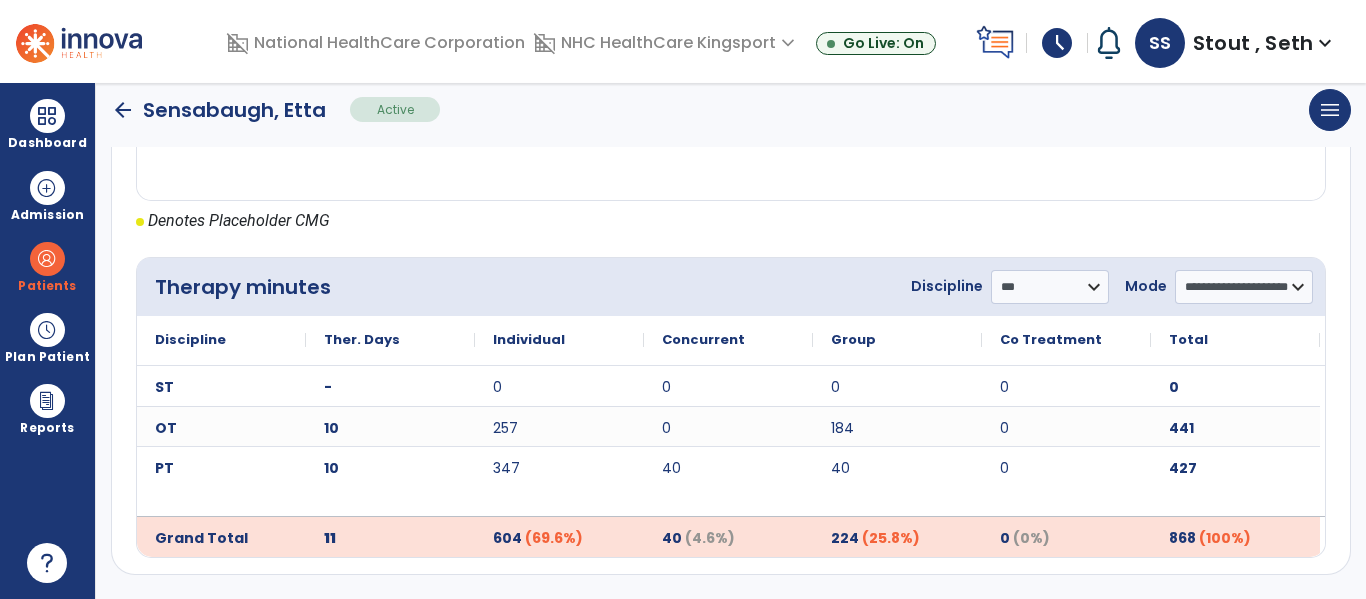 click on "Group" 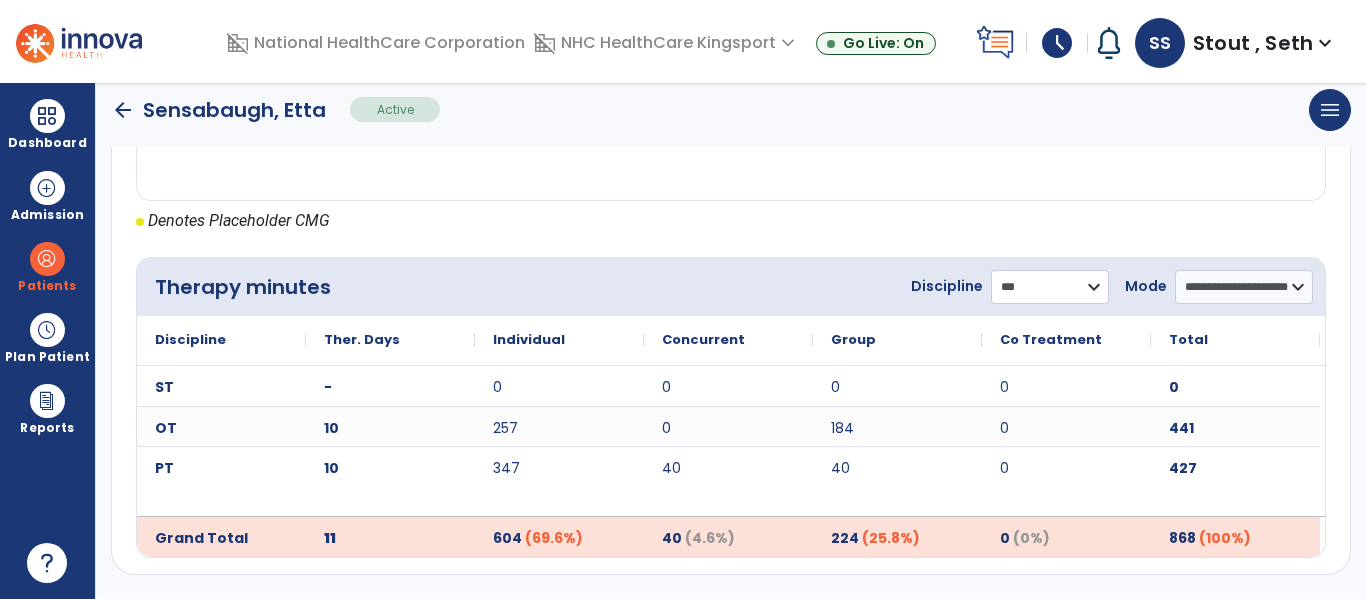 click on "**********" 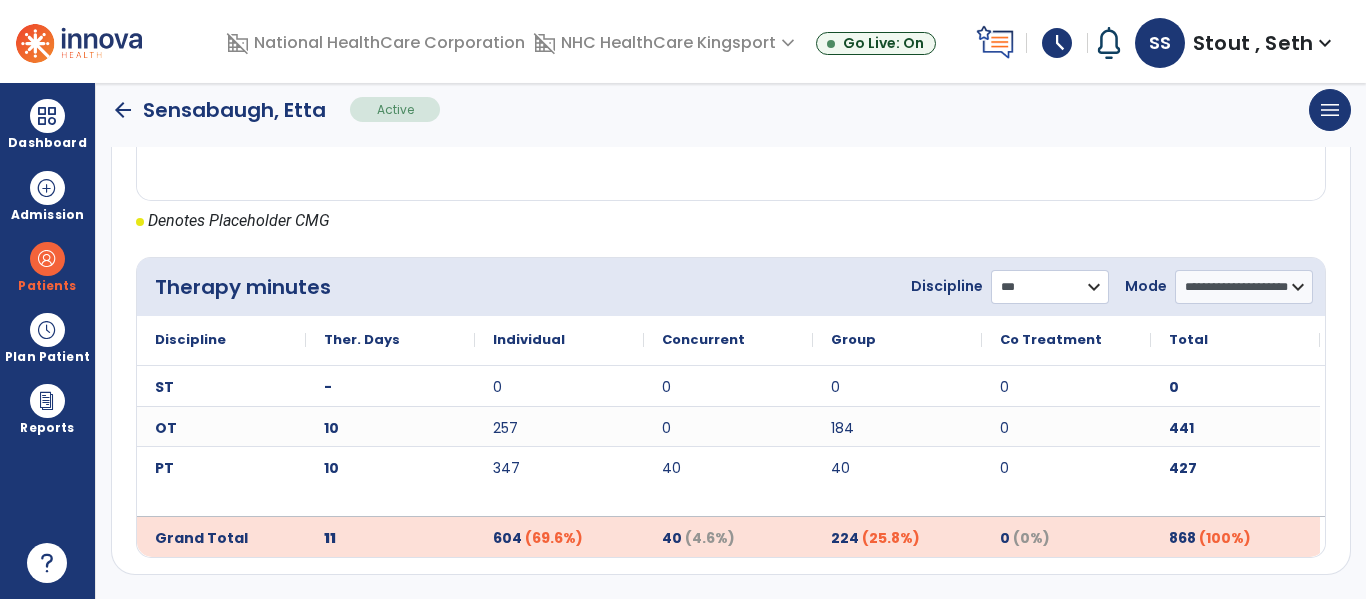 select on "**" 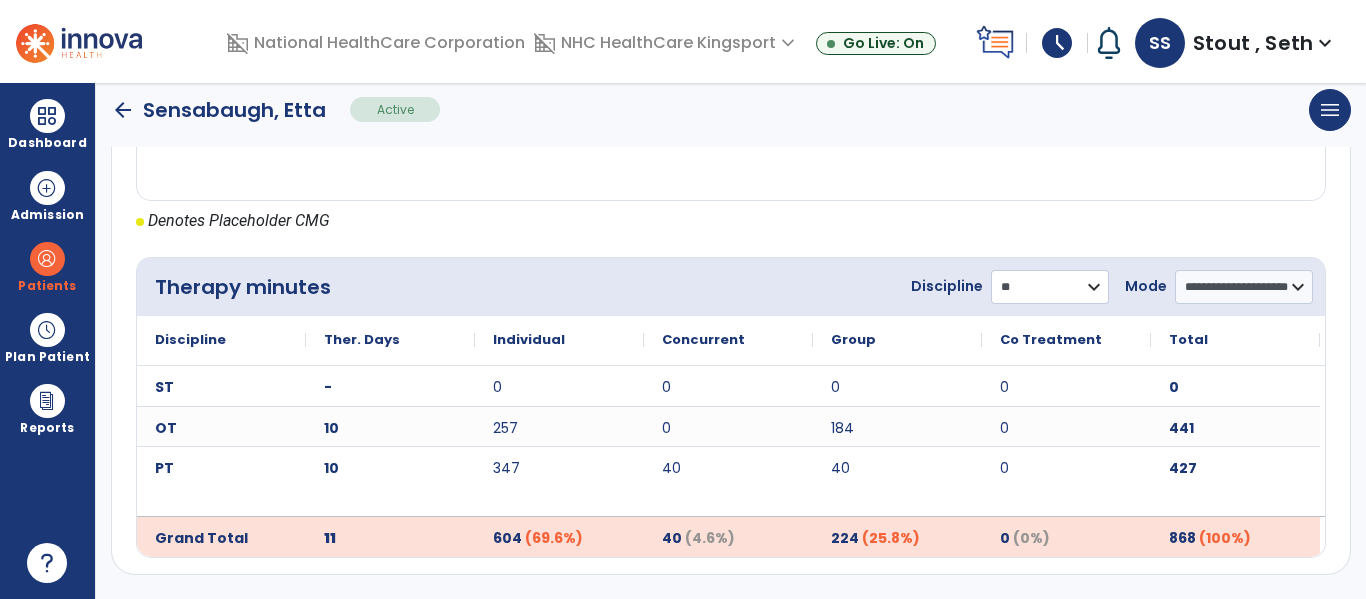click on "**********" 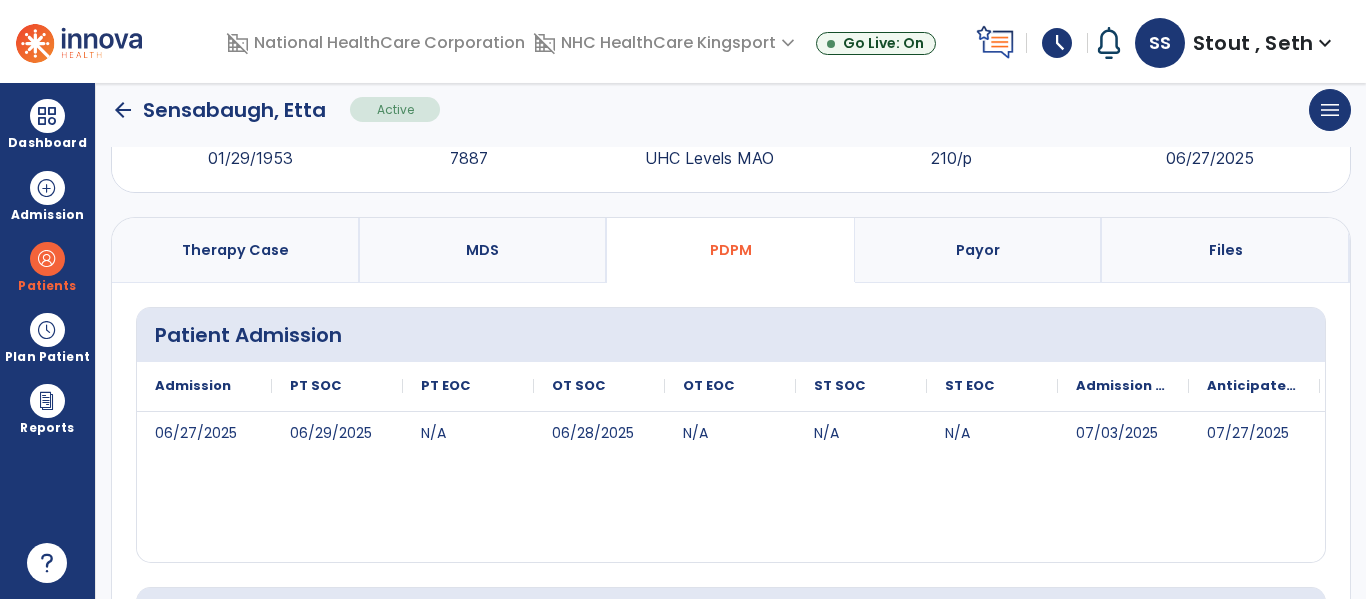 scroll, scrollTop: 0, scrollLeft: 0, axis: both 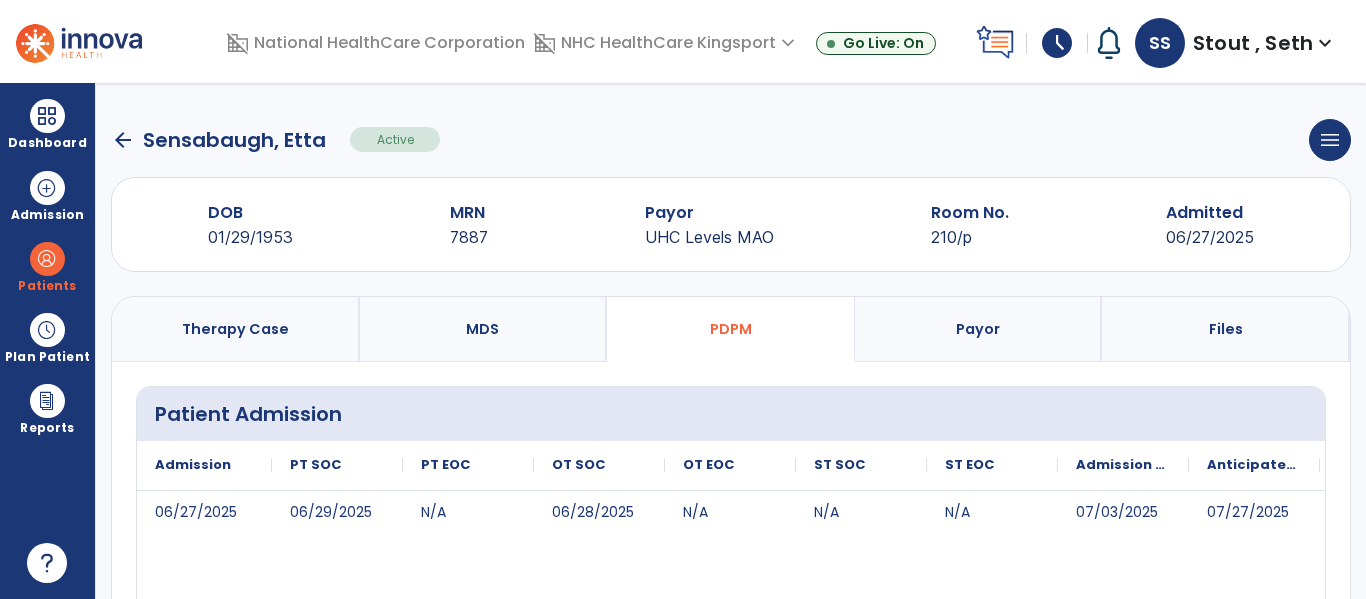 click on "arrow_back" 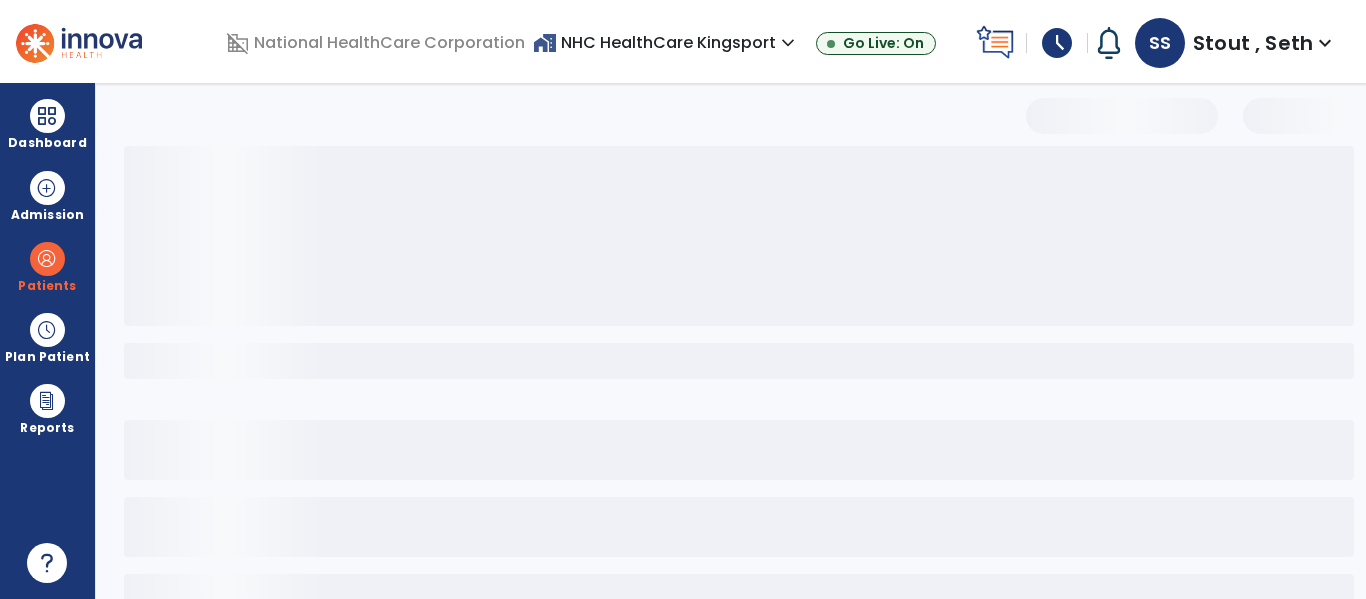 select on "***" 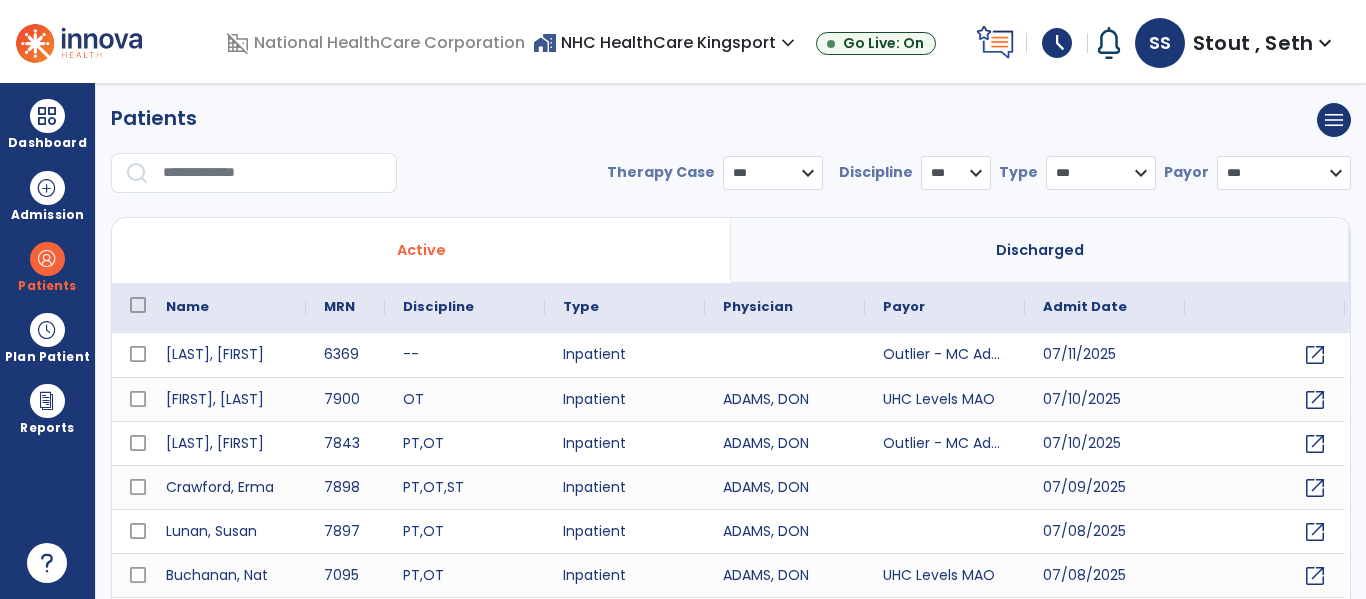 drag, startPoint x: 203, startPoint y: 149, endPoint x: 206, endPoint y: 185, distance: 36.124783 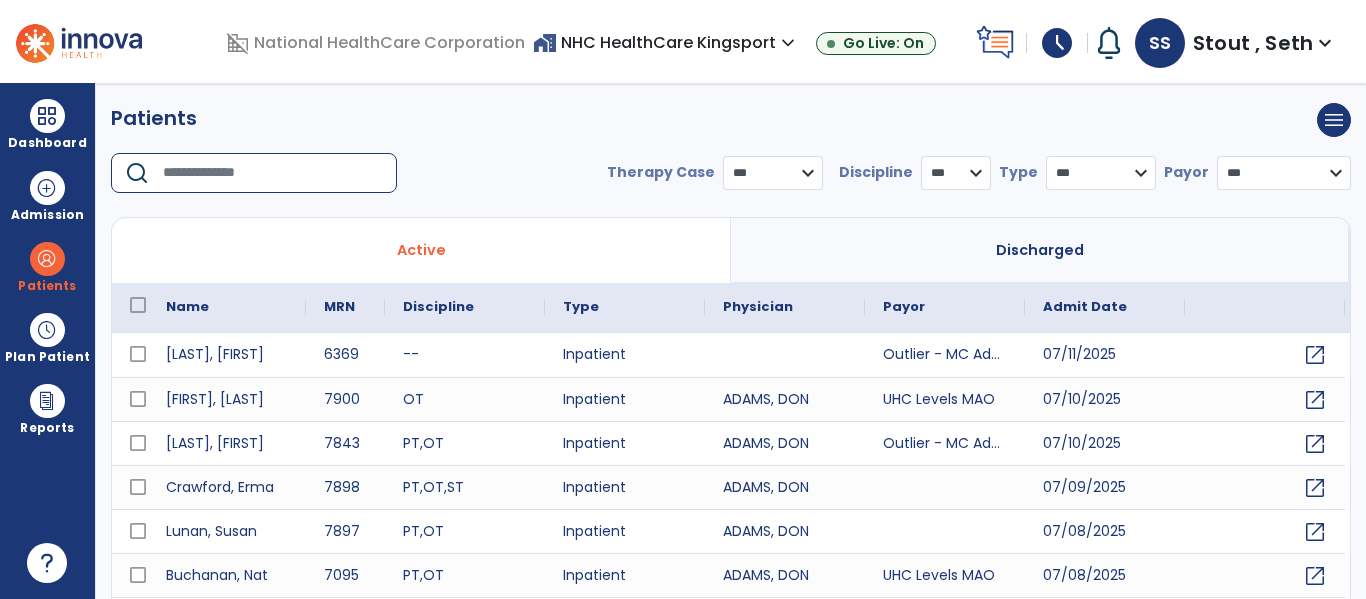 click at bounding box center [273, 173] 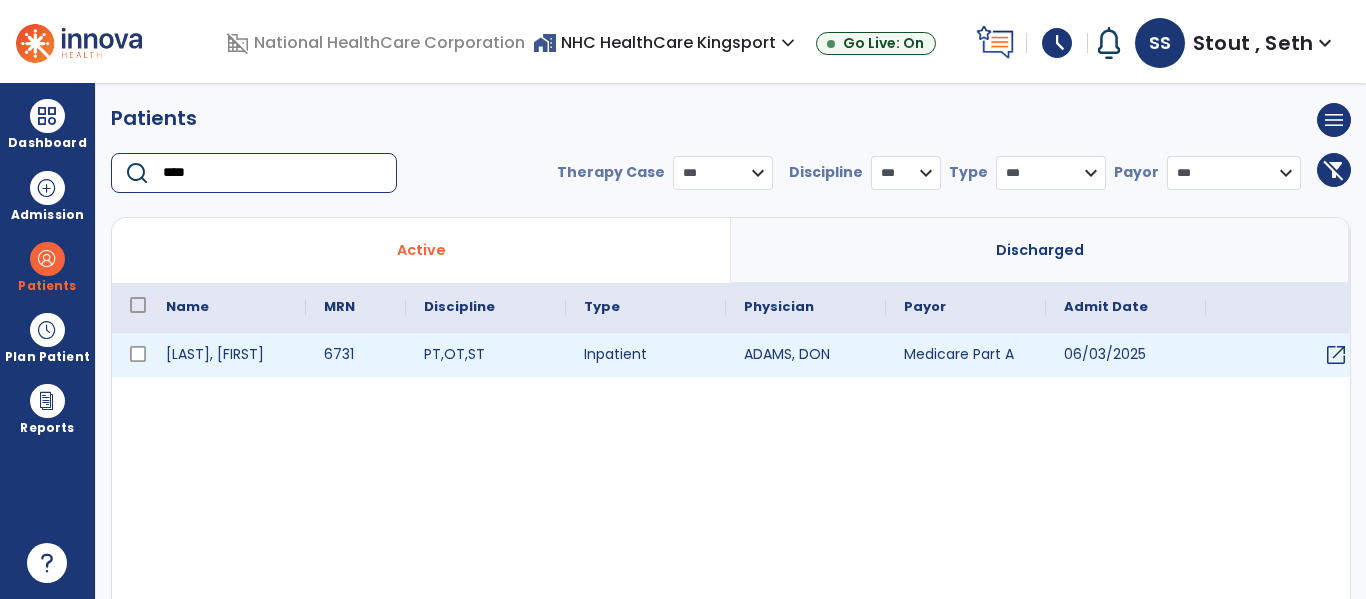 type on "****" 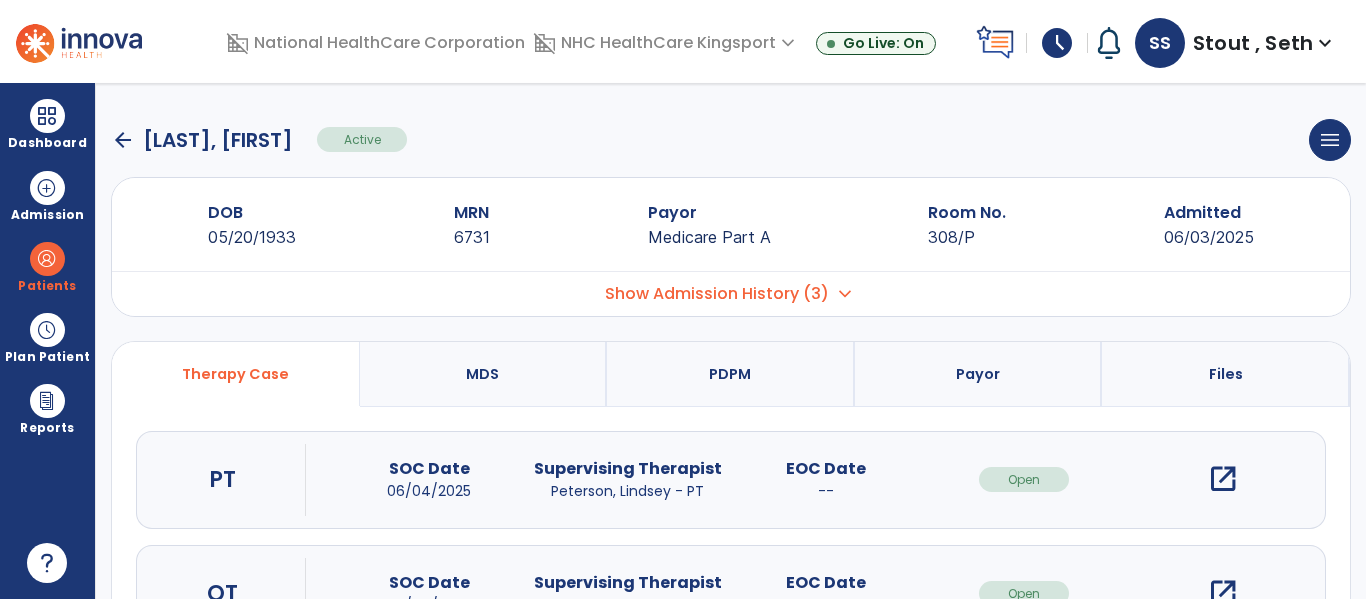 click on "PDPM" at bounding box center [730, 374] 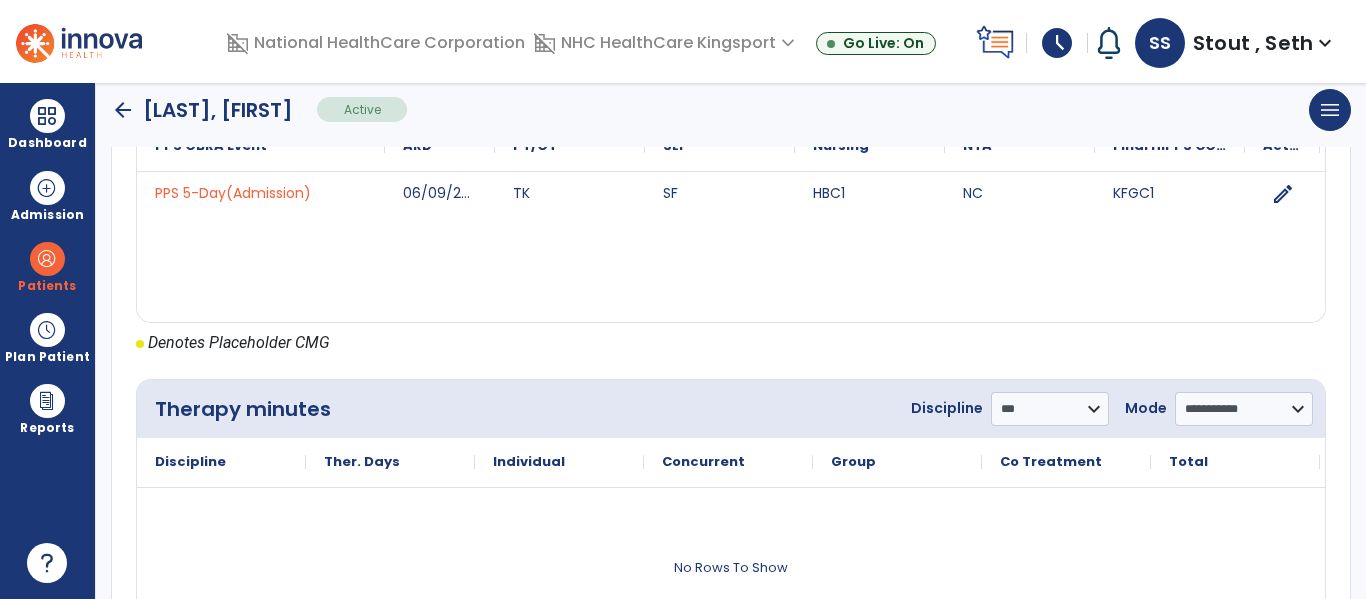 scroll, scrollTop: 1007, scrollLeft: 0, axis: vertical 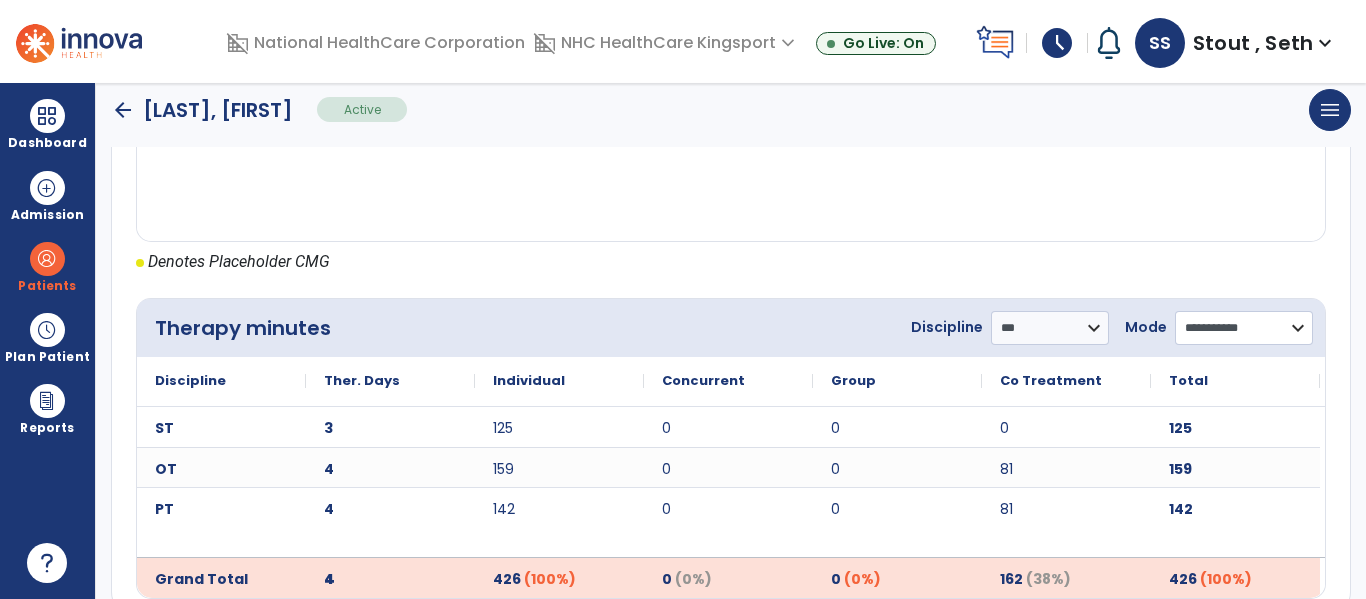 click on "**********" 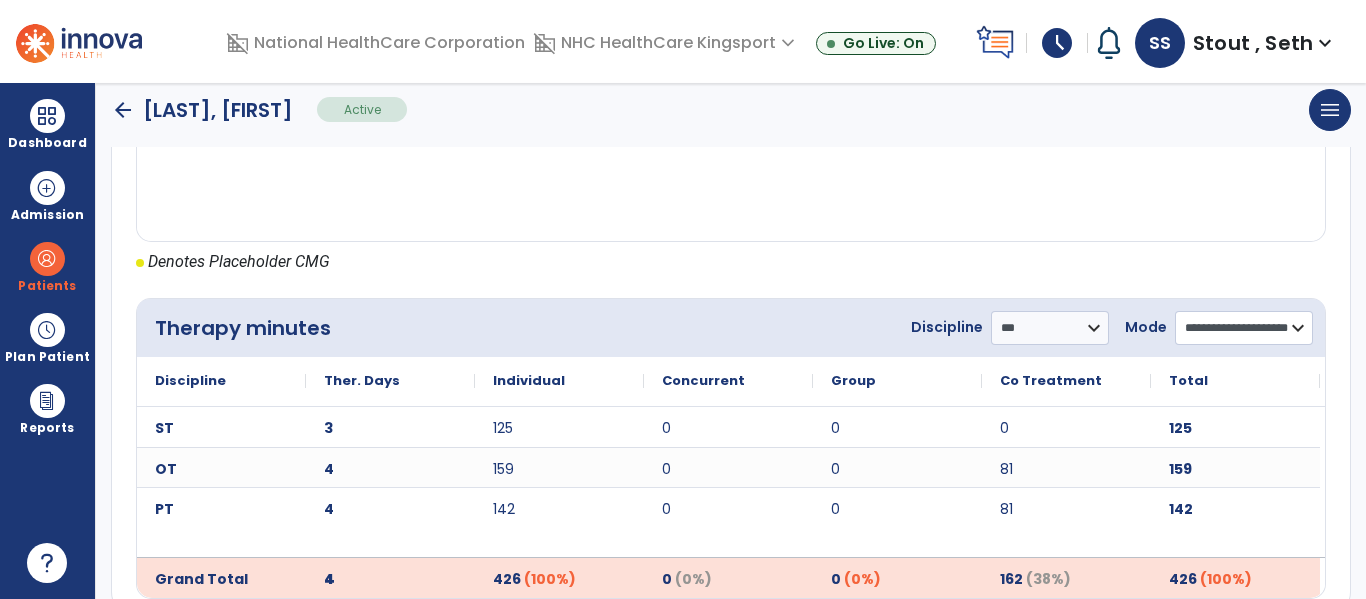 click on "**********" 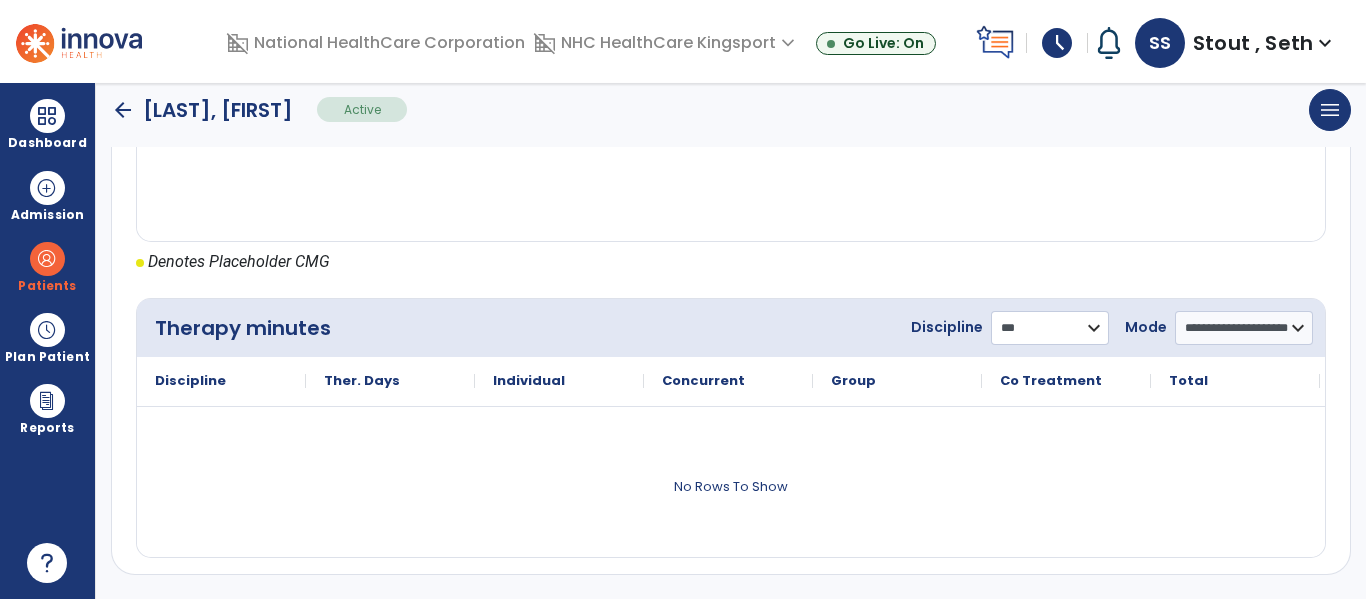 click on "**********" 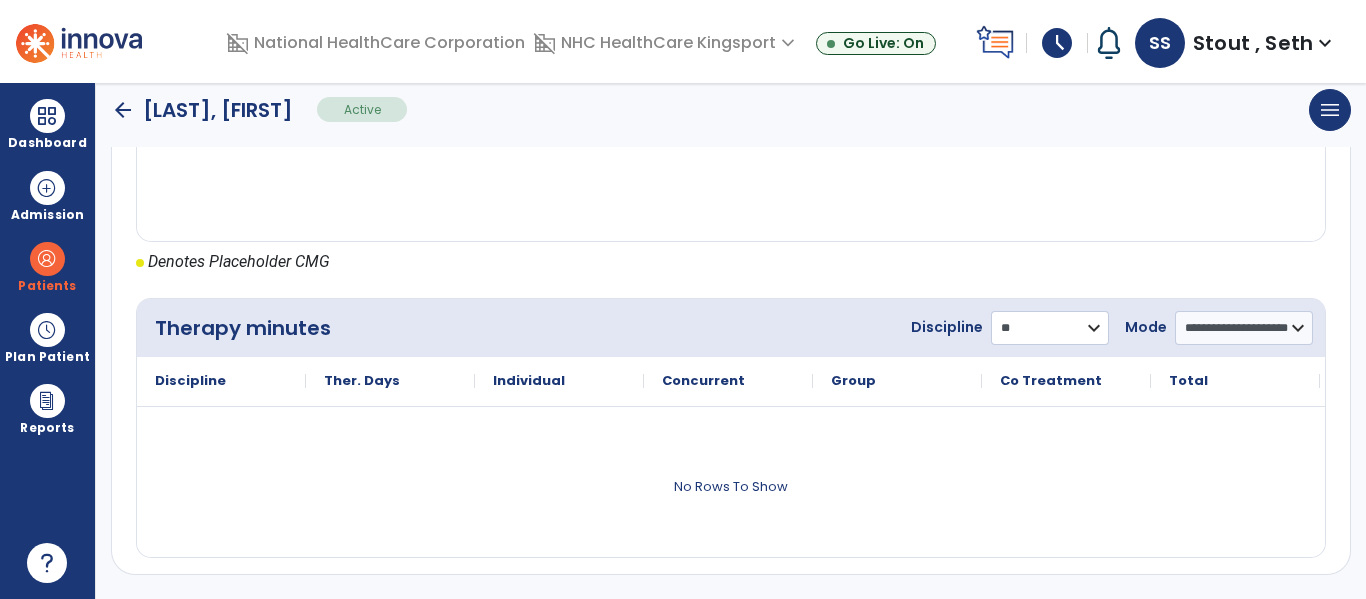 click on "**********" 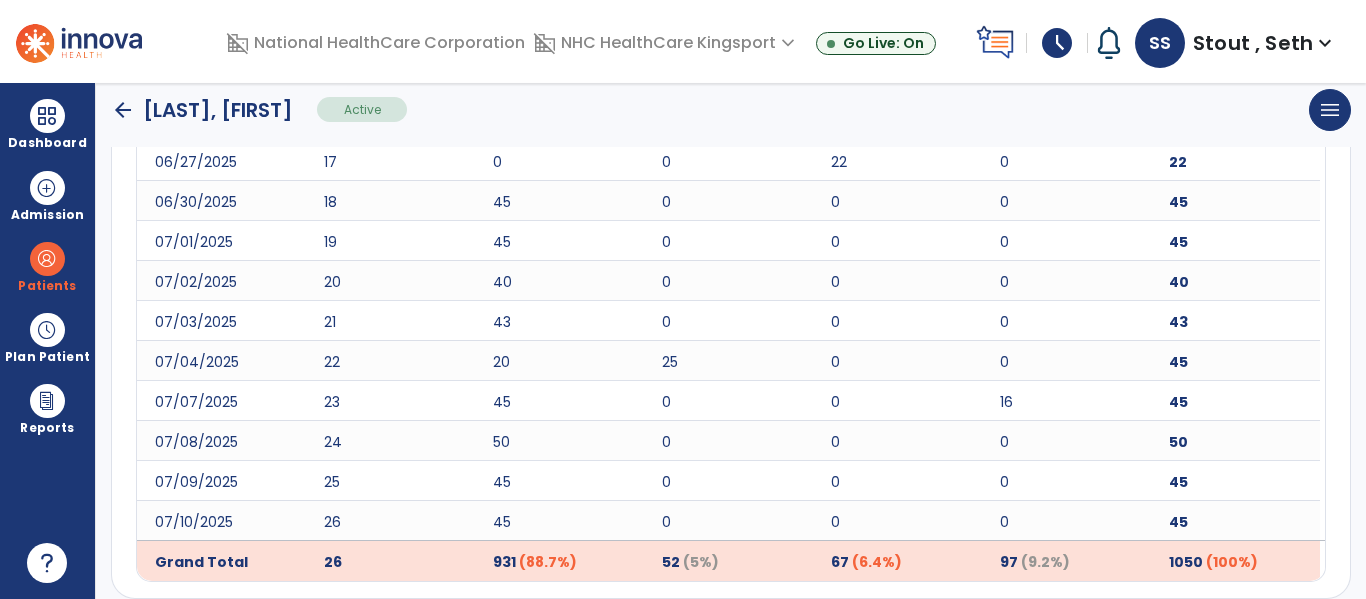 scroll, scrollTop: 1938, scrollLeft: 0, axis: vertical 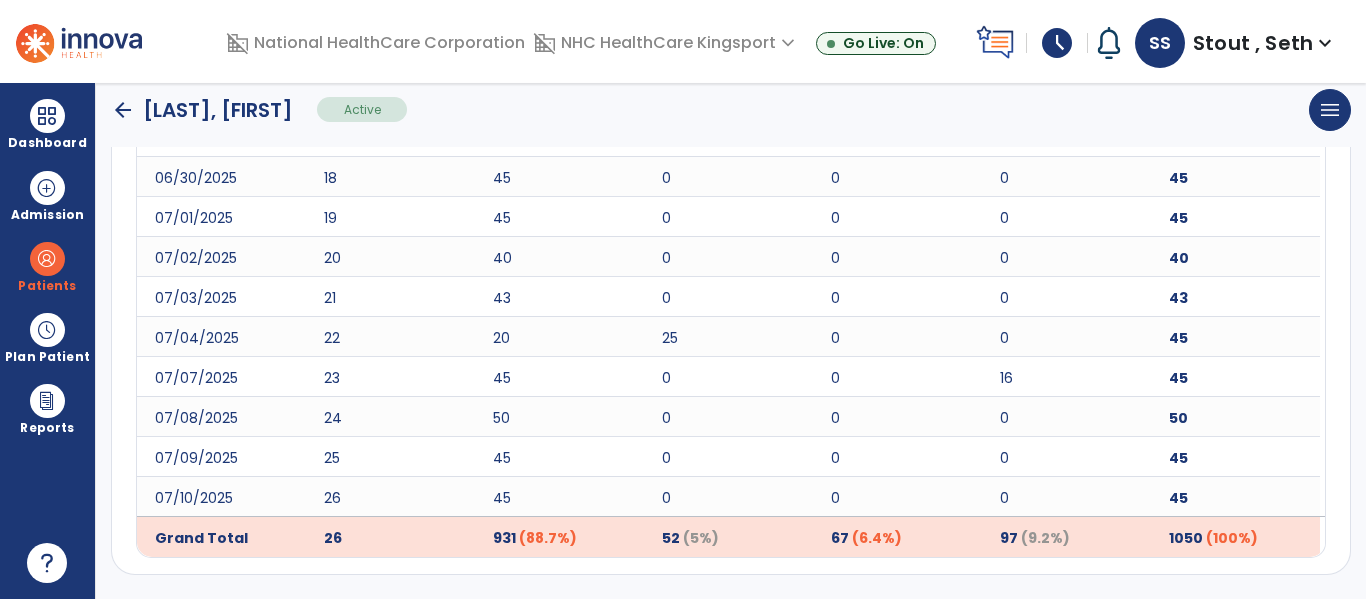 click on "arrow_back" 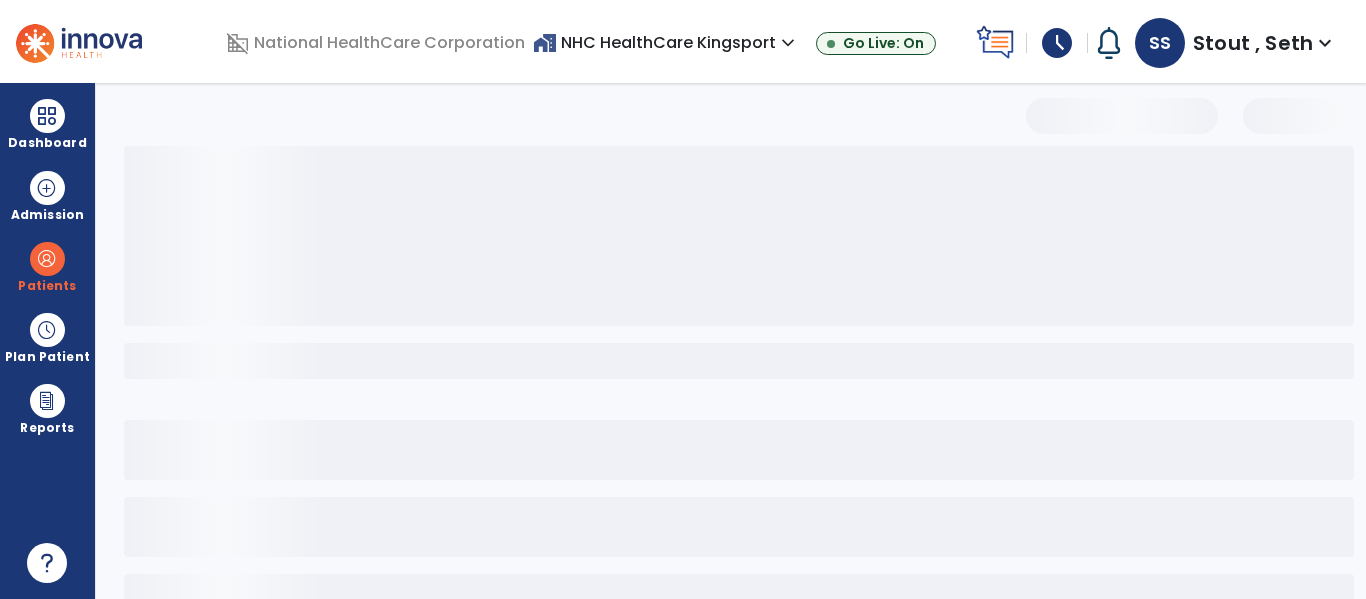 scroll, scrollTop: 144, scrollLeft: 0, axis: vertical 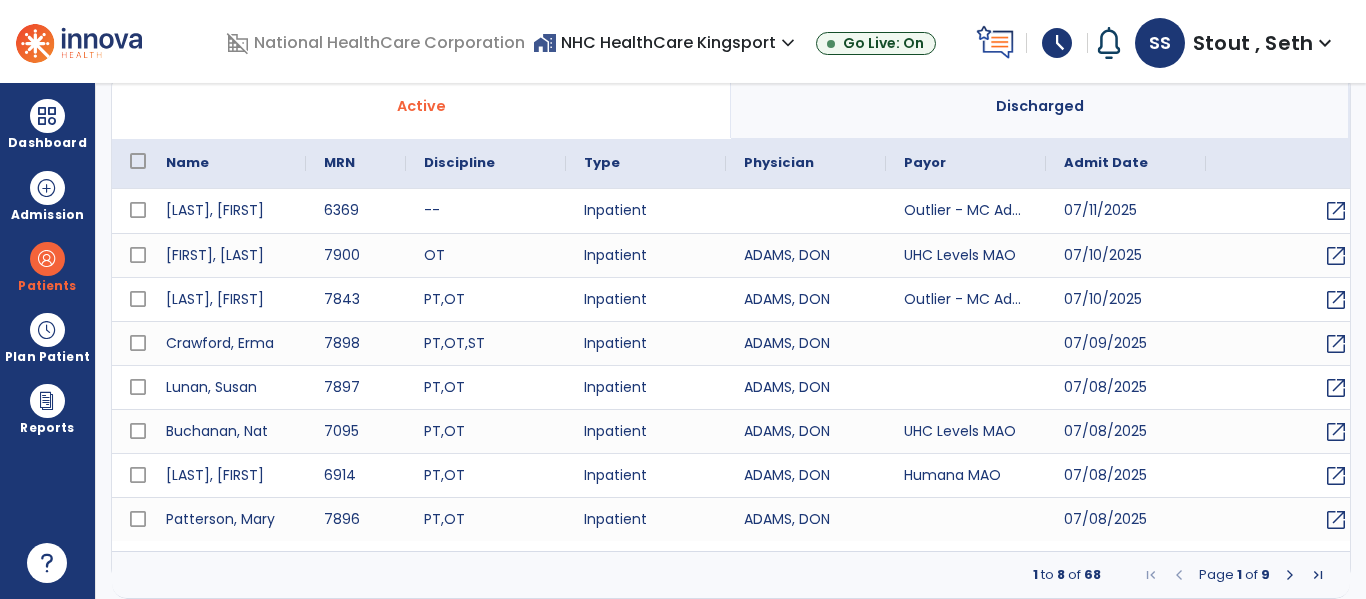 select on "***" 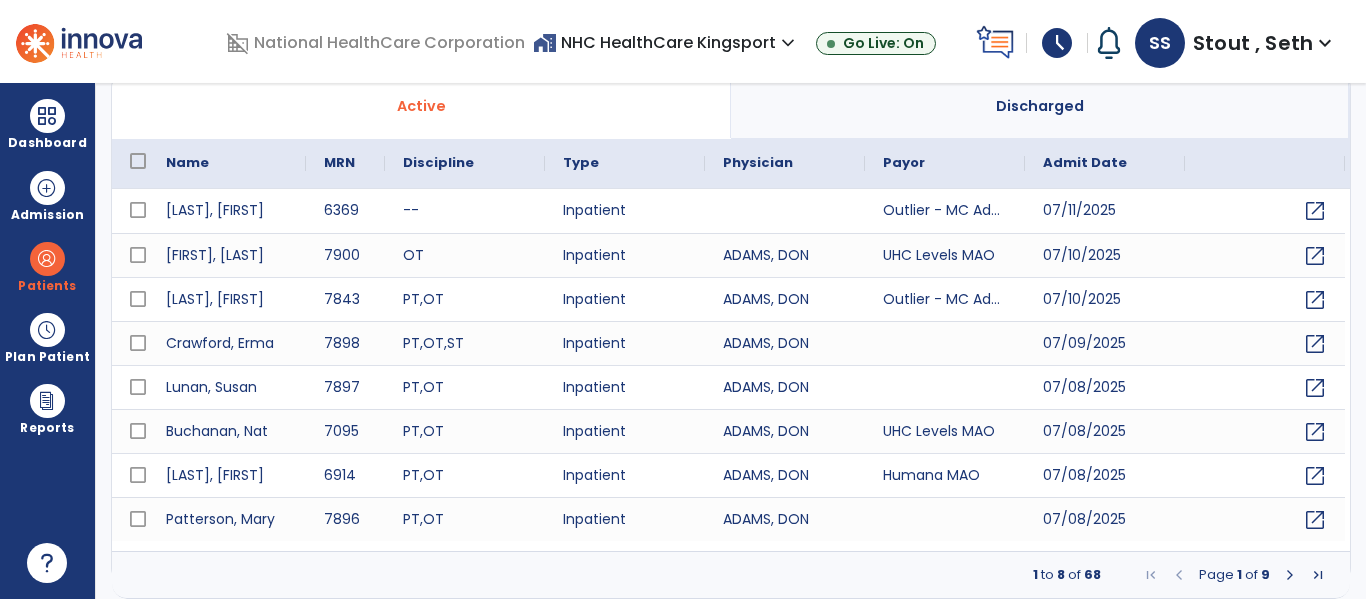 scroll, scrollTop: 0, scrollLeft: 0, axis: both 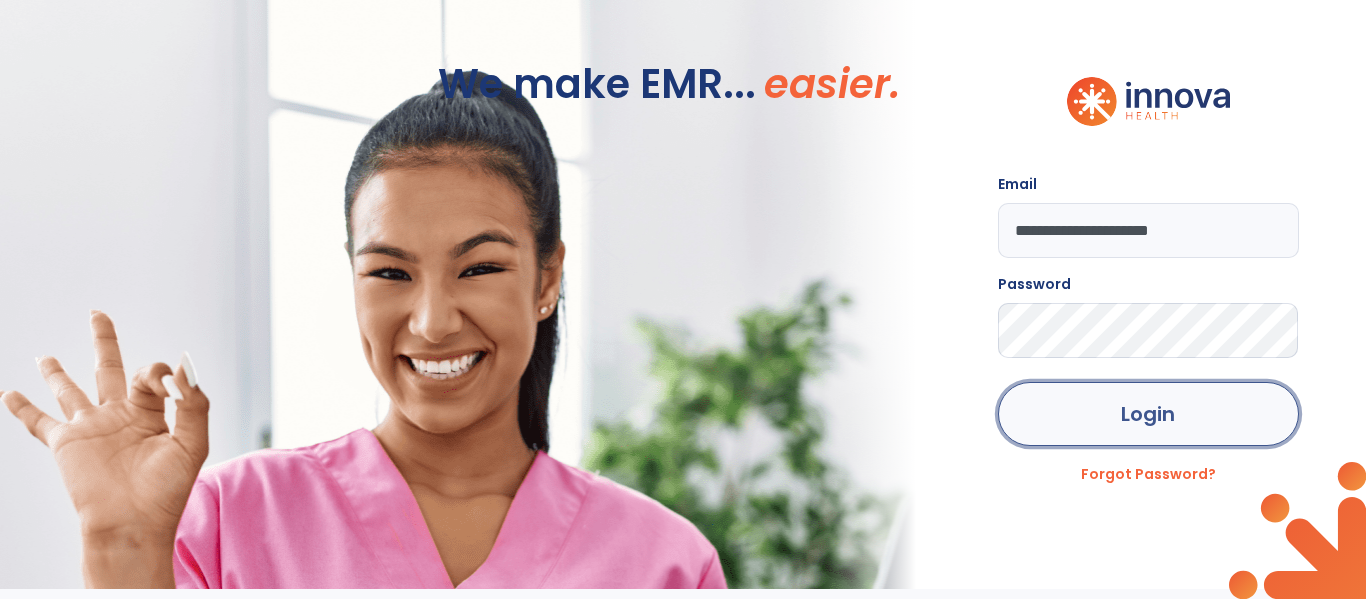 click on "Login" 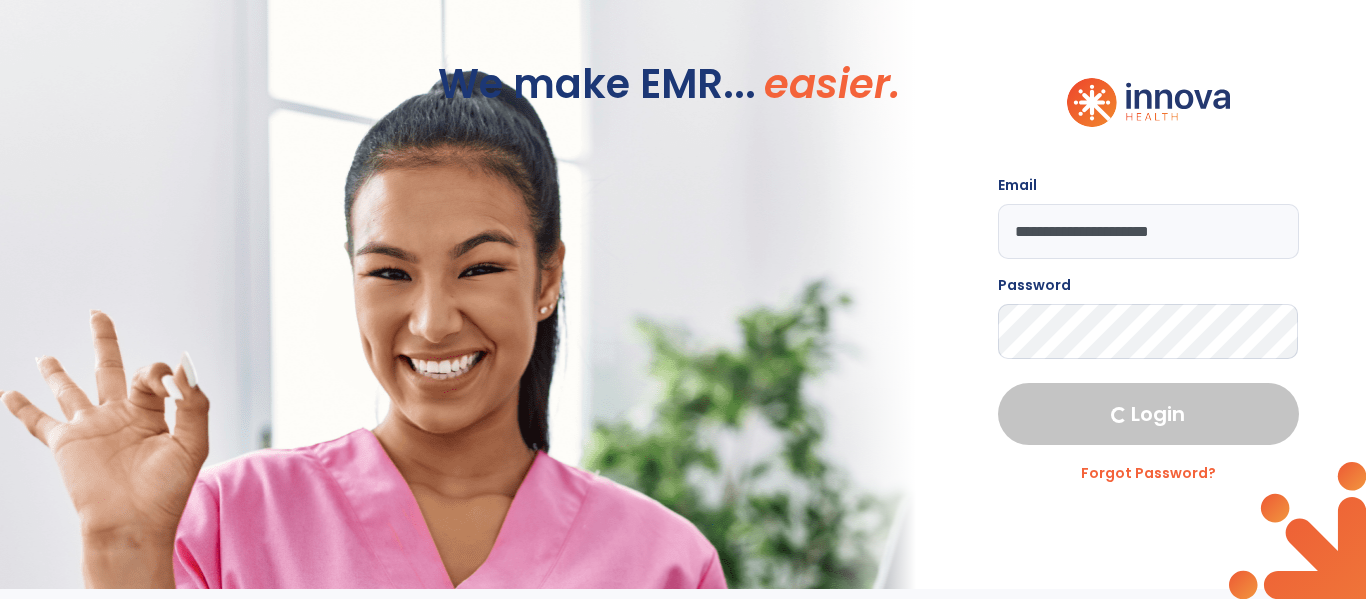 select on "****" 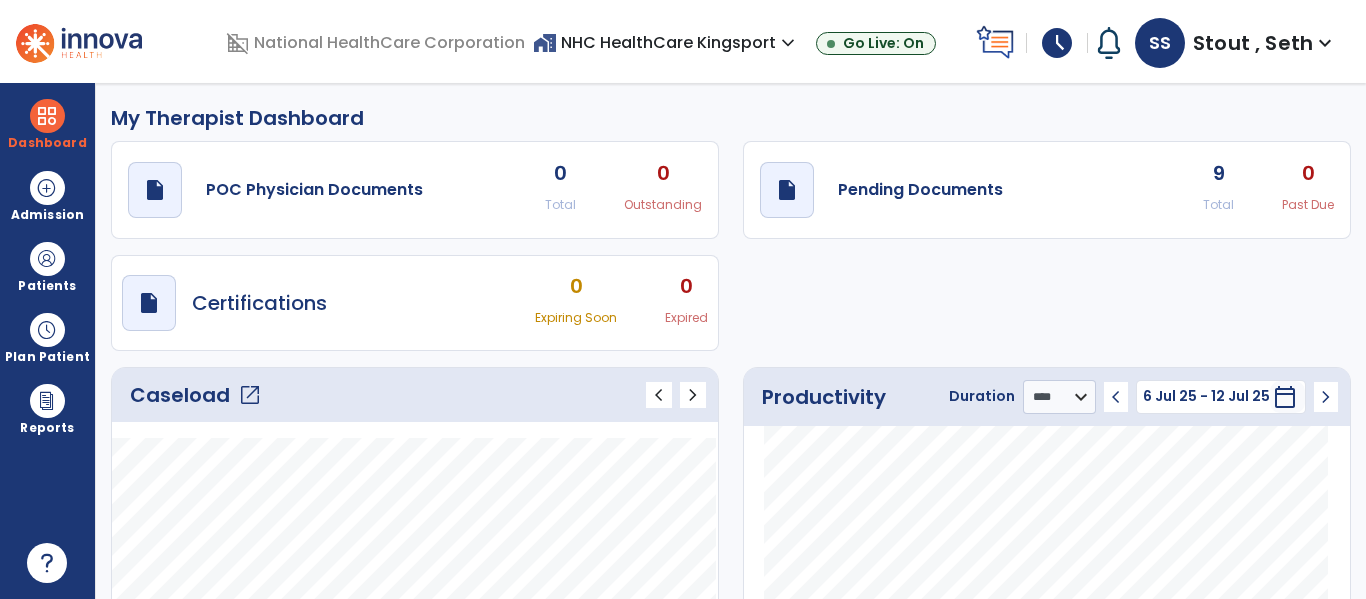 click on "open_in_new" 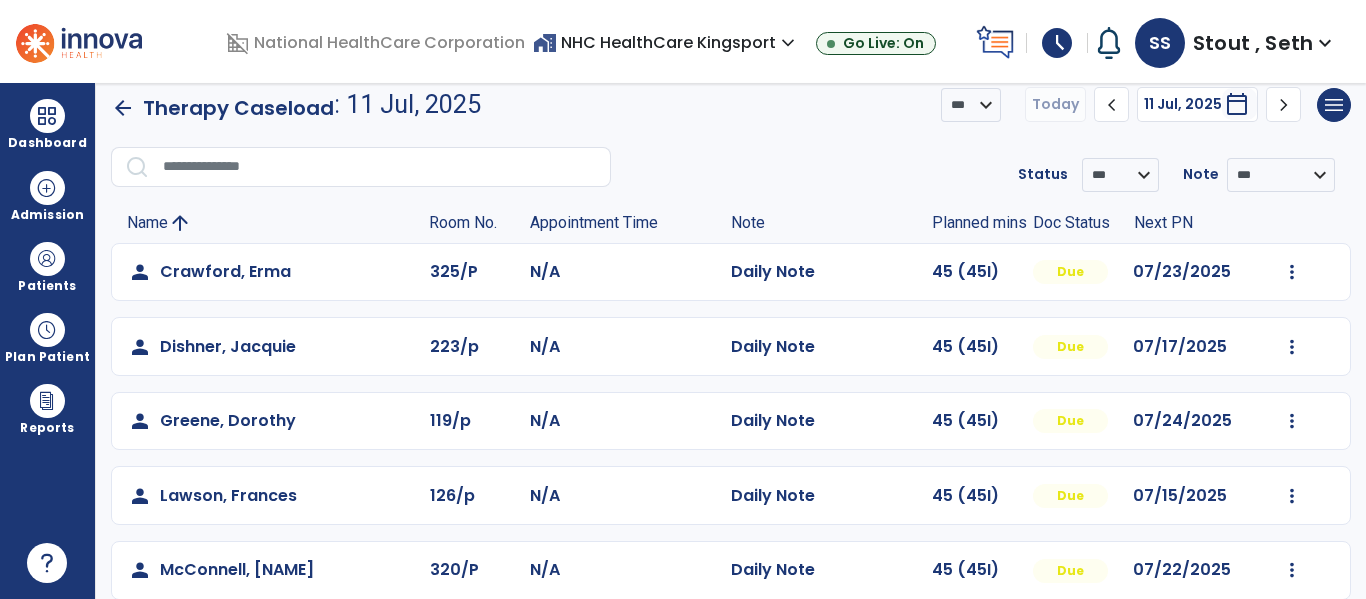 scroll, scrollTop: 15, scrollLeft: 0, axis: vertical 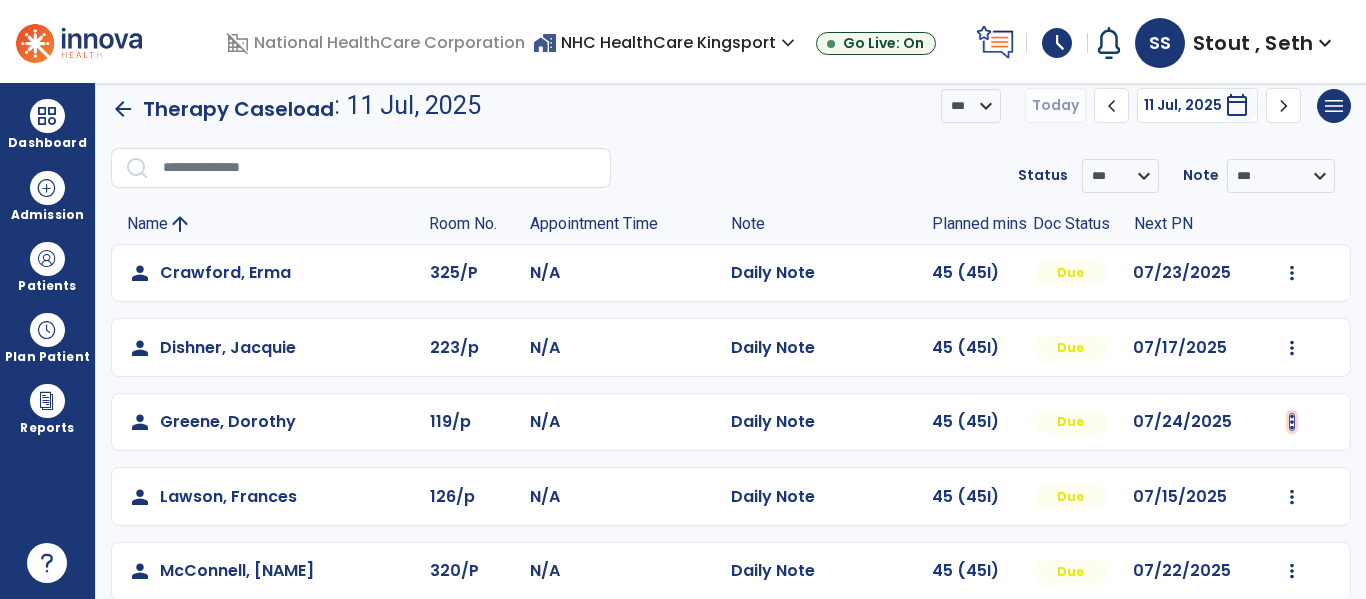 click at bounding box center (1292, 273) 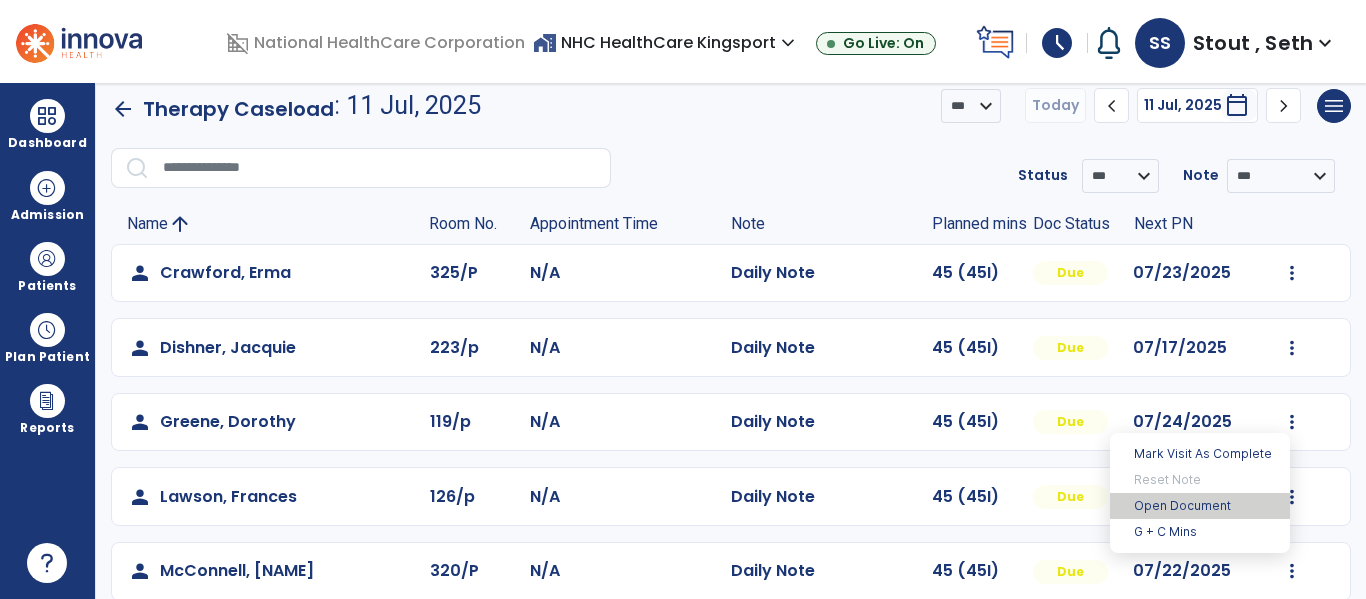 click on "Open Document" at bounding box center [1200, 506] 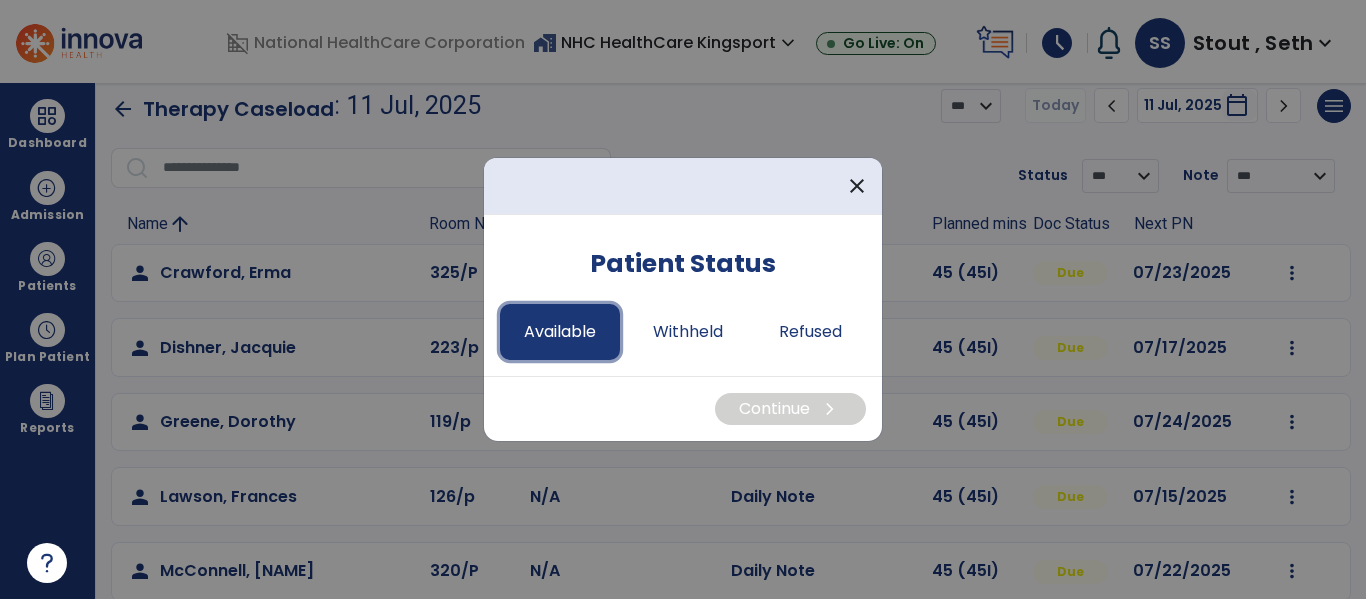 click on "Available" at bounding box center (560, 332) 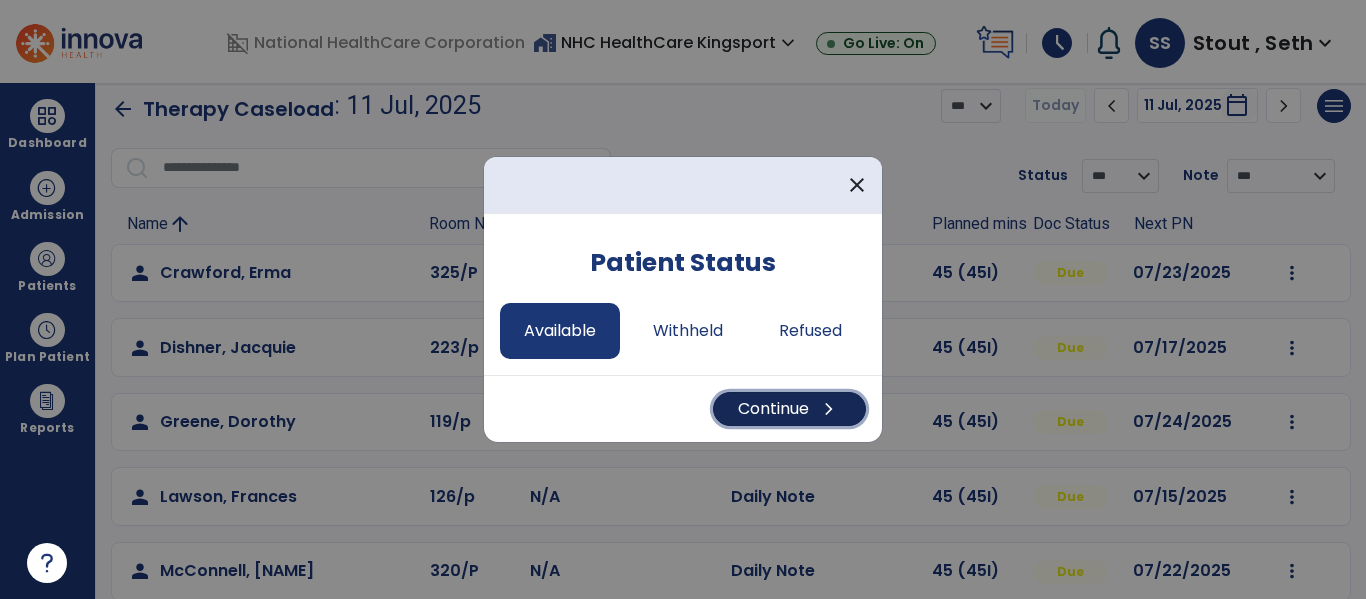 click on "Continue   chevron_right" at bounding box center (789, 409) 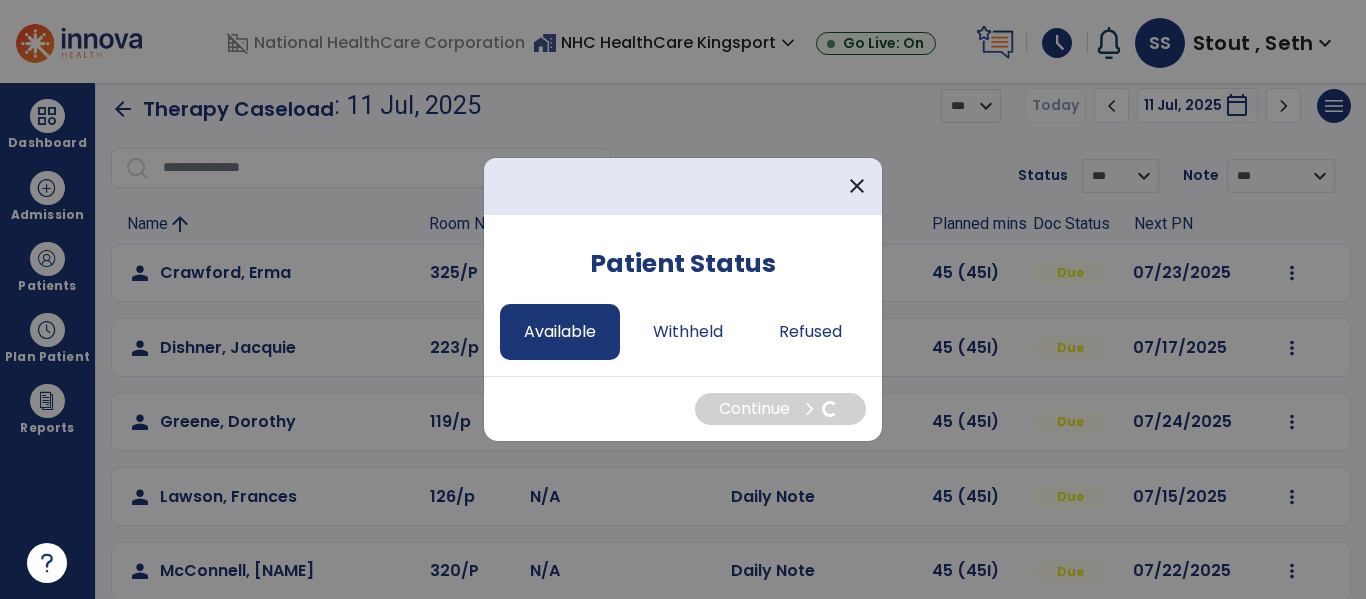 select on "*" 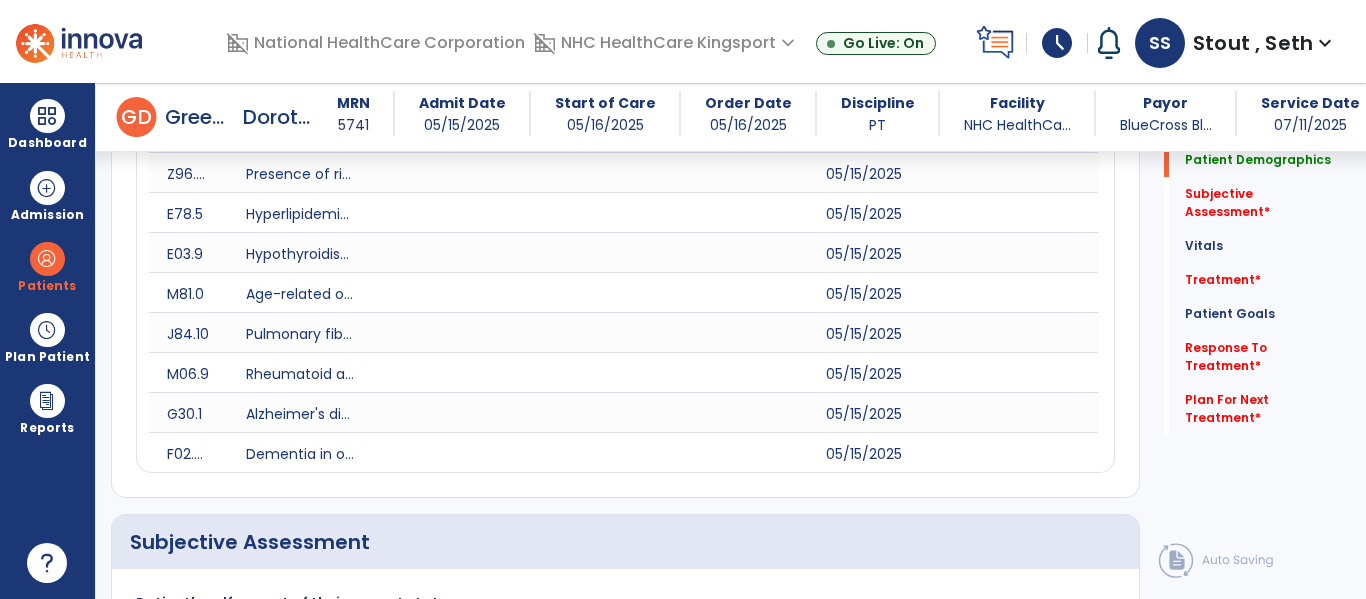 scroll, scrollTop: 516, scrollLeft: 0, axis: vertical 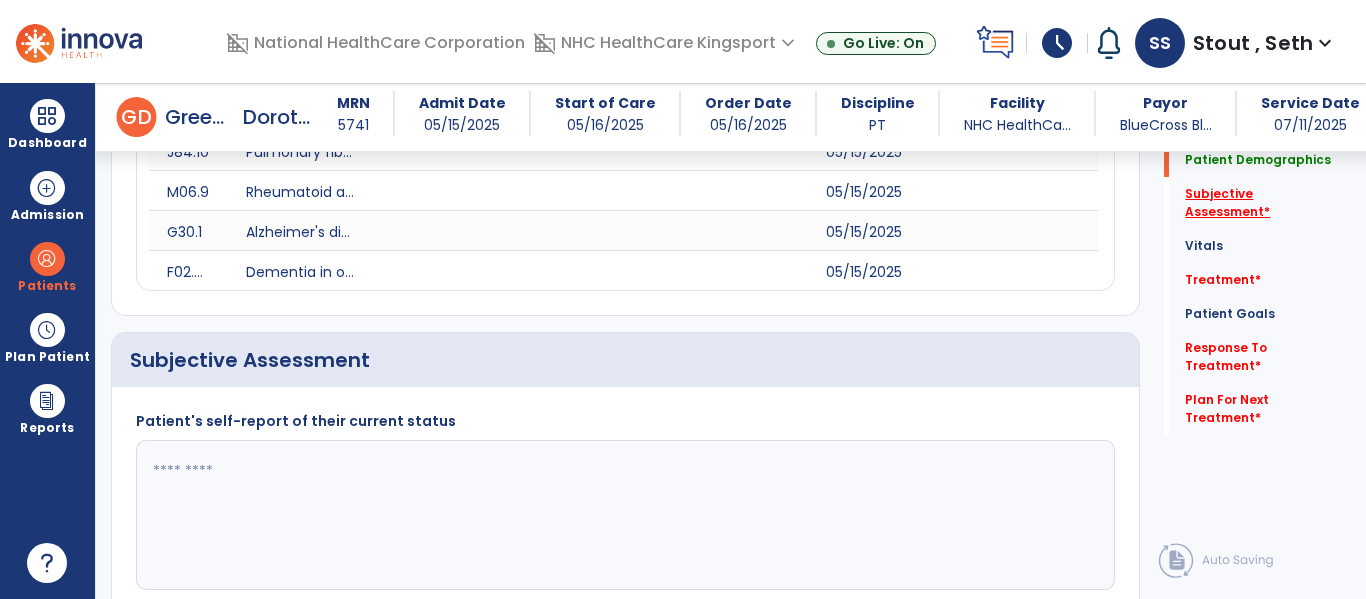 click on "Subjective Assessment   *" 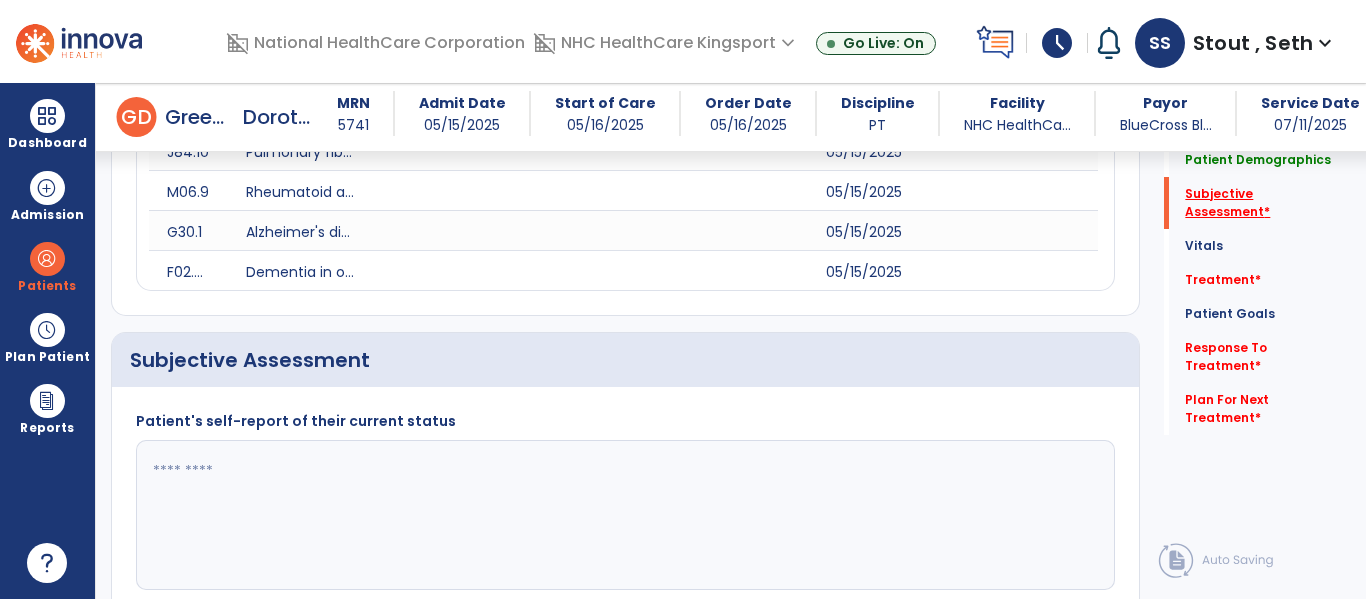 scroll, scrollTop: 648, scrollLeft: 0, axis: vertical 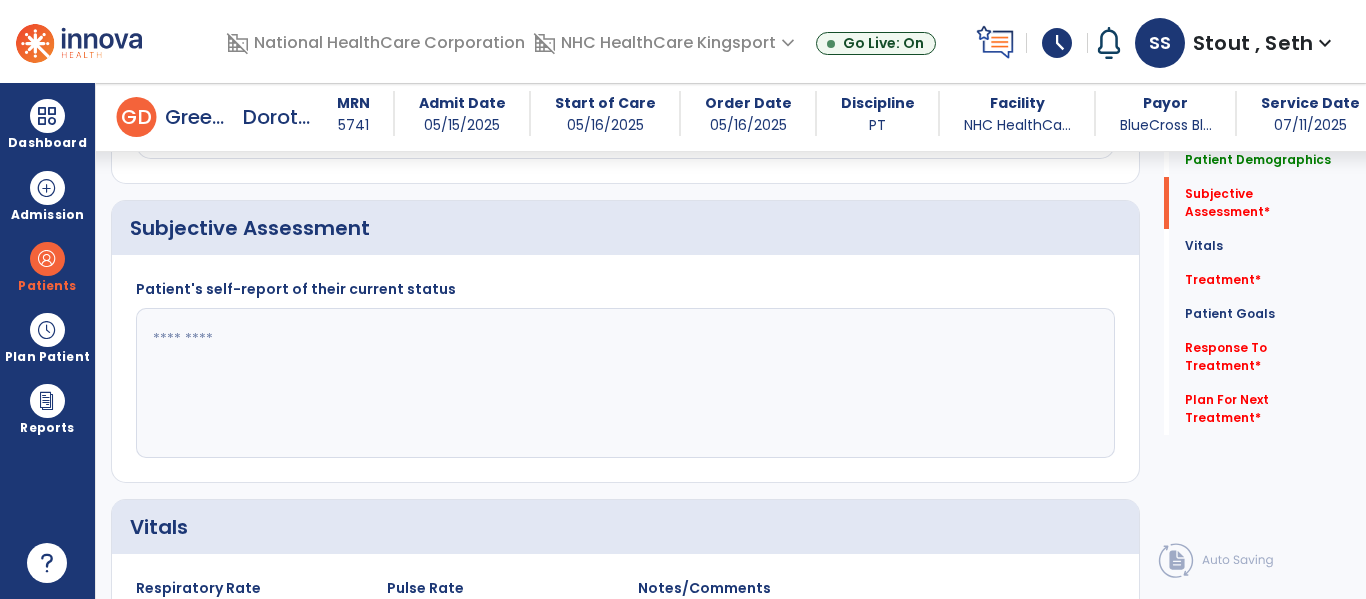 click 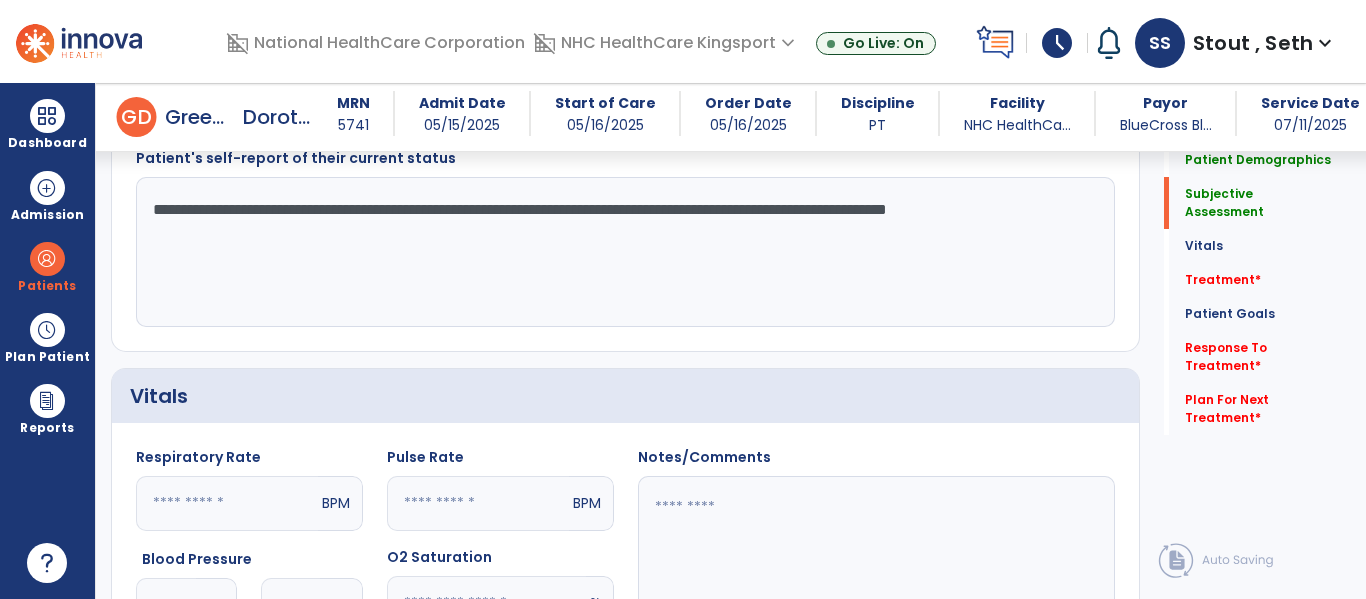 scroll, scrollTop: 780, scrollLeft: 0, axis: vertical 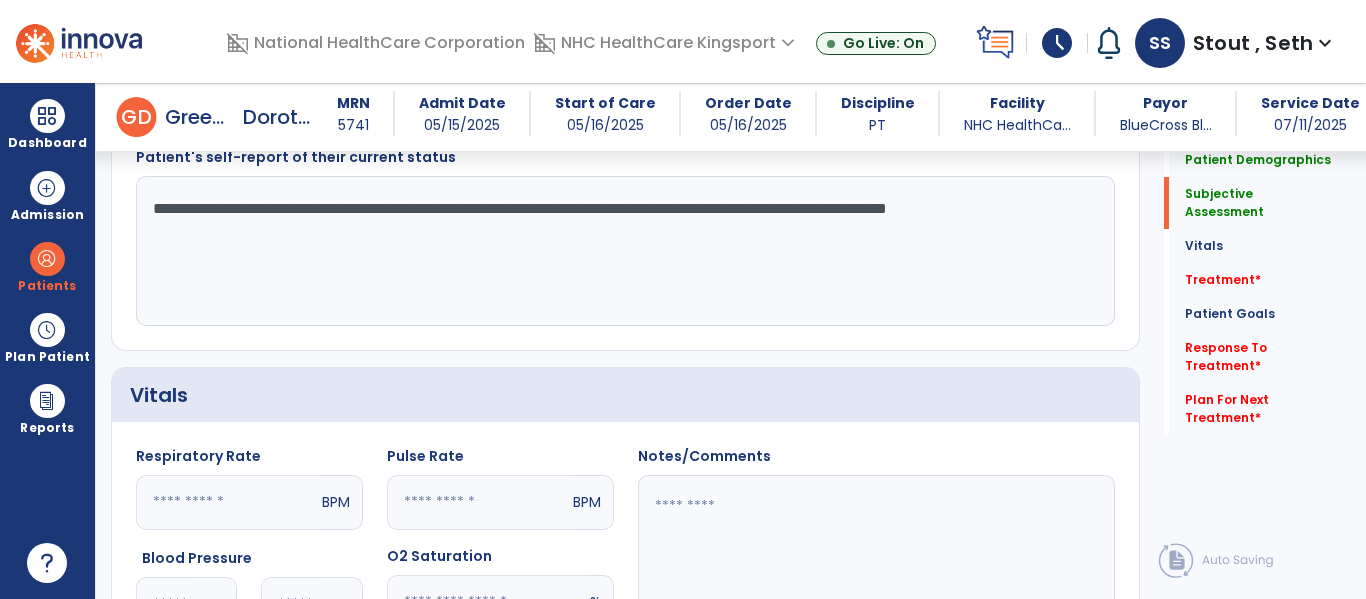 click on "**********" 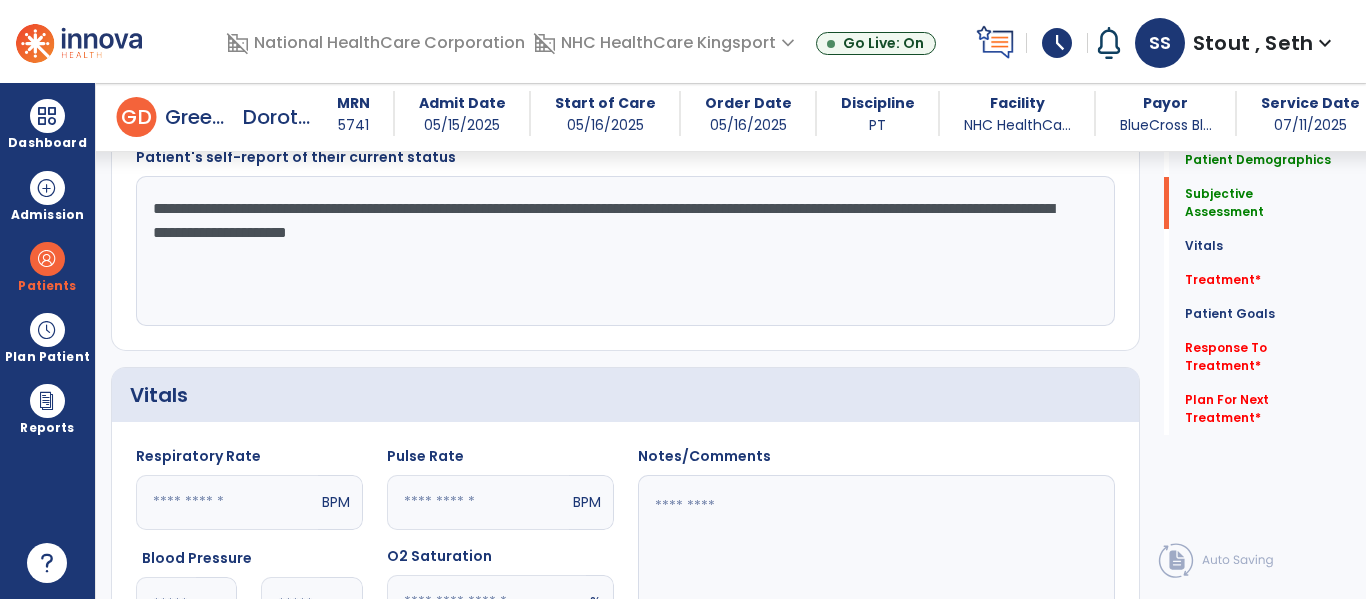 type on "**********" 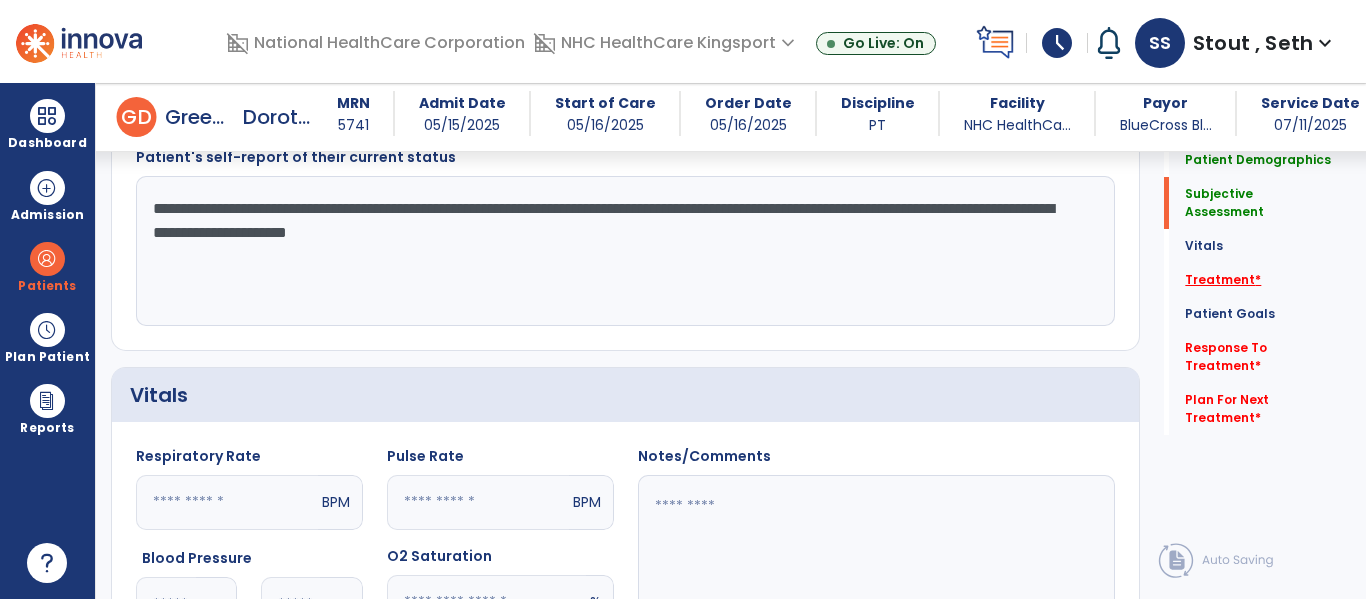 click on "Treatment   *" 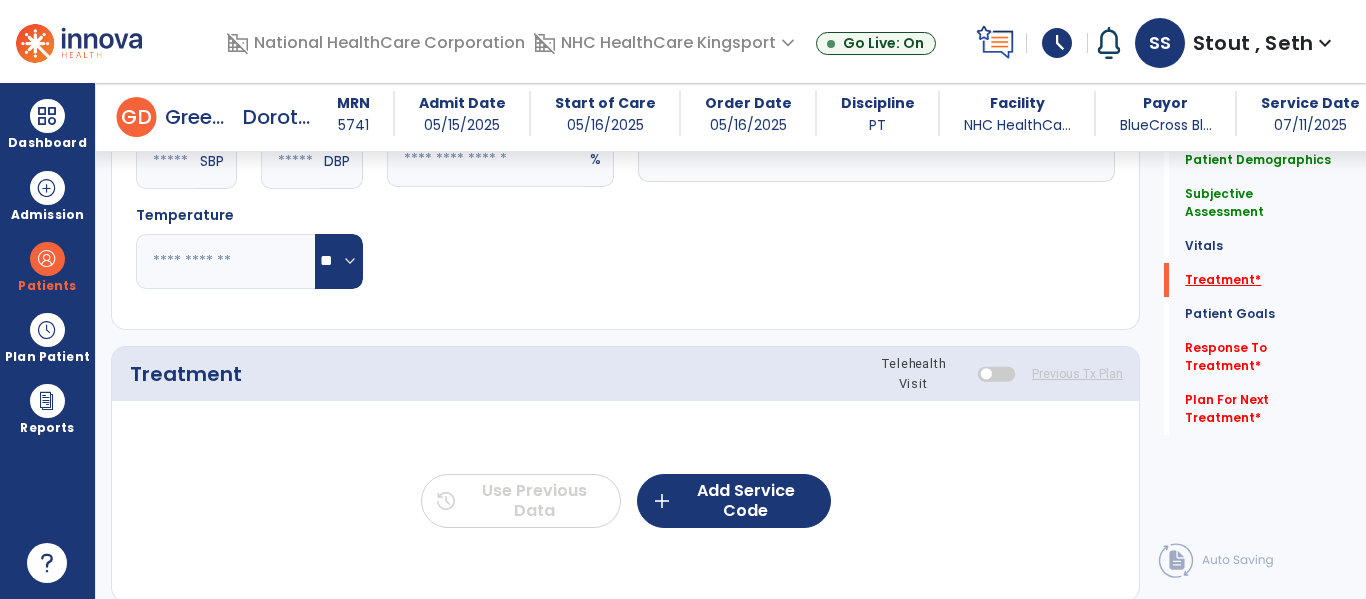 scroll, scrollTop: 1357, scrollLeft: 0, axis: vertical 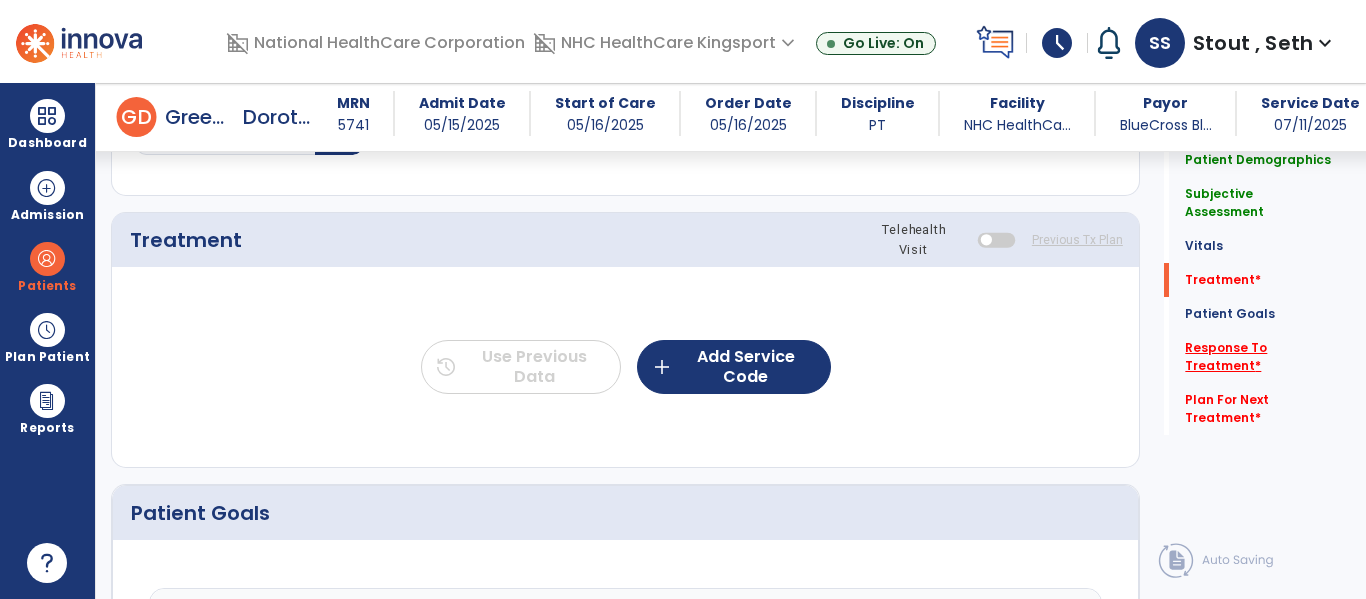 click on "Response To Treatment   *" 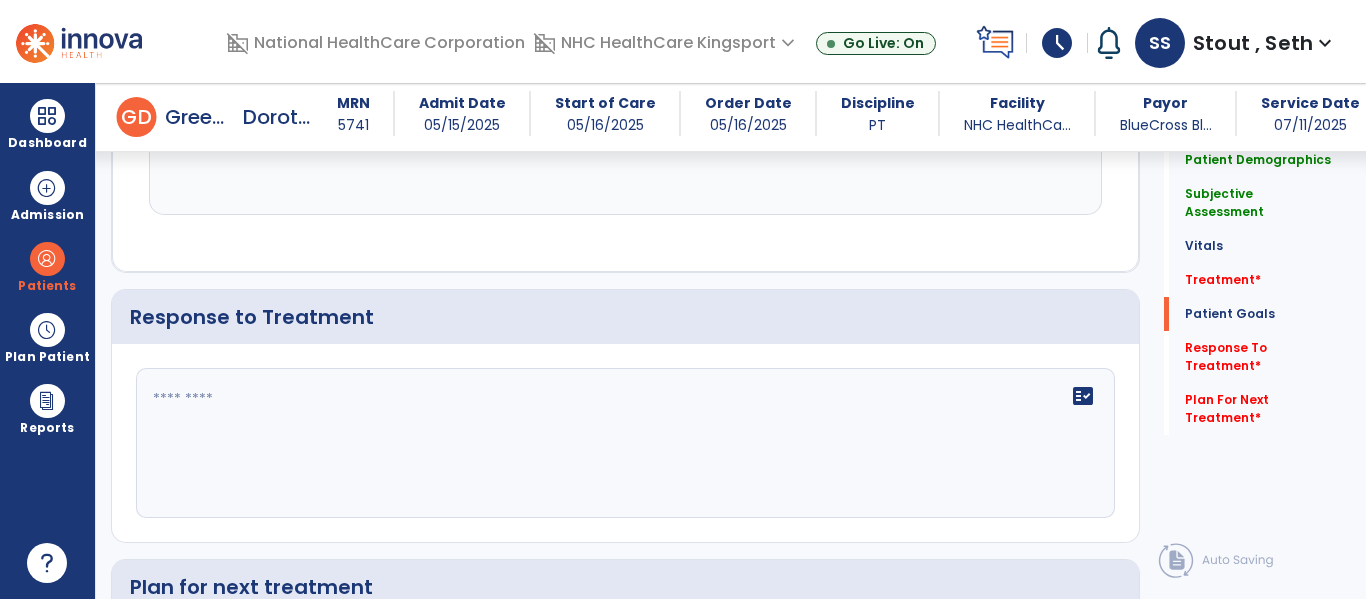 scroll, scrollTop: 3207, scrollLeft: 0, axis: vertical 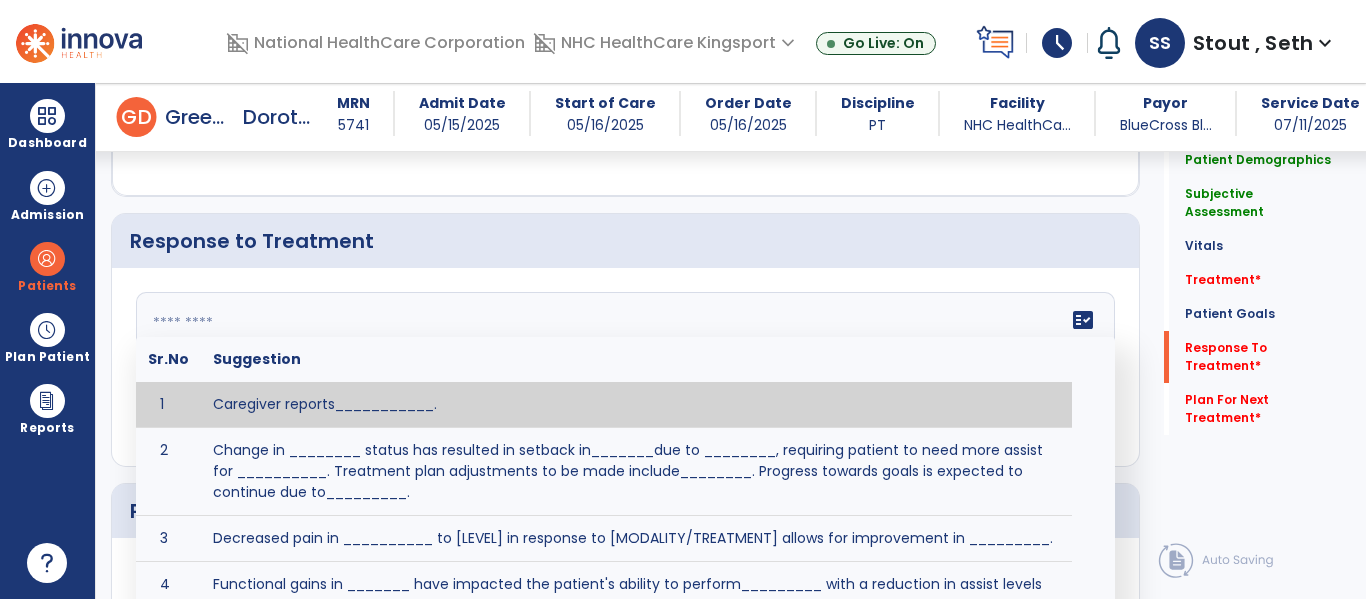 click on "fact_check  Sr.No Suggestion 1 Caregiver reports___________. 2 Change in ________ status has resulted in setback in_______due to ________, requiring patient to need more assist for __________.   Treatment plan adjustments to be made include________.  Progress towards goals is expected to continue due to_________. 3 Decreased pain in __________ to [LEVEL] in response to [MODALITY/TREATMENT] allows for improvement in _________. 4 Functional gains in _______ have impacted the patient's ability to perform_________ with a reduction in assist levels to_________. 5 Functional progress this week has been significant due to__________. 6 Gains in ________ have improved the patient's ability to perform ______with decreased levels of assist to___________. 7 Improvement in ________allows patient to tolerate higher levels of challenges in_________. 8 Pain in [AREA] has decreased to [LEVEL] in response to [TREATMENT/MODALITY], allowing fore ease in completing__________. 9 10 11 12 13 14 15 16 17 18 19 20 21" 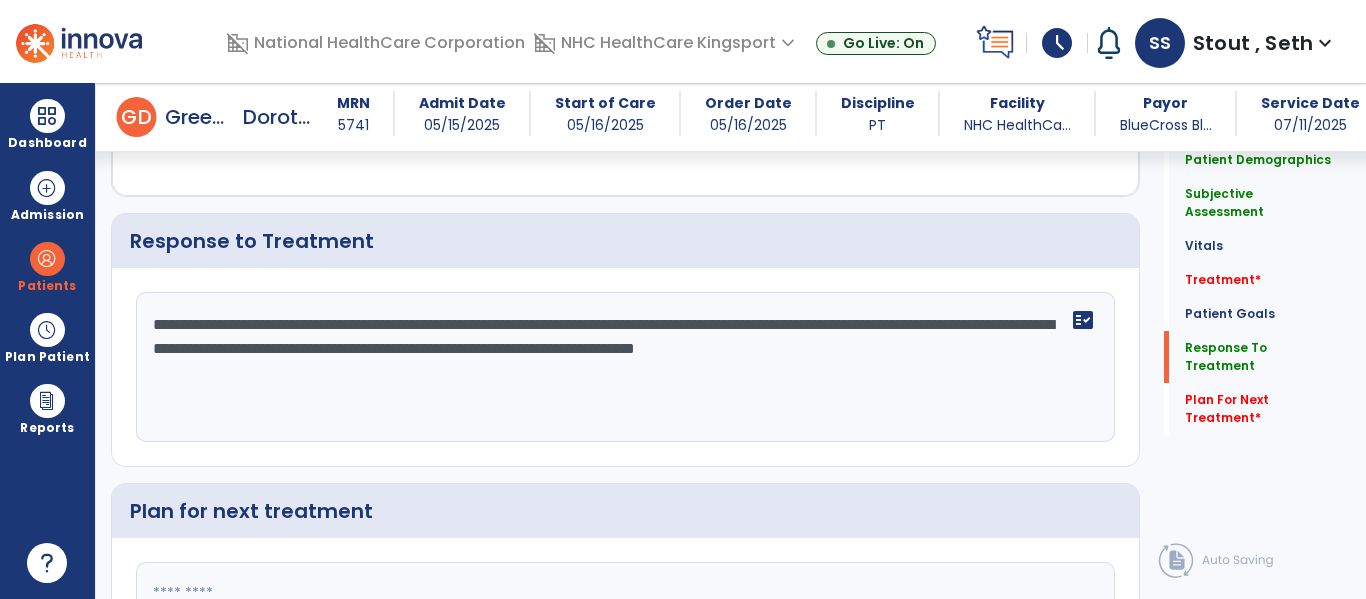 click on "**********" 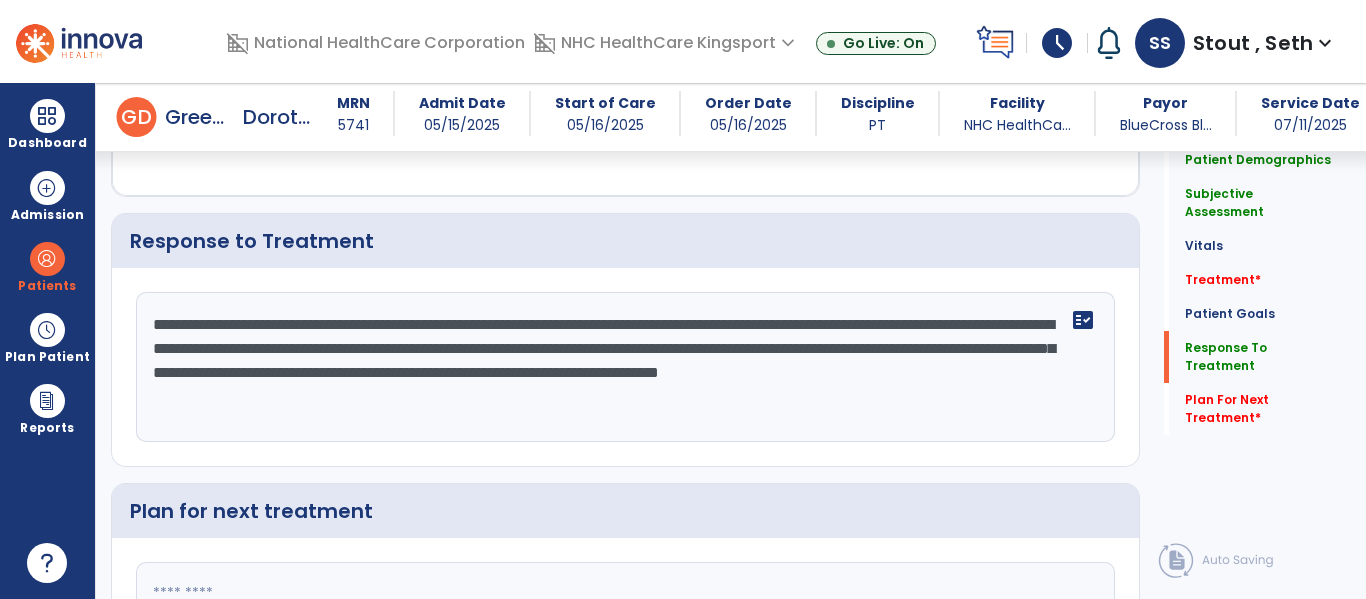 type on "**********" 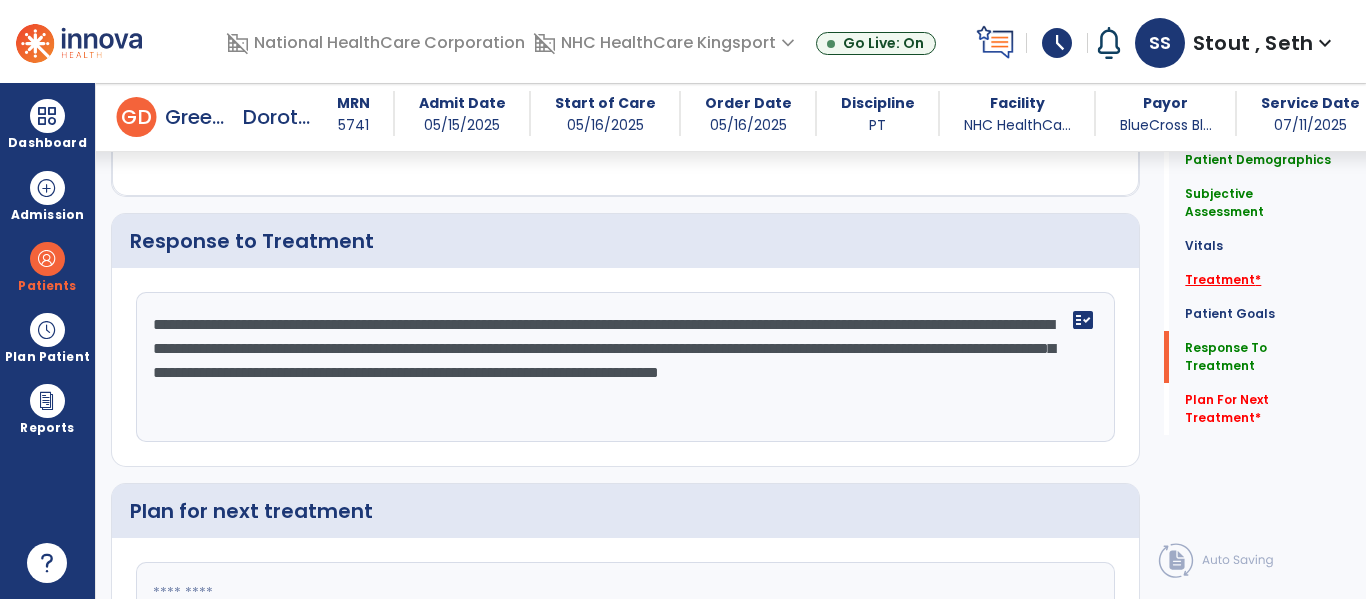click on "Treatment   *" 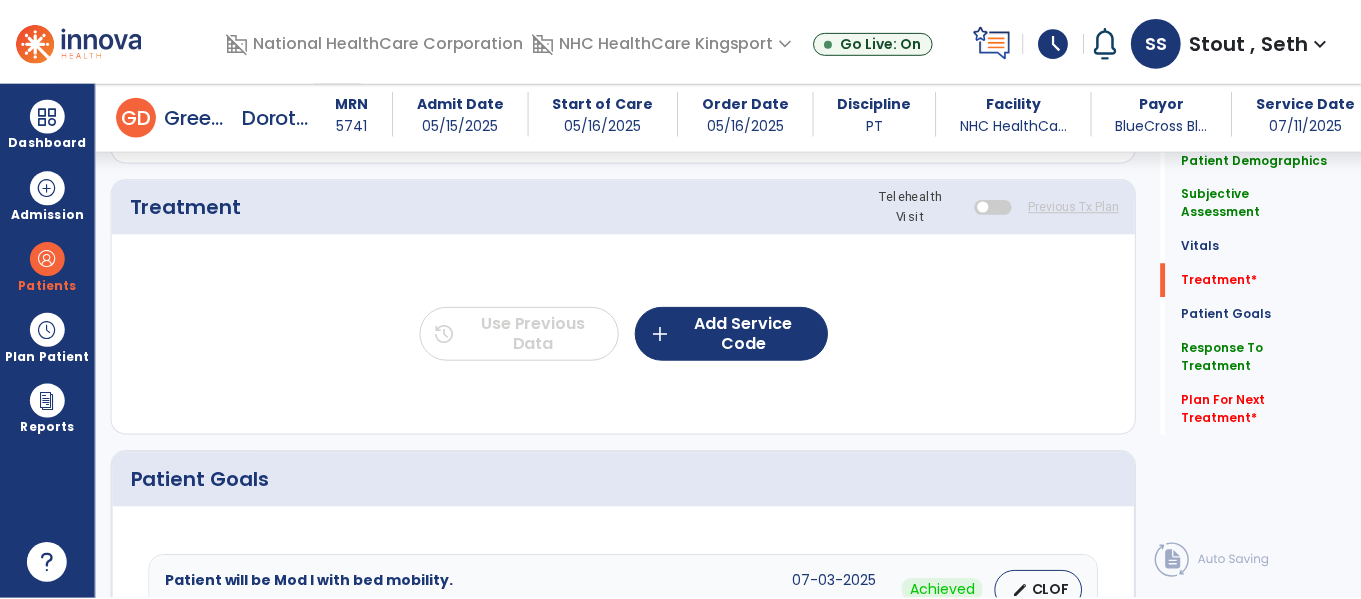 scroll, scrollTop: 1357, scrollLeft: 0, axis: vertical 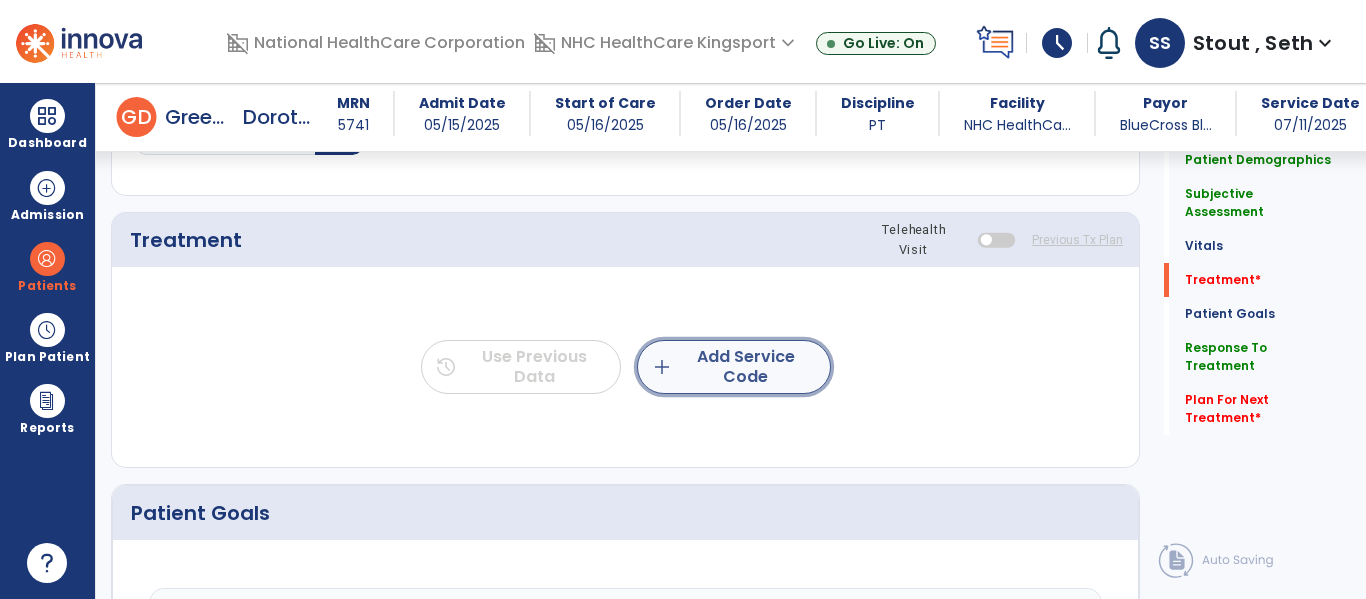 click on "add  Add Service Code" 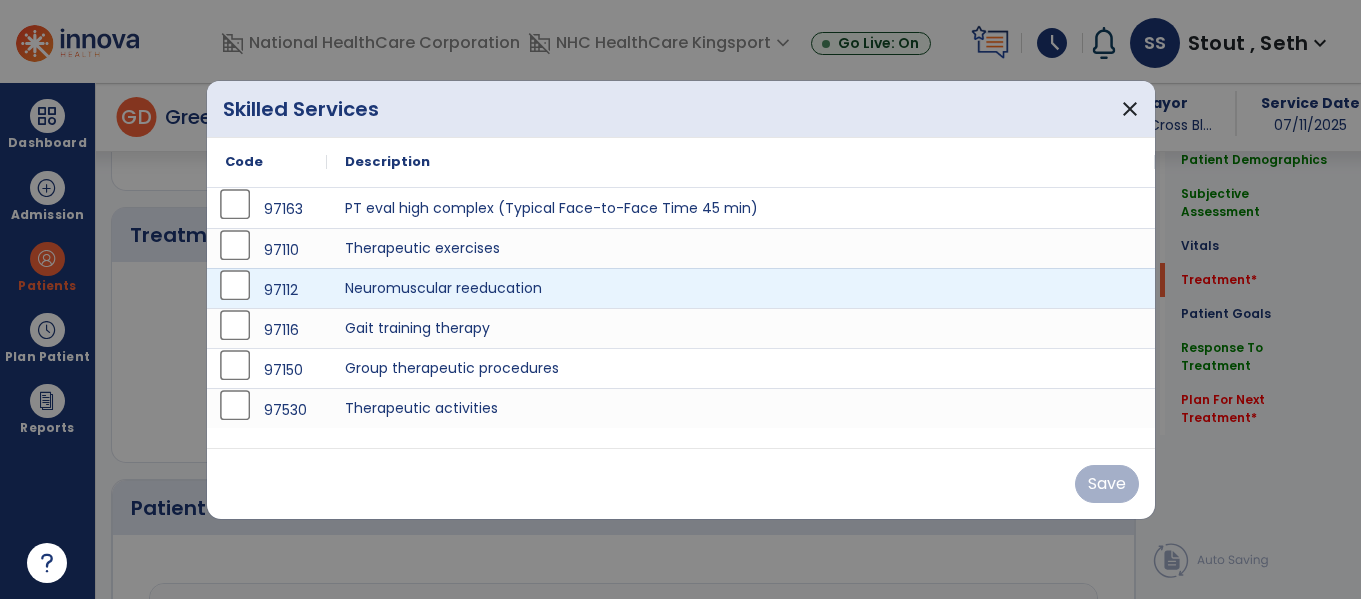 scroll, scrollTop: 1357, scrollLeft: 0, axis: vertical 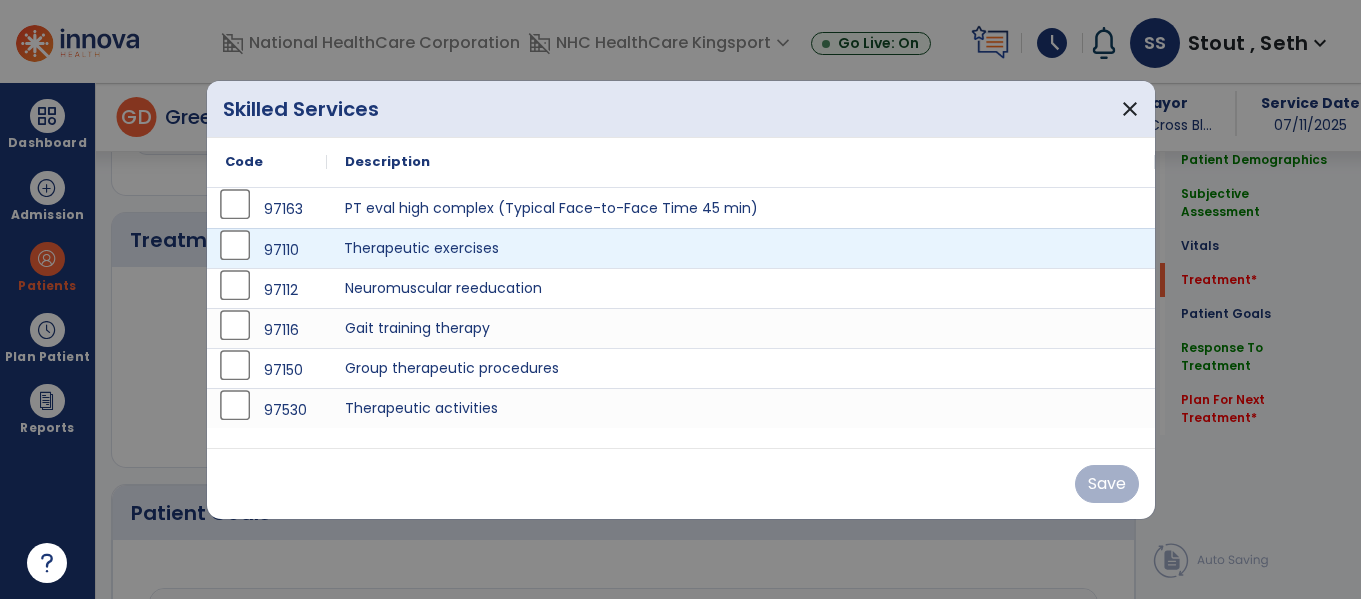 click on "Therapeutic exercises" at bounding box center (741, 248) 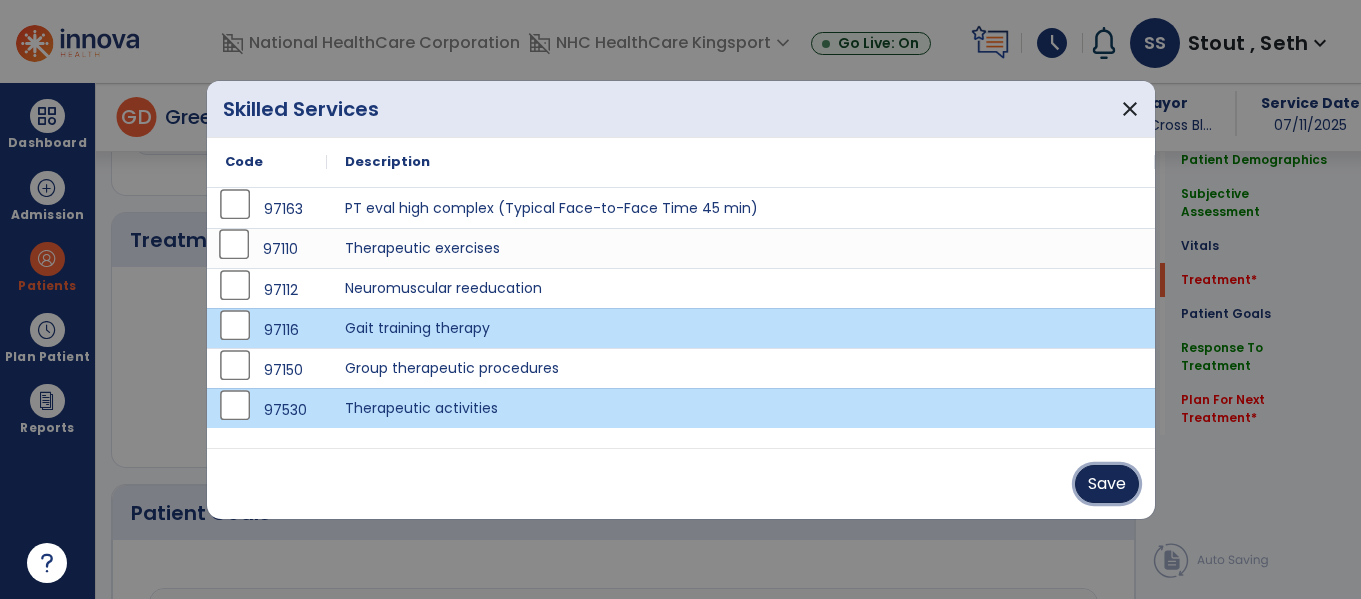 click on "Save" at bounding box center [1107, 484] 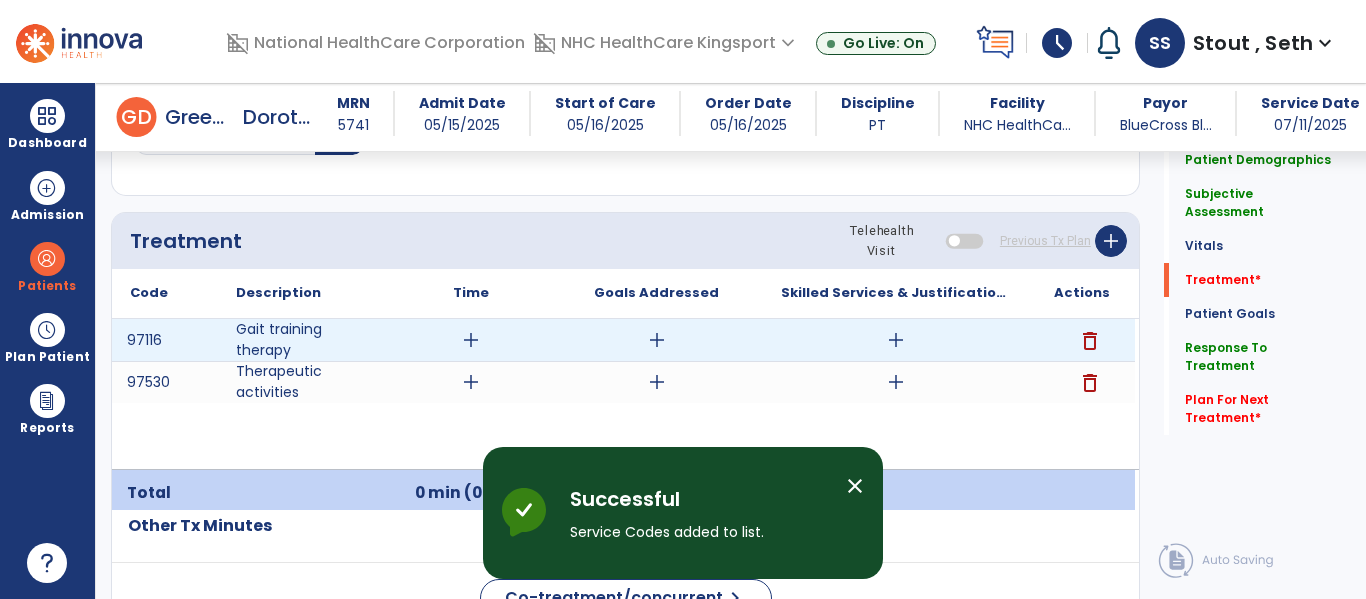 click on "add" at bounding box center [471, 340] 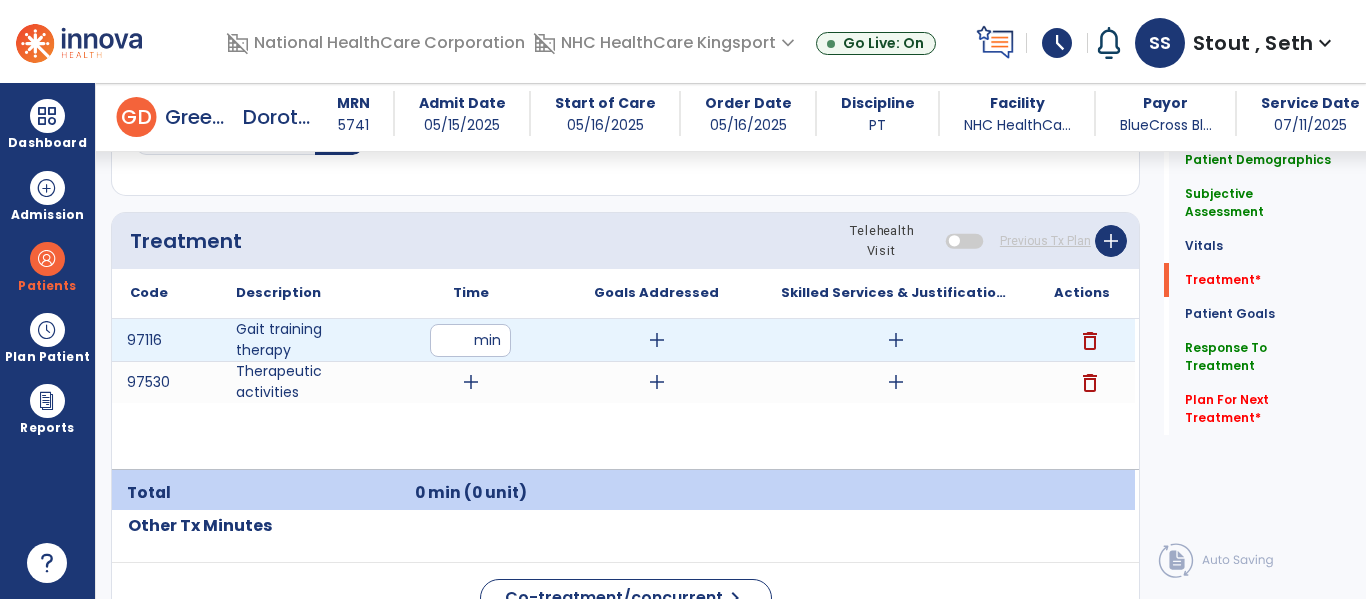 type on "**" 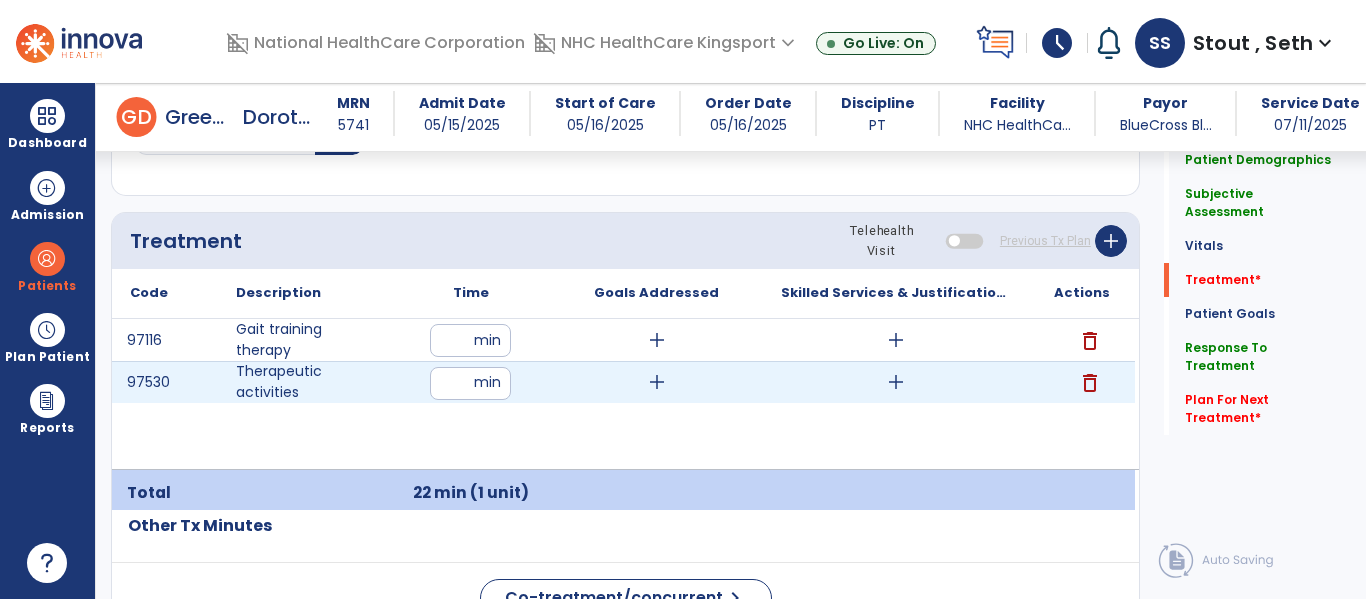 type on "**" 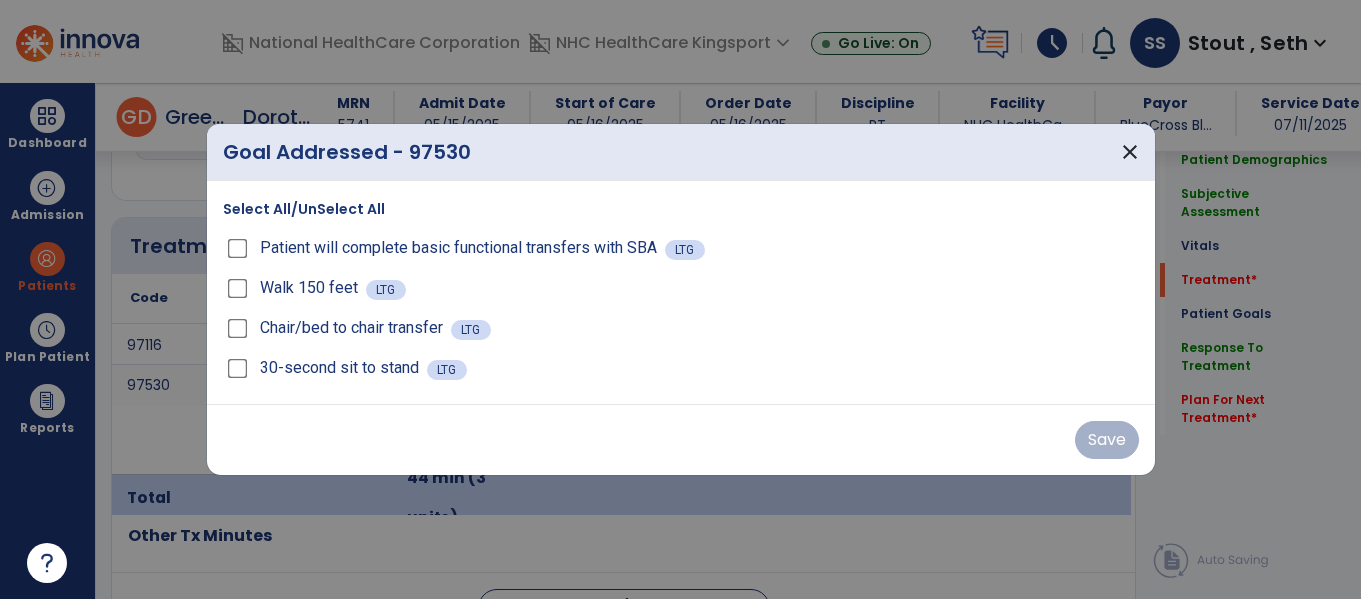 scroll, scrollTop: 1357, scrollLeft: 0, axis: vertical 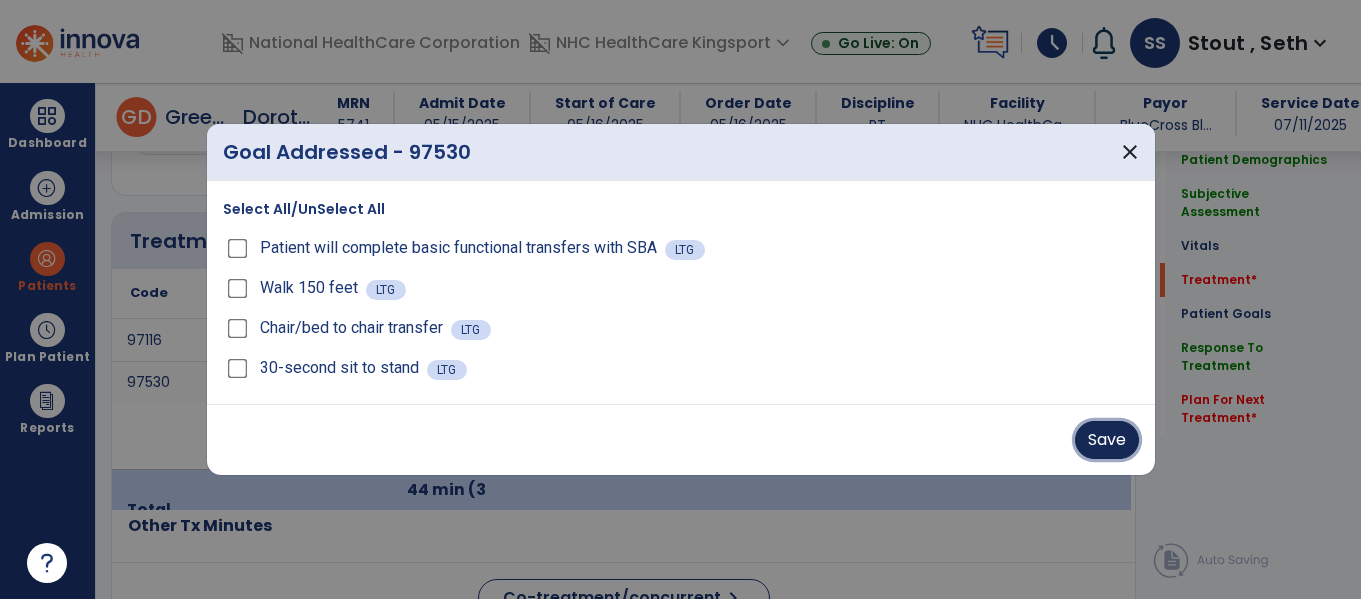 click on "Save" at bounding box center (1107, 440) 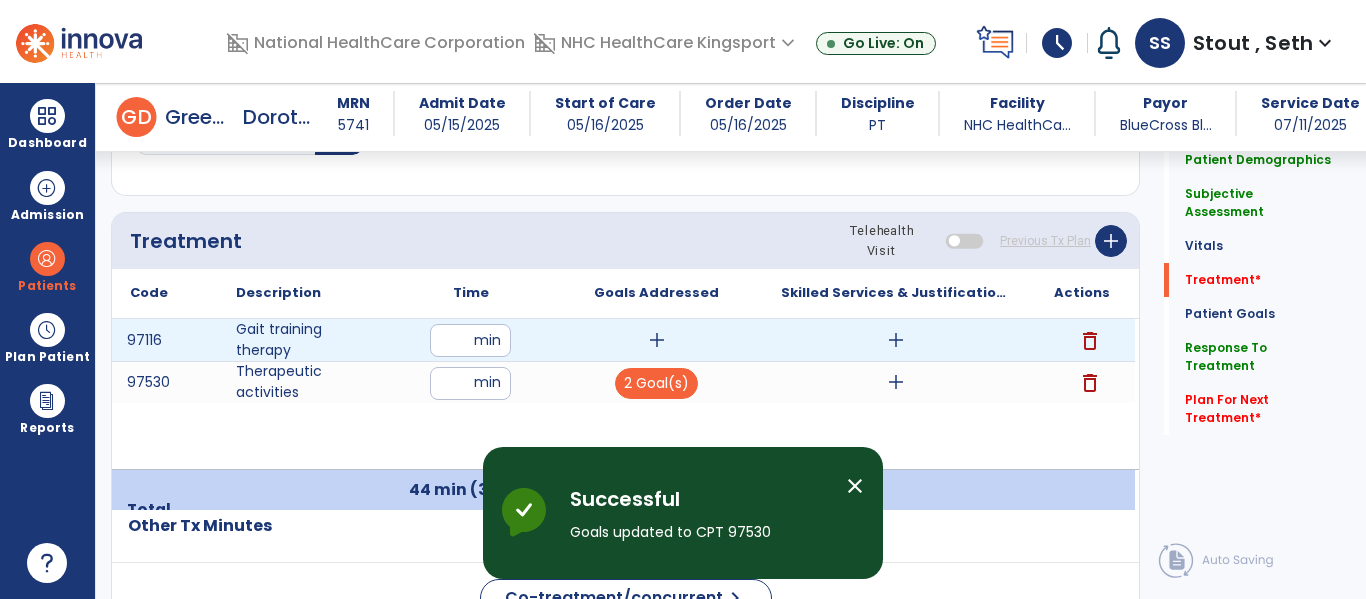 click on "add" at bounding box center (657, 340) 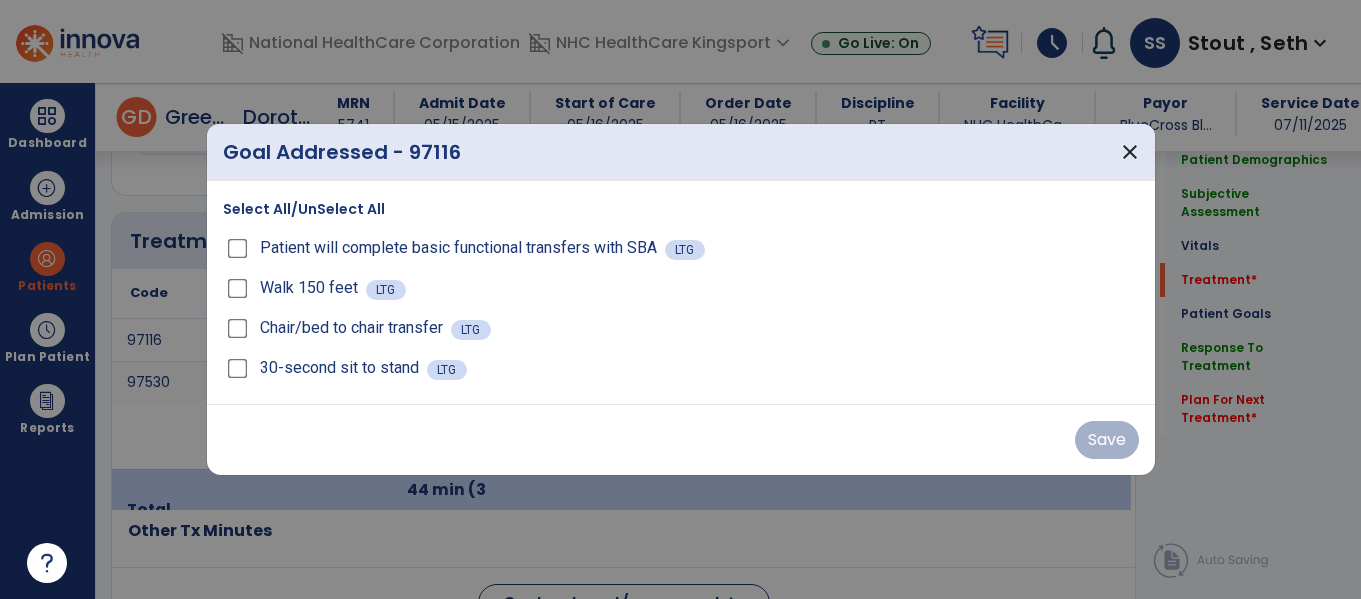 scroll, scrollTop: 1357, scrollLeft: 0, axis: vertical 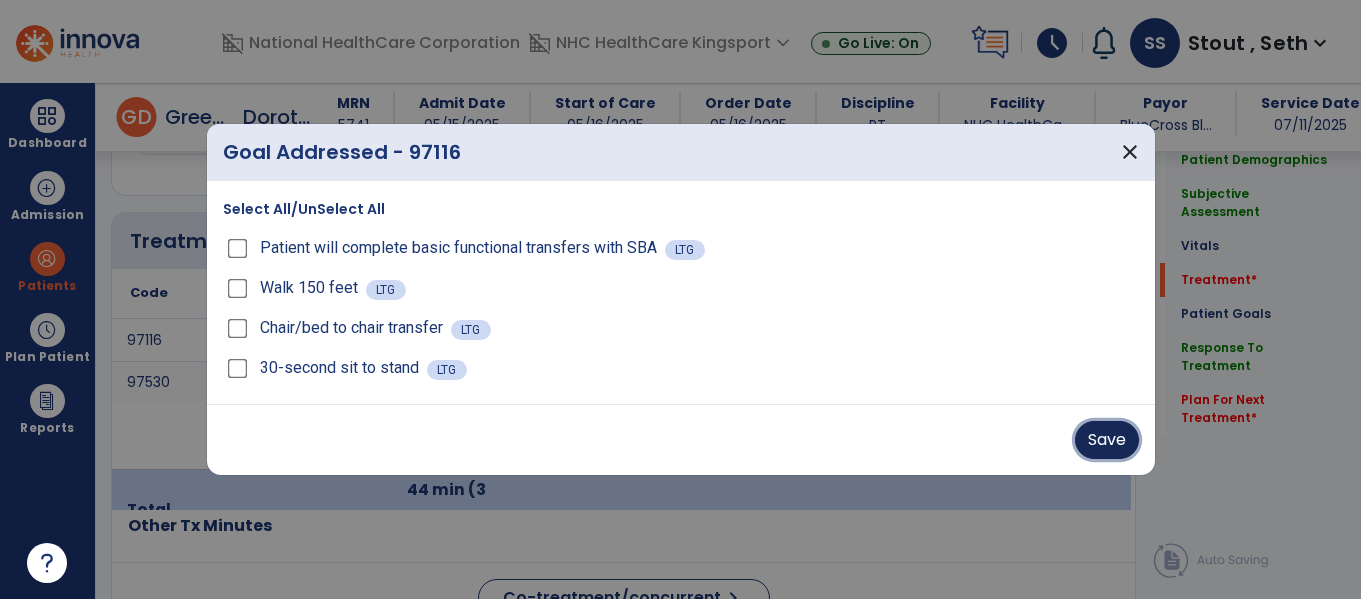 click on "Save" at bounding box center [1107, 440] 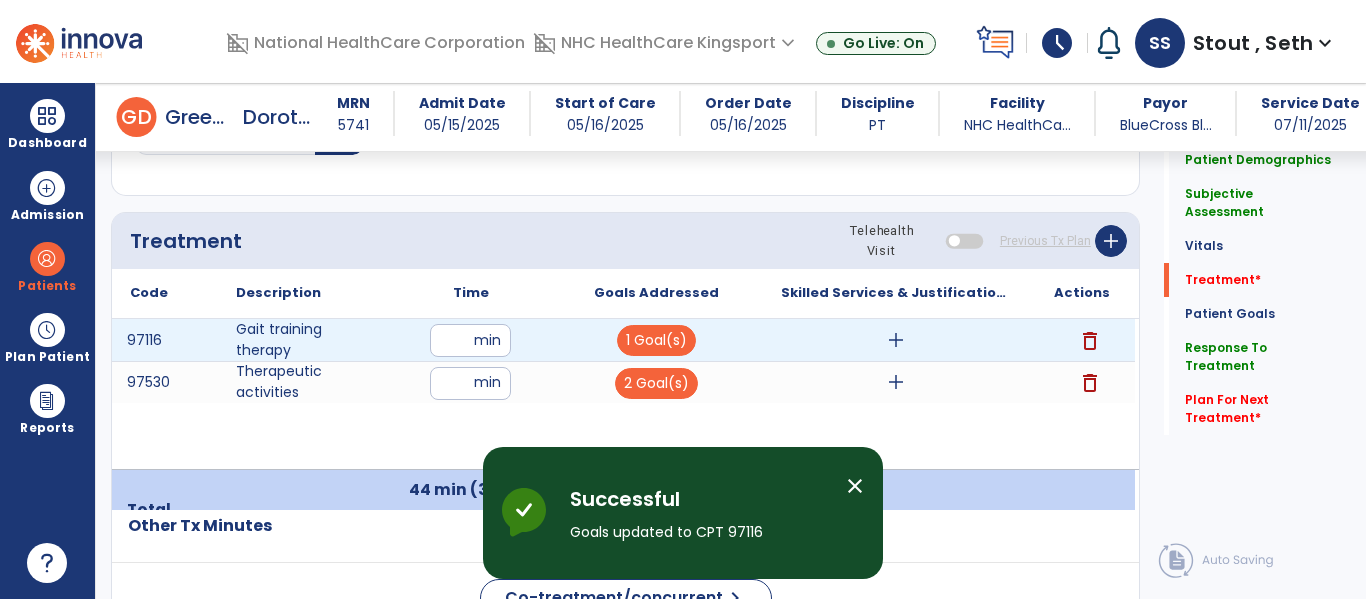 click on "add" at bounding box center (896, 340) 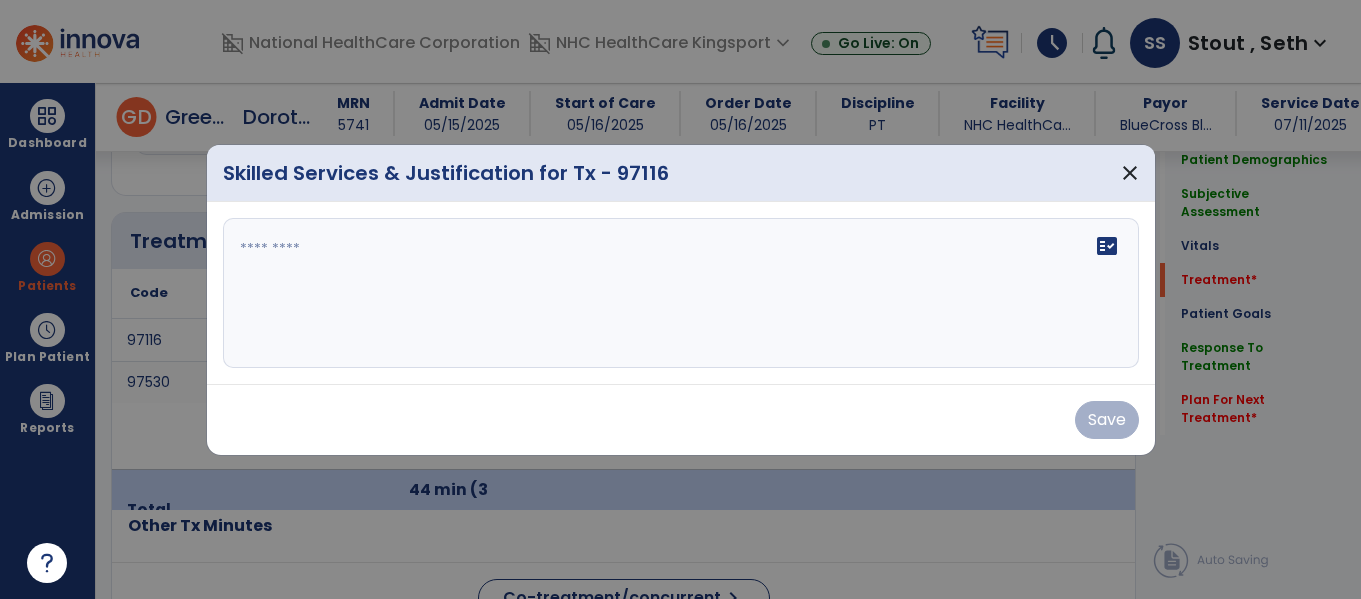 scroll, scrollTop: 1357, scrollLeft: 0, axis: vertical 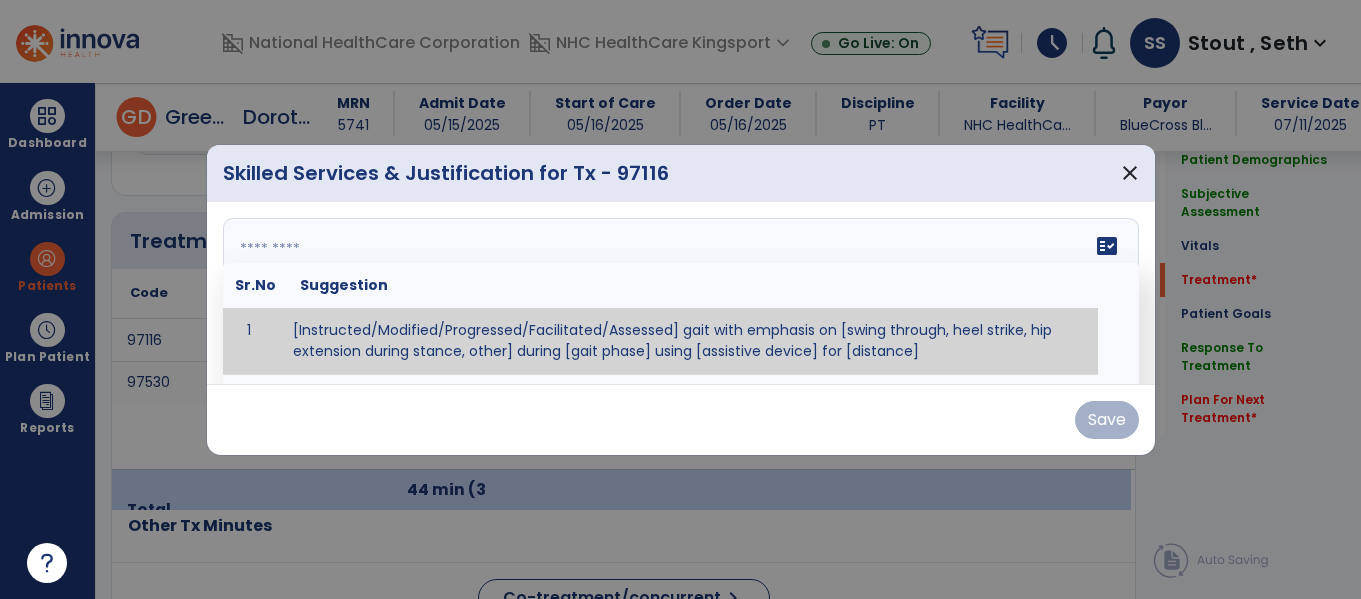 click on "fact_check  Sr.No Suggestion 1 [Instructed/Modified/Progressed/Facilitated/Assessed] gait with emphasis on [swing through, heel strike, hip extension during stance, other] during [gait phase] using [assistive device] for [distance] 2 [Instructed/Modified/Progressed/Facilitated/Assessed] use of [assistive device] and [NWB, PWB, step-to gait pattern, step through gait pattern] 3 [Instructed/Modified/Progressed/Facilitated/Assessed] patient's ability to [ascend/descend # of steps, perform directional changes, walk on even/uneven surfaces, pick-up objects off floor, velocity changes, other] using [assistive device]. 4 [Instructed/Modified/Progressed/Facilitated/Assessed] pre-gait activities including [identify exercise] in order to prepare for gait training. 5" at bounding box center [681, 293] 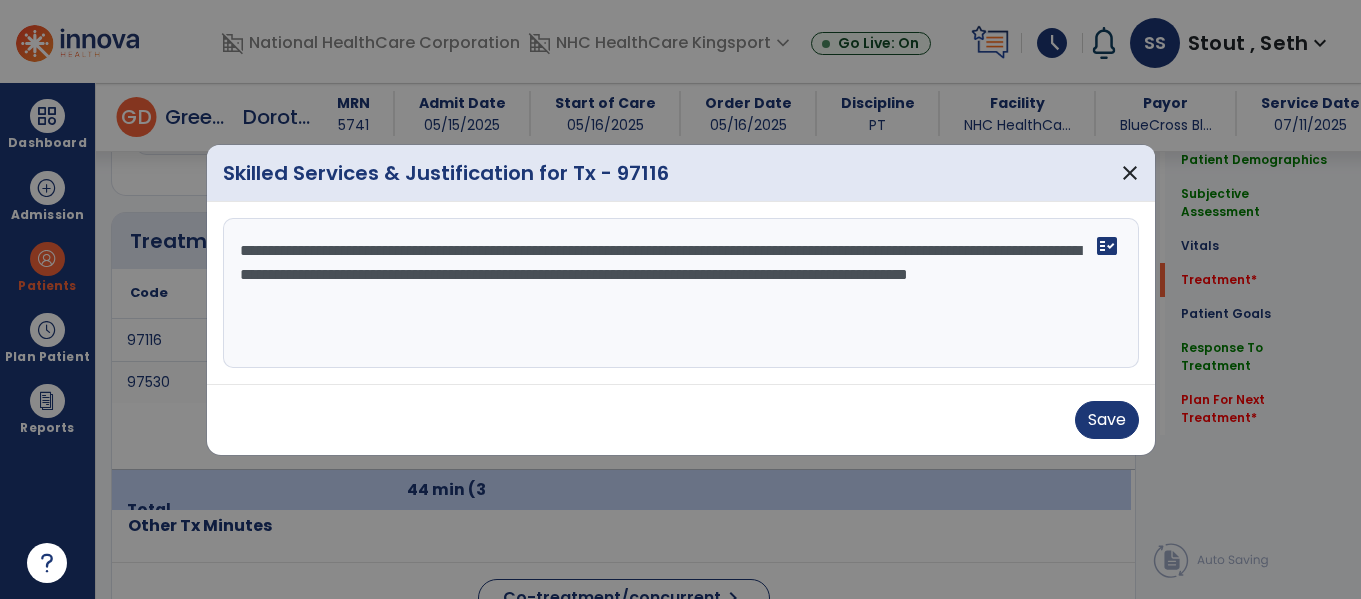 click on "**********" at bounding box center [681, 293] 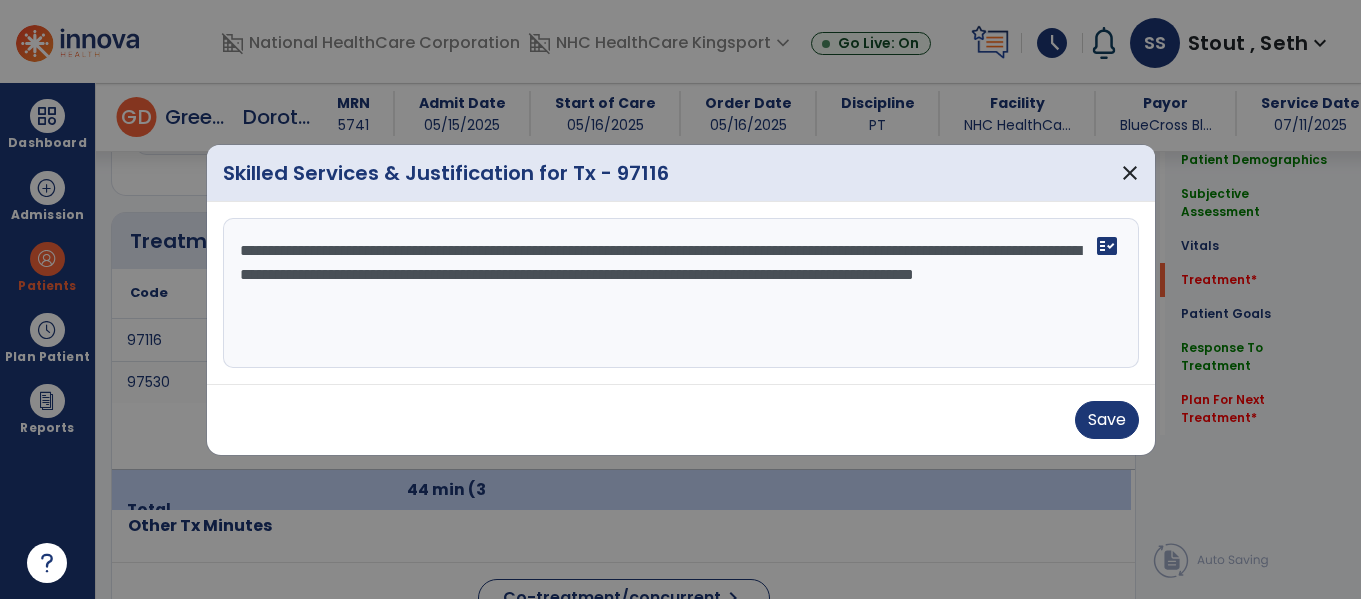 click on "**********" at bounding box center (681, 293) 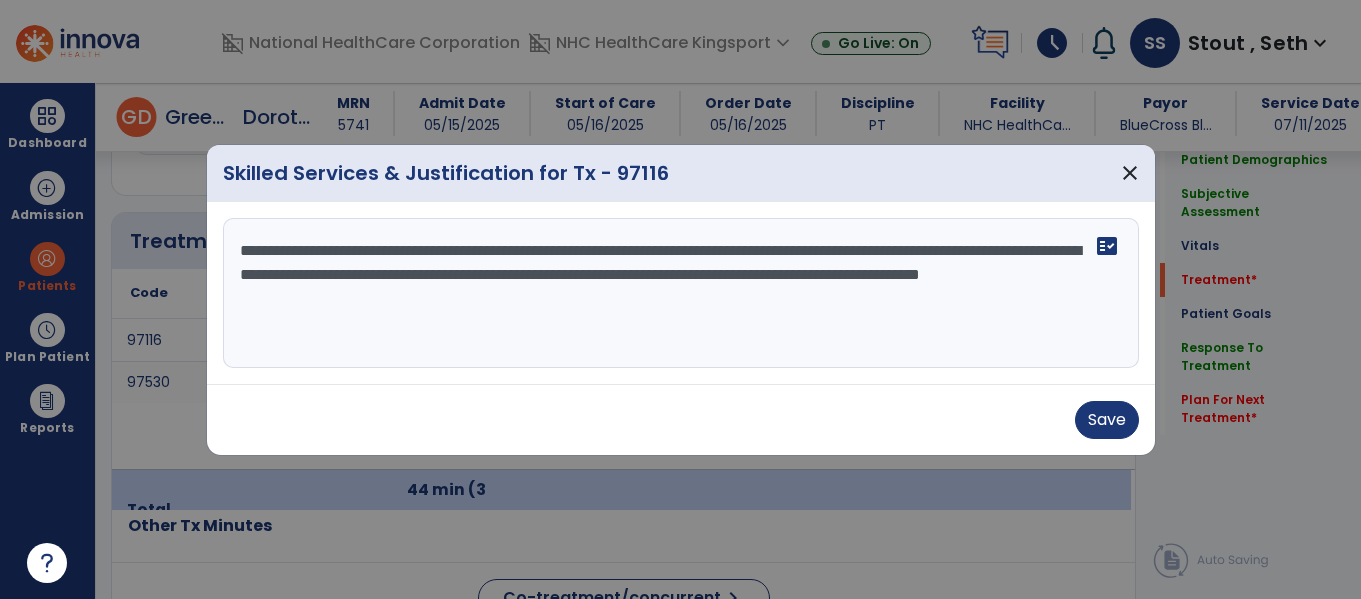 click on "**********" at bounding box center (681, 293) 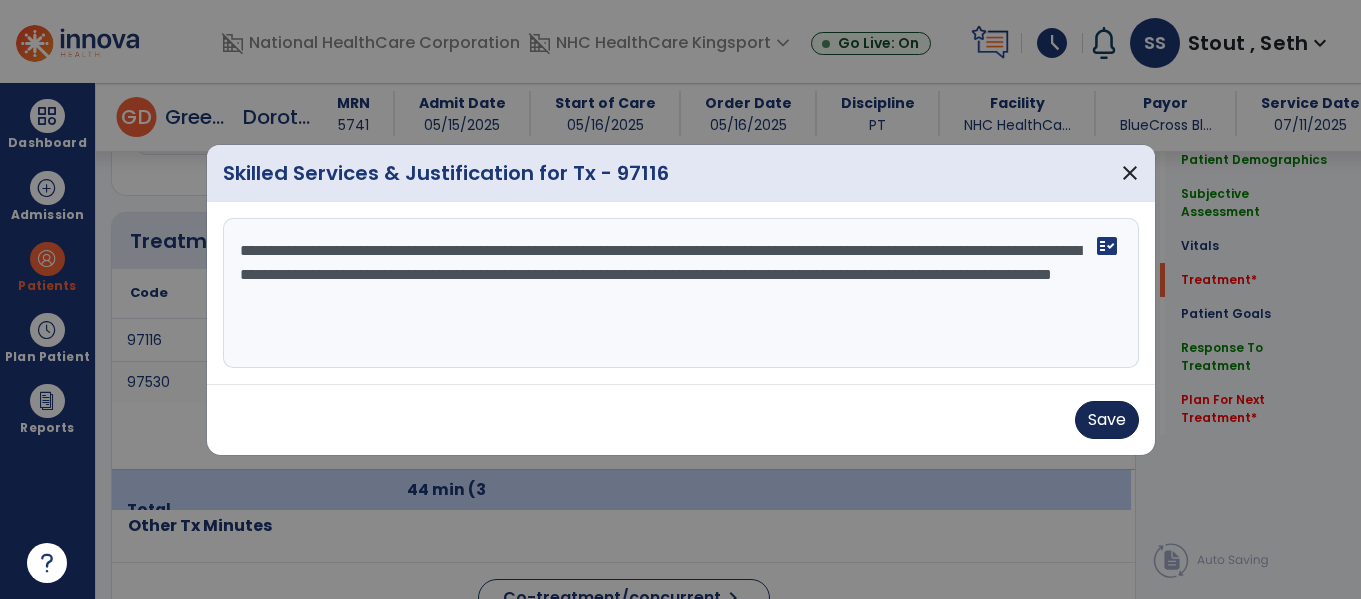 type on "**********" 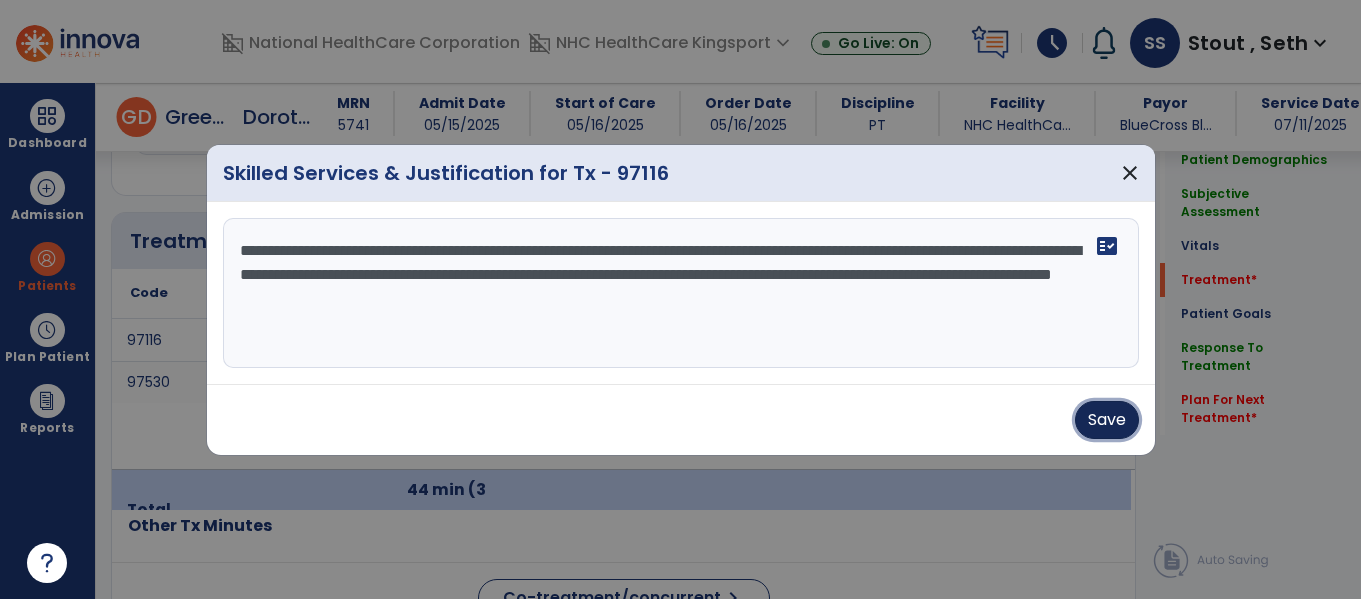 click on "Save" at bounding box center (1107, 420) 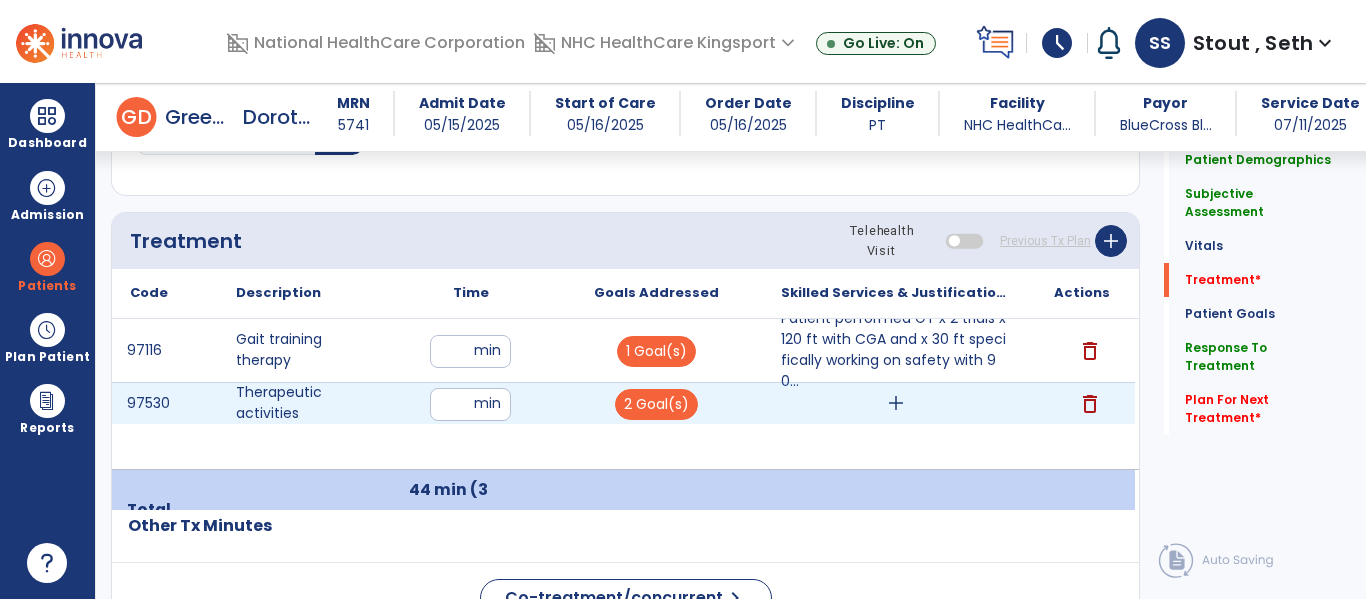 click on "add" at bounding box center [896, 403] 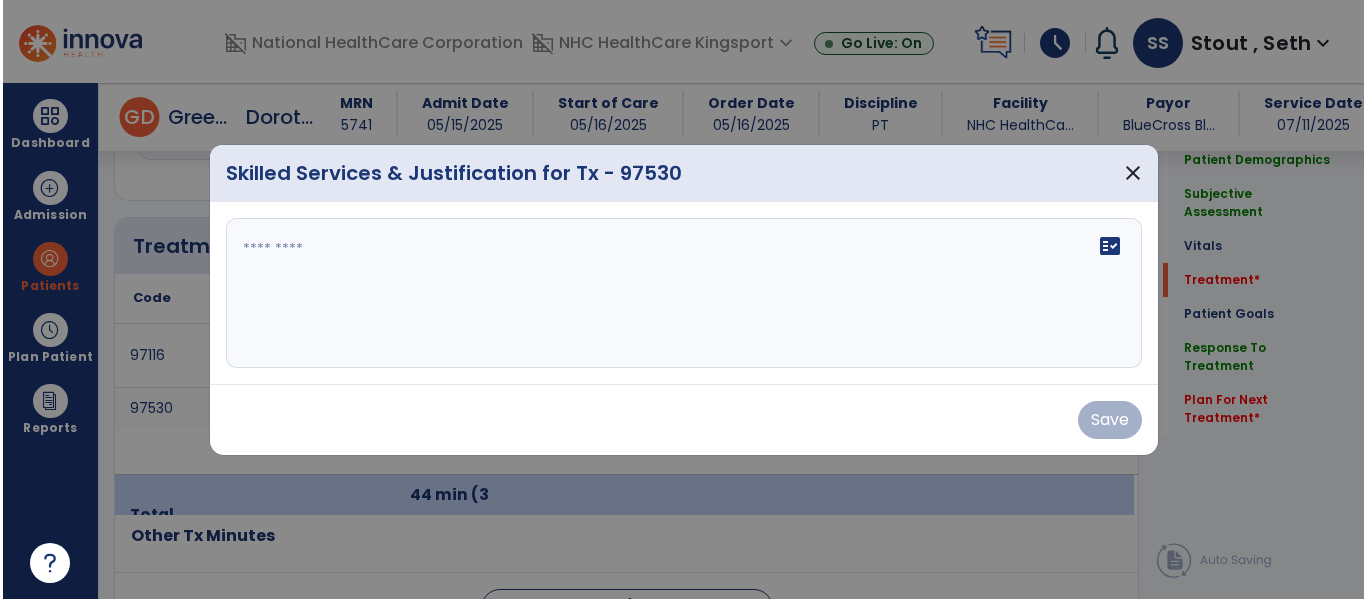 scroll, scrollTop: 1357, scrollLeft: 0, axis: vertical 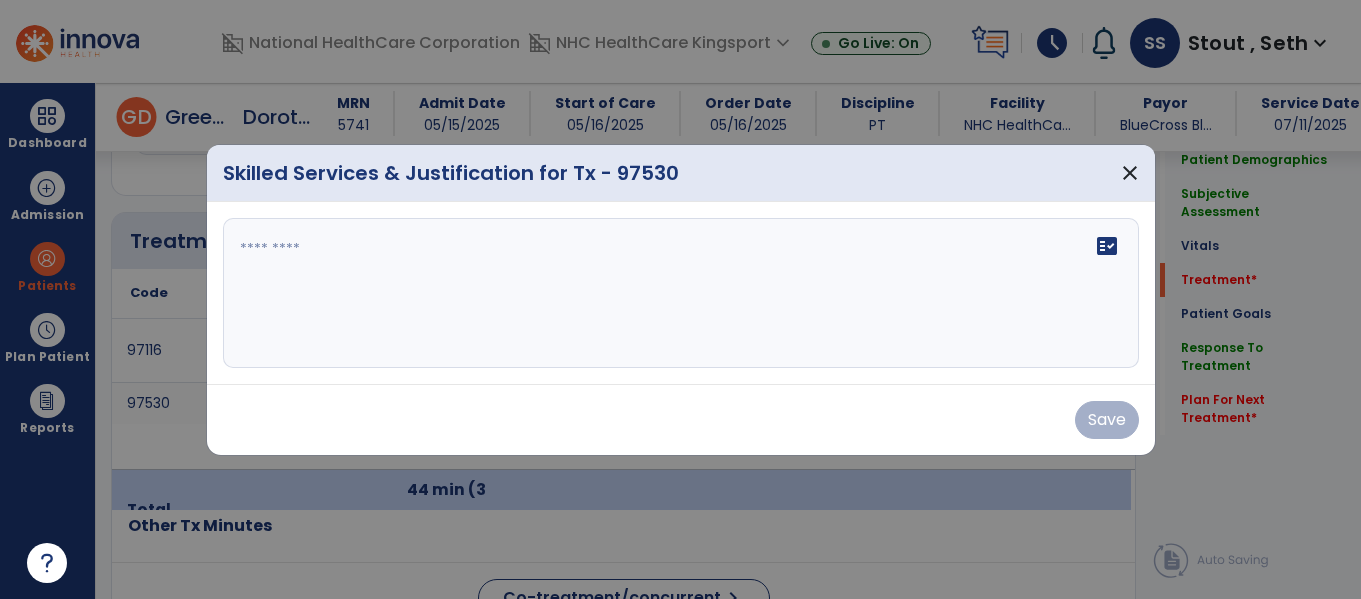 click at bounding box center [681, 293] 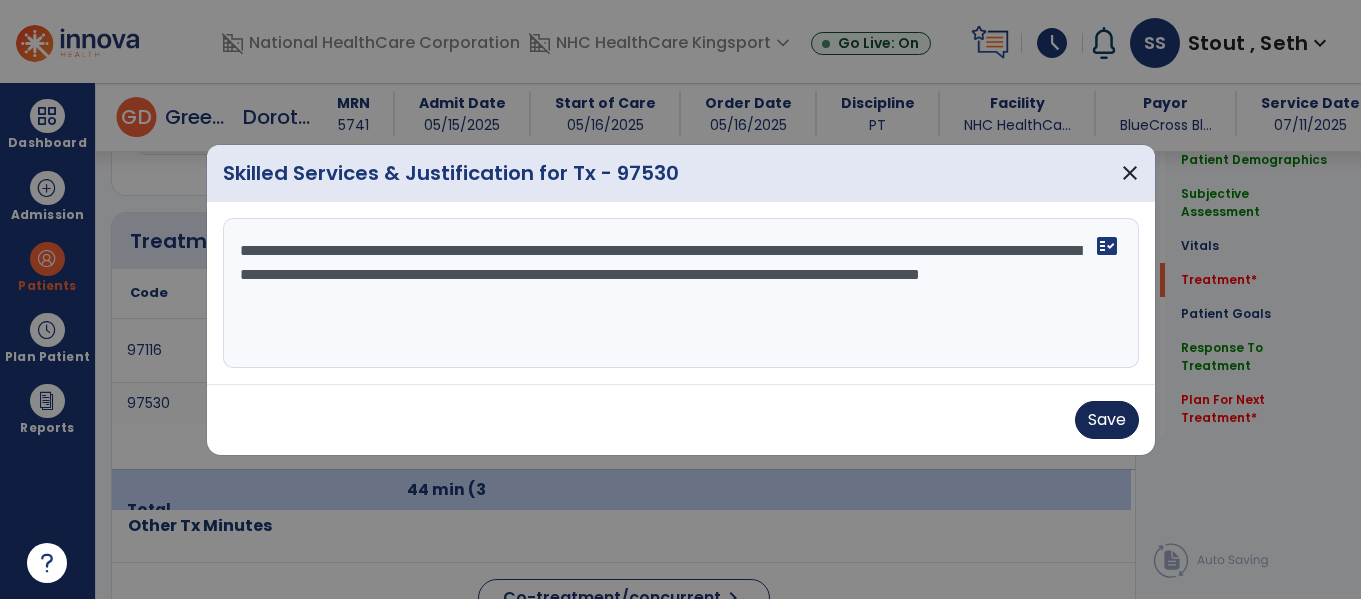 type on "**********" 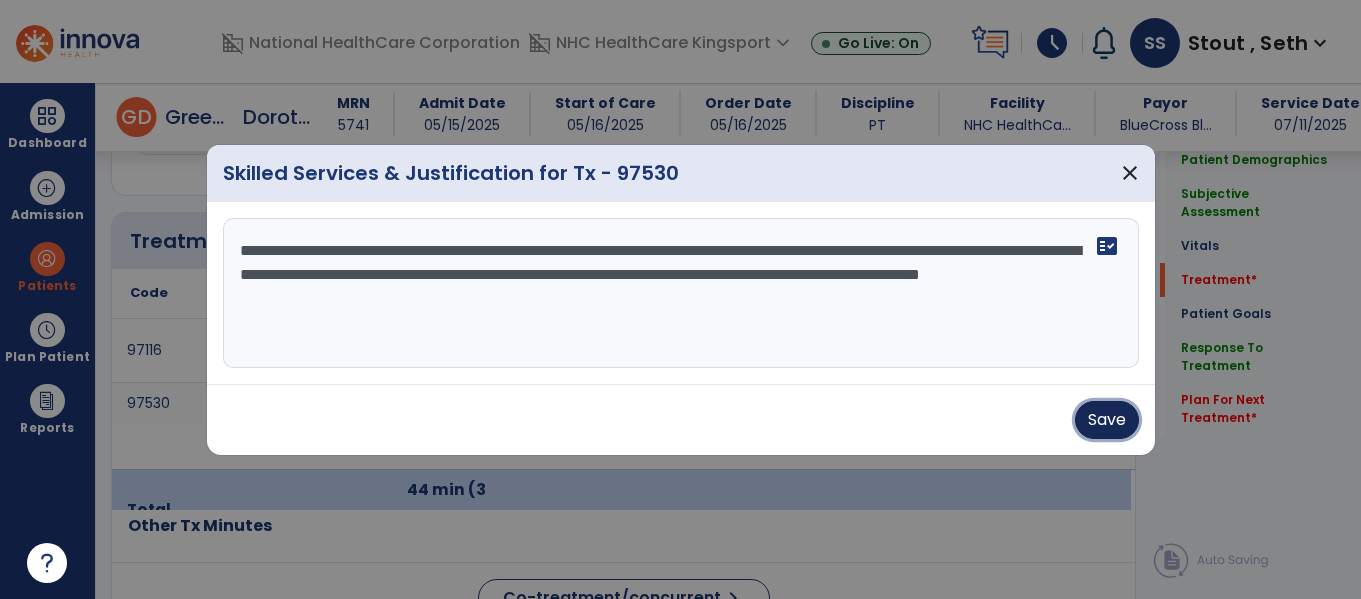 click on "Save" at bounding box center [1107, 420] 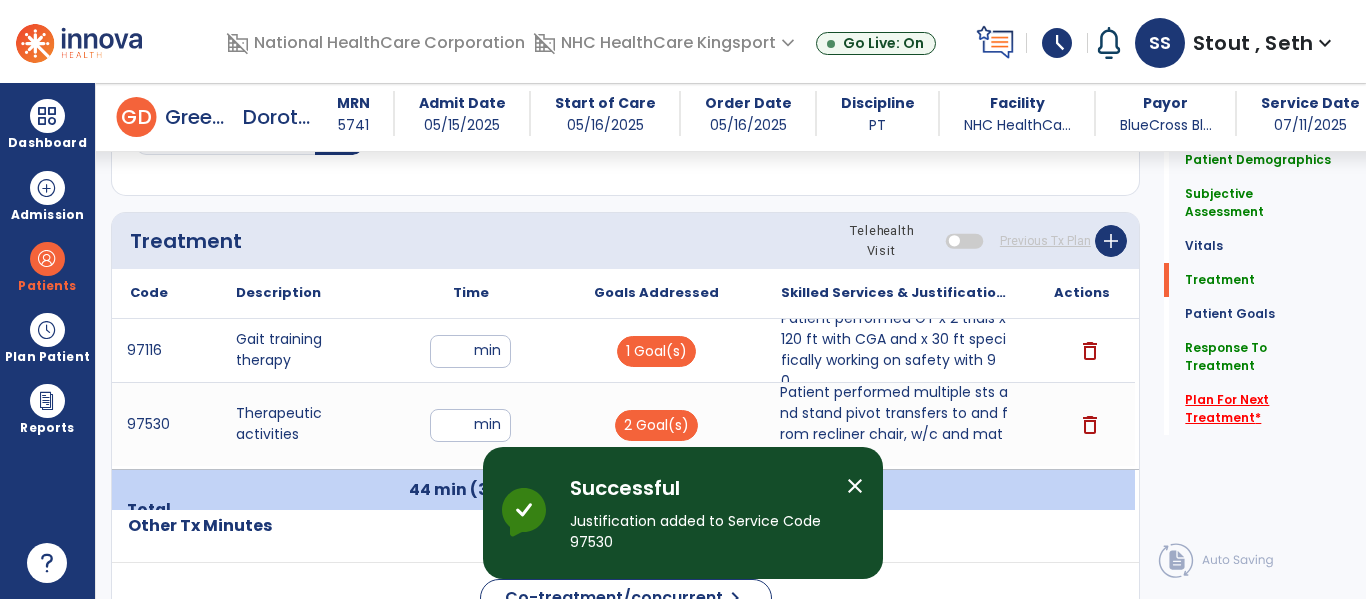 click on "Plan For Next Treatment   *" 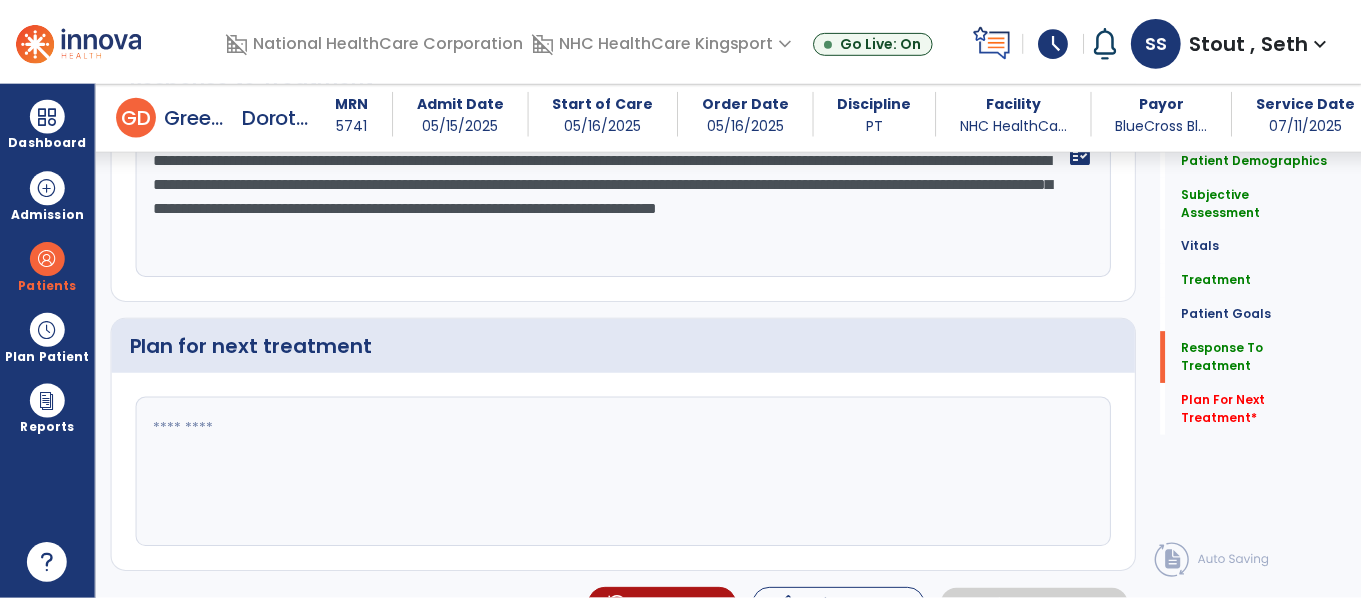 scroll, scrollTop: 3578, scrollLeft: 0, axis: vertical 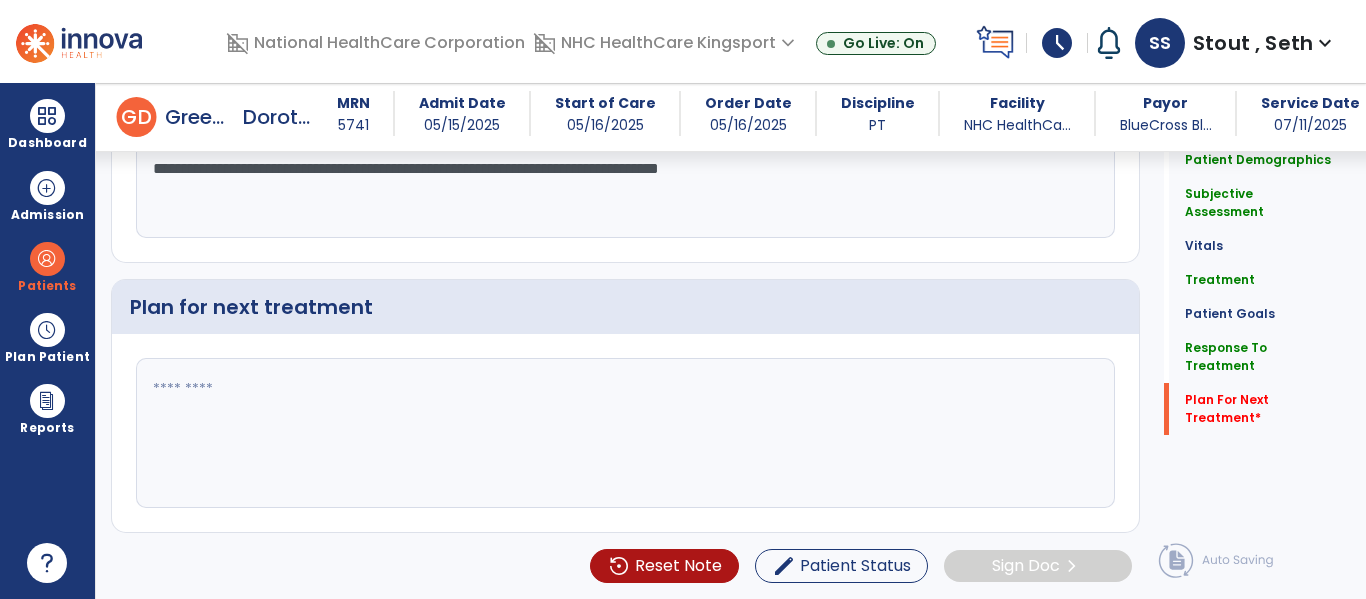click 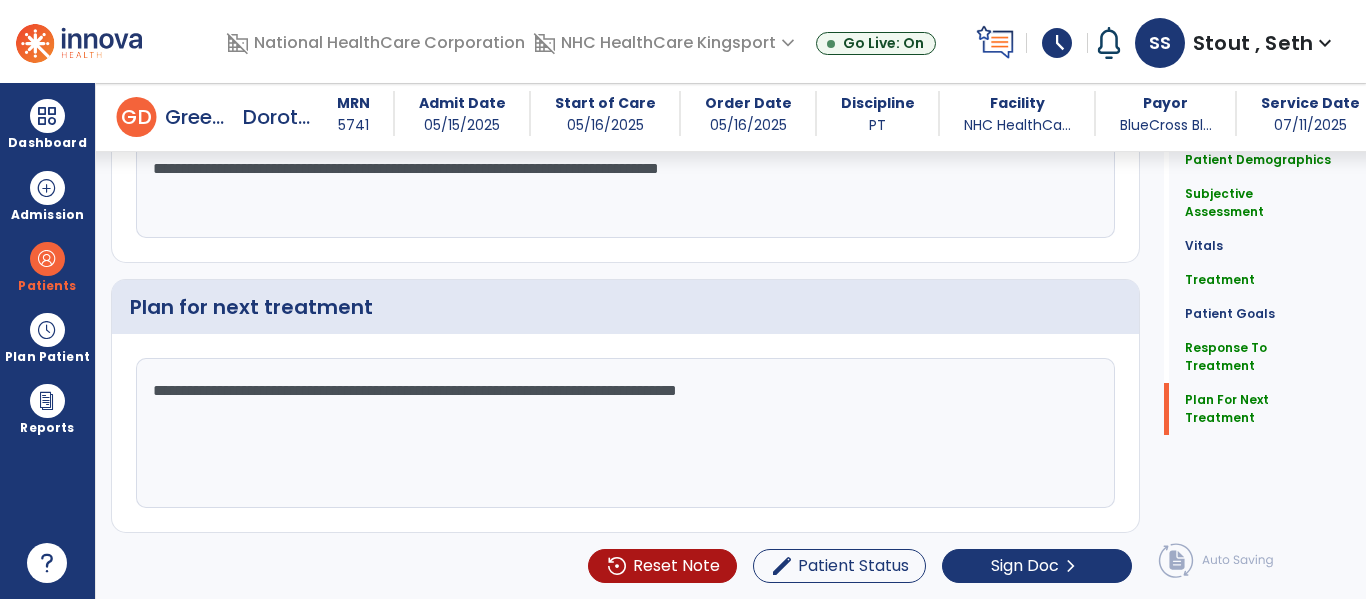 type on "**********" 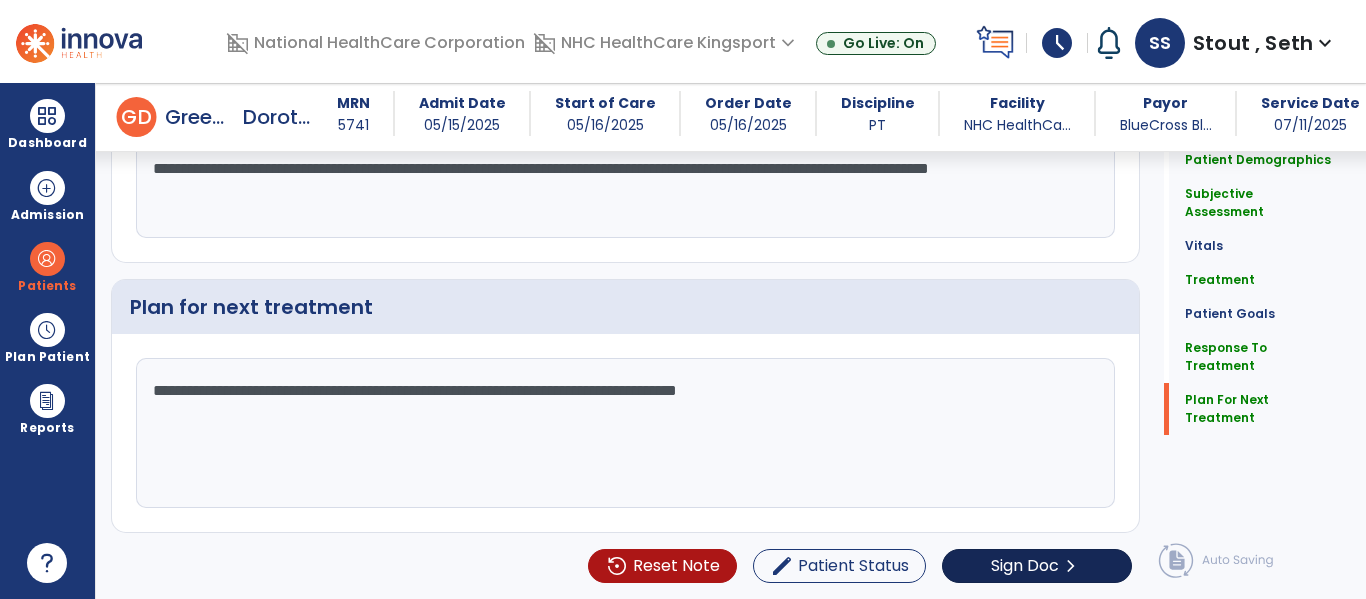 type on "**********" 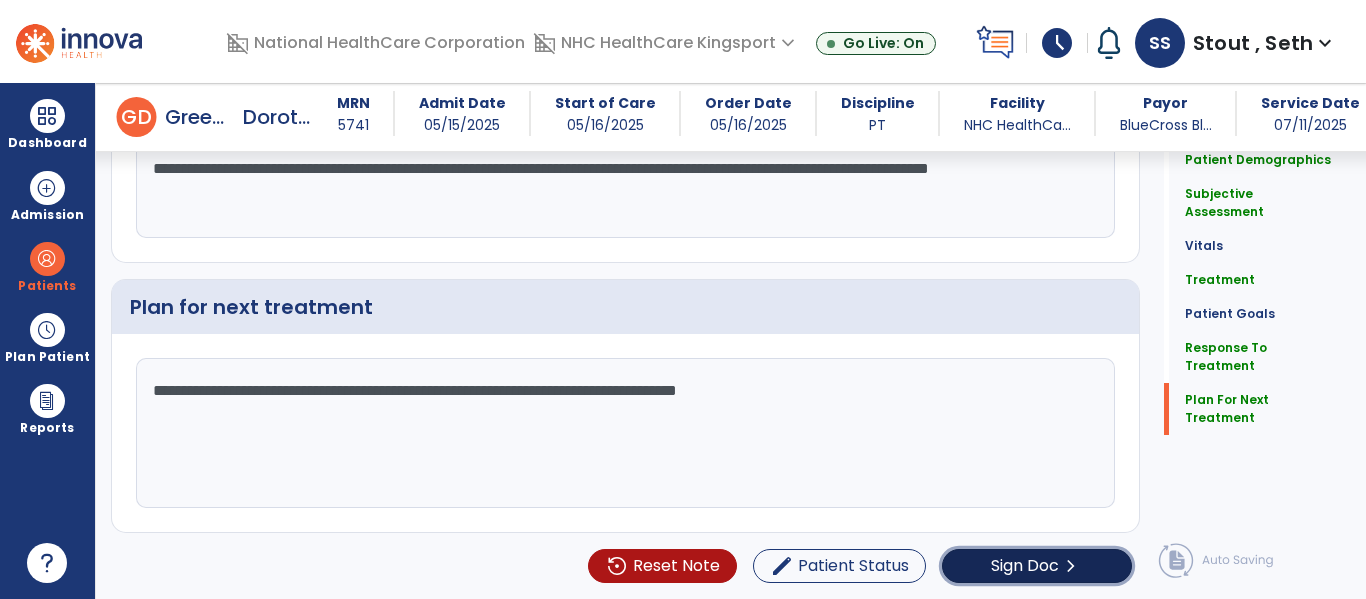 click on "Sign Doc" 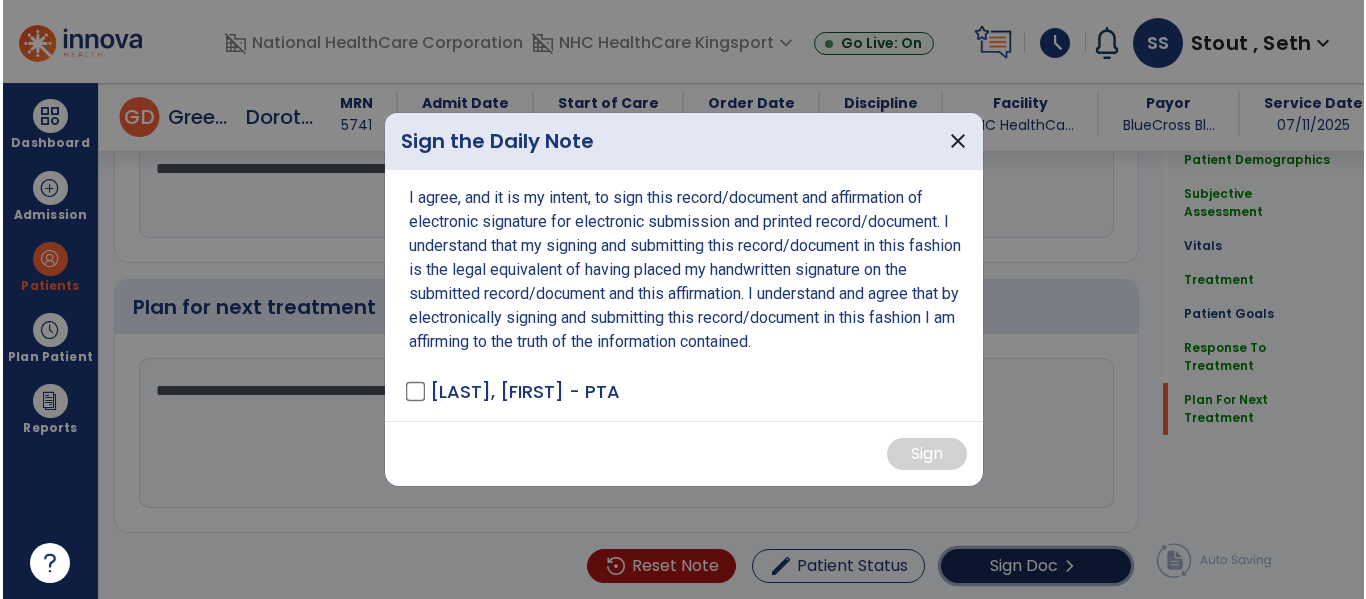 scroll, scrollTop: 3578, scrollLeft: 0, axis: vertical 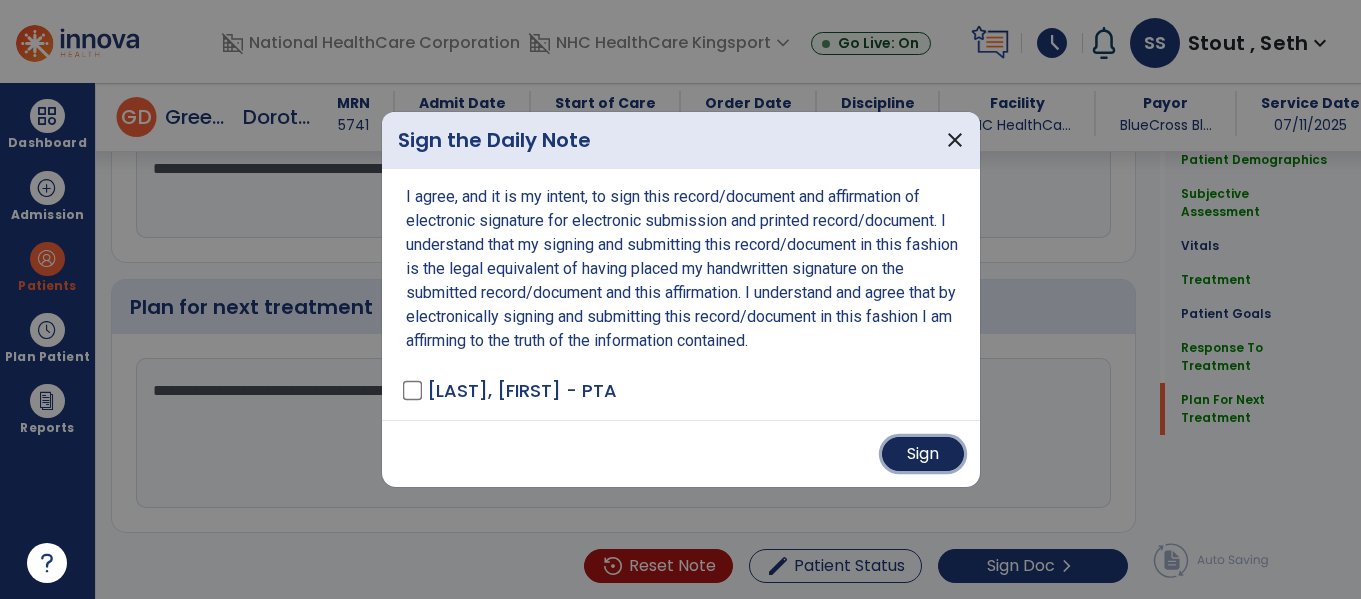click on "Sign" at bounding box center [923, 454] 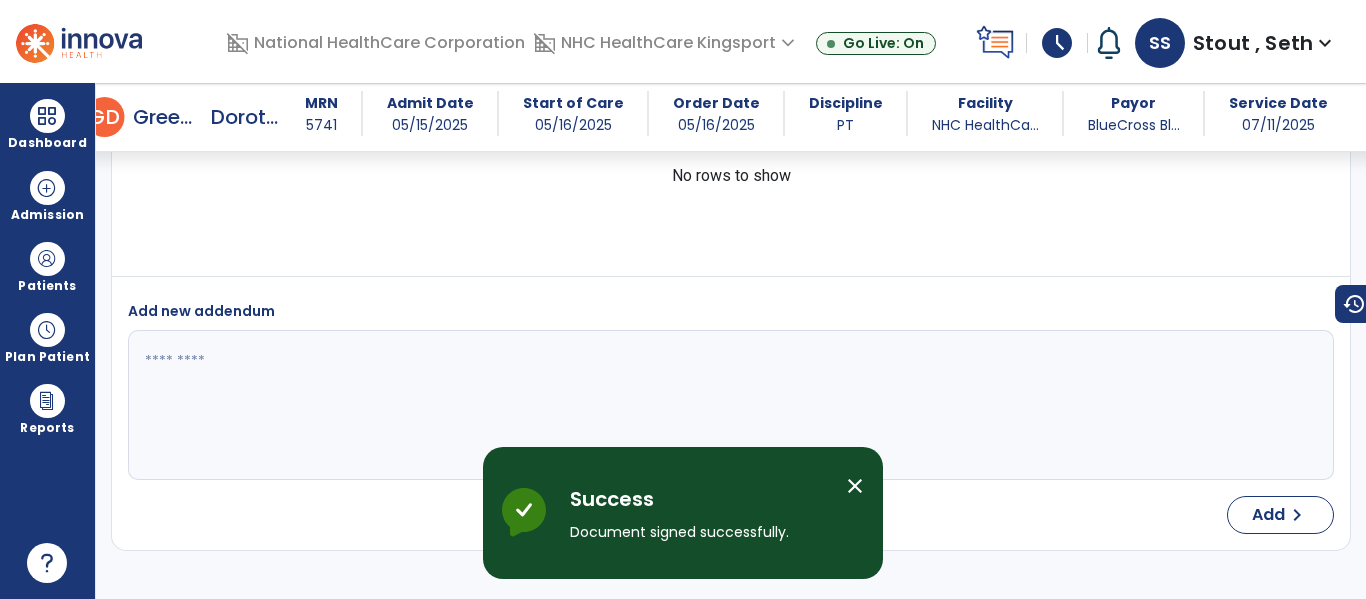 scroll, scrollTop: 5348, scrollLeft: 0, axis: vertical 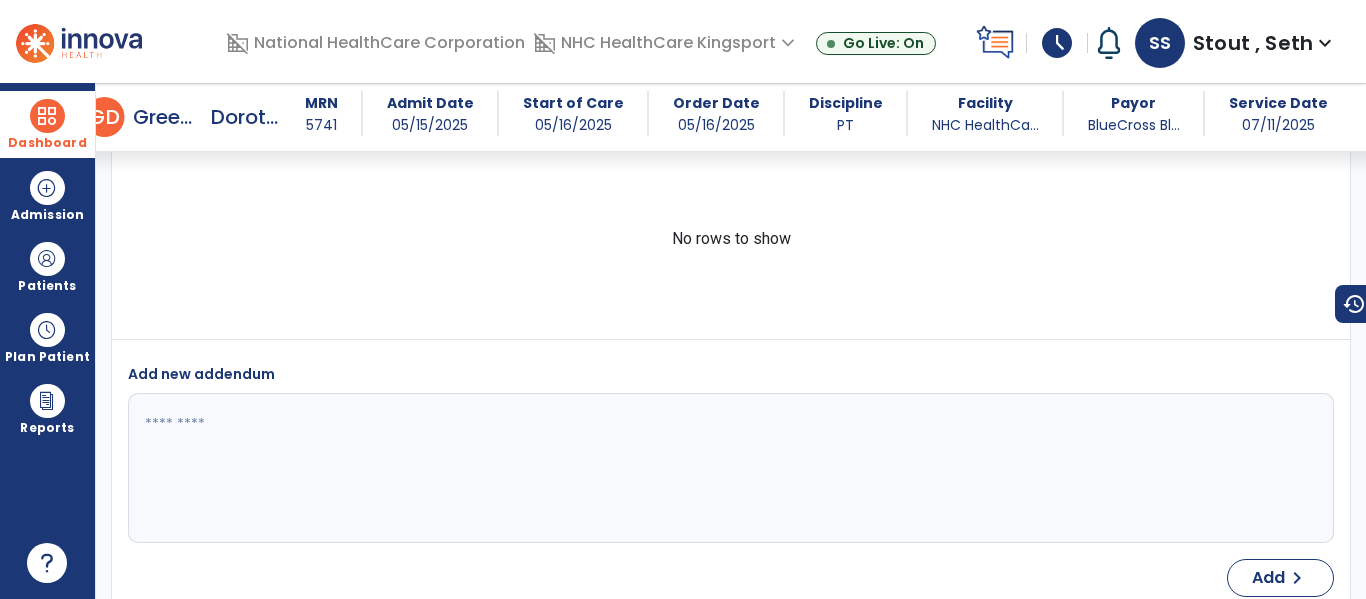 click at bounding box center (47, 116) 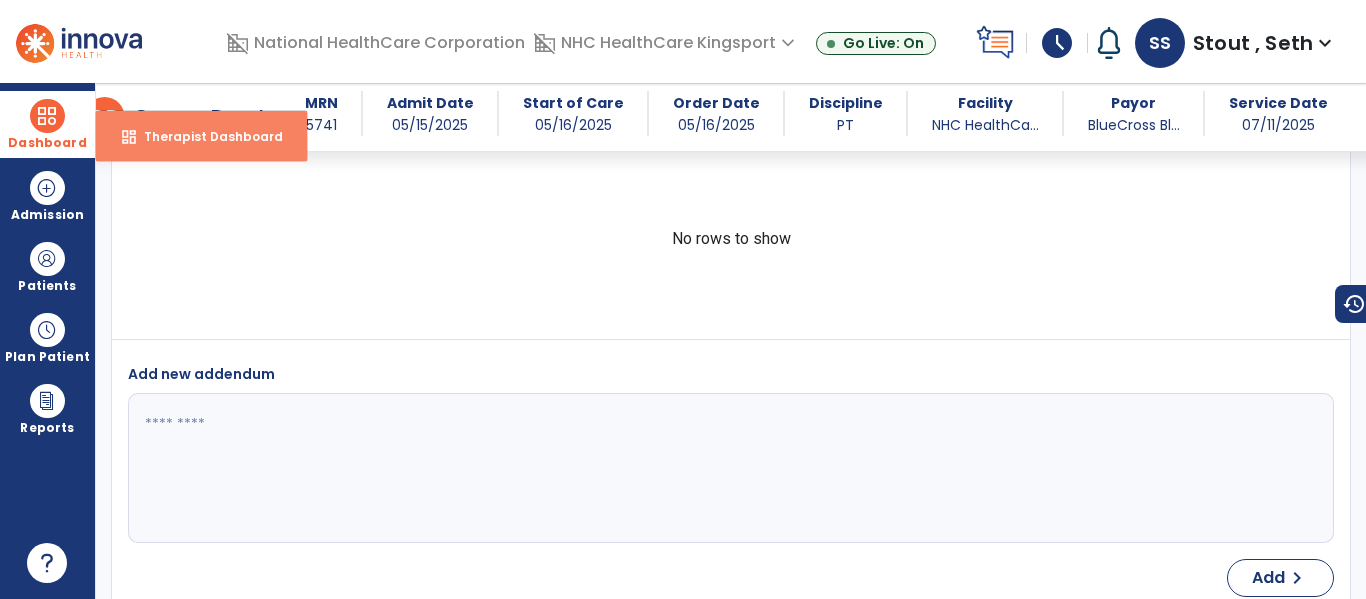 click on "Therapist Dashboard" at bounding box center (205, 136) 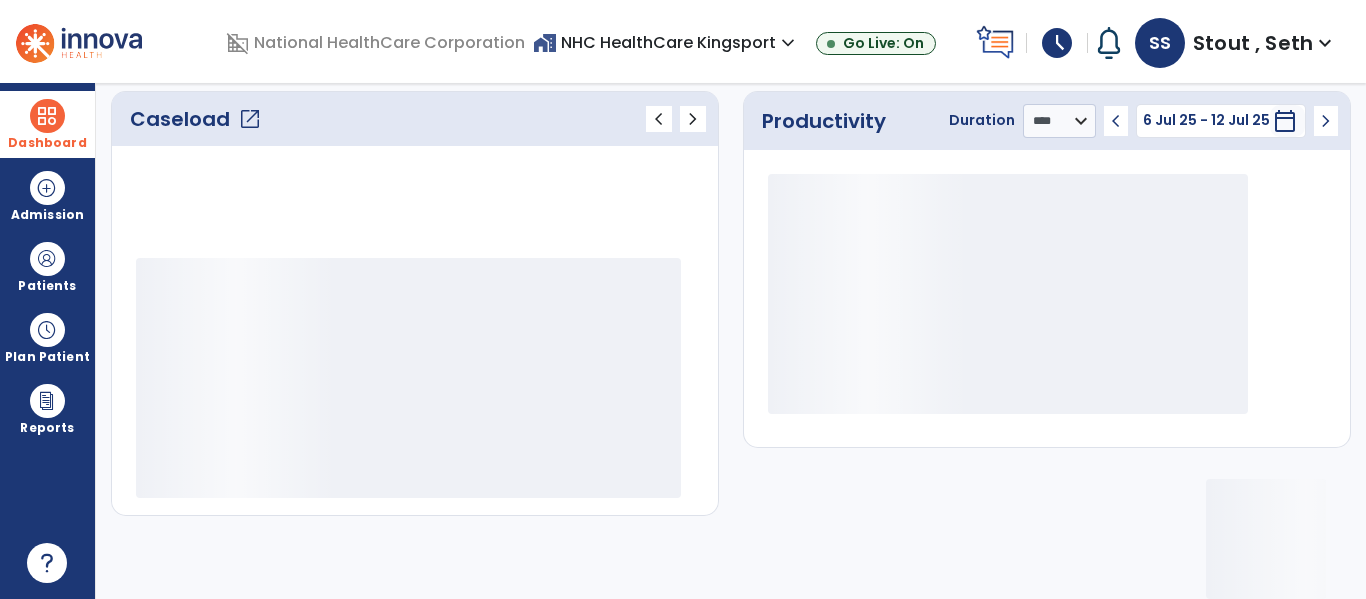 scroll, scrollTop: 275, scrollLeft: 0, axis: vertical 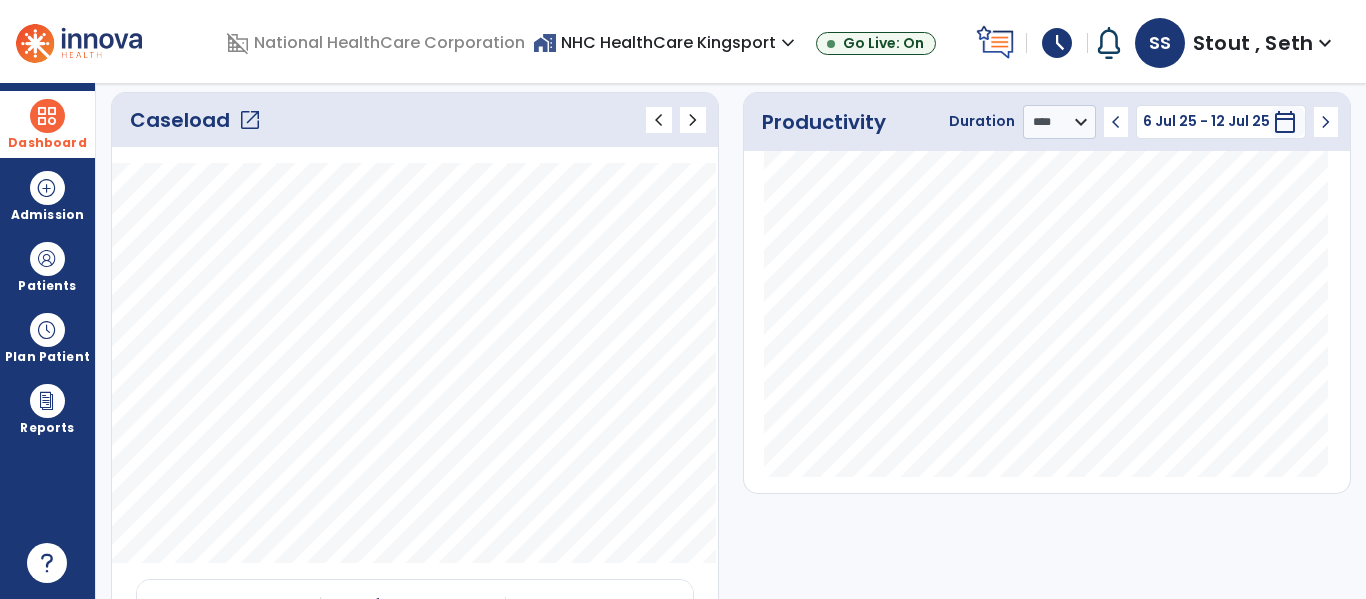 click on "open_in_new" 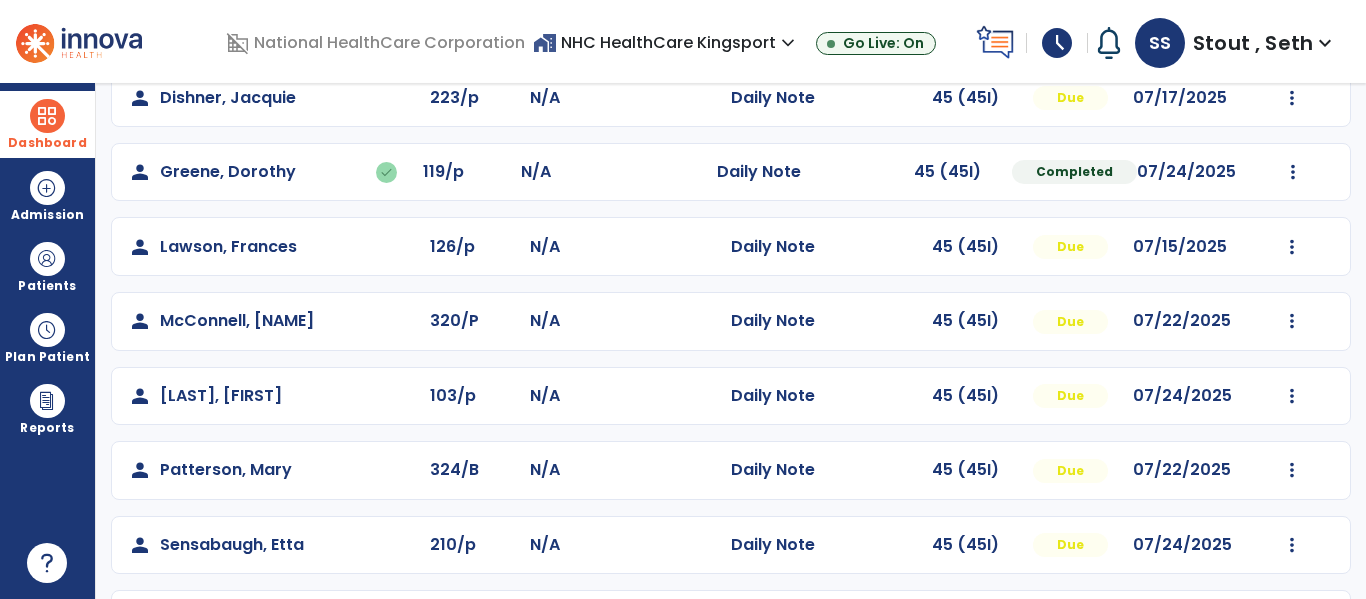 scroll, scrollTop: 264, scrollLeft: 0, axis: vertical 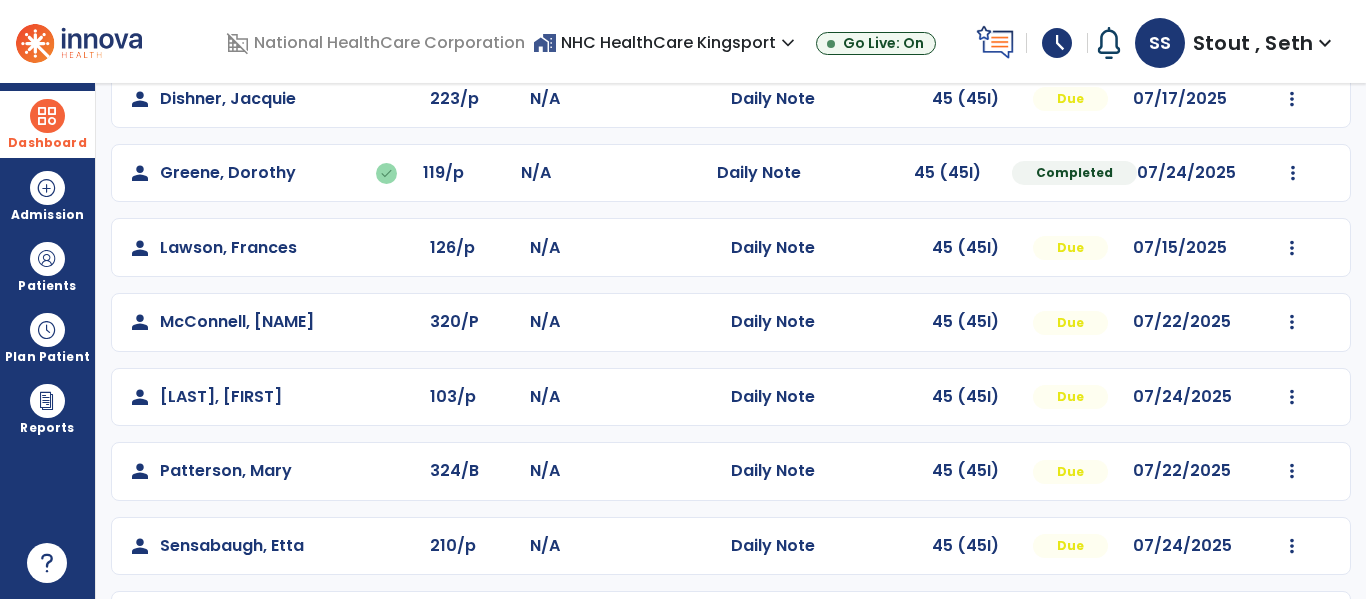 click on "Mark Visit As Complete   Reset Note   Open Document   G + C Mins" 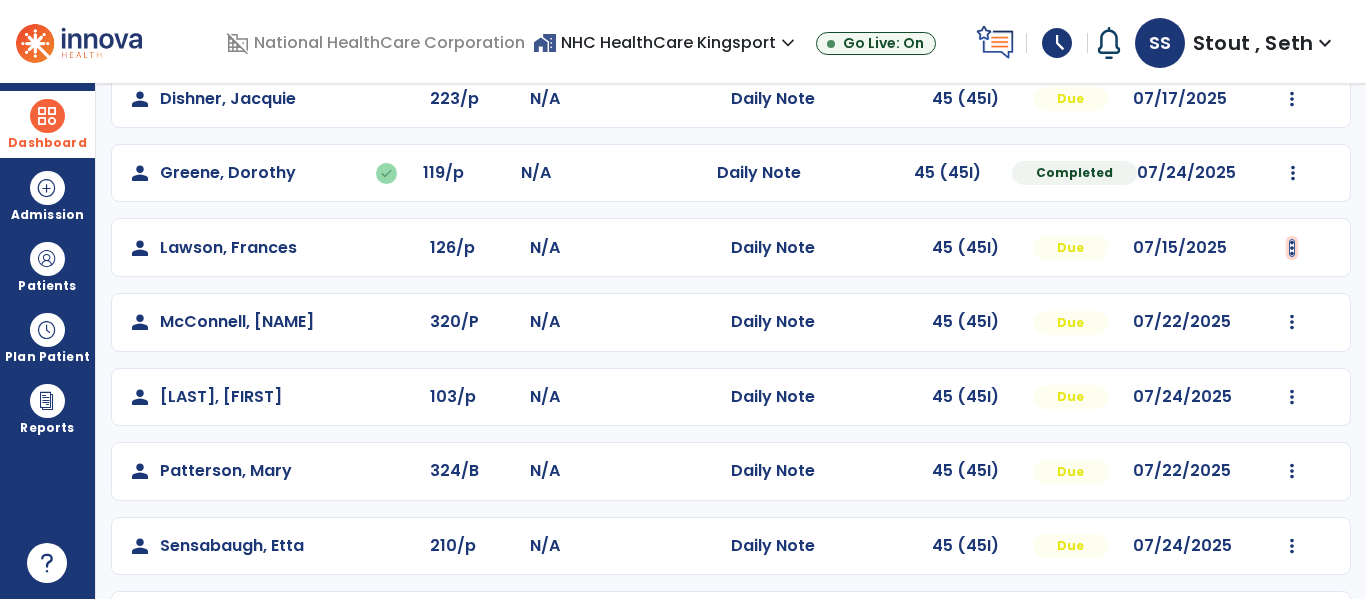 click at bounding box center (1292, 24) 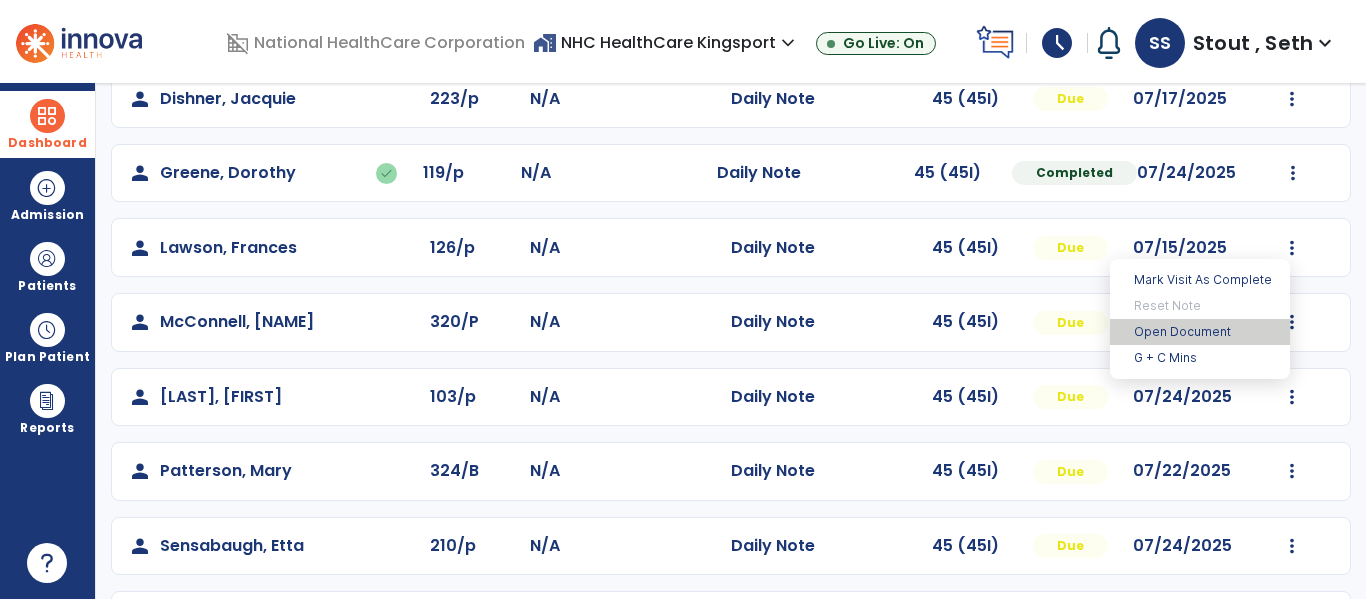 click on "Open Document" at bounding box center (1200, 332) 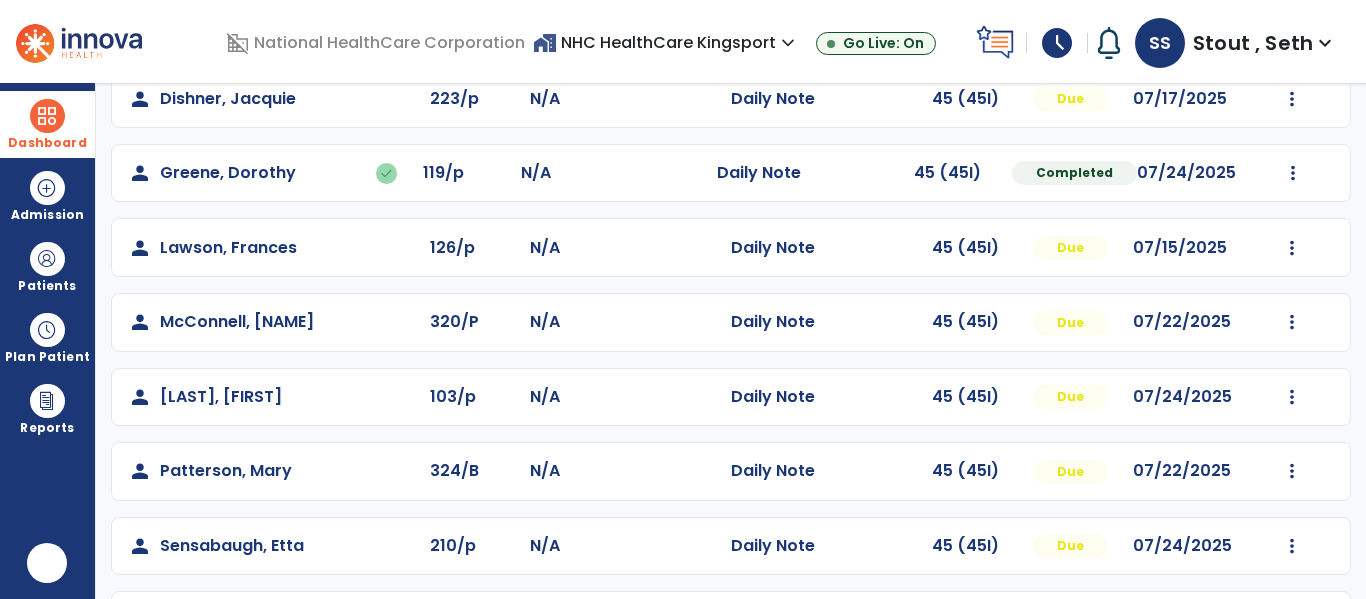 scroll, scrollTop: 0, scrollLeft: 0, axis: both 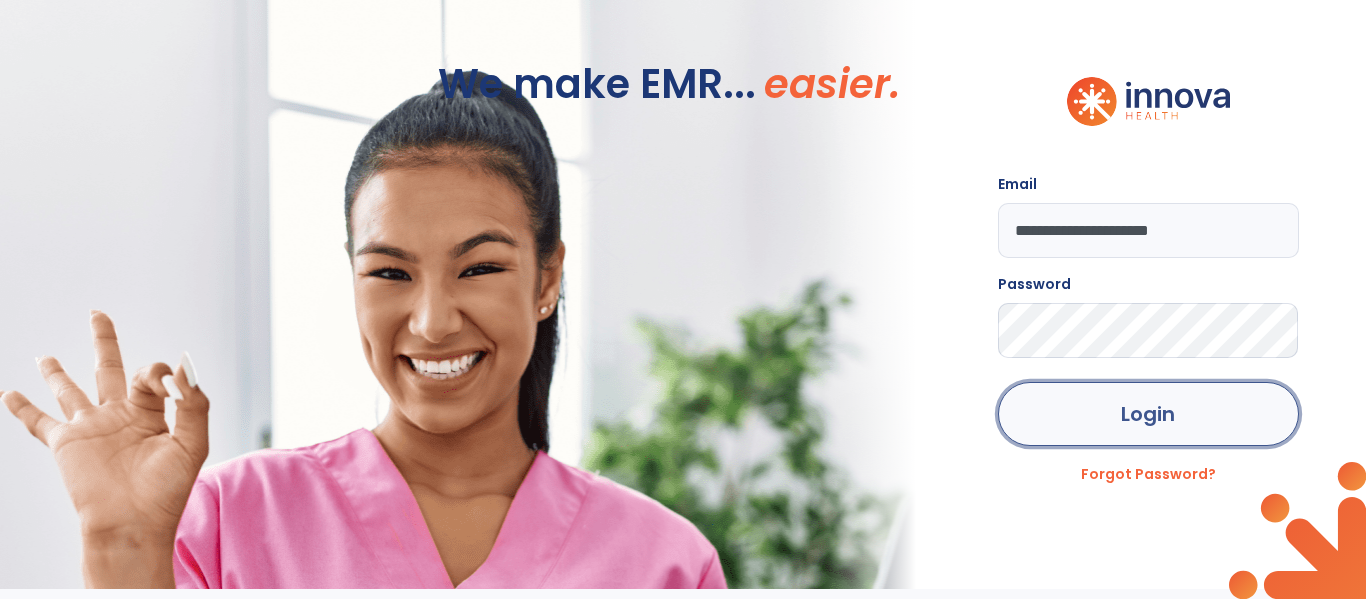 click on "Login" 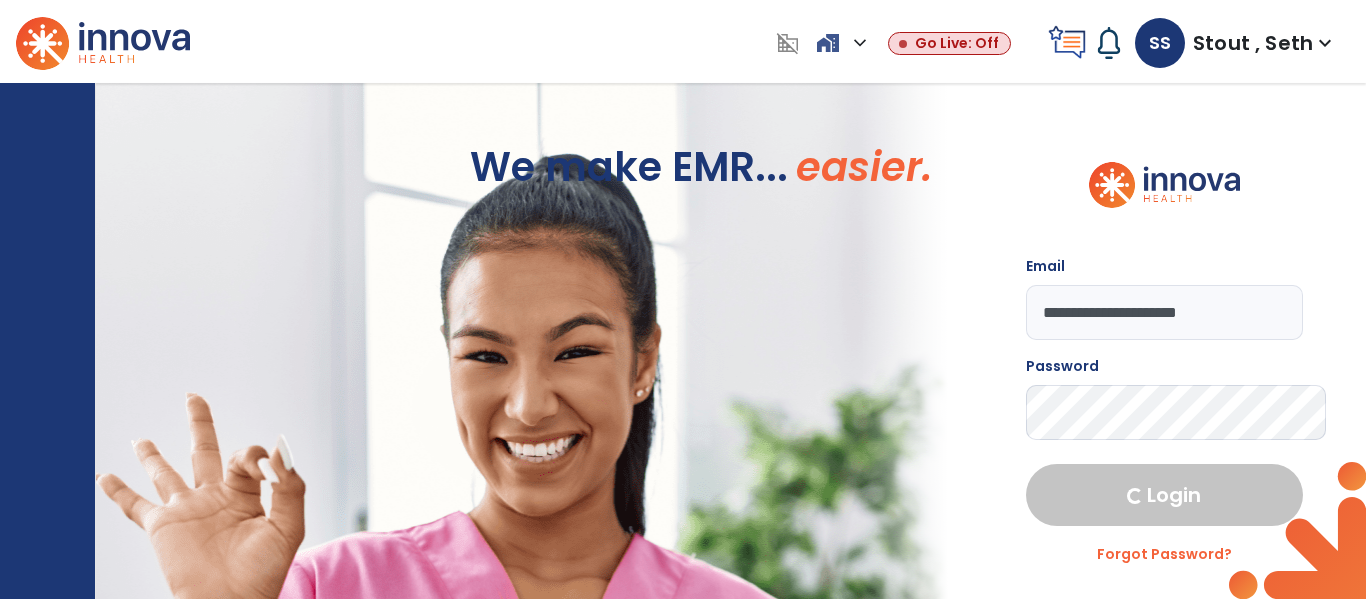 select on "****" 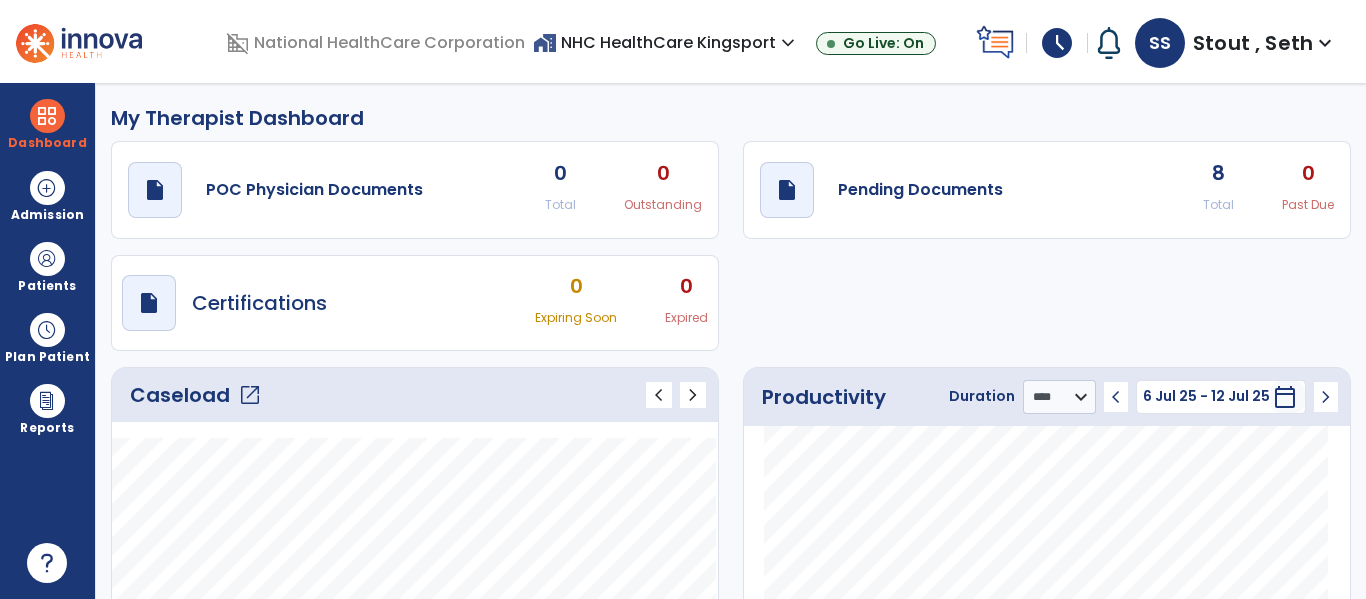 click on "open_in_new" 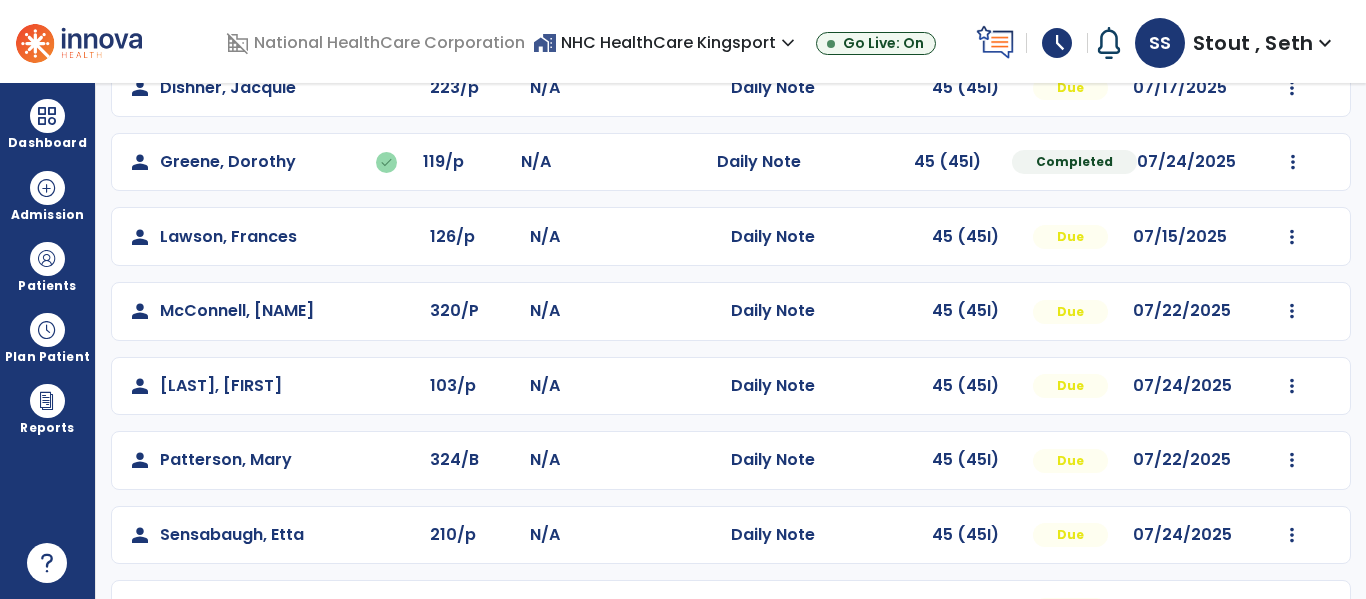 scroll, scrollTop: 278, scrollLeft: 0, axis: vertical 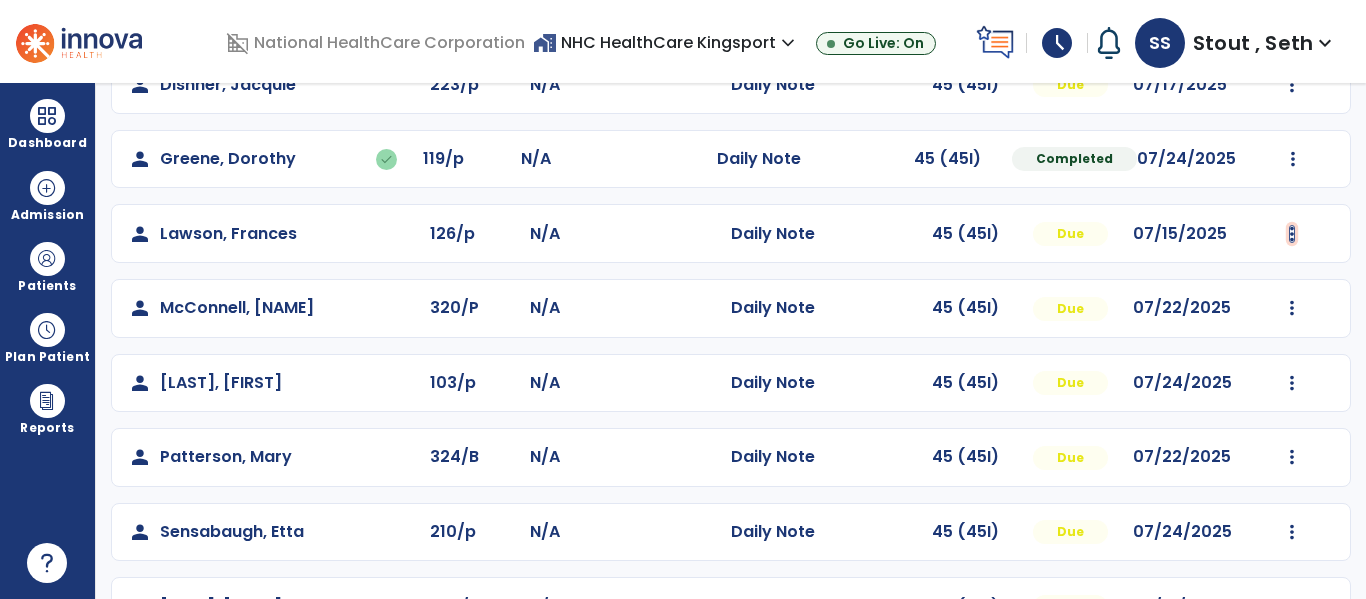 click at bounding box center [1292, 10] 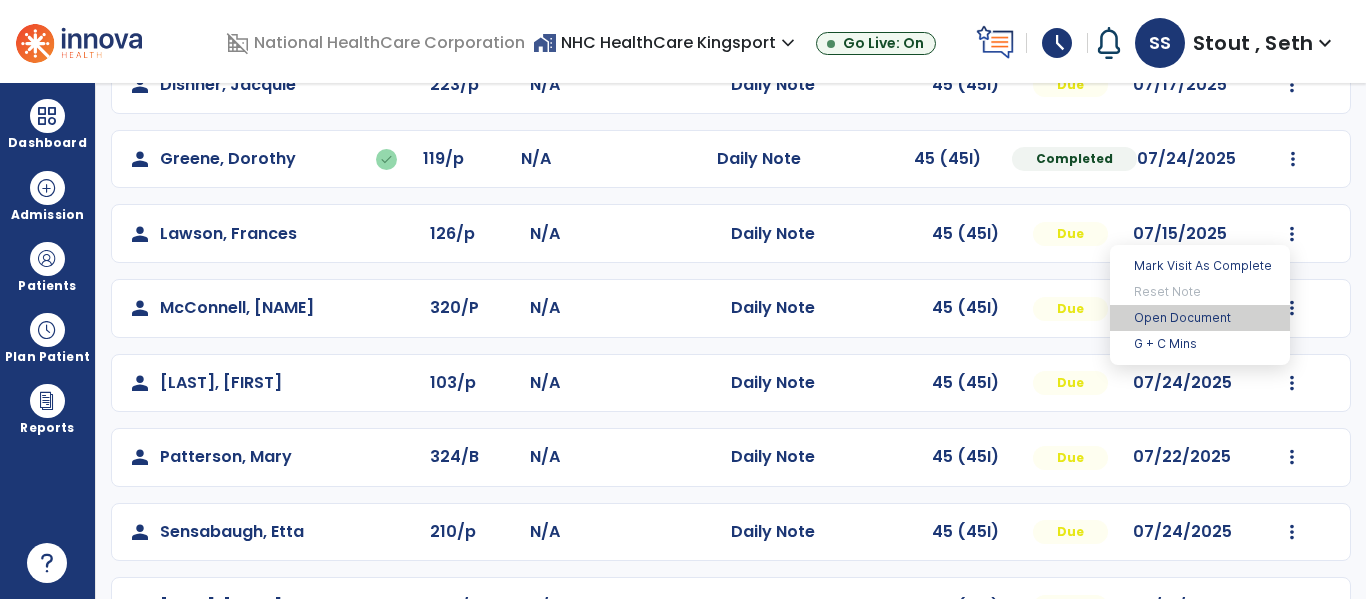 click on "Open Document" at bounding box center [1200, 318] 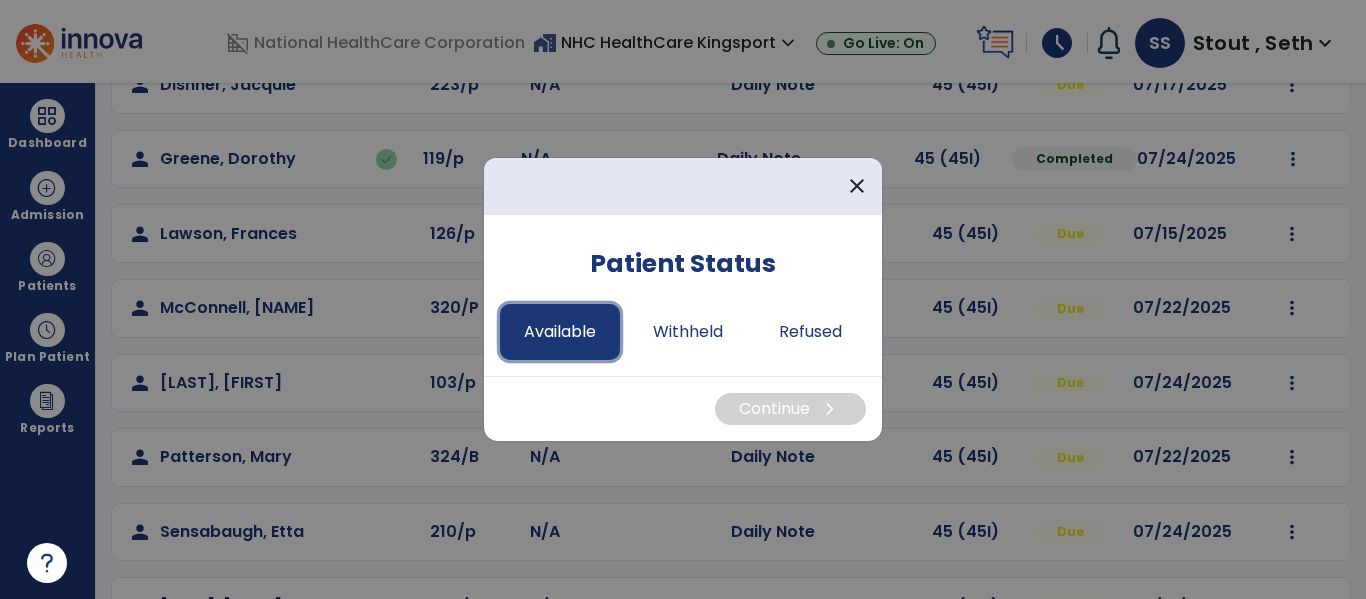 click on "Available" at bounding box center [560, 332] 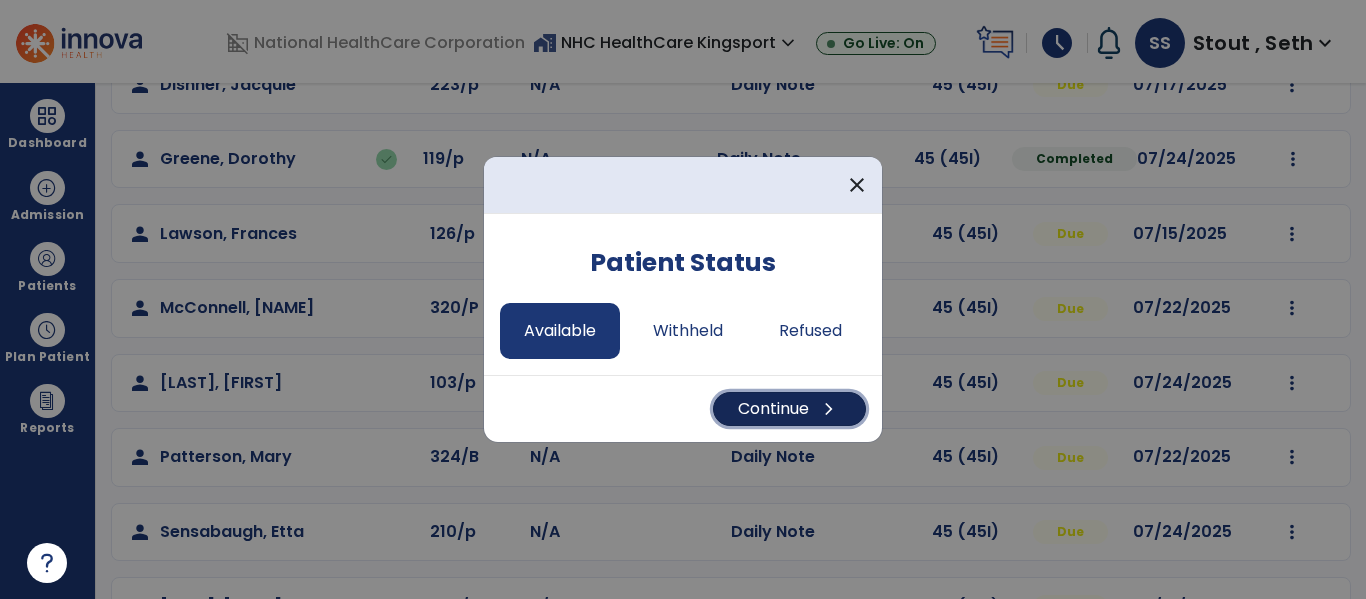 click on "Continue   chevron_right" at bounding box center (789, 409) 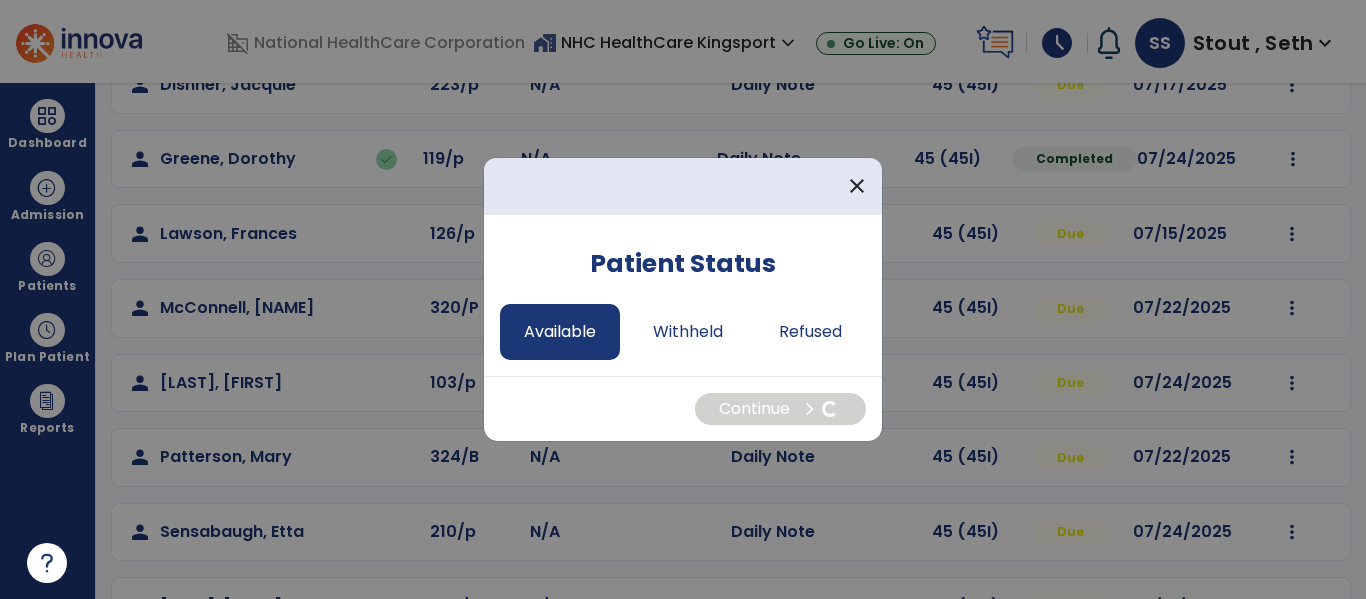 select on "*" 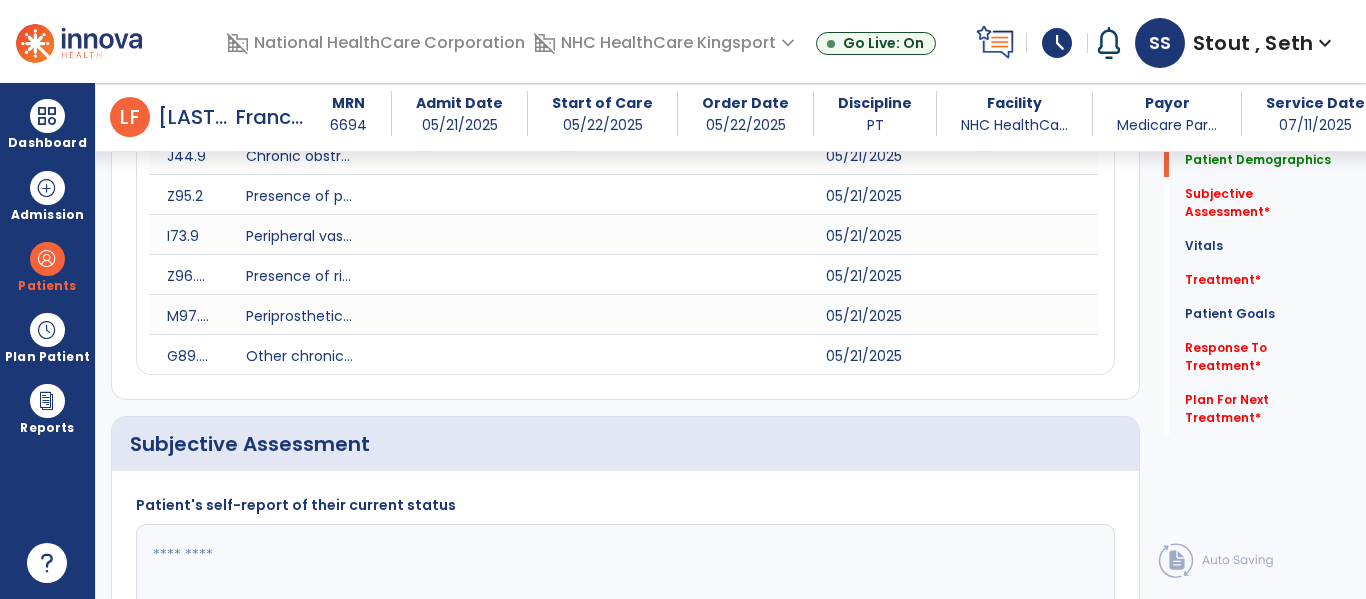 scroll, scrollTop: 516, scrollLeft: 0, axis: vertical 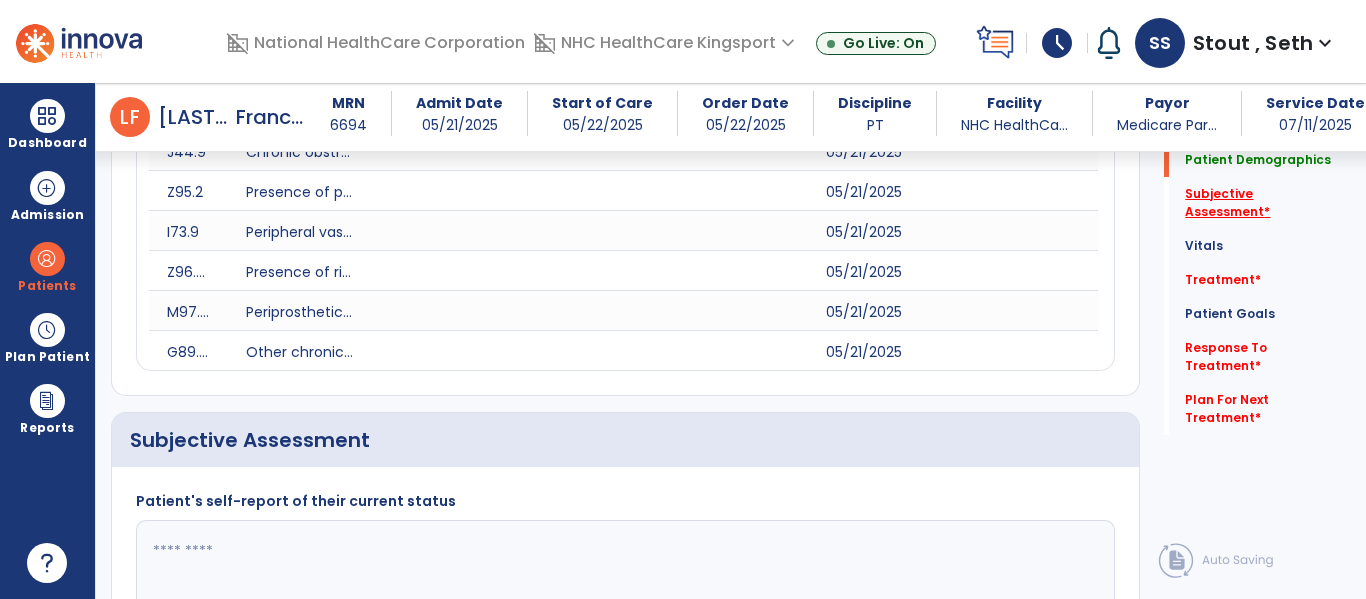 click on "Subjective Assessment   *" 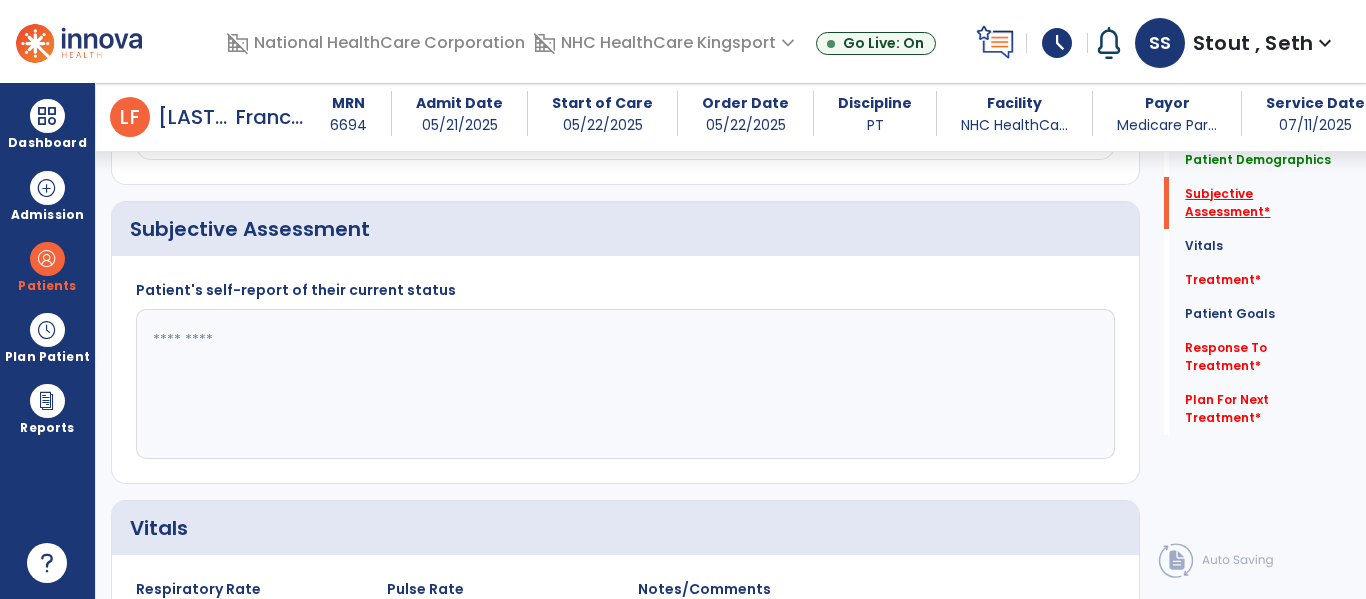 scroll, scrollTop: 728, scrollLeft: 0, axis: vertical 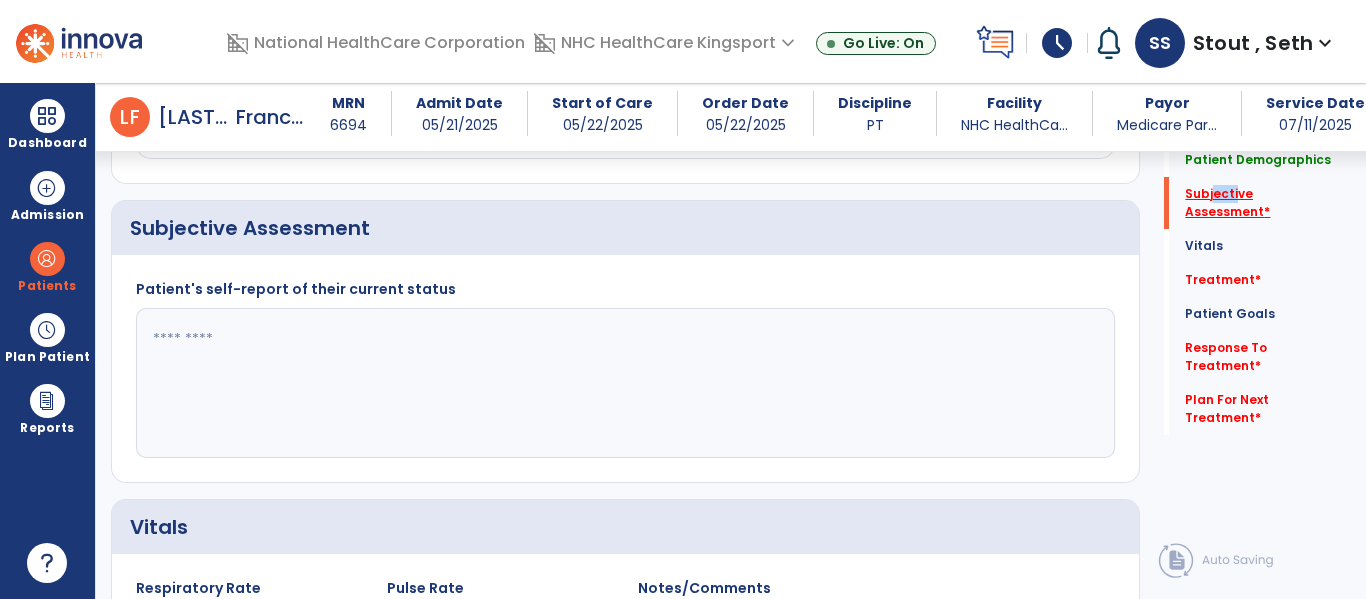 drag, startPoint x: 1228, startPoint y: 195, endPoint x: 1205, endPoint y: 198, distance: 23.194826 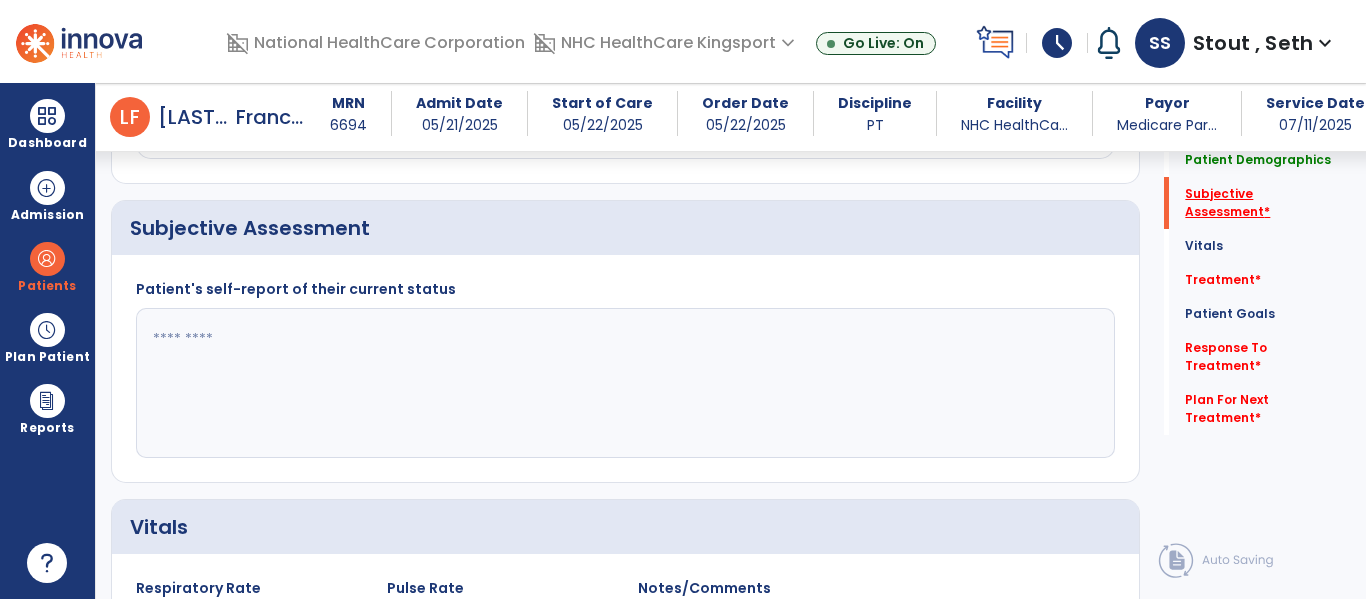 click on "Subjective Assessment   *" 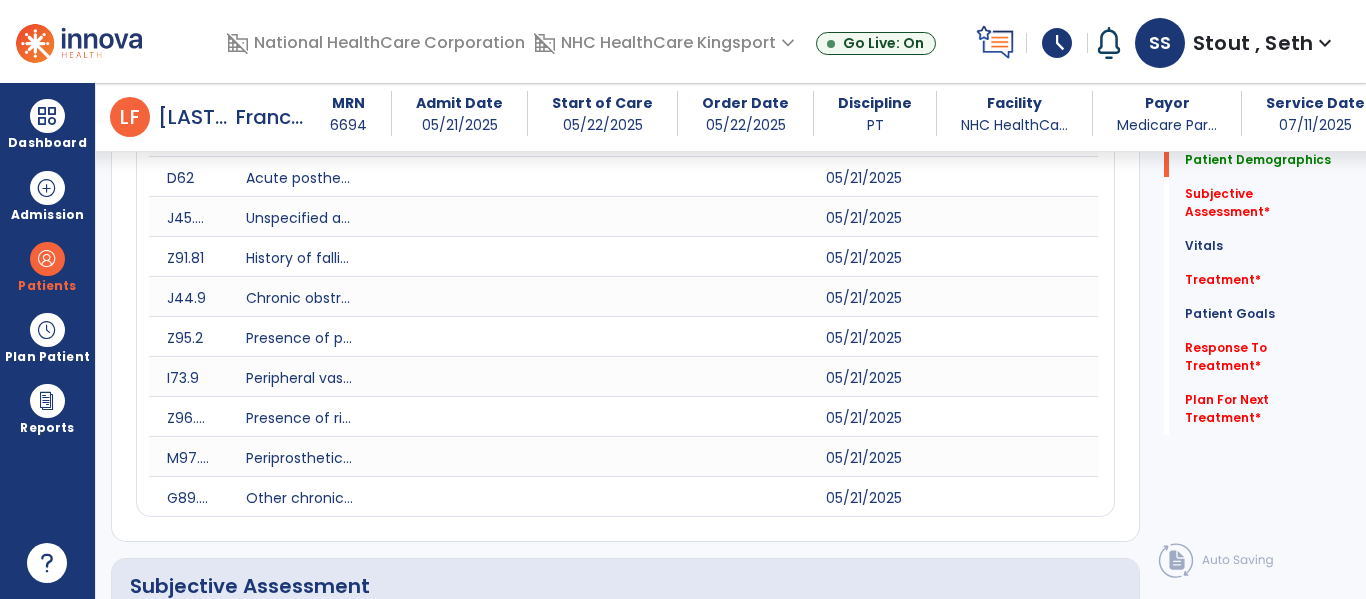 scroll, scrollTop: 352, scrollLeft: 0, axis: vertical 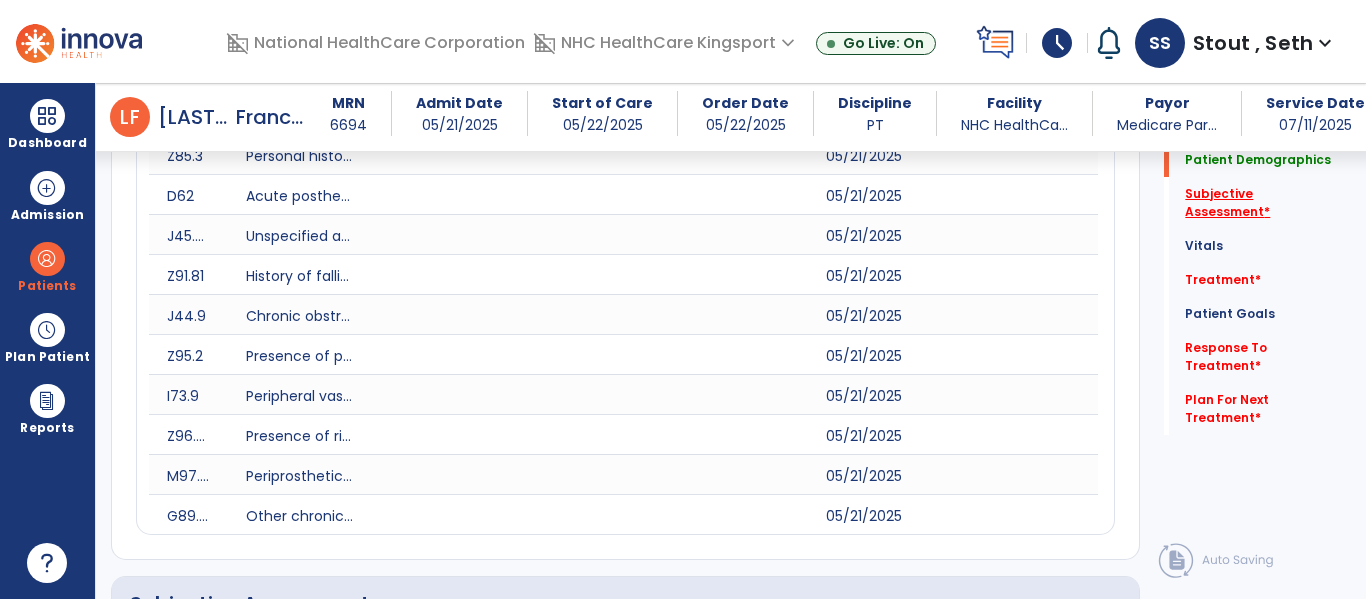 click on "Subjective Assessment   *" 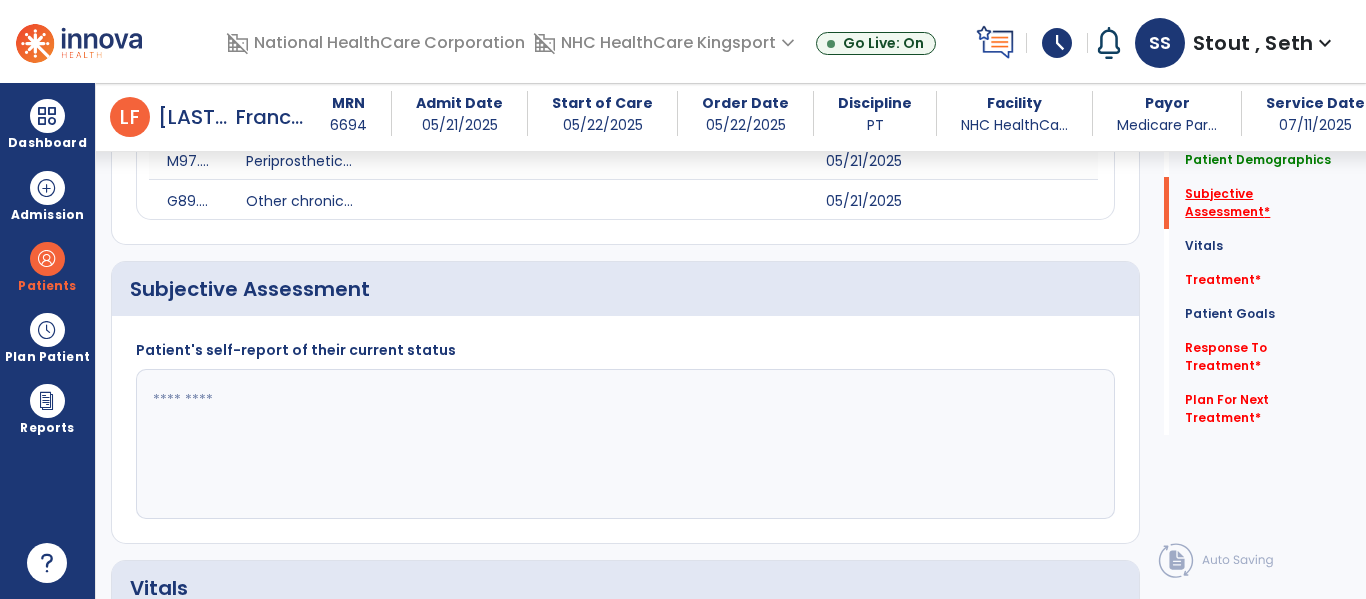 scroll, scrollTop: 728, scrollLeft: 0, axis: vertical 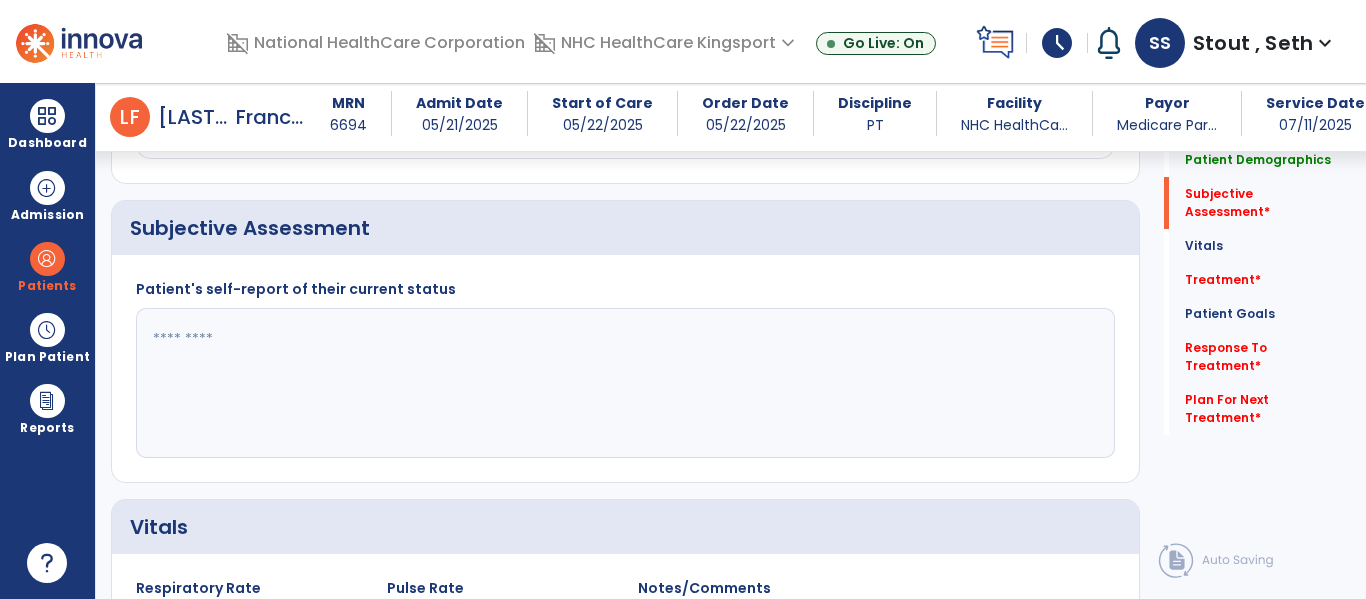 click 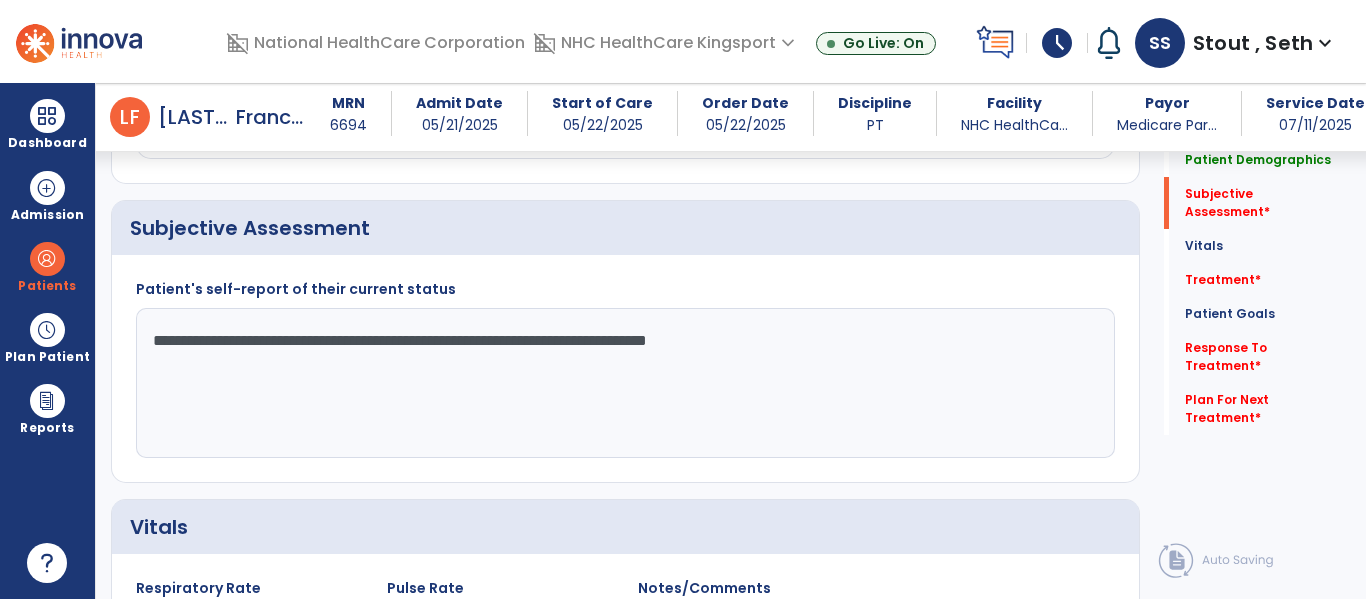 click on "**********" 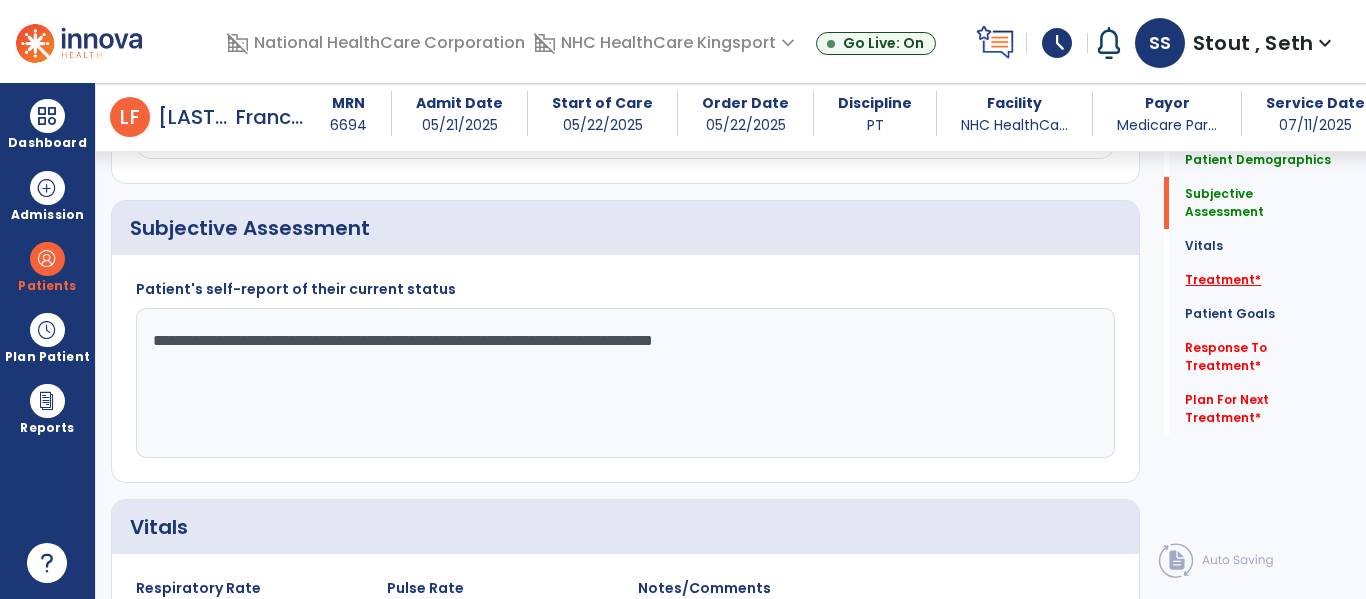 type on "**********" 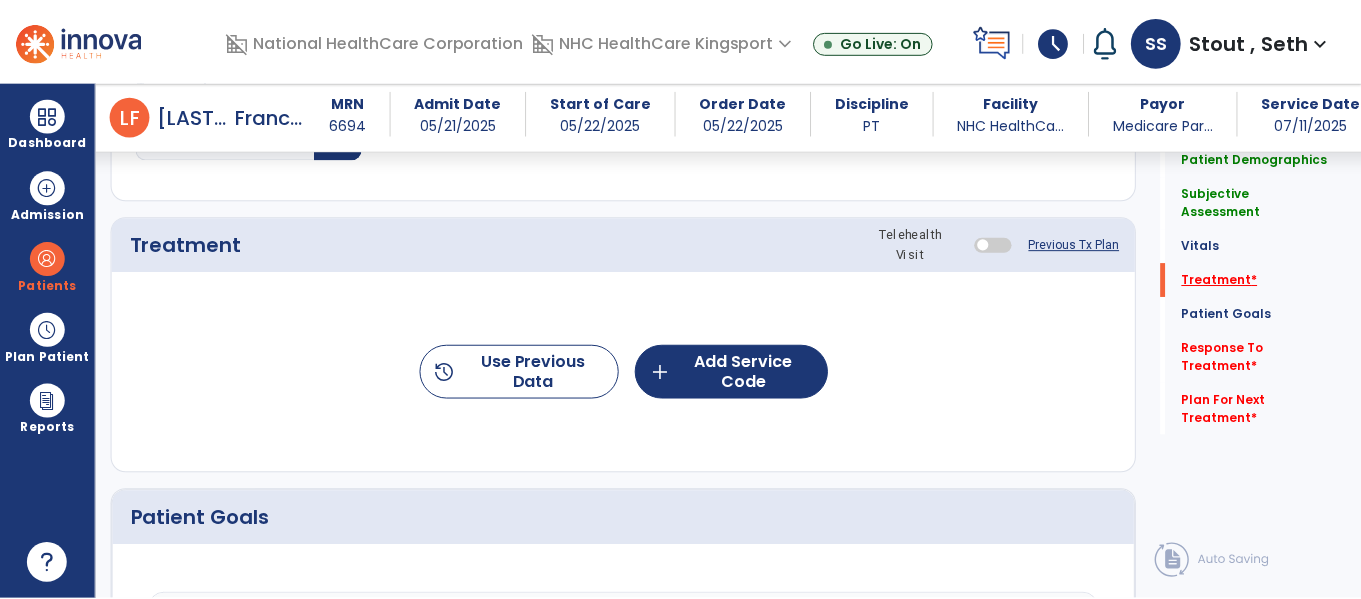 scroll, scrollTop: 1437, scrollLeft: 0, axis: vertical 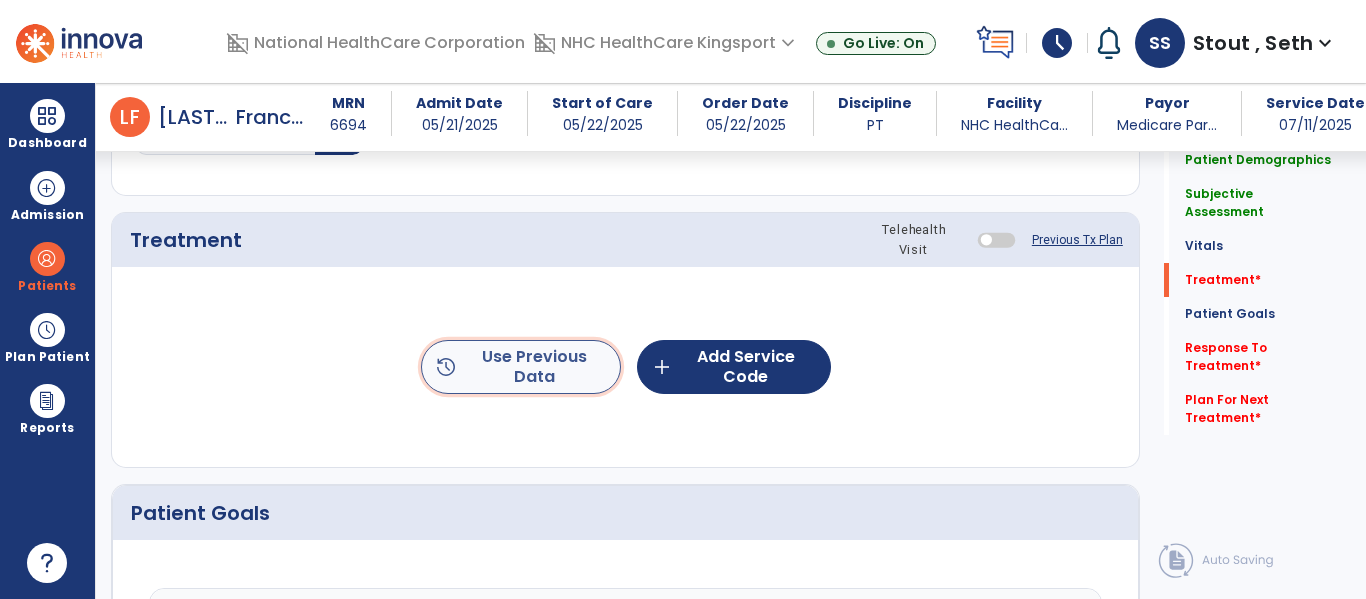click on "history  Use Previous Data" 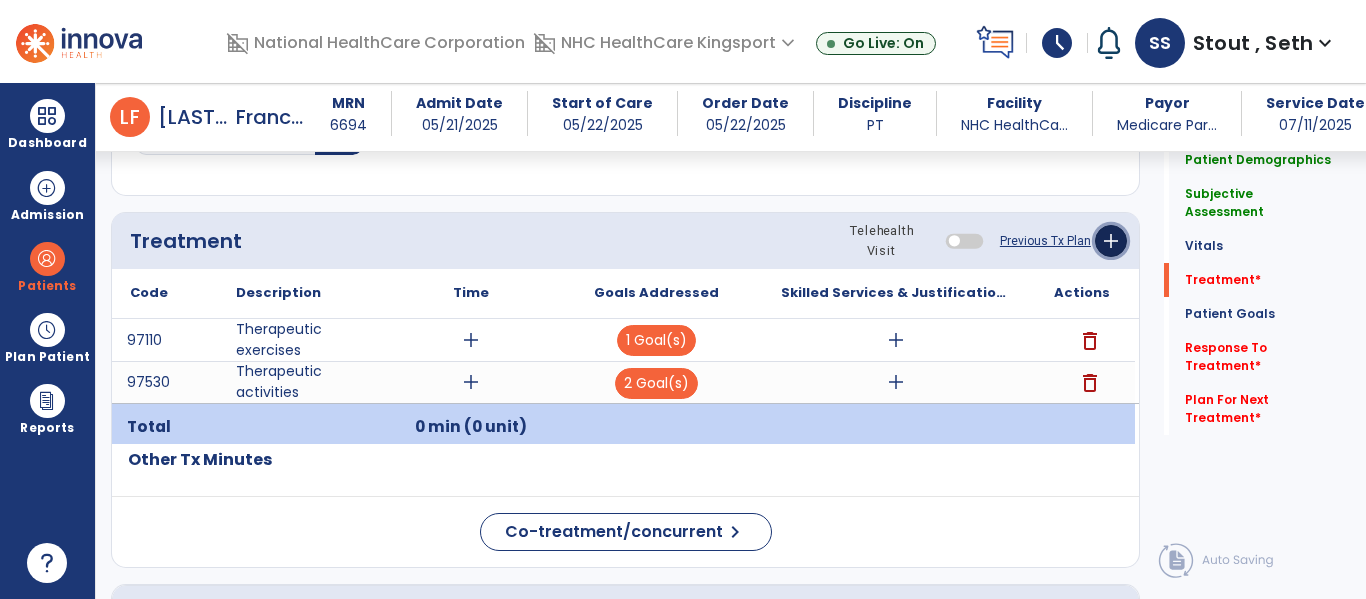 click on "add" 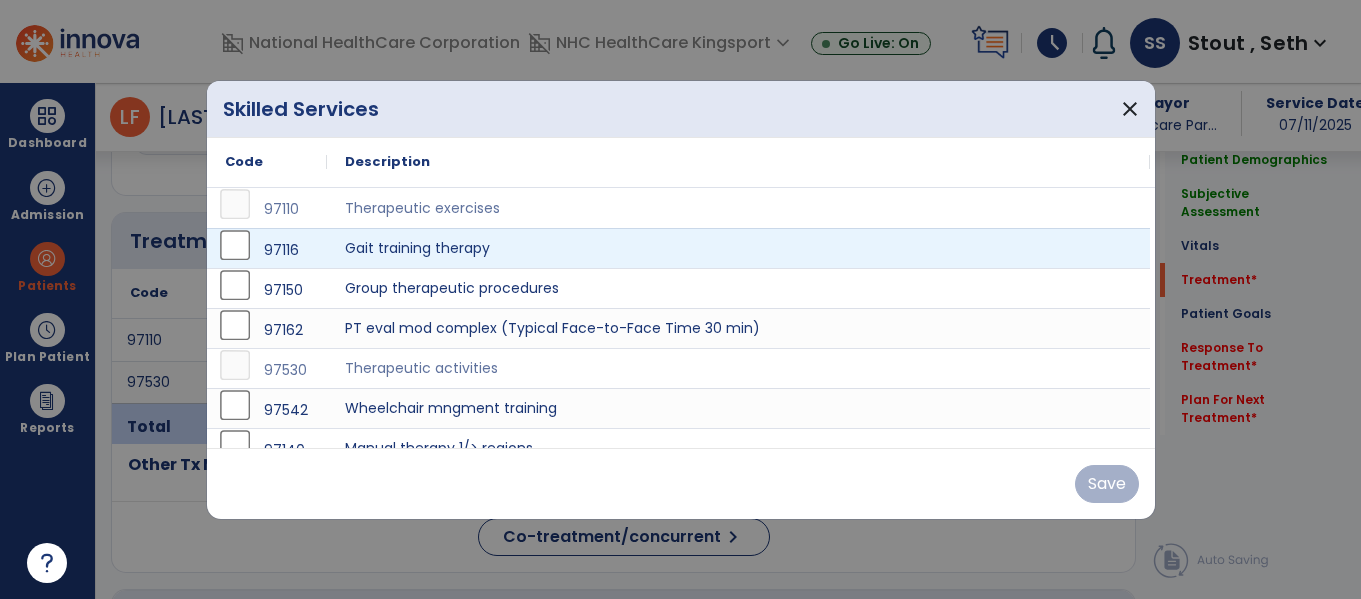 scroll, scrollTop: 1437, scrollLeft: 0, axis: vertical 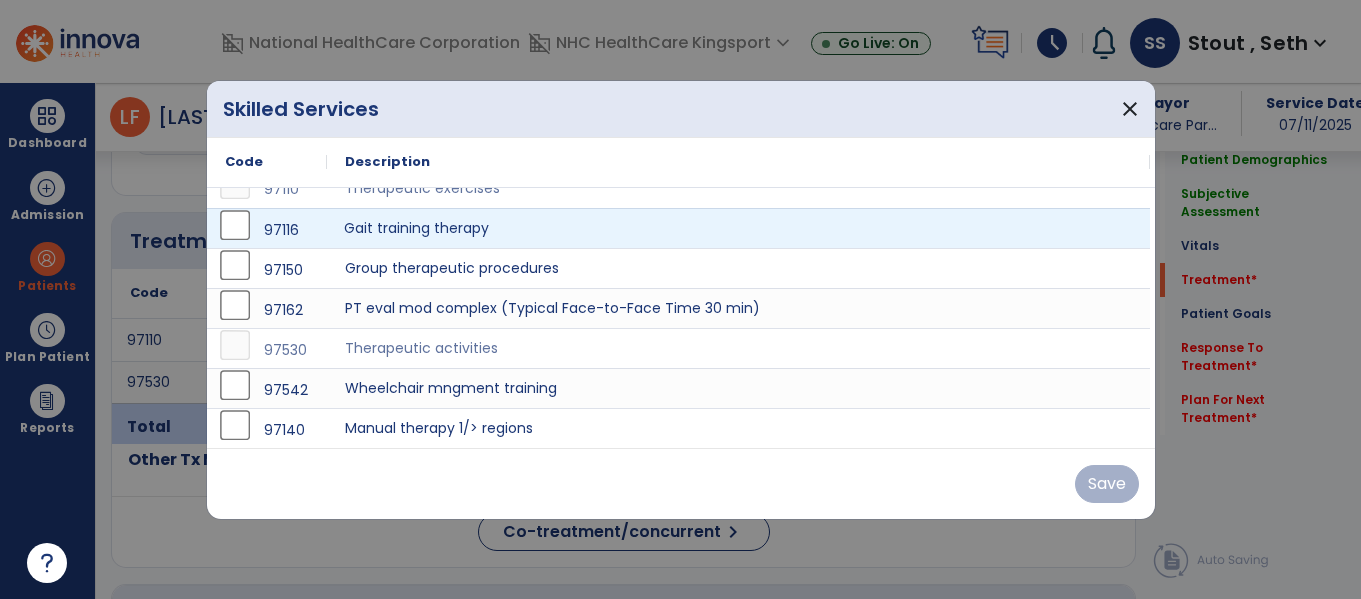 click on "Gait training therapy" at bounding box center [738, 228] 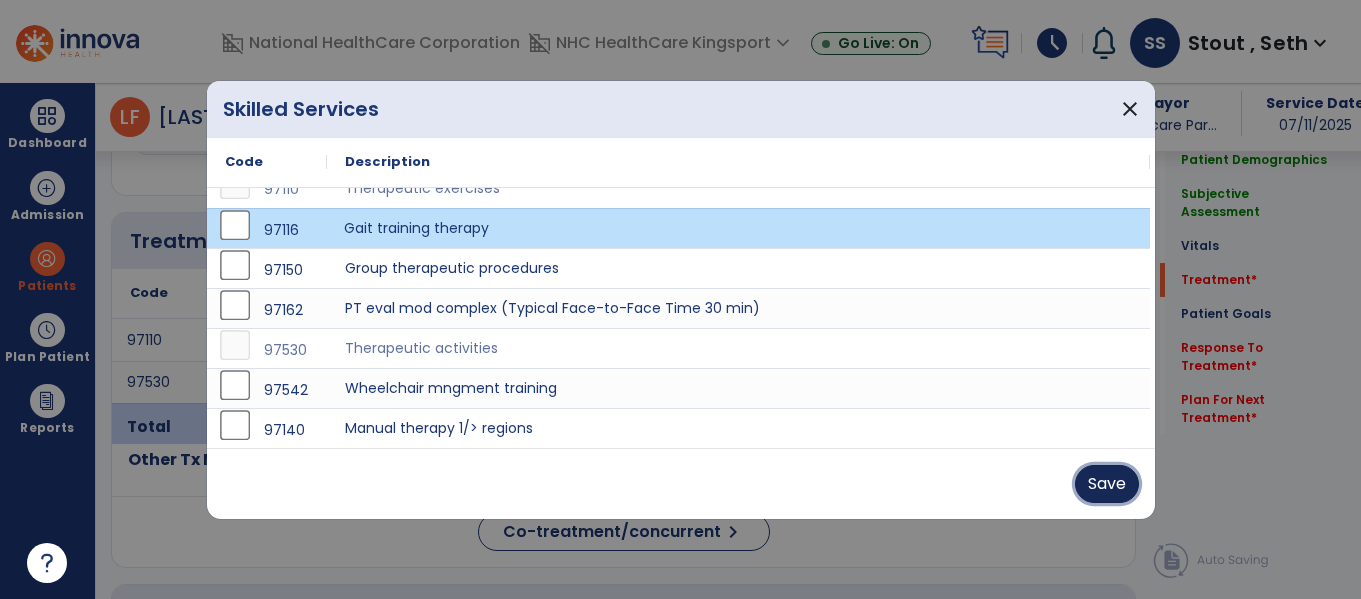 click on "Save" at bounding box center (1107, 484) 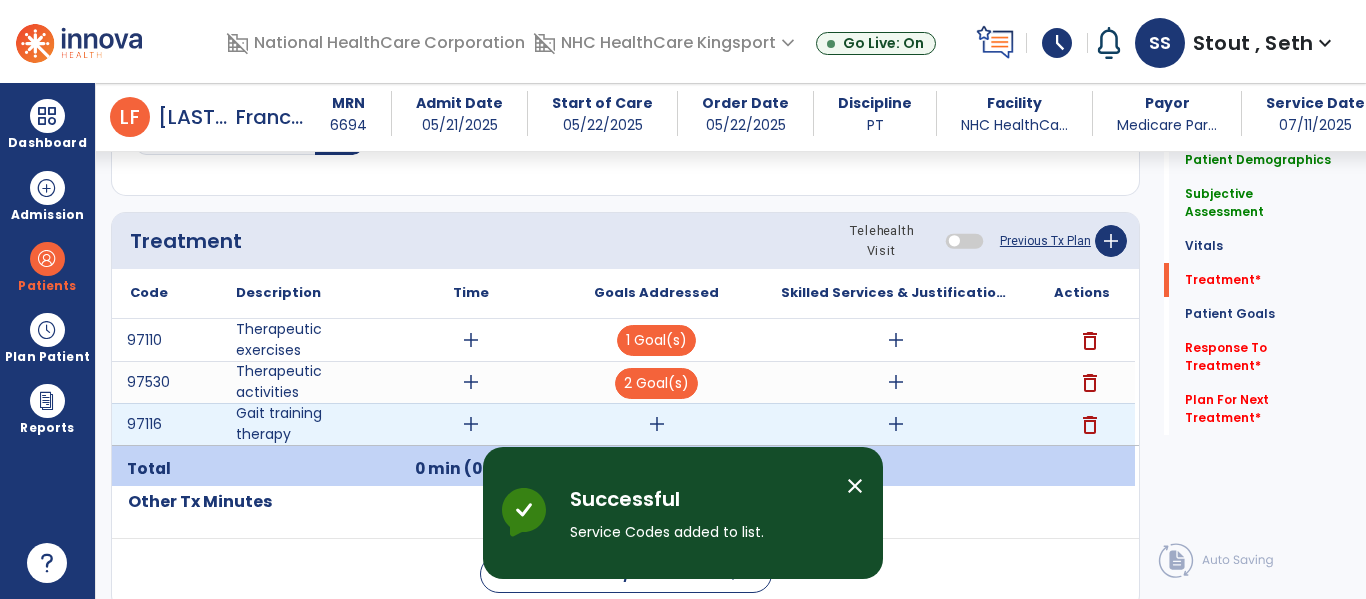 click on "add" at bounding box center [471, 424] 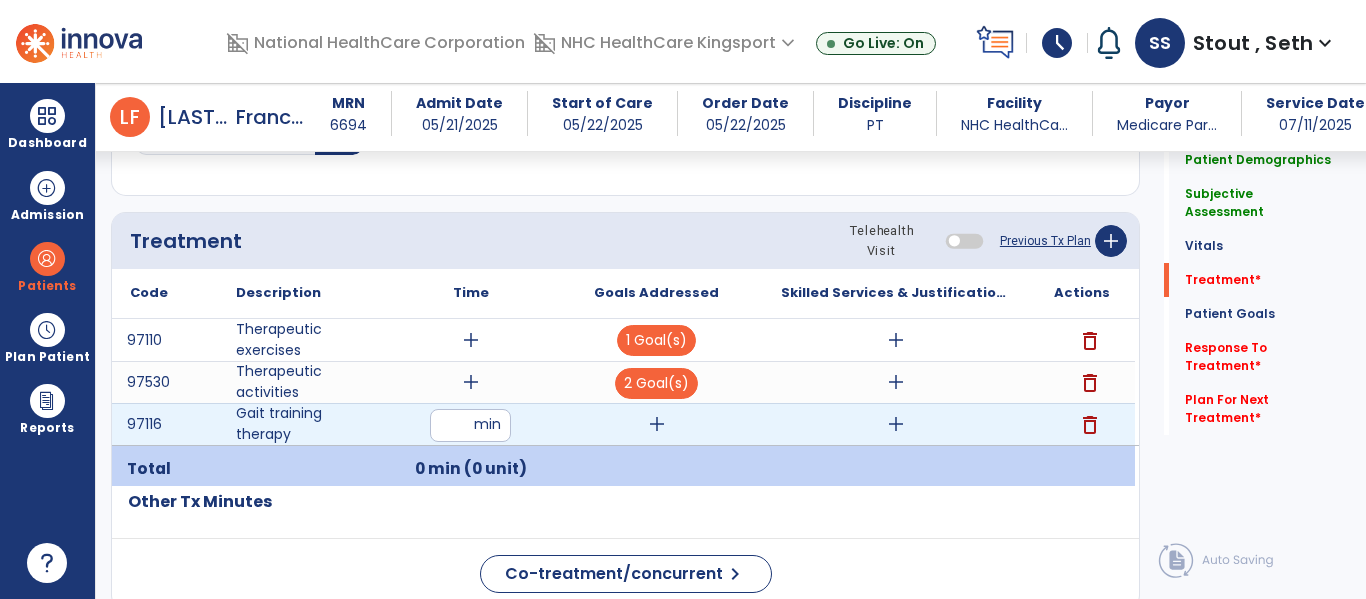 type on "**" 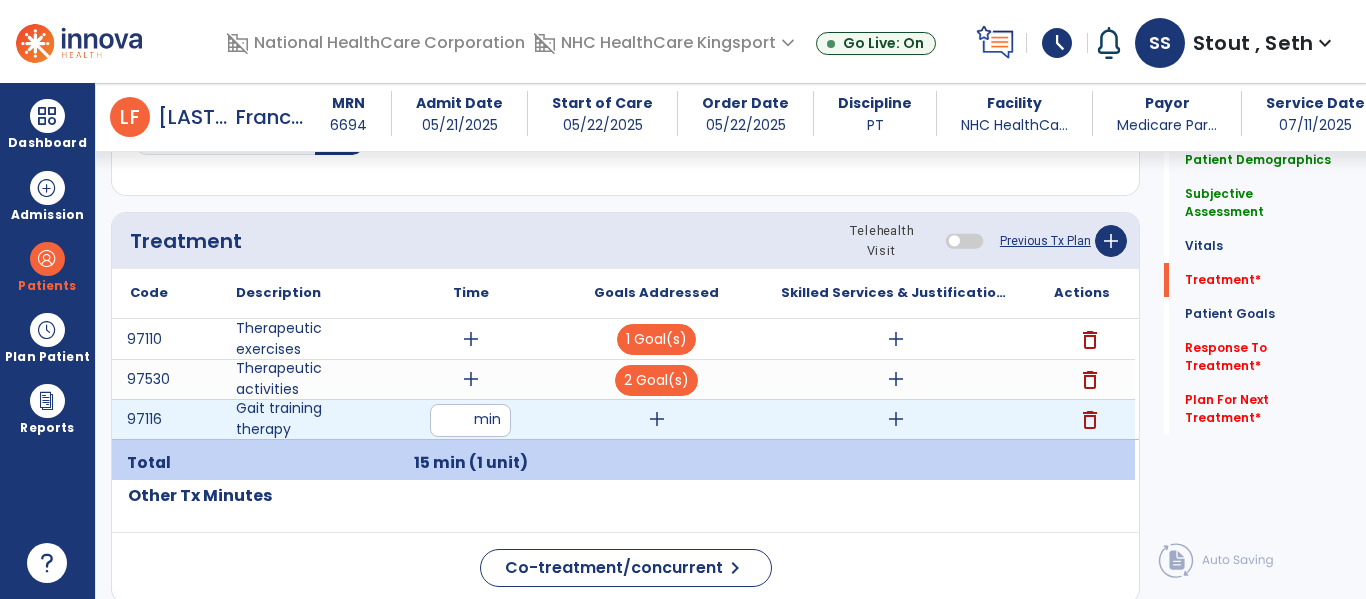 click on "add" at bounding box center (657, 419) 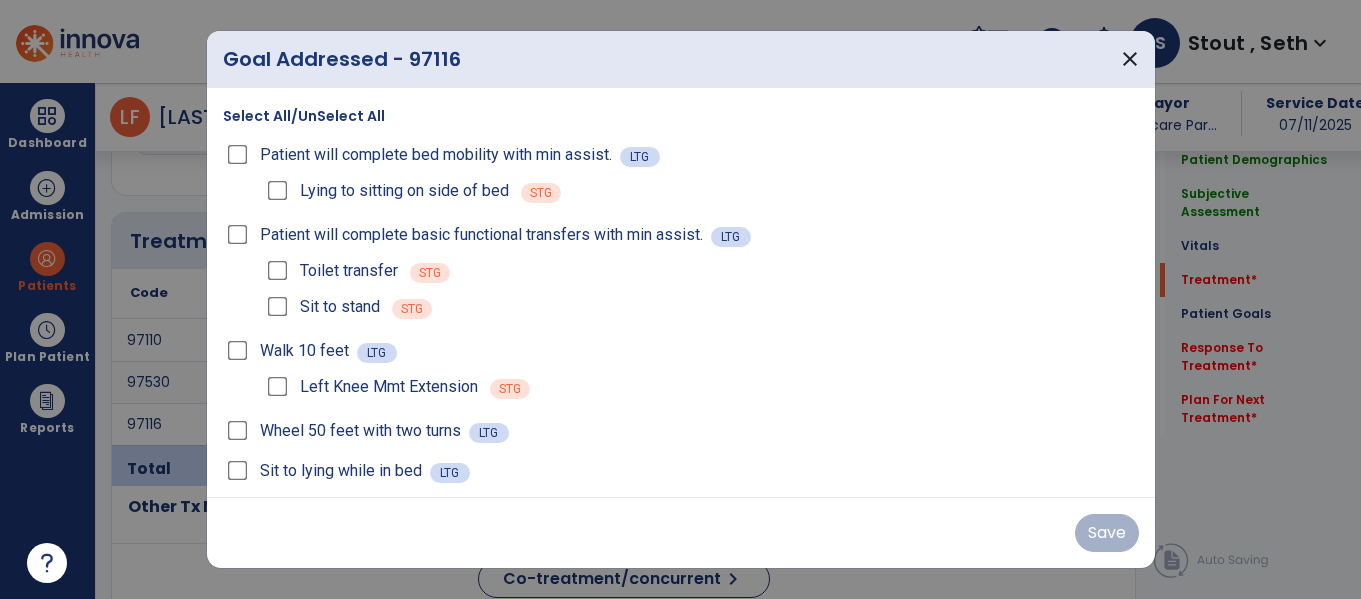 scroll, scrollTop: 1437, scrollLeft: 0, axis: vertical 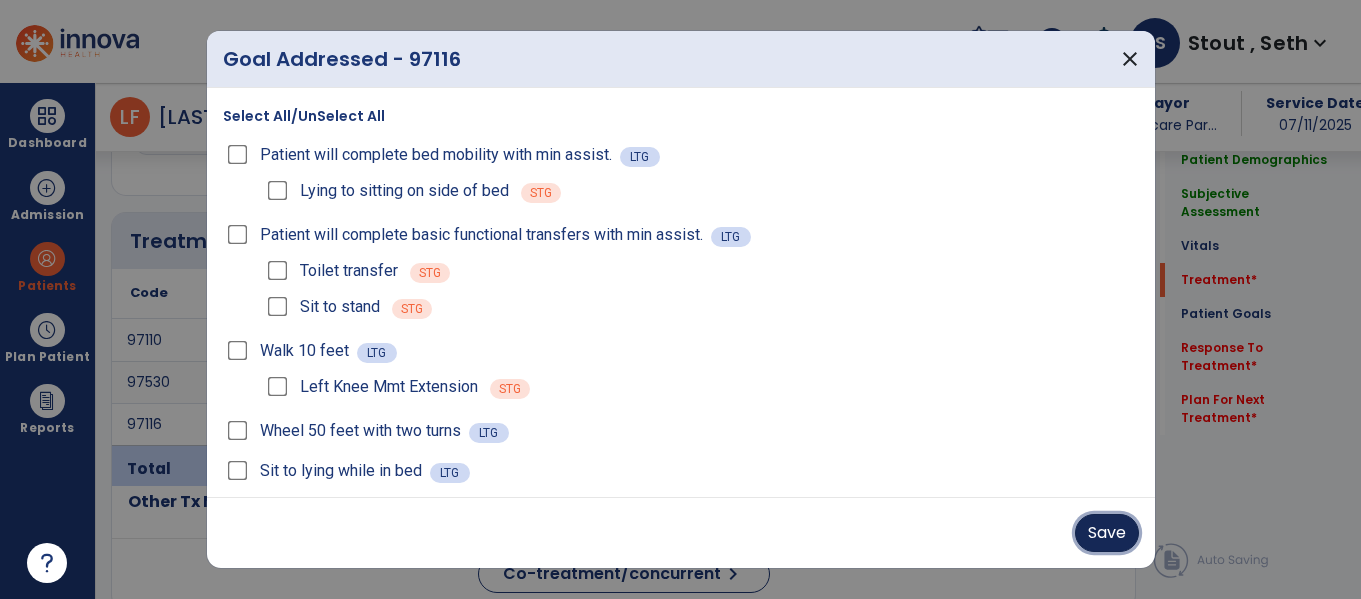 click on "Save" at bounding box center (1107, 533) 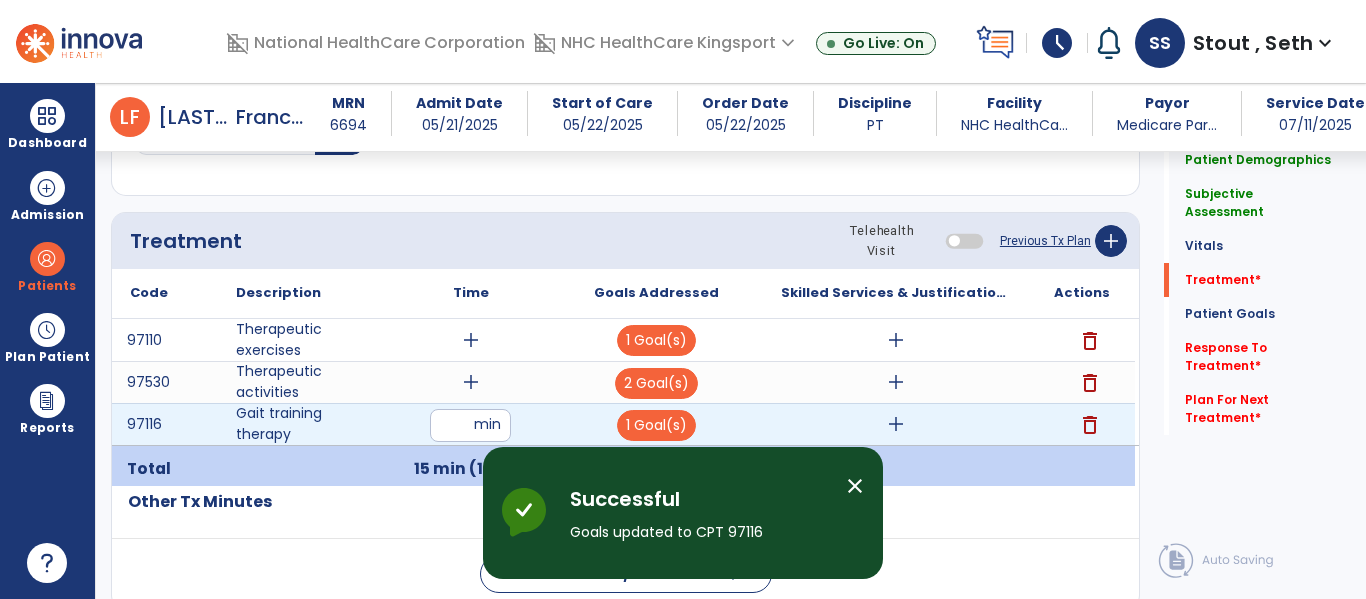 click on "add" at bounding box center (896, 424) 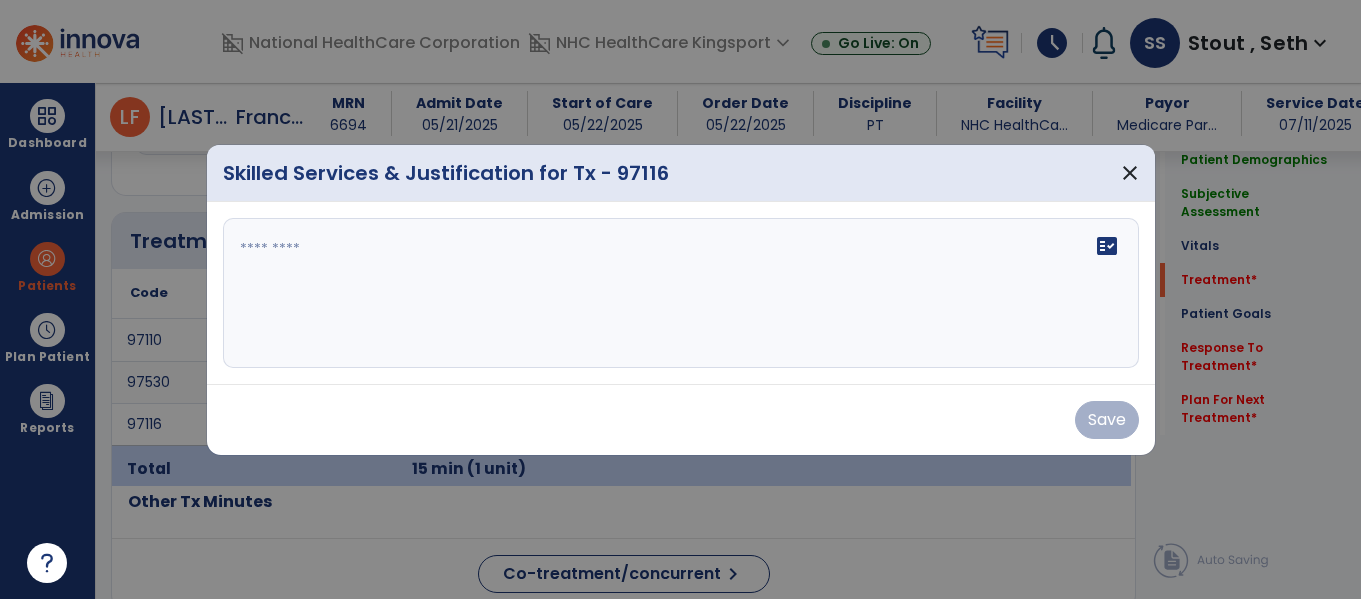 scroll, scrollTop: 1437, scrollLeft: 0, axis: vertical 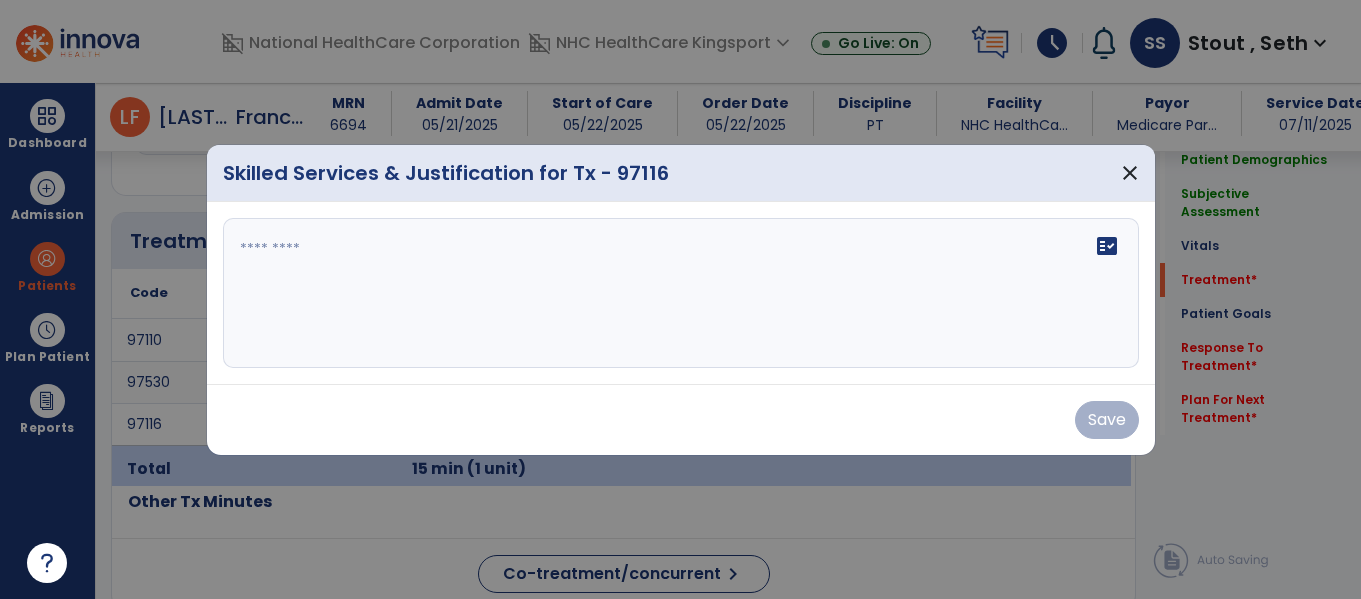 click on "fact_check" at bounding box center [681, 293] 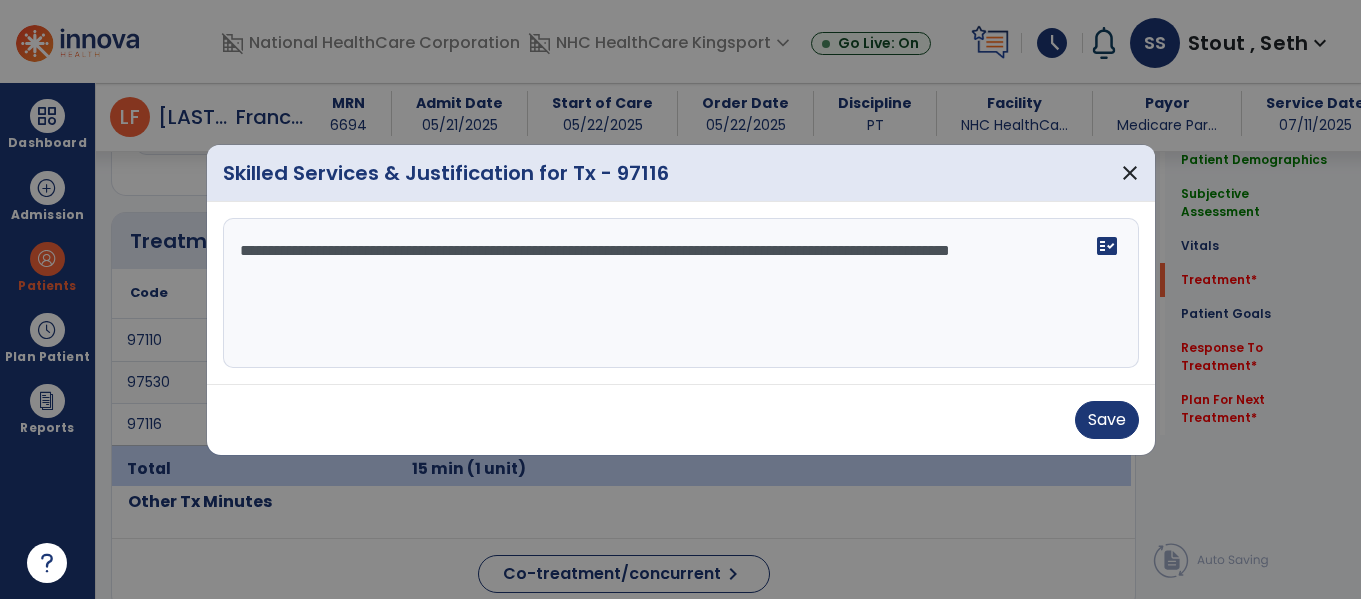 click on "**********" at bounding box center (681, 293) 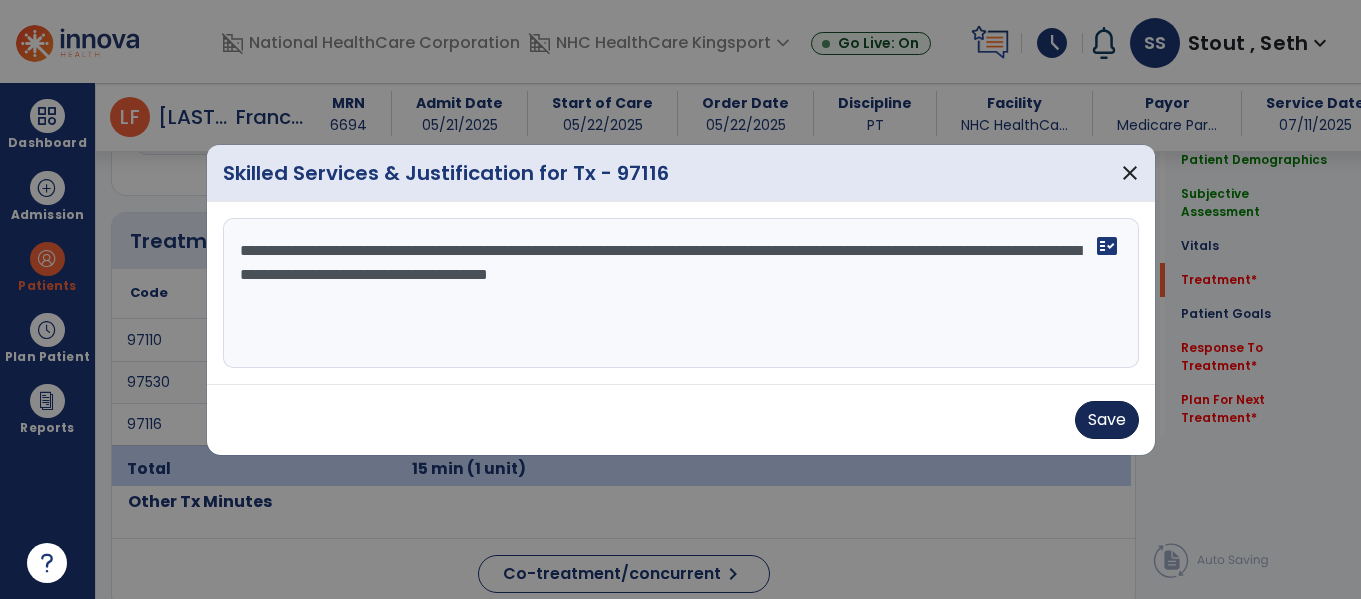 type on "**********" 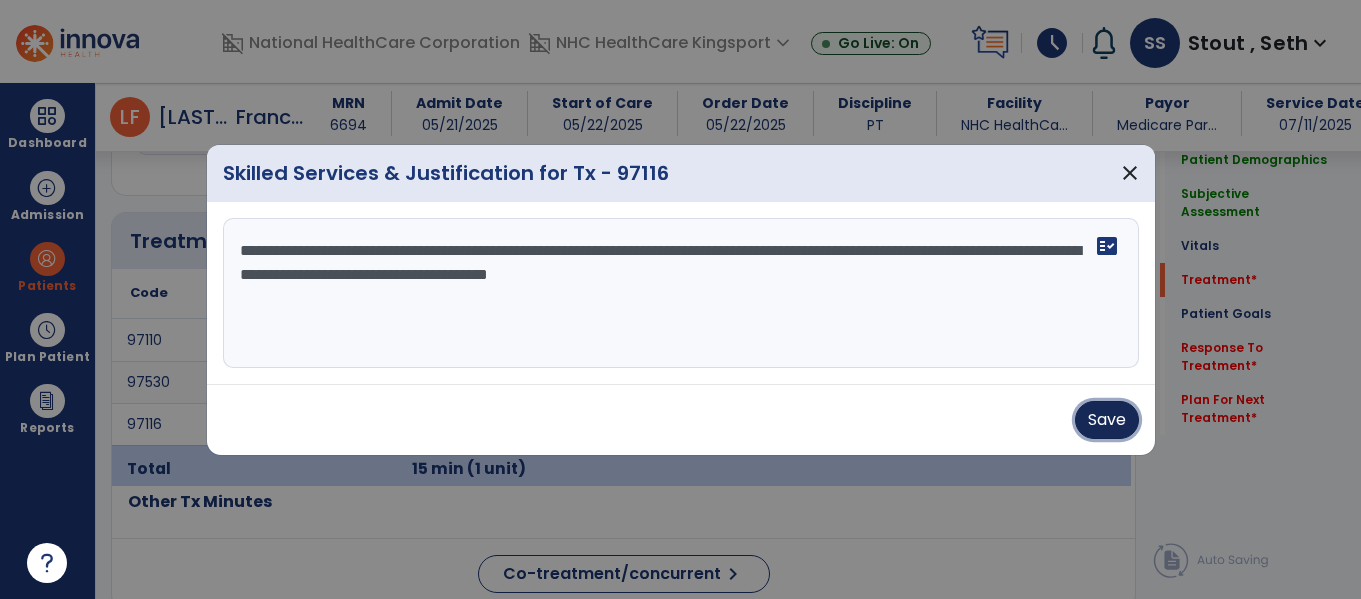 click on "Save" at bounding box center [1107, 420] 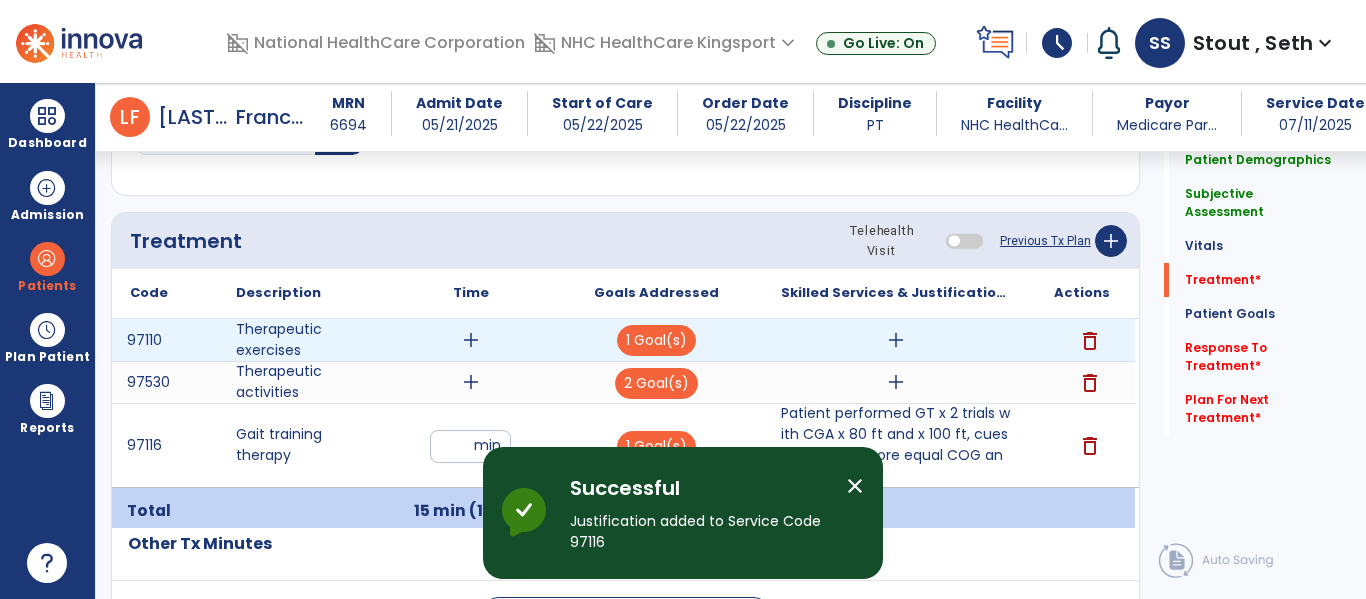 click on "add" at bounding box center [896, 340] 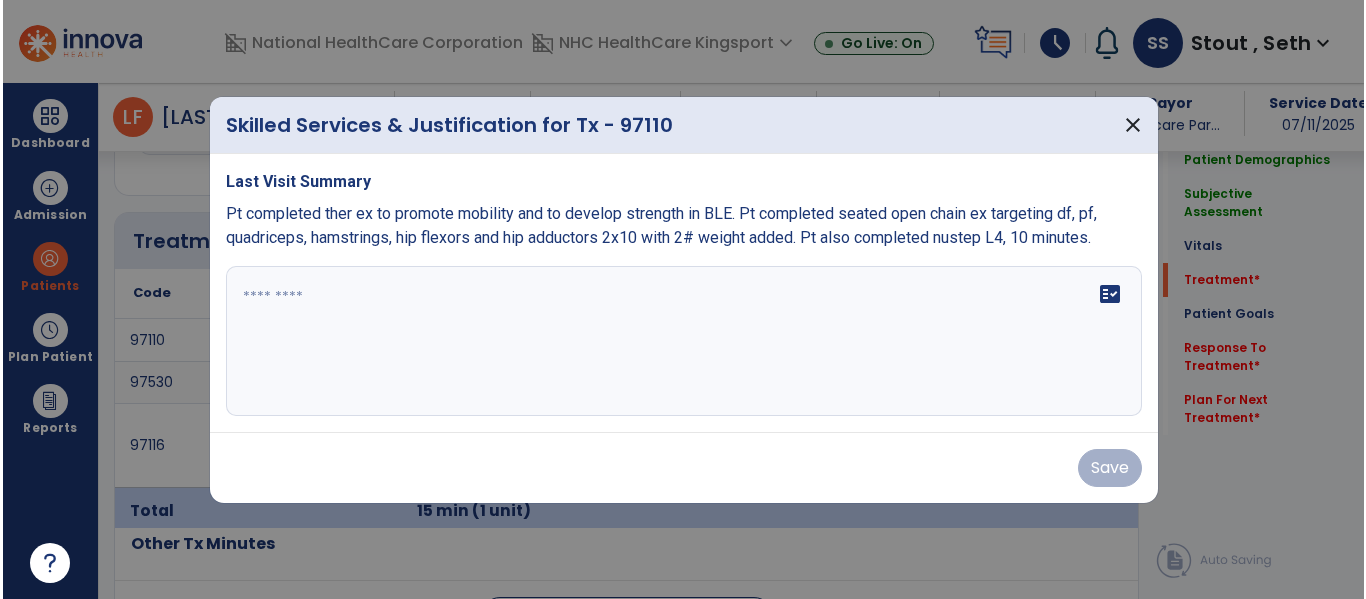 scroll, scrollTop: 1437, scrollLeft: 0, axis: vertical 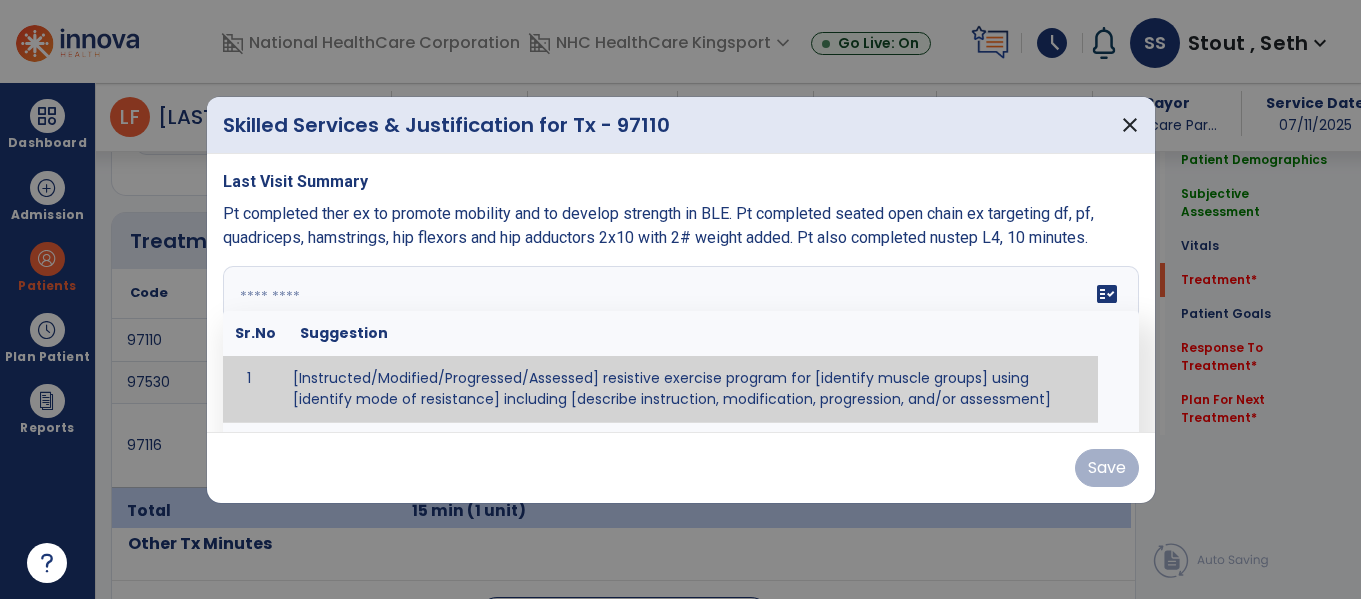 click on "fact_check  Sr.No Suggestion 1 [Instructed/Modified/Progressed/Assessed] resistive exercise program for [identify muscle groups] using [identify mode of resistance] including [describe instruction, modification, progression, and/or assessment] 2 [Instructed/Modified/Progressed/Assessed] aerobic exercise program using [identify equipment/mode] including [describe instruction, modification,progression, and/or assessment] 3 [Instructed/Modified/Progressed/Assessed] [PROM/A/AROM/AROM] program for [identify joint movements] using [contract-relax, over-pressure, inhibitory techniques, other] 4 [Assessed/Tested] aerobic capacity with administration of [aerobic capacity test]" at bounding box center (681, 341) 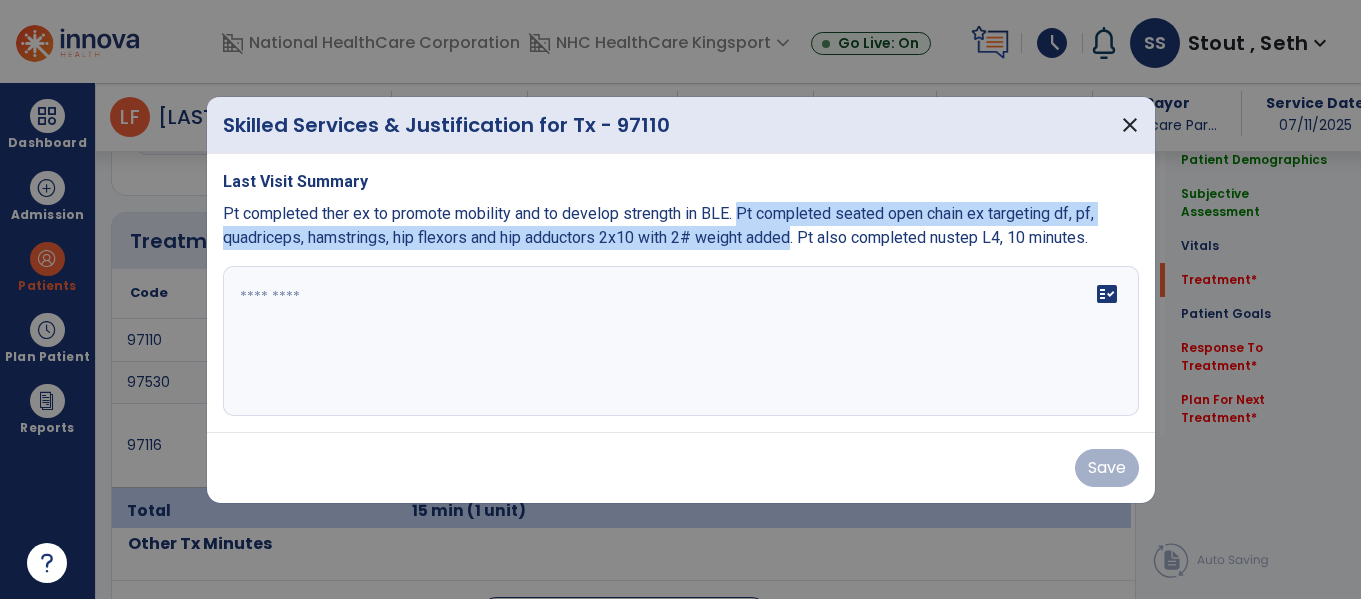 drag, startPoint x: 743, startPoint y: 215, endPoint x: 792, endPoint y: 238, distance: 54.129475 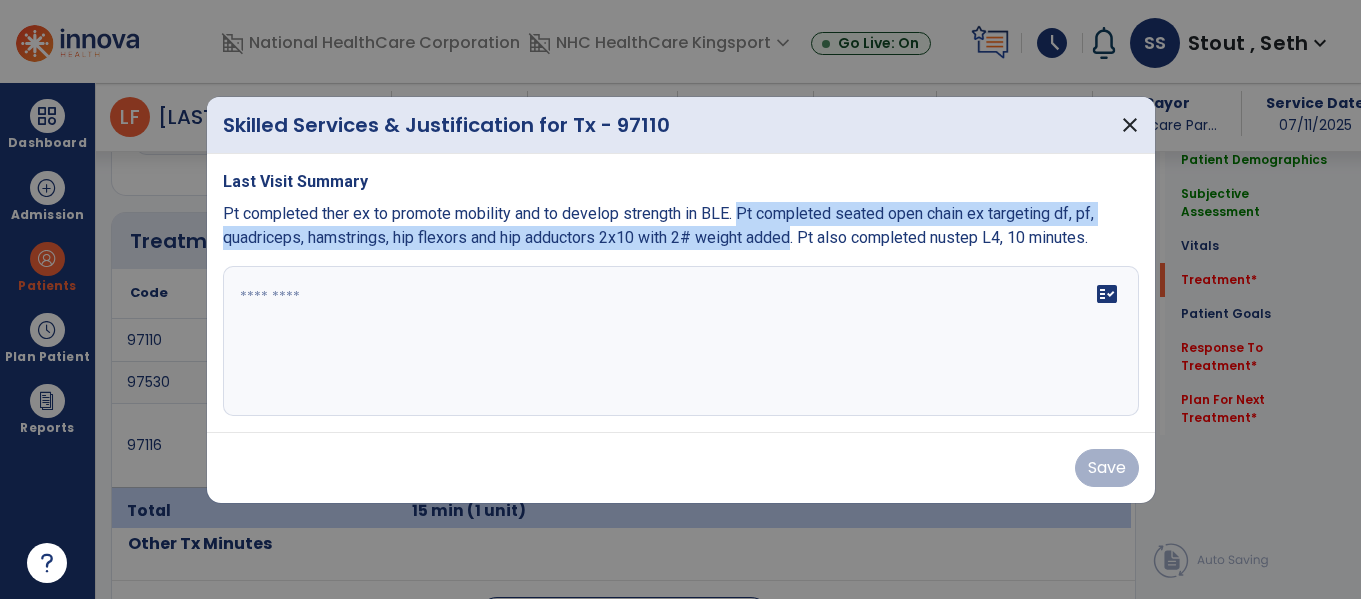 click on "Pt completed ther ex to promote mobility and to develop strength in BLE. Pt completed seated open chain ex targeting df, pf, quadriceps, hamstrings, hip flexors and hip adductors 2x10 with 2# weight added. Pt also completed nustep L4, 10 minutes." at bounding box center [658, 225] 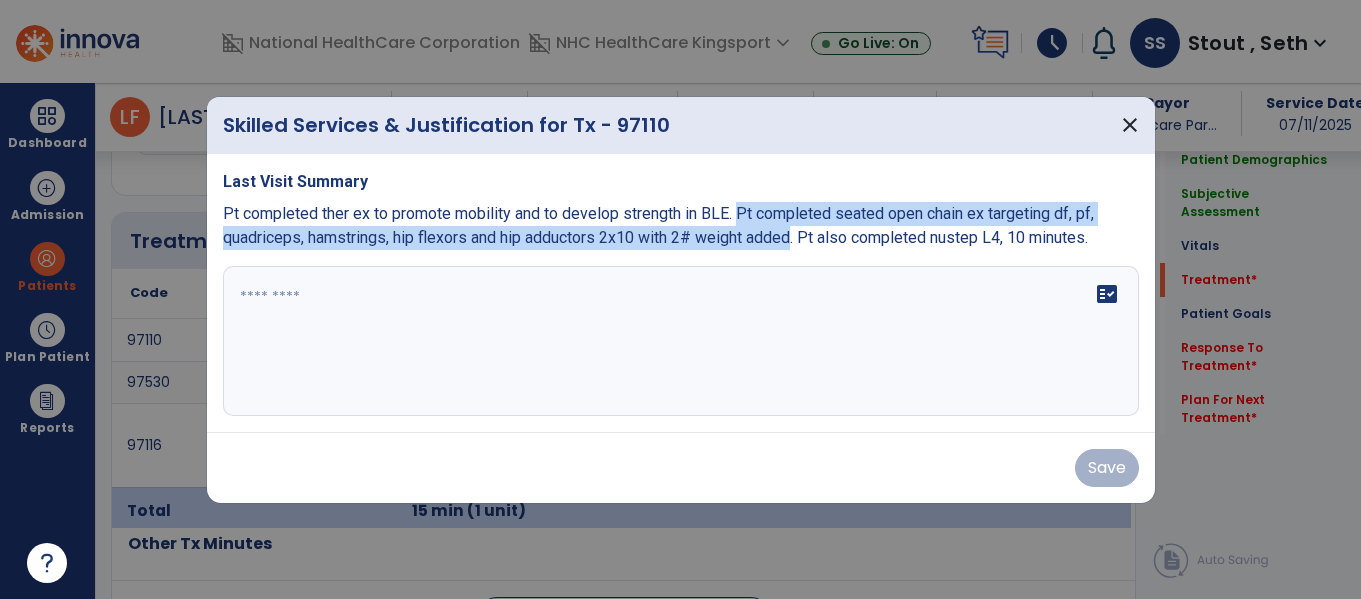 copy on "Pt completed seated open chain ex targeting df, pf, quadriceps, hamstrings, hip flexors and hip adductors 2x10 with 2# weight added" 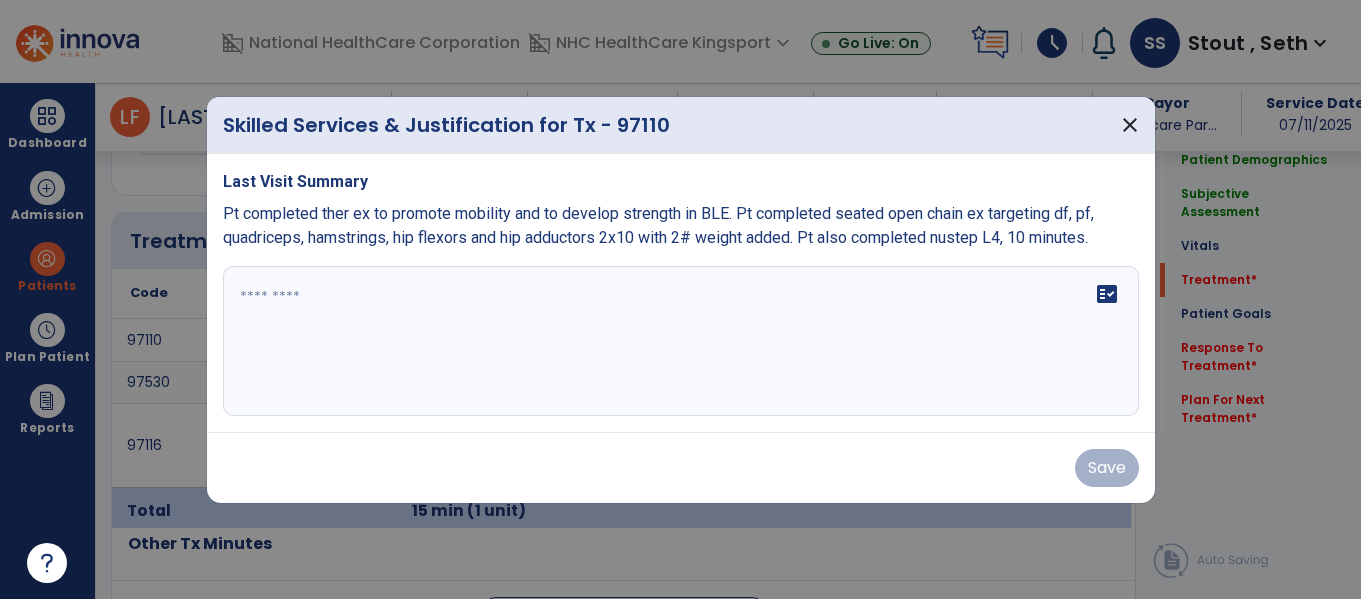 click at bounding box center (681, 341) 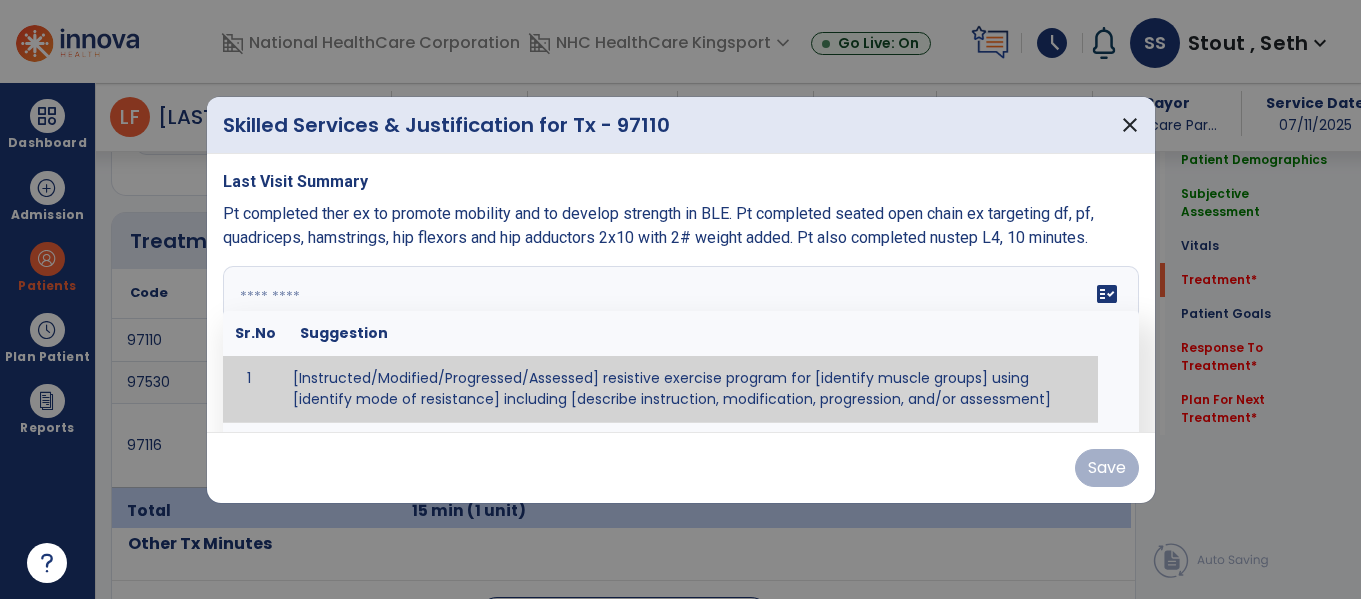 paste on "**********" 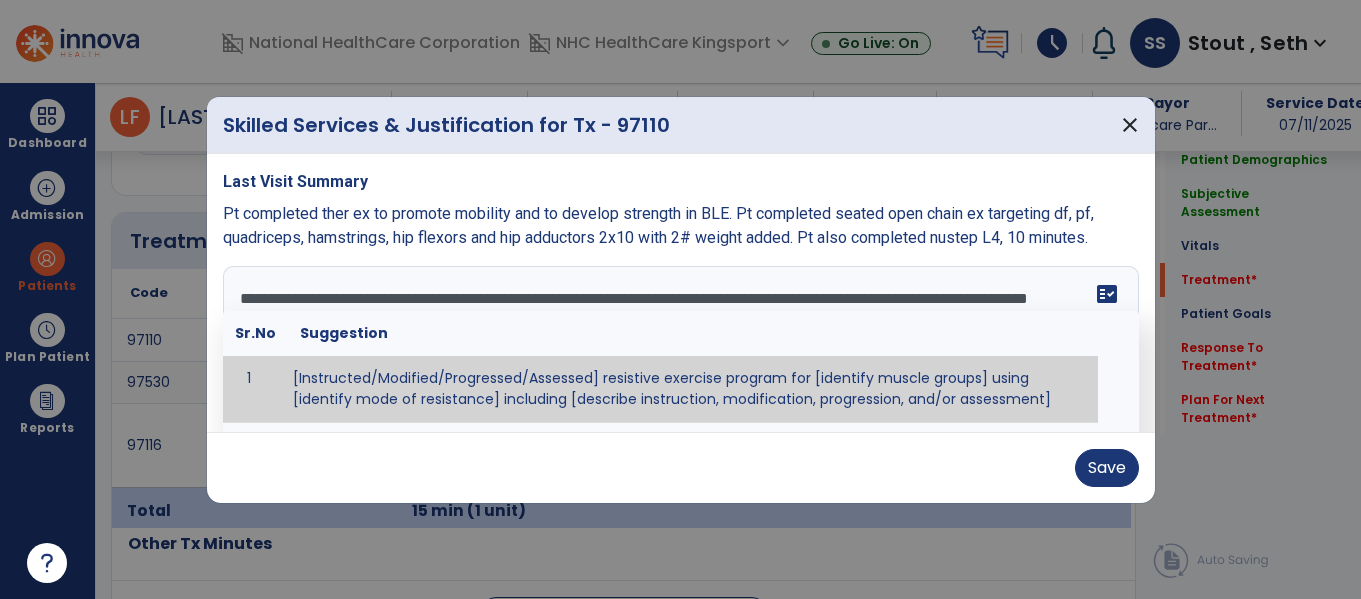 drag, startPoint x: 410, startPoint y: 289, endPoint x: 519, endPoint y: 287, distance: 109.01835 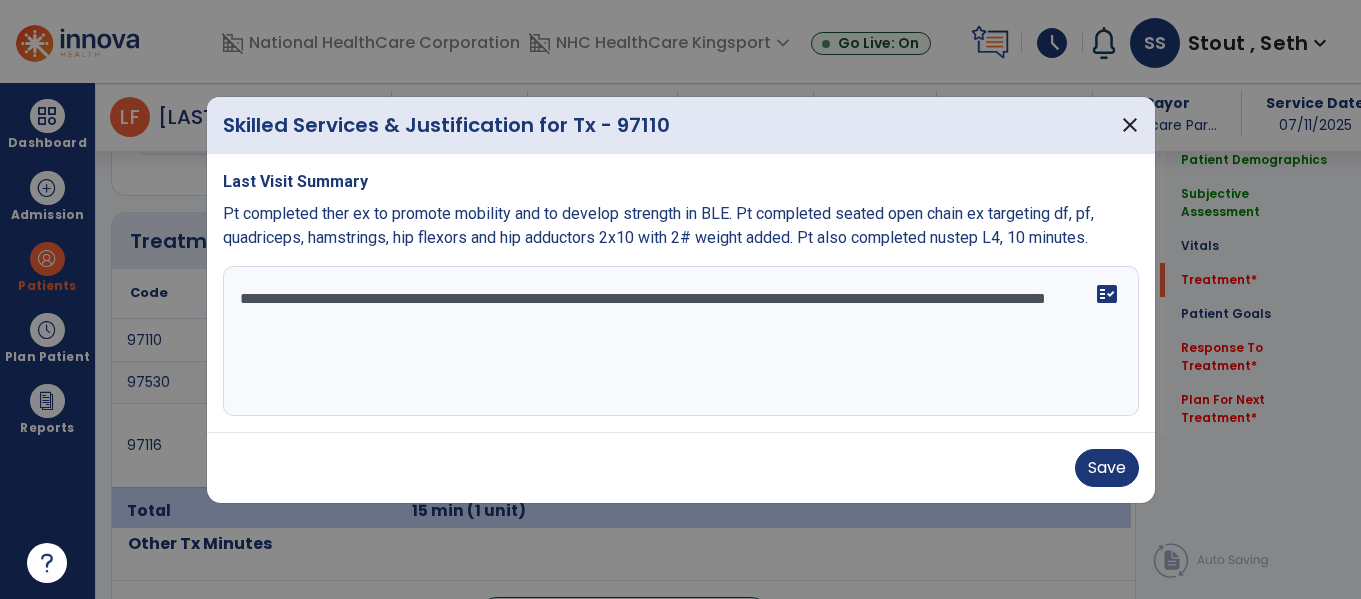drag, startPoint x: 672, startPoint y: 293, endPoint x: 787, endPoint y: 414, distance: 166.93112 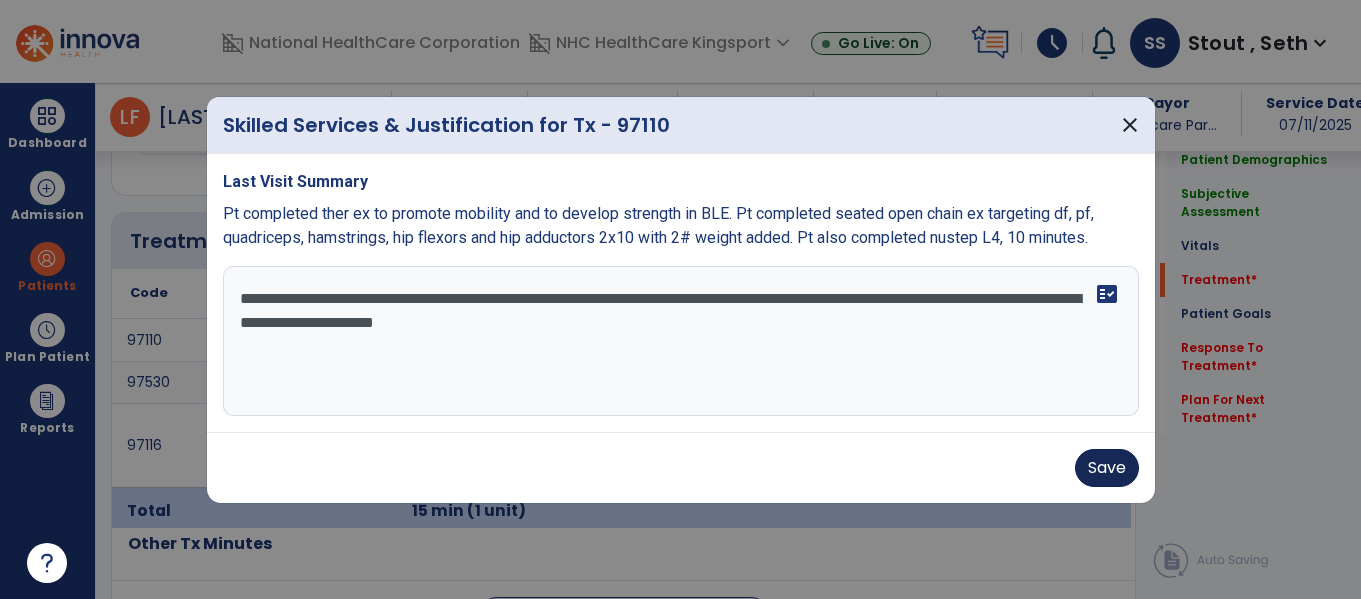 type on "**********" 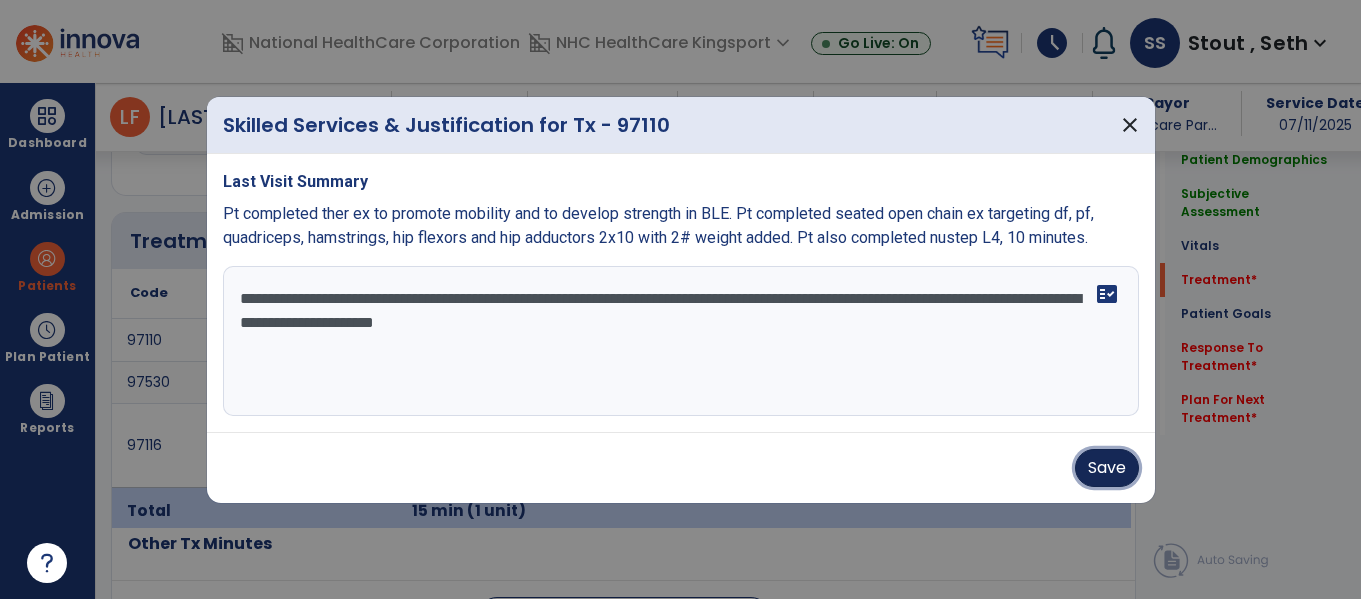click on "Save" at bounding box center [1107, 468] 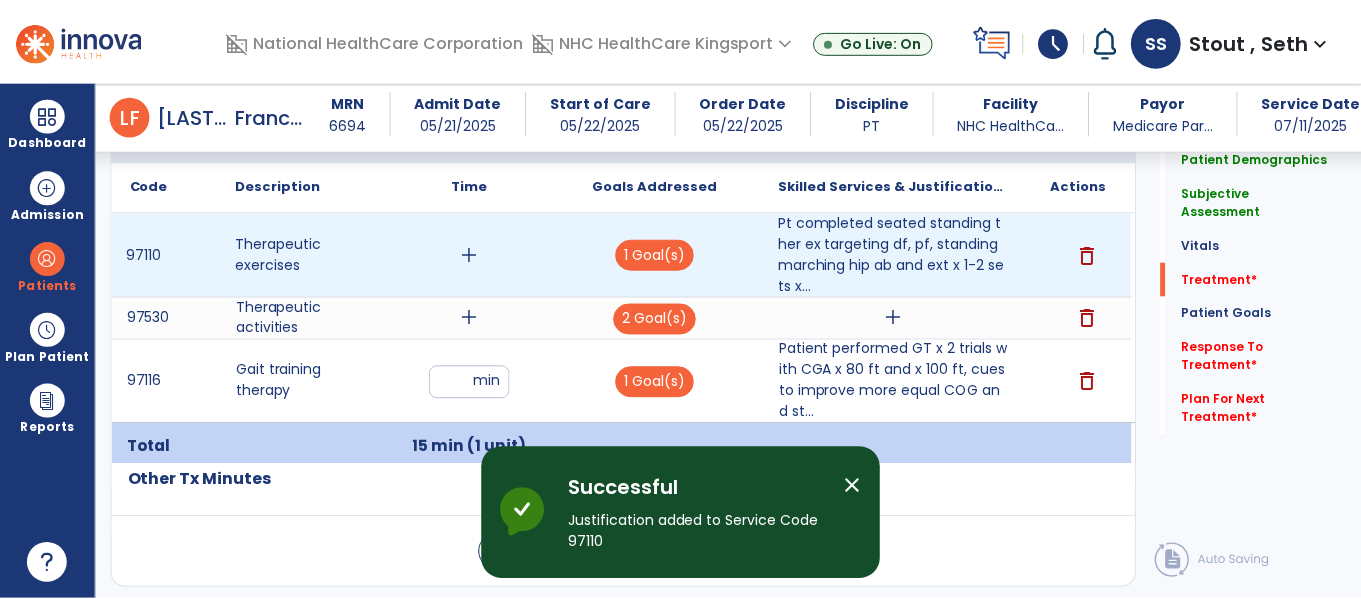 scroll, scrollTop: 1544, scrollLeft: 0, axis: vertical 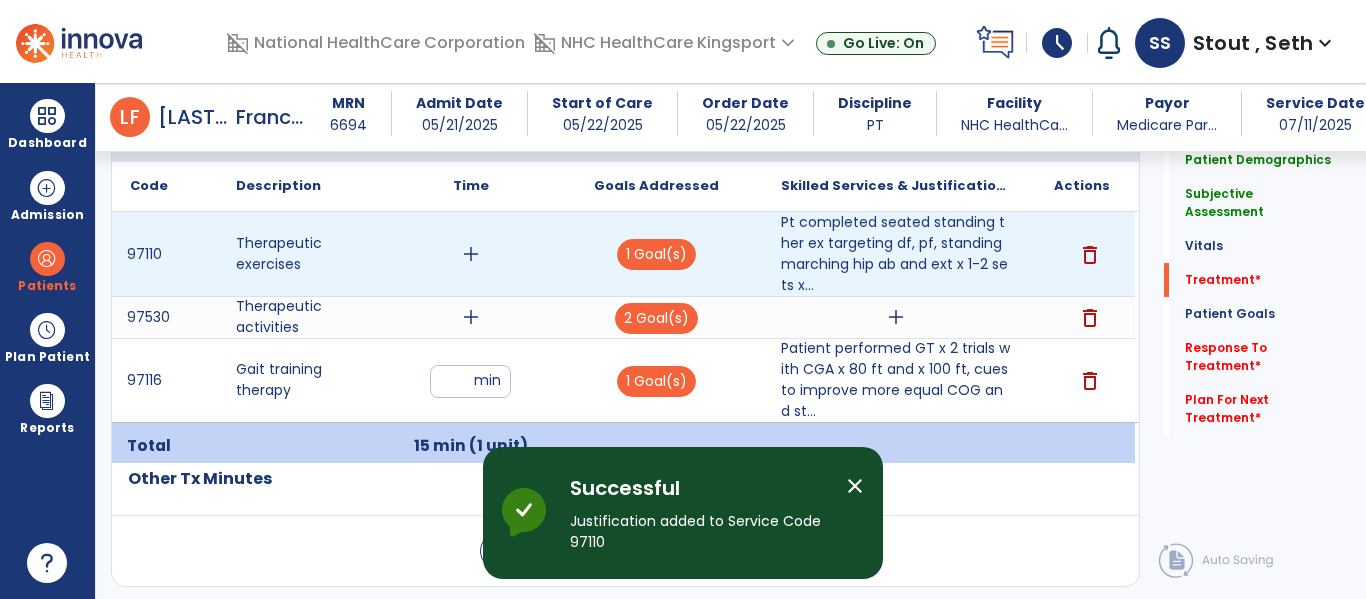 click on "add" at bounding box center (471, 254) 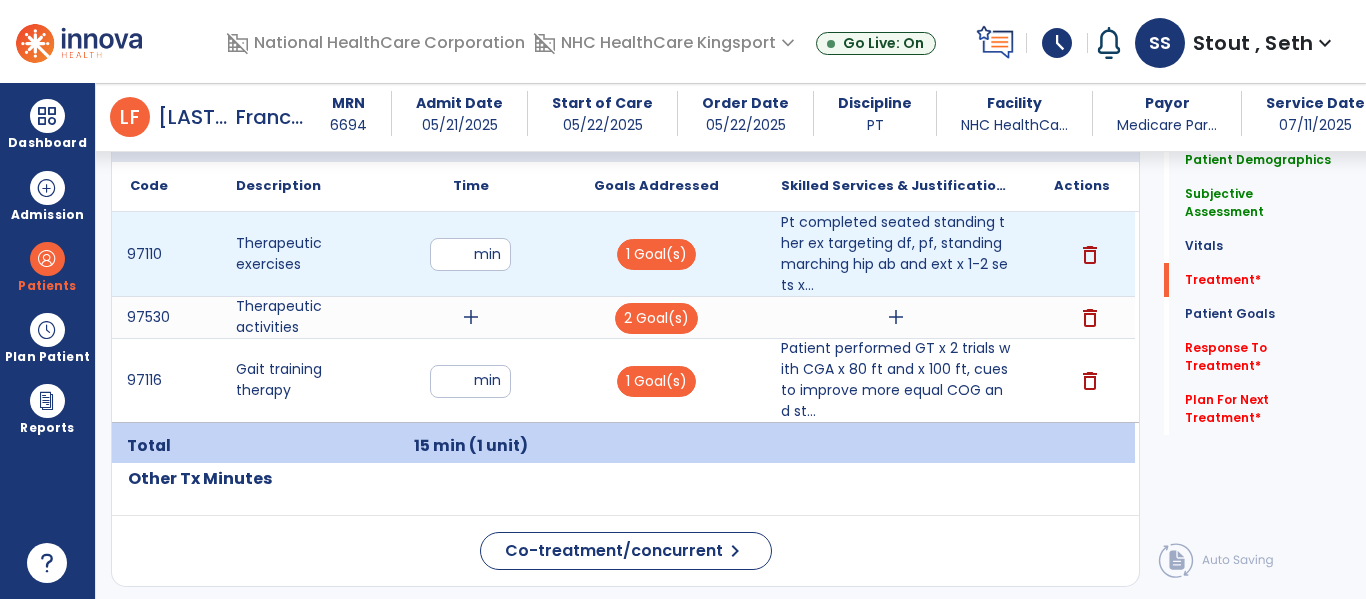 type on "**" 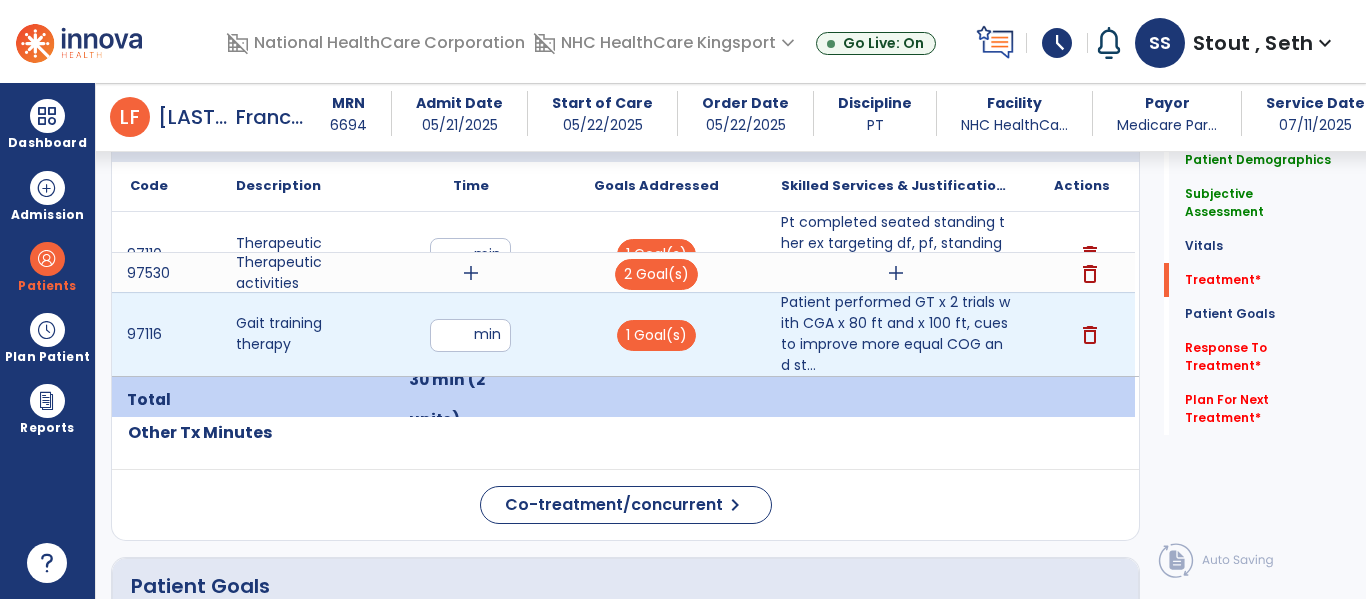 click on "97110  Therapeutic exercises  ** min  1 Goal(s)  Pt completed seated standing ther ex targeting df, pf, standing marching hip ab and ext x 1-2 sets x...  delete 97530  Therapeutic activities  add  2 Goal(s) add delete 97116  Gait training therapy  ** min  1 Goal(s)  Patient performed GT x 2 trials with CGA x 80 ft and x 100 ft, cues to improve more equal COG and st...   Patient performed GT x 2 trials with CGA x 80 ft and x 100 ft, cues to improve more equal COG and stance phase on the RLE and avoid excessive ER of the RLE to improve gait quality.   delete" at bounding box center (623, 294) 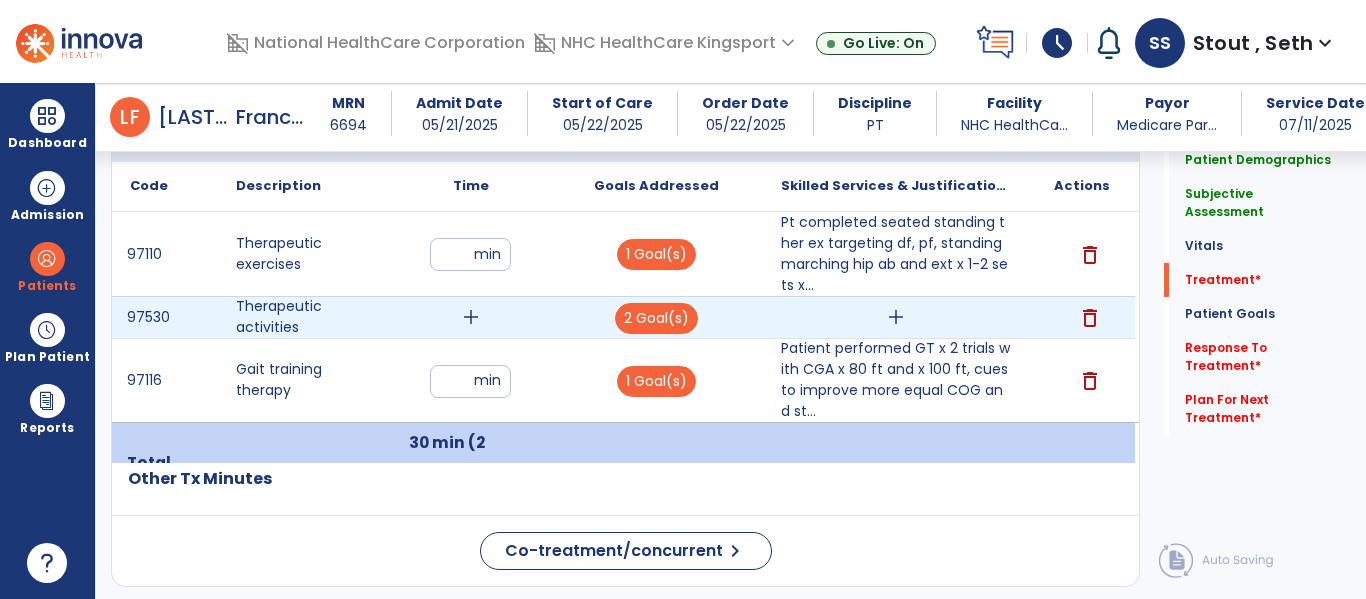 click on "add" at bounding box center (471, 317) 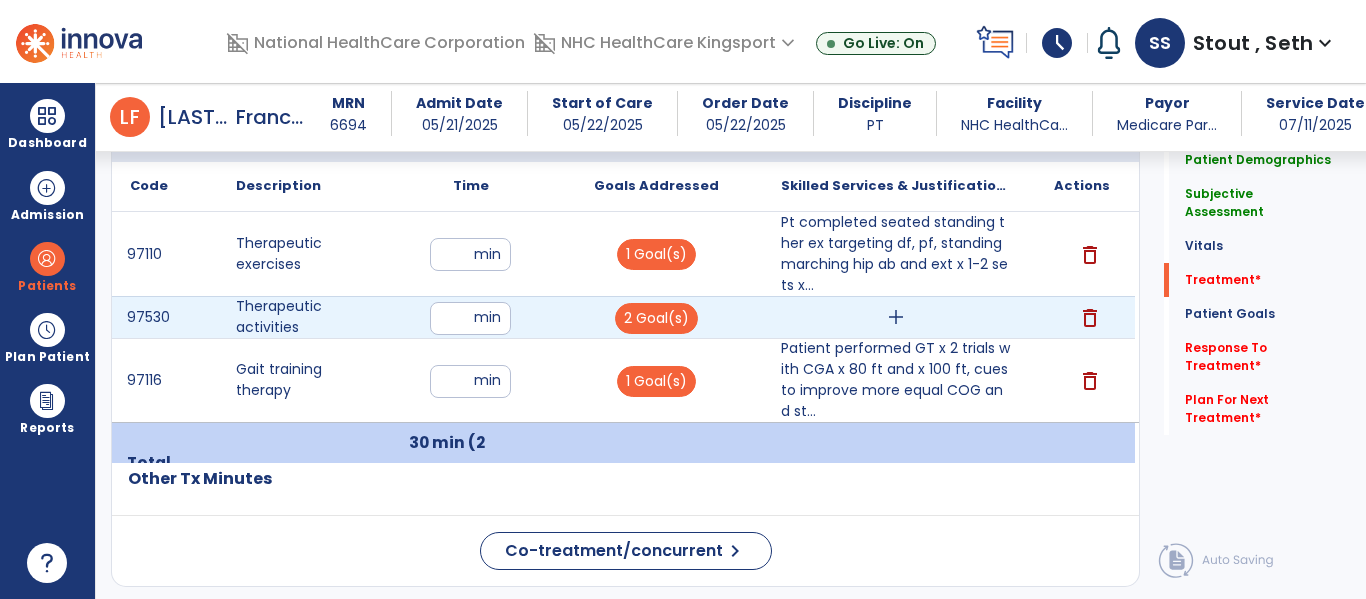 type on "**" 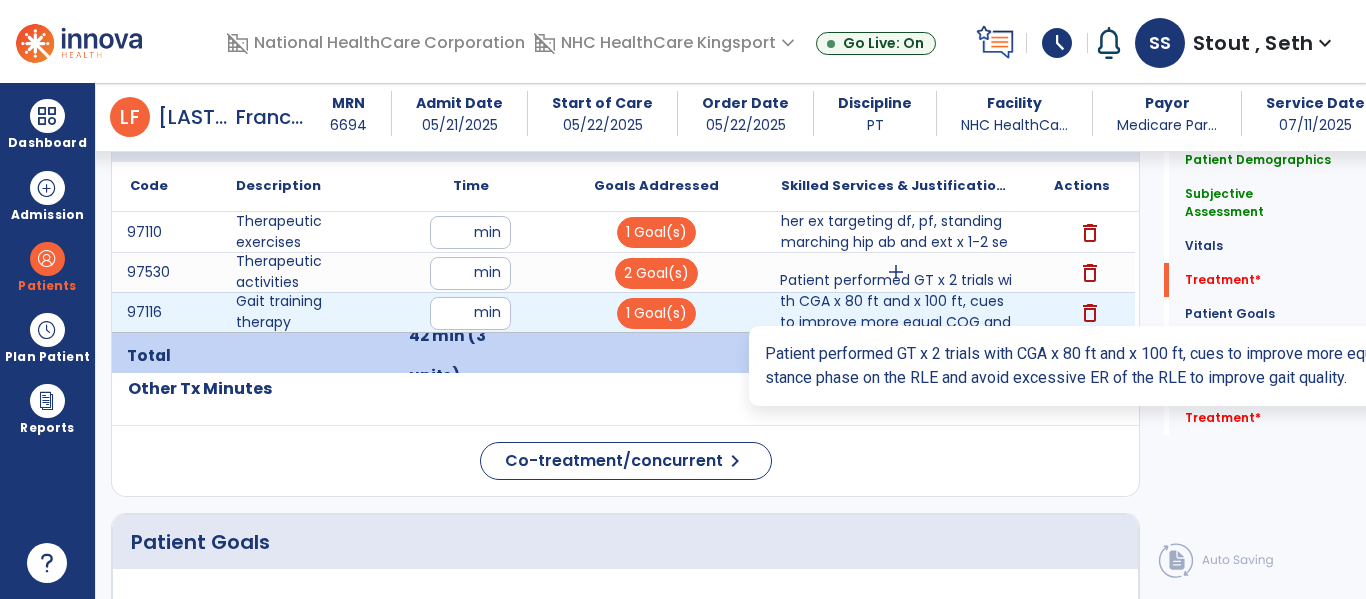 click on "Patient performed GT x 2 trials with CGA x 80 ft and x 100 ft, cues to improve more equal COG and st..." at bounding box center [896, 312] 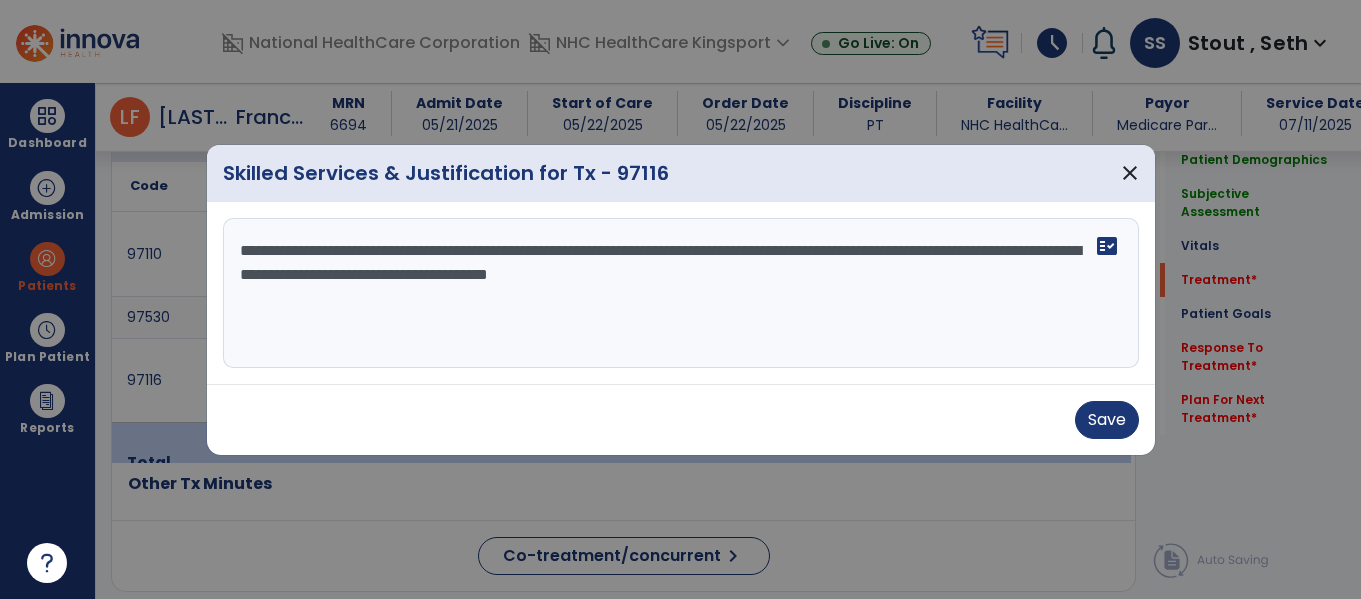 scroll, scrollTop: 1544, scrollLeft: 0, axis: vertical 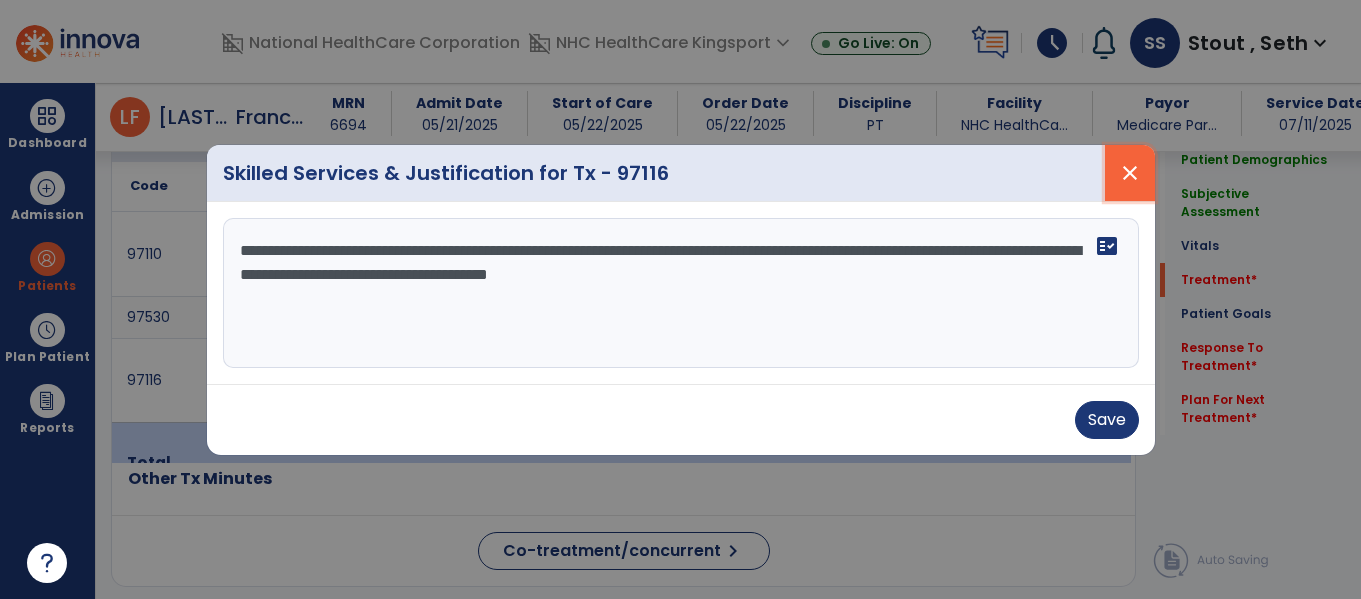 click on "close" at bounding box center (1130, 173) 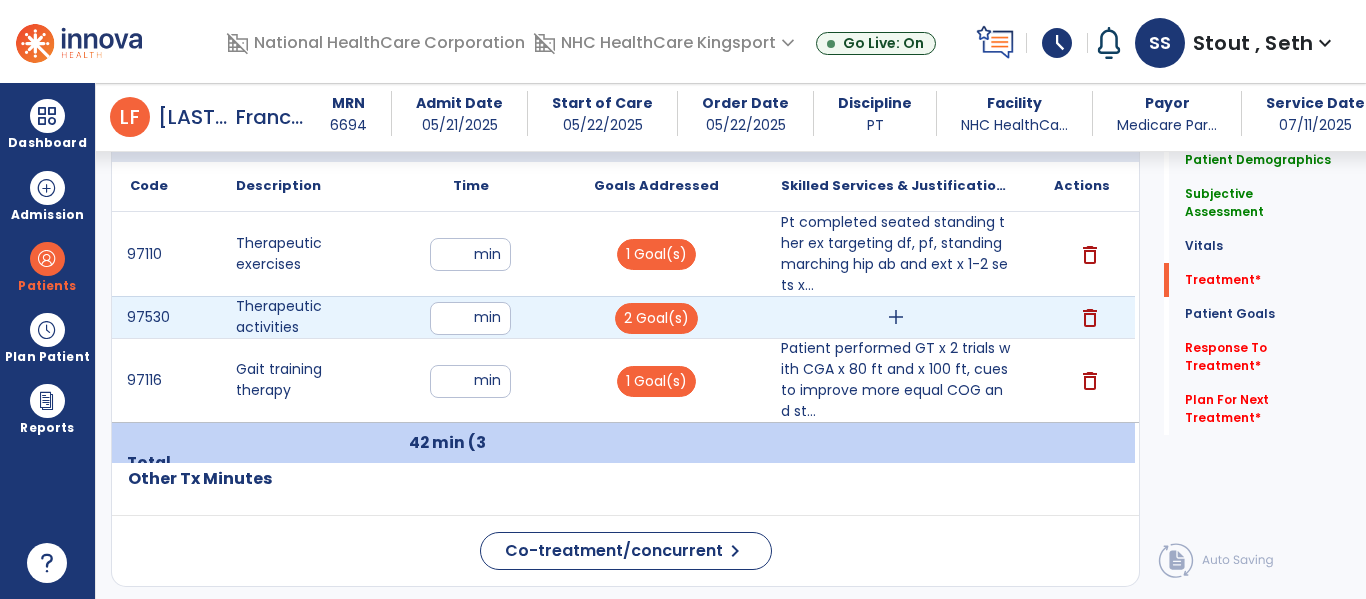 click on "add" at bounding box center (896, 317) 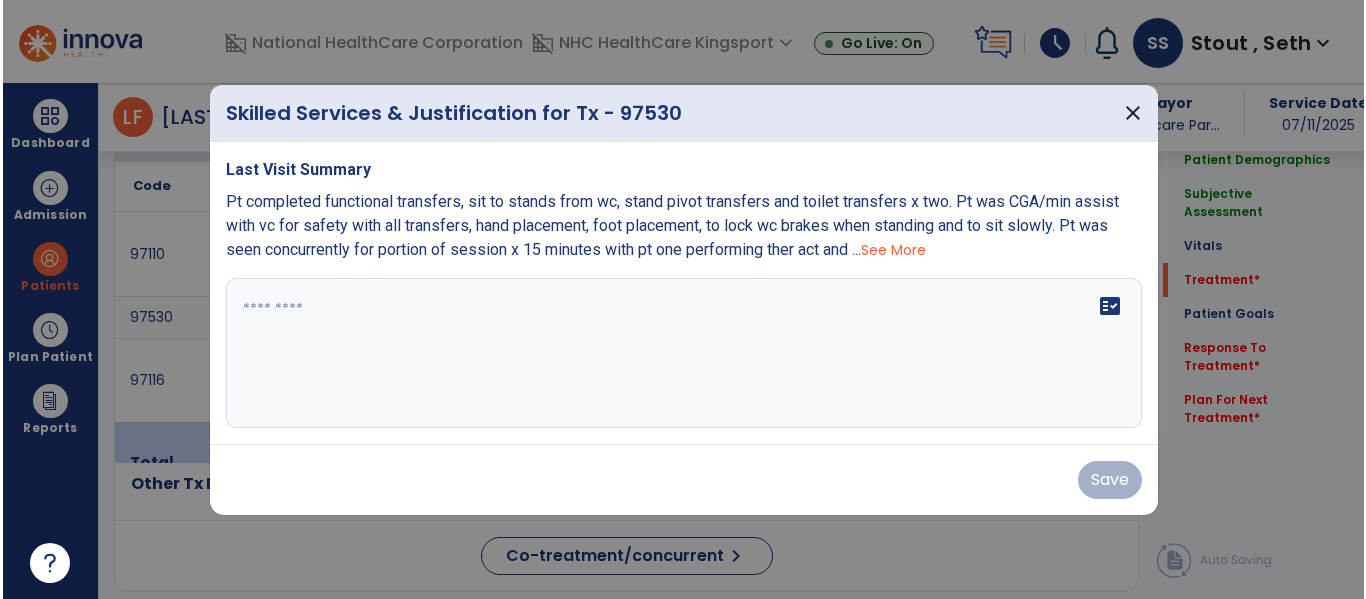 scroll, scrollTop: 1544, scrollLeft: 0, axis: vertical 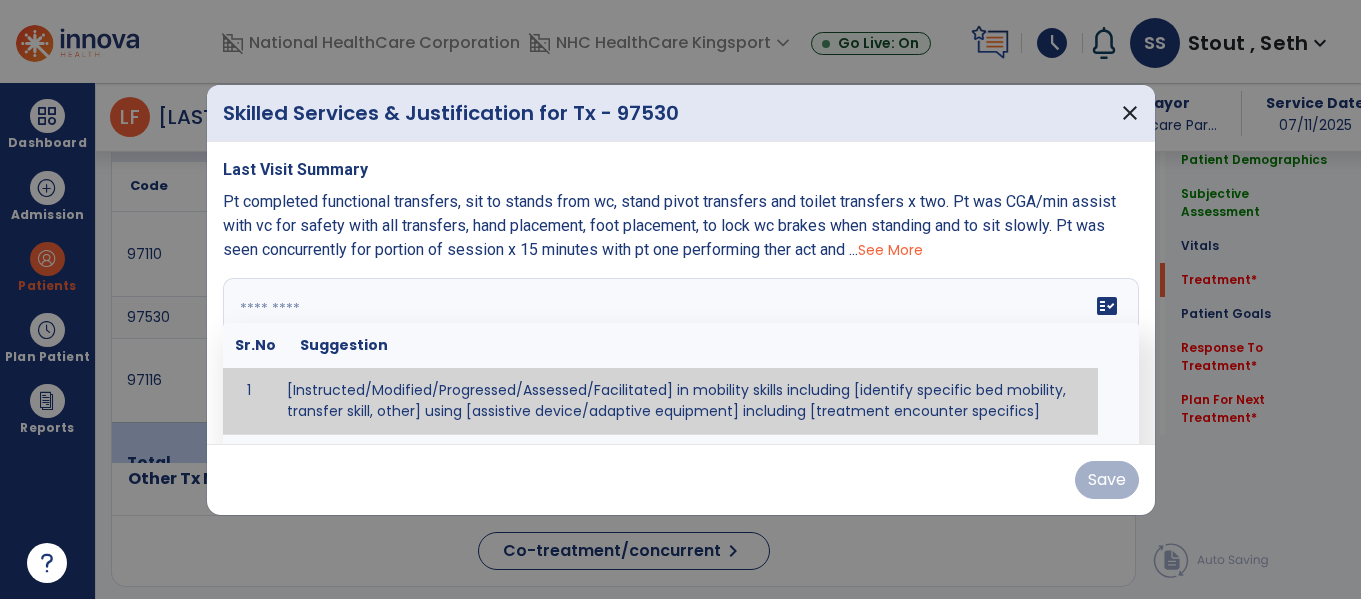 click at bounding box center (678, 353) 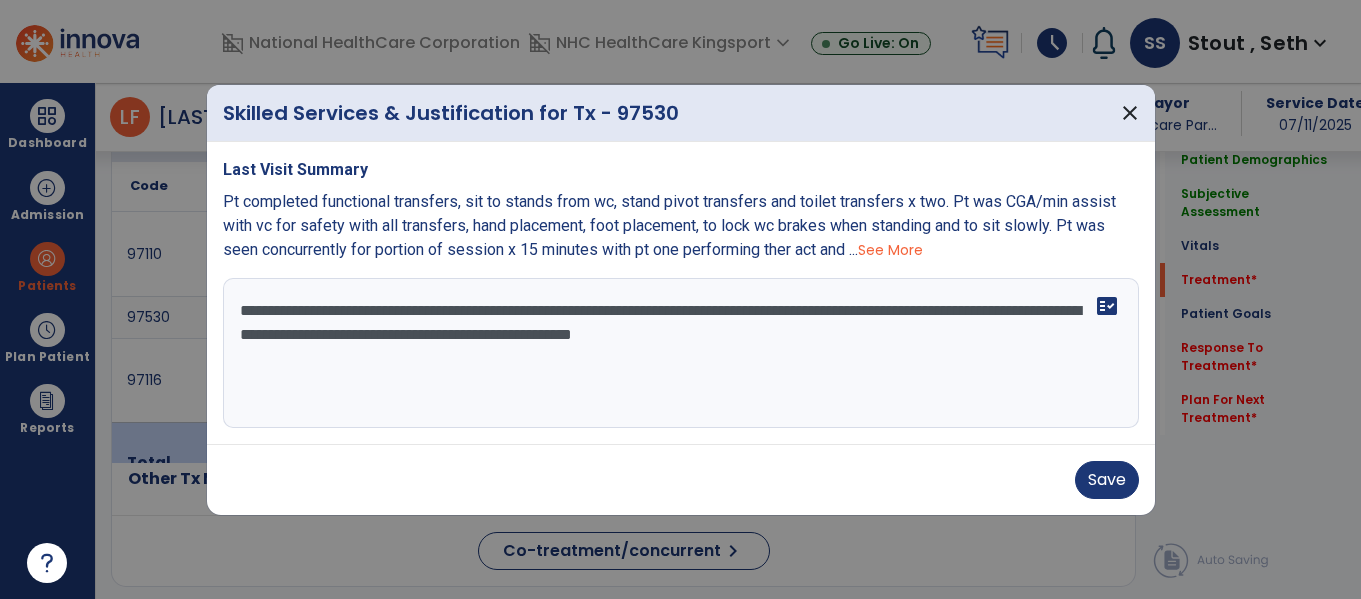 click on "**********" at bounding box center (681, 353) 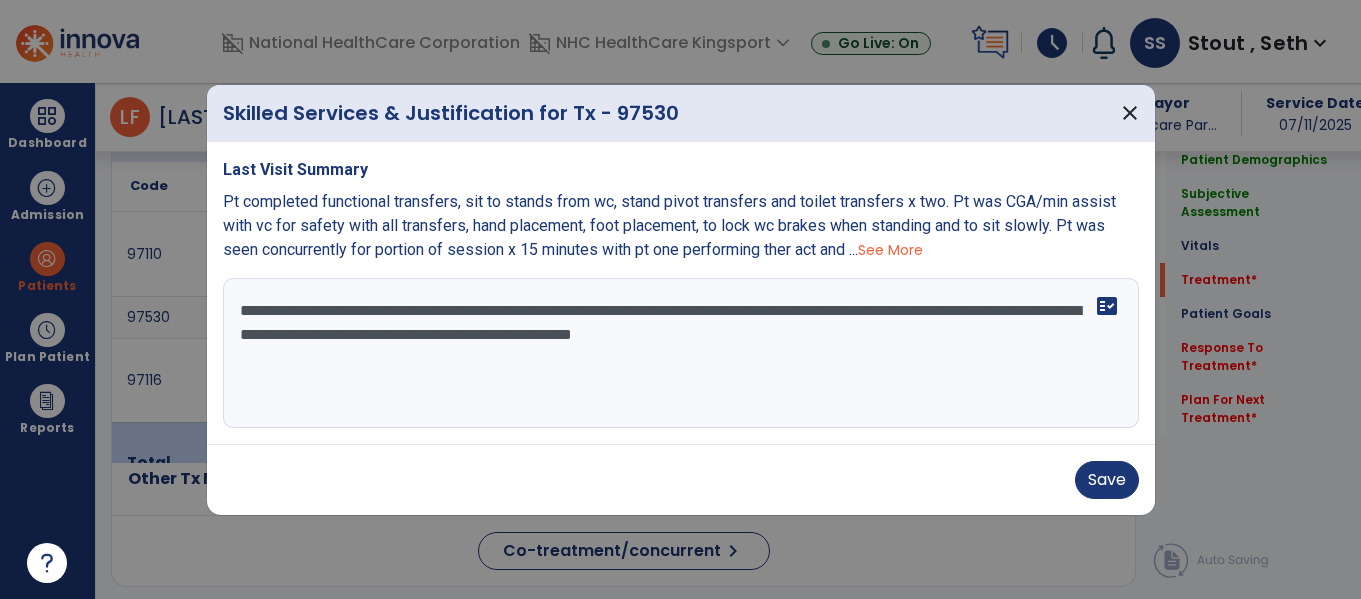 click on "**********" at bounding box center (681, 353) 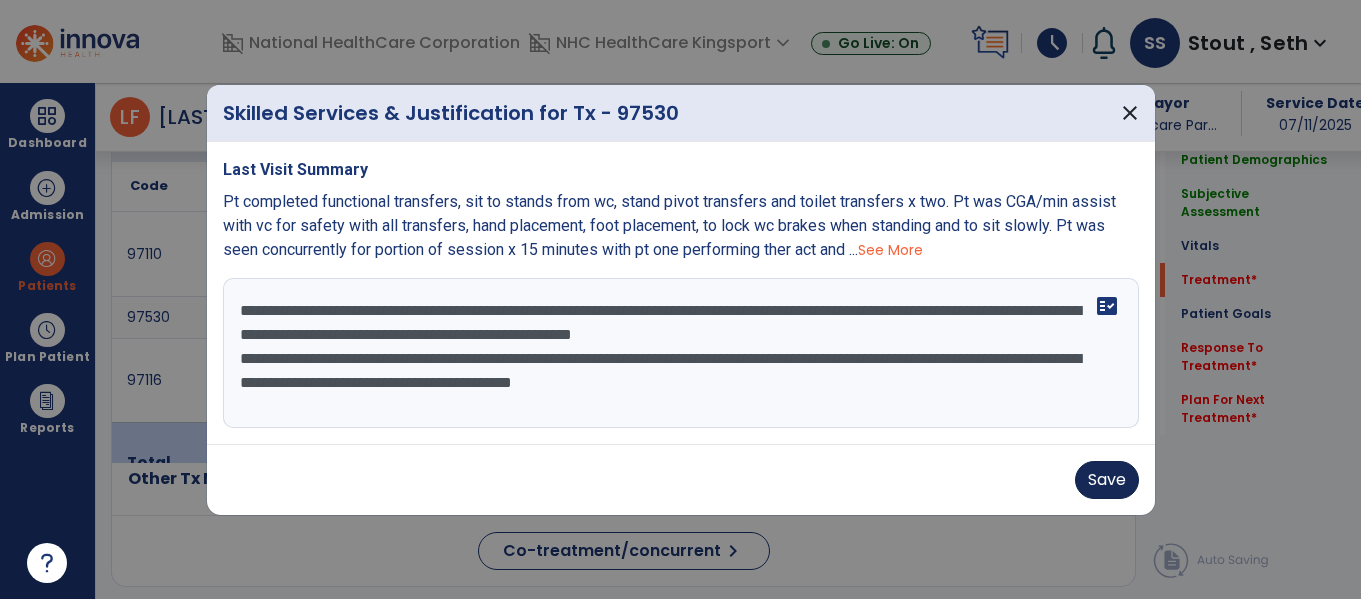 type on "**********" 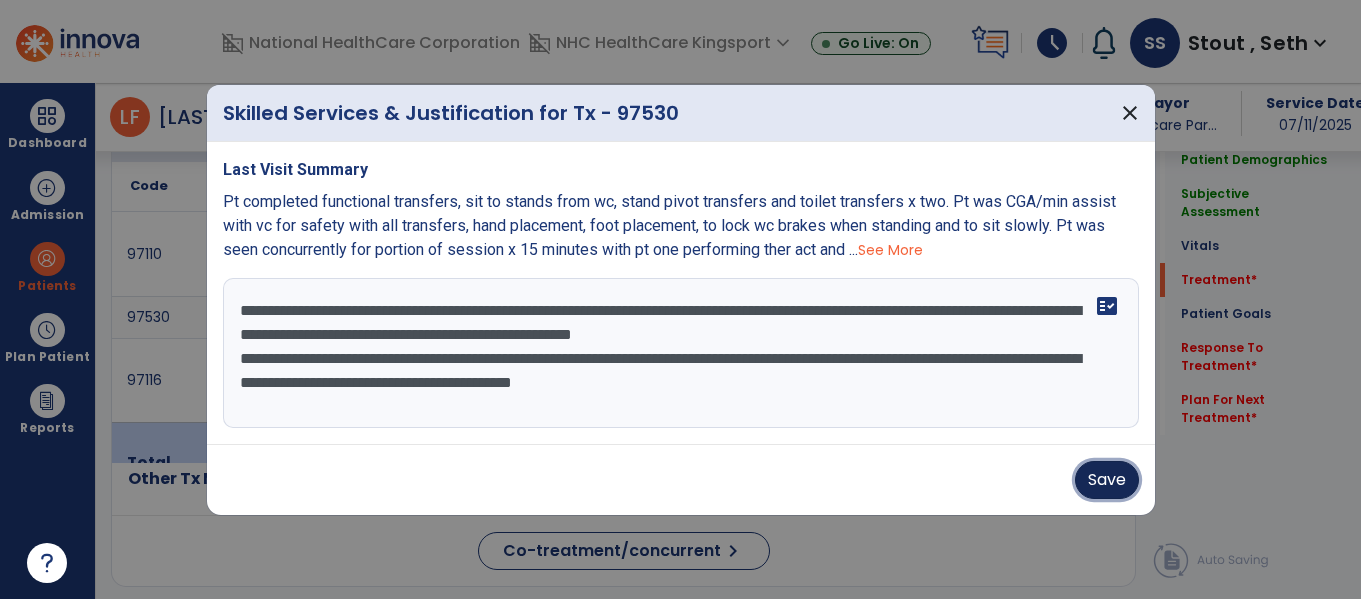 click on "Save" at bounding box center [1107, 480] 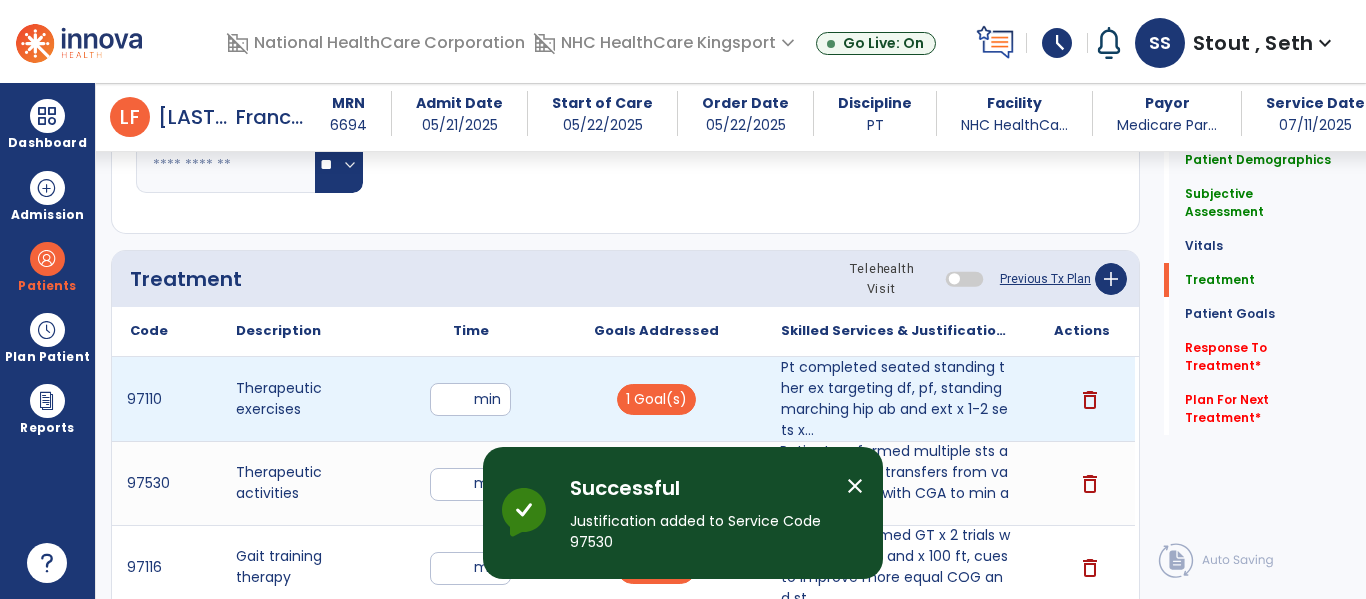 scroll, scrollTop: 1400, scrollLeft: 0, axis: vertical 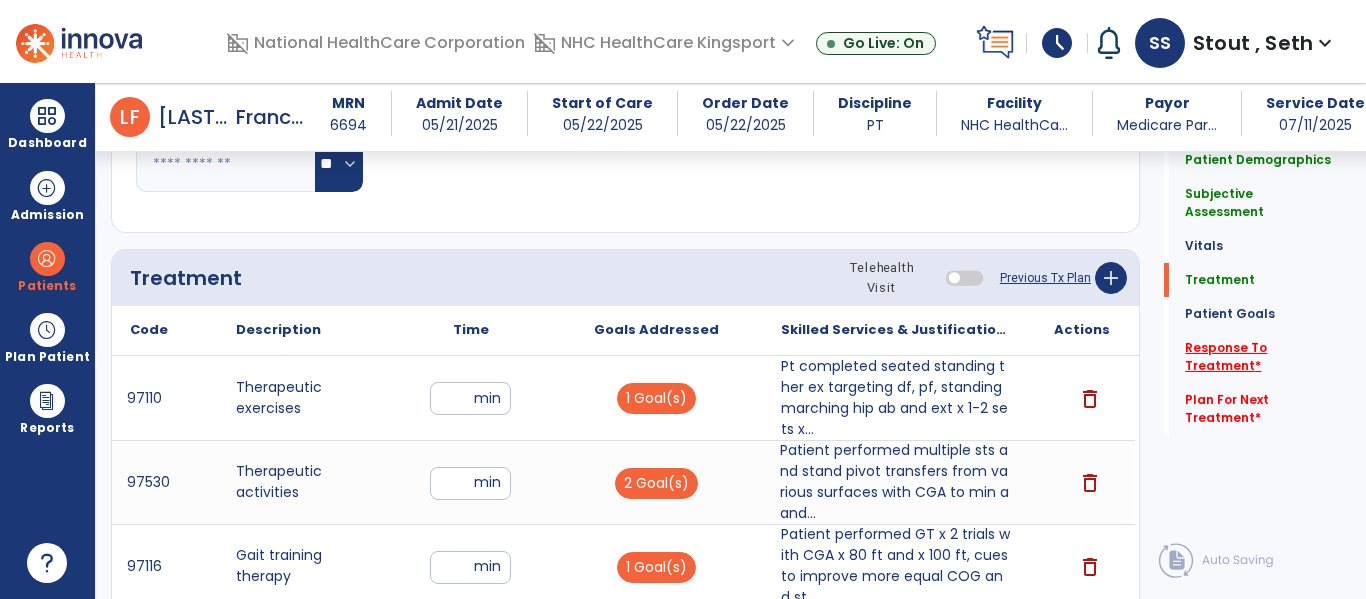 click on "Response To Treatment   *" 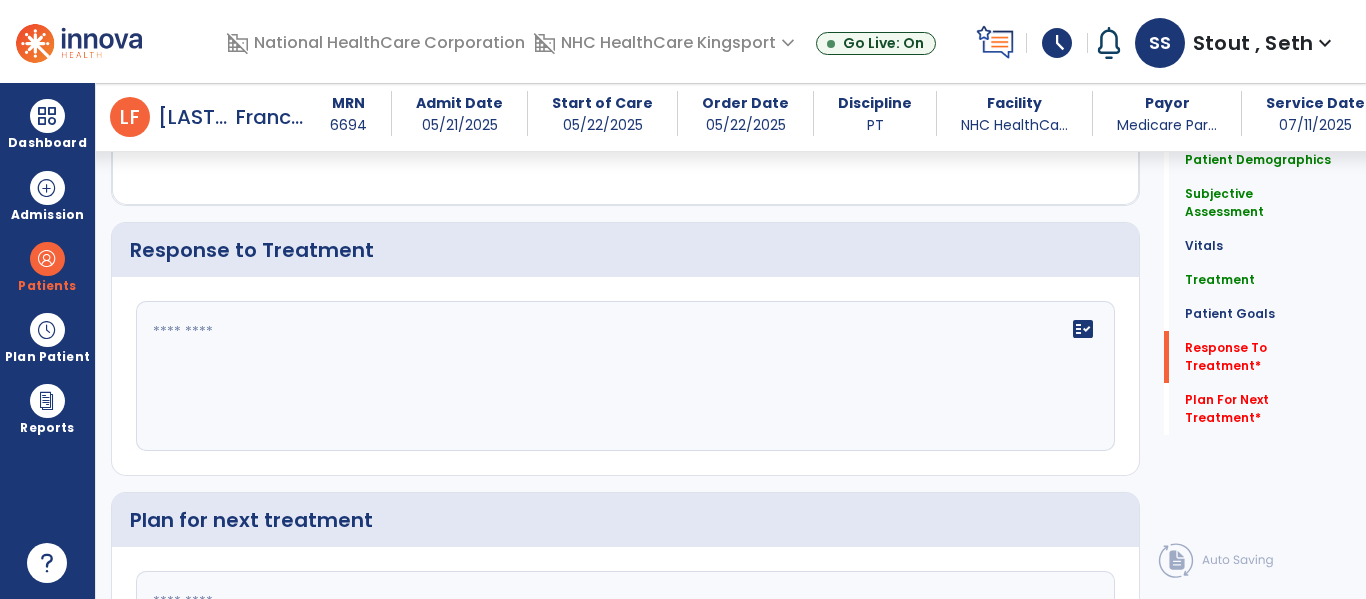 scroll, scrollTop: 3555, scrollLeft: 0, axis: vertical 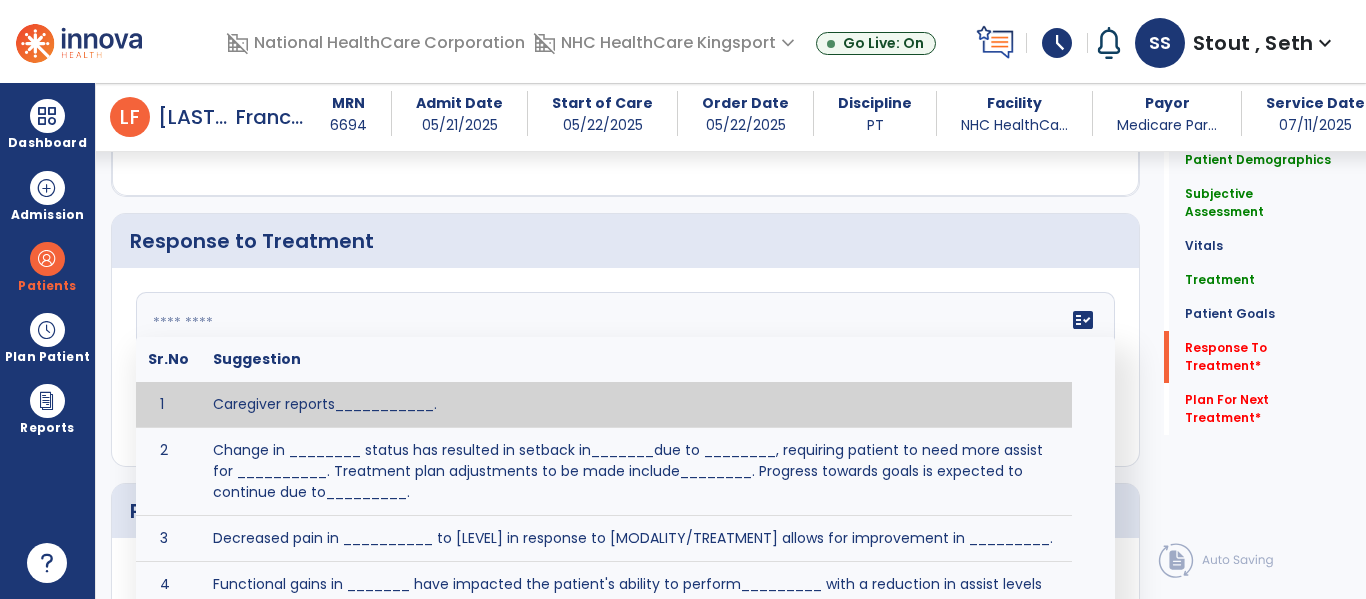 click on "fact_check  Sr.No Suggestion 1 Caregiver reports___________. 2 Change in ________ status has resulted in setback in_______due to ________, requiring patient to need more assist for __________.   Treatment plan adjustments to be made include________.  Progress towards goals is expected to continue due to_________. 3 Decreased pain in __________ to [LEVEL] in response to [MODALITY/TREATMENT] allows for improvement in _________. 4 Functional gains in _______ have impacted the patient's ability to perform_________ with a reduction in assist levels to_________. 5 Functional progress this week has been significant due to__________. 6 Gains in ________ have improved the patient's ability to perform ______with decreased levels of assist to___________. 7 Improvement in ________allows patient to tolerate higher levels of challenges in_________. 8 Pain in [AREA] has decreased to [LEVEL] in response to [TREATMENT/MODALITY], allowing fore ease in completing__________. 9 10 11 12 13 14 15 16 17 18 19 20 21" 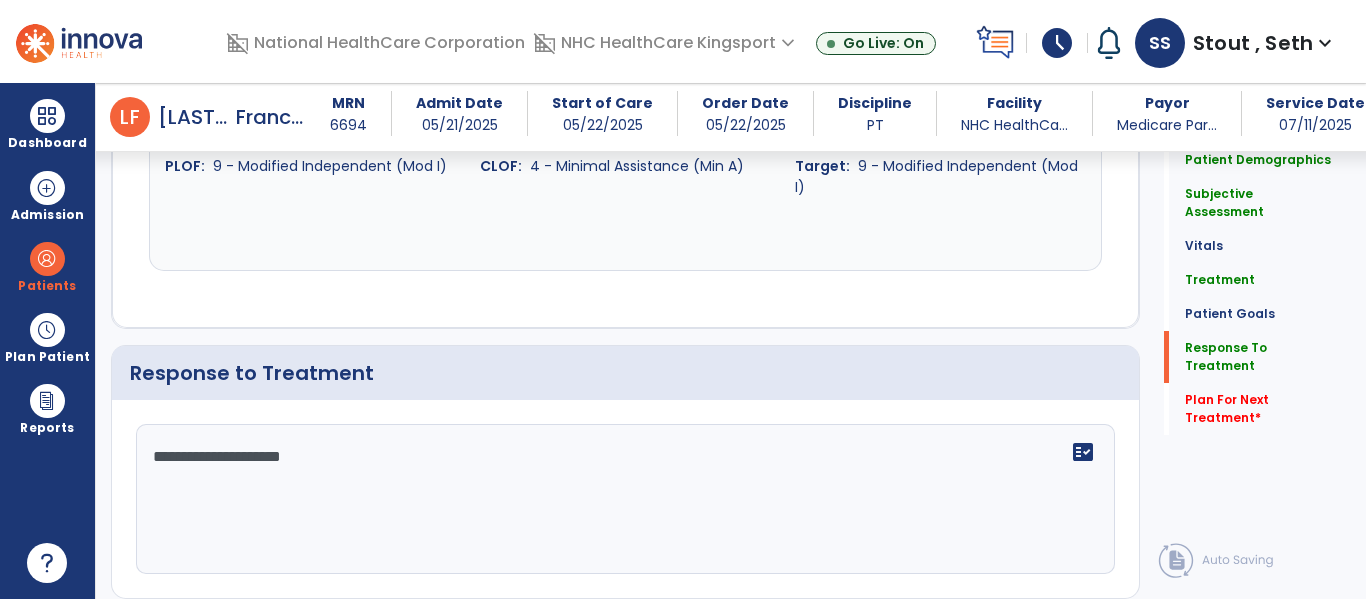 scroll, scrollTop: 3555, scrollLeft: 0, axis: vertical 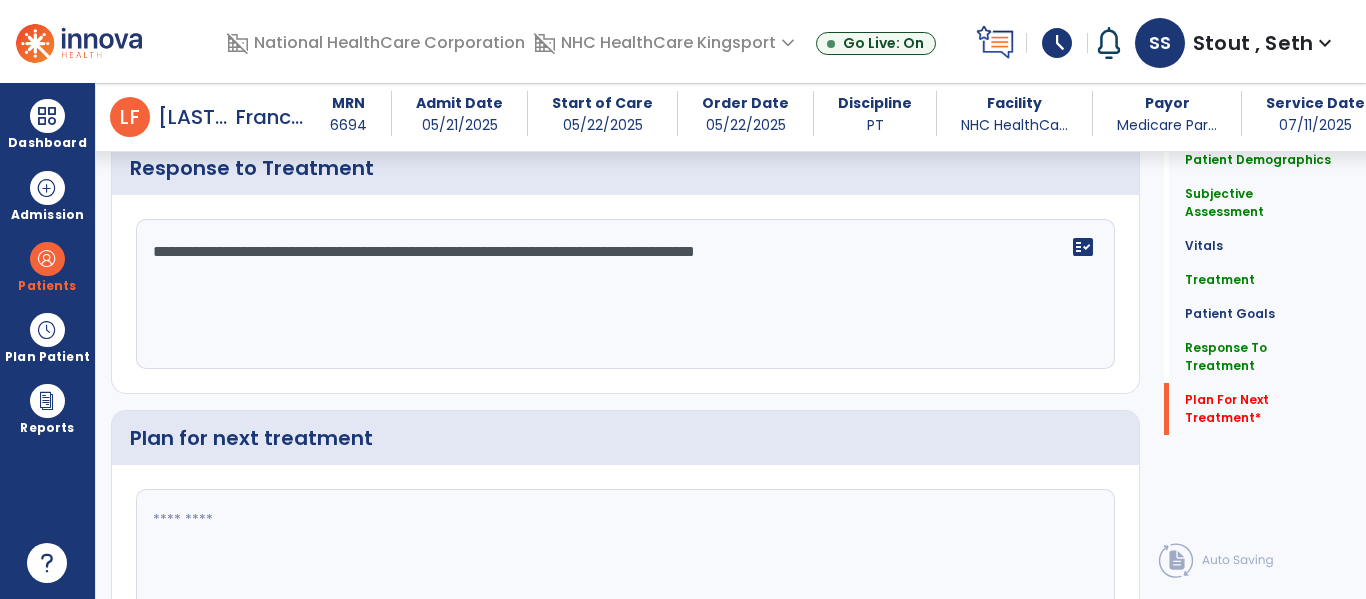 type on "**********" 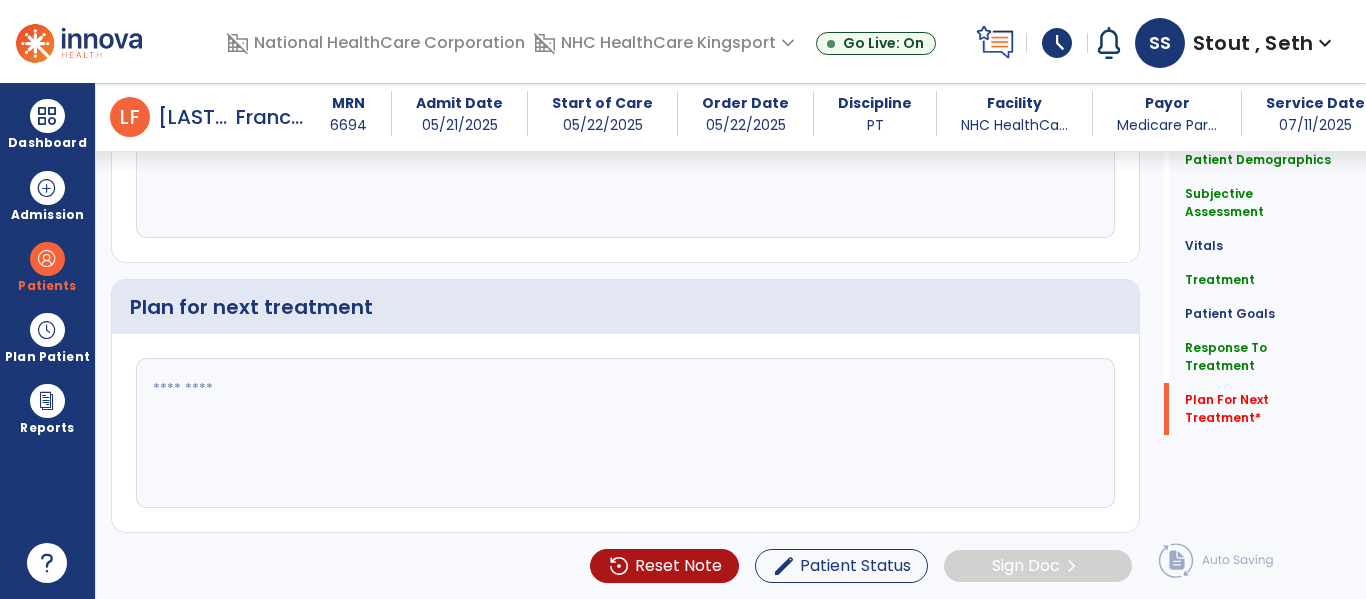 click 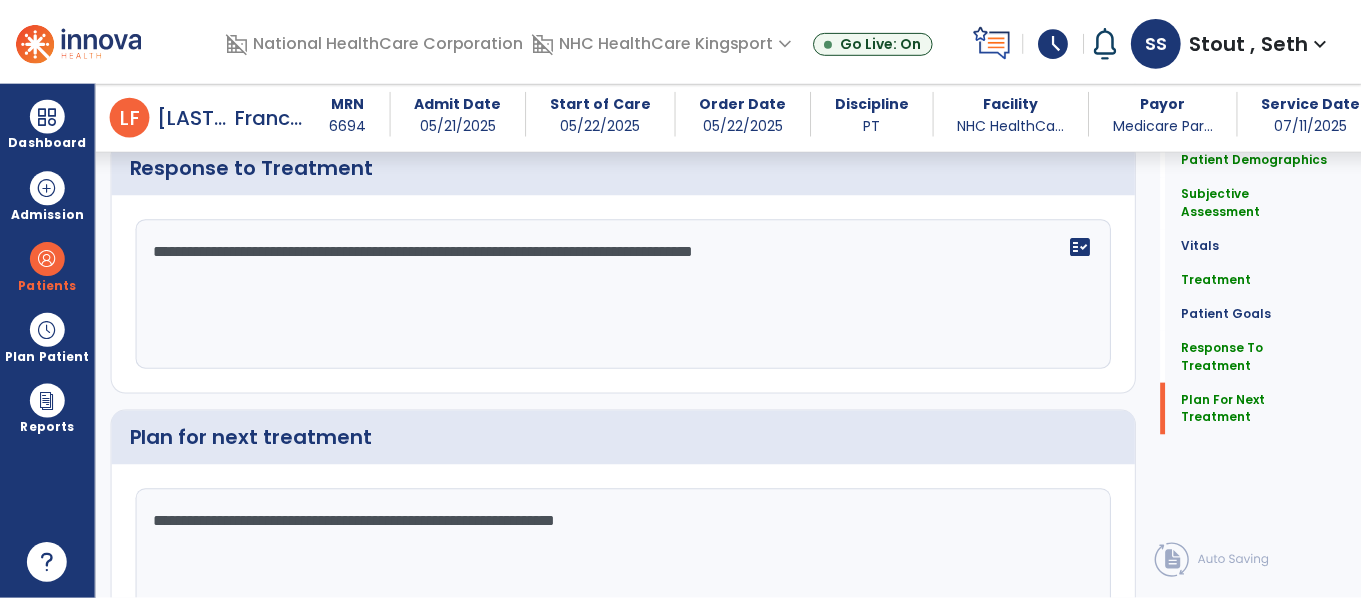 scroll, scrollTop: 3760, scrollLeft: 0, axis: vertical 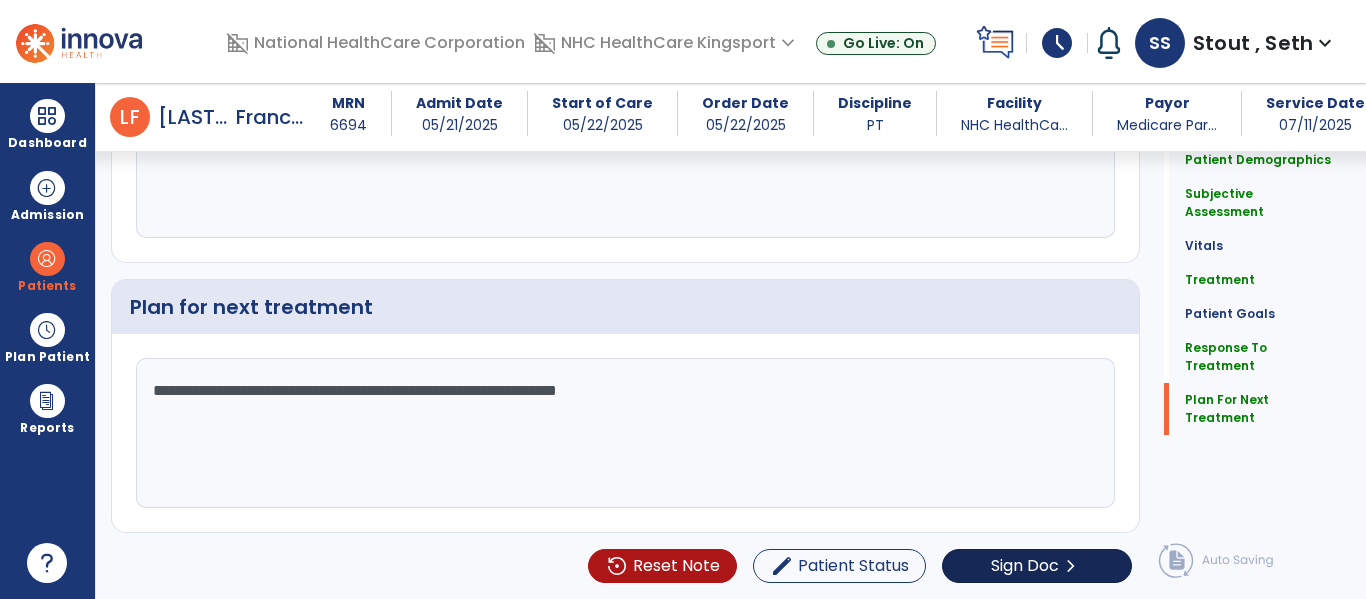 type on "**********" 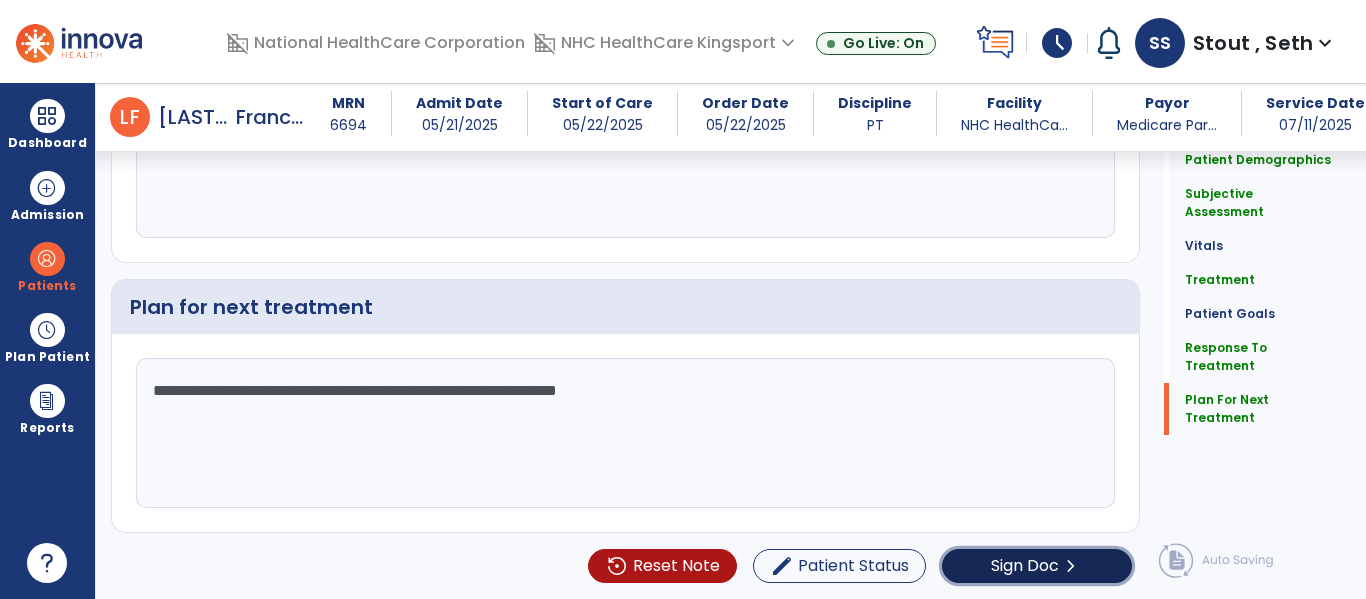 click on "Sign Doc" 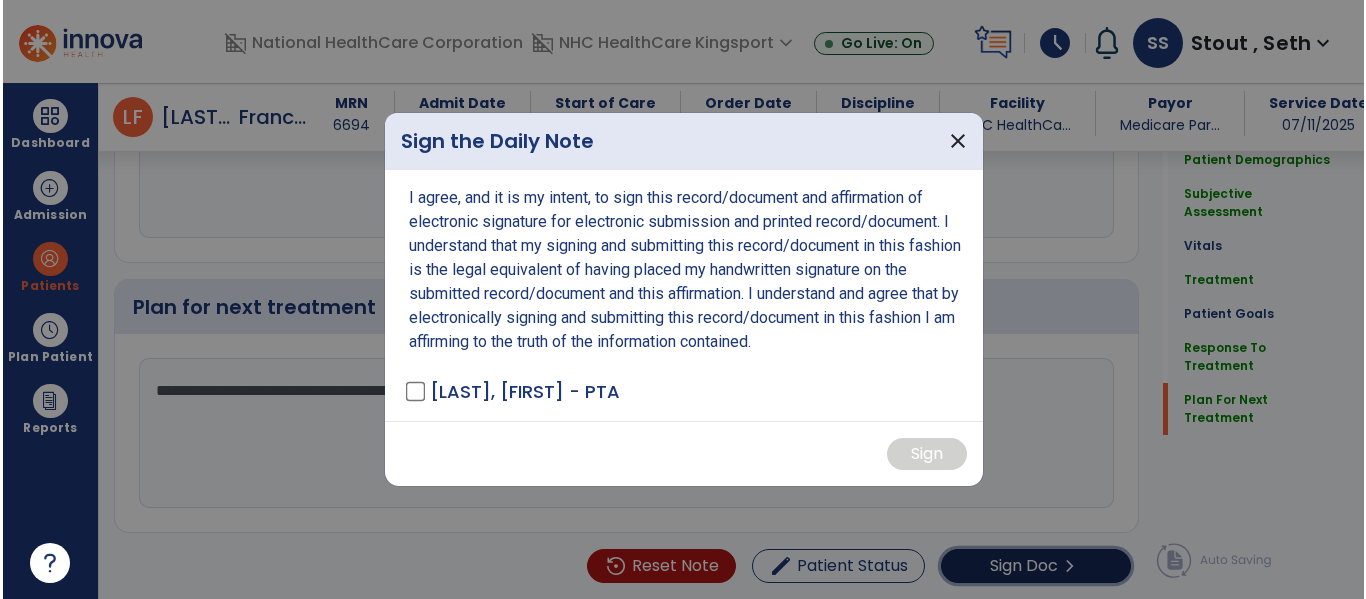 scroll, scrollTop: 3760, scrollLeft: 0, axis: vertical 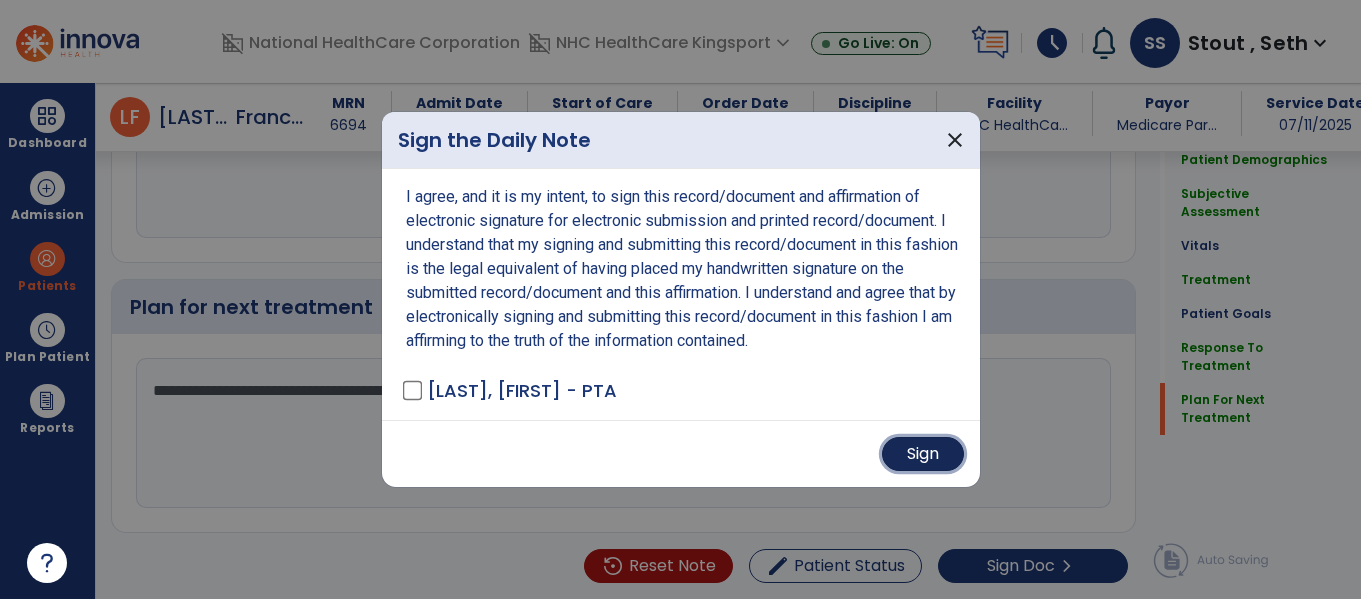 click on "Sign" at bounding box center (923, 454) 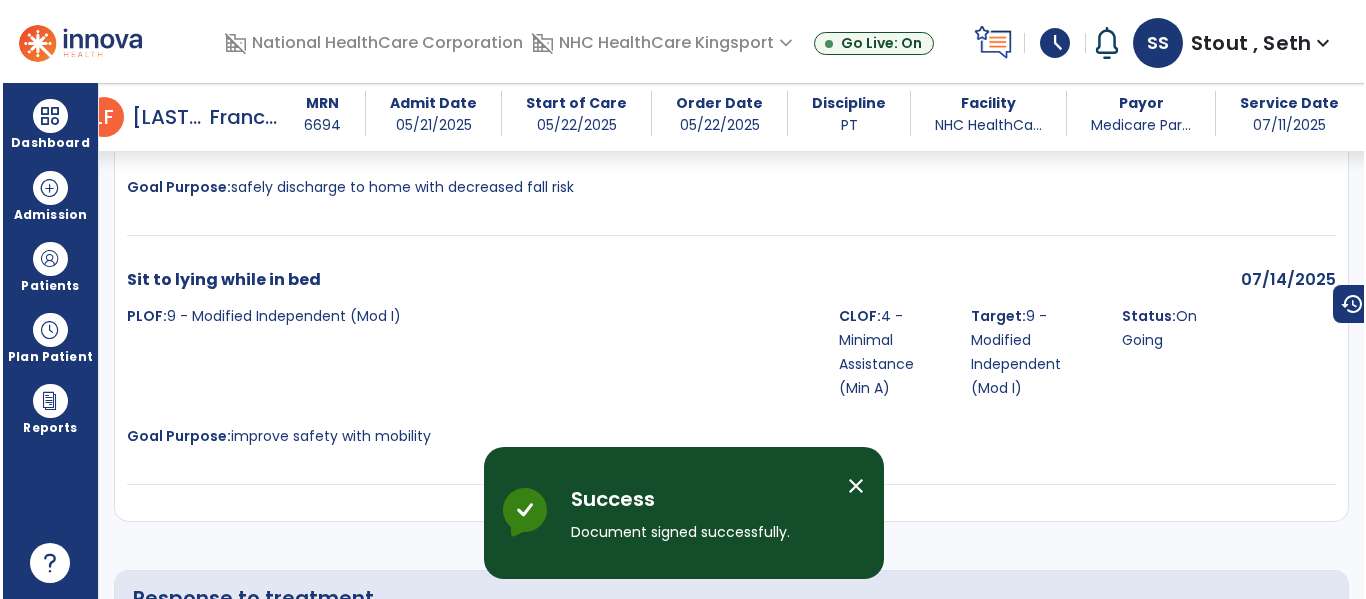 scroll, scrollTop: 4640, scrollLeft: 0, axis: vertical 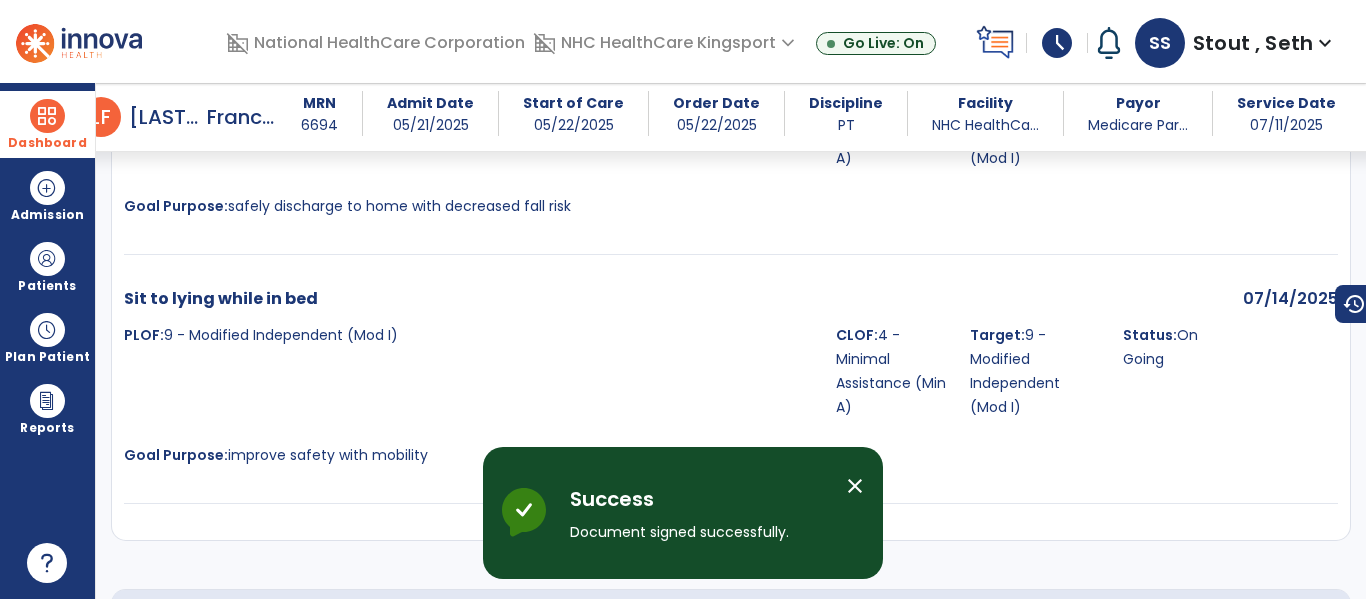 click at bounding box center (47, 116) 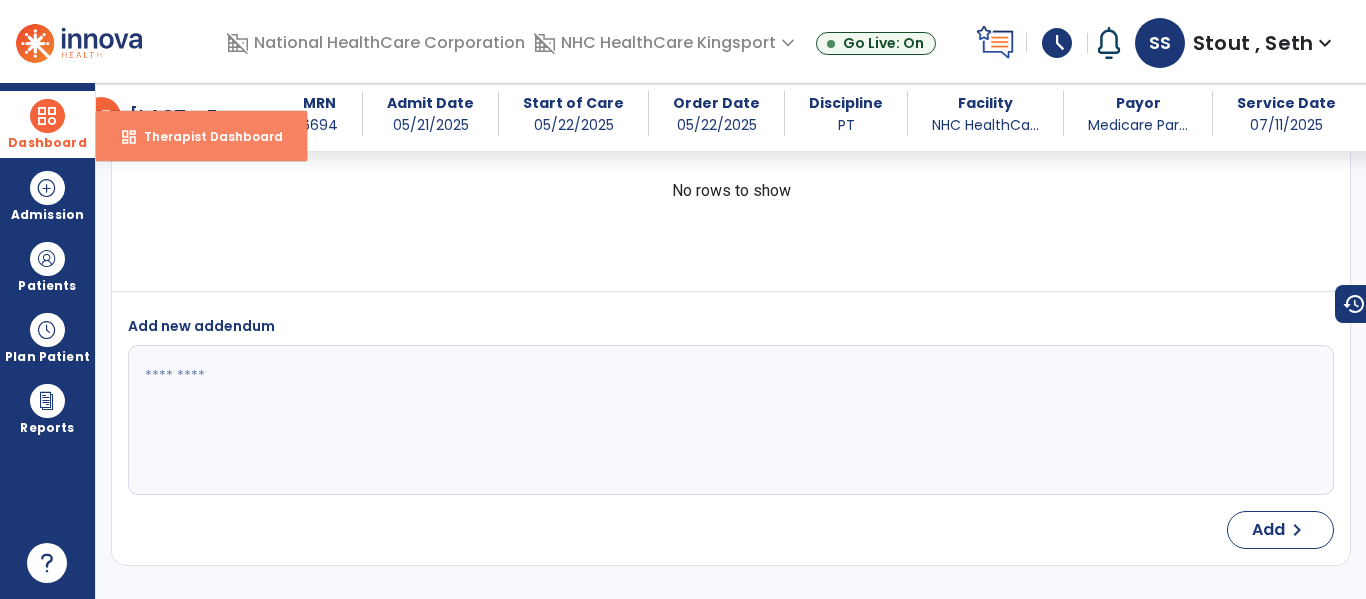 click on "Therapist Dashboard" at bounding box center (205, 136) 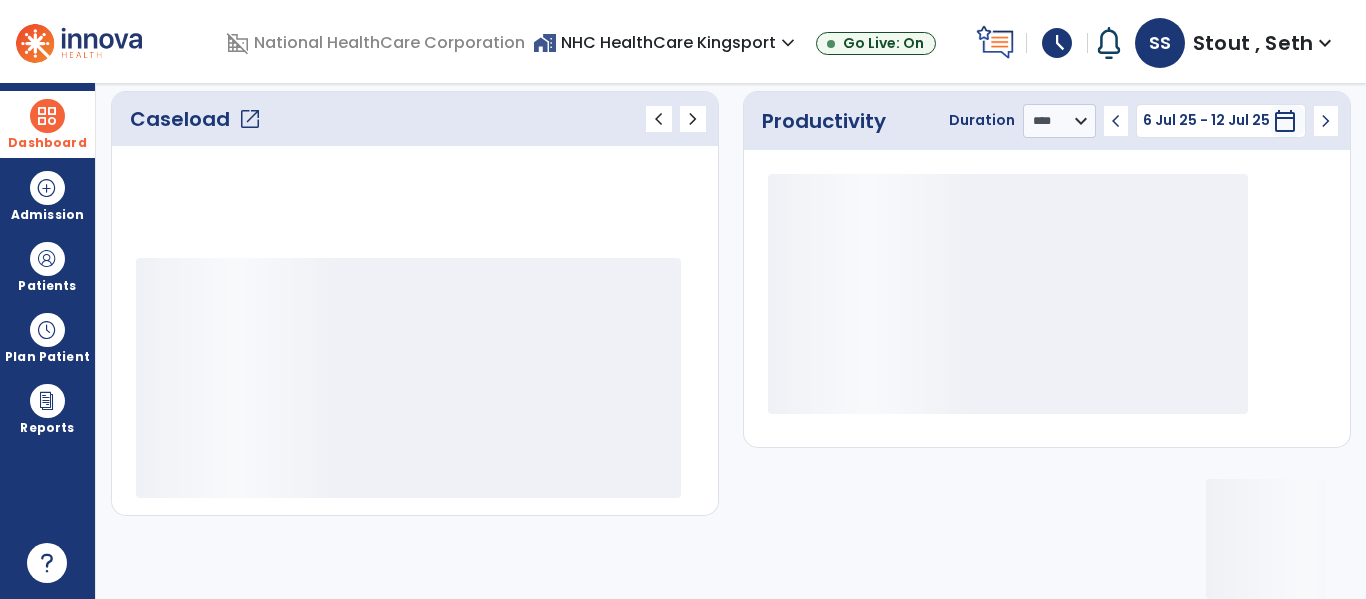 scroll, scrollTop: 275, scrollLeft: 0, axis: vertical 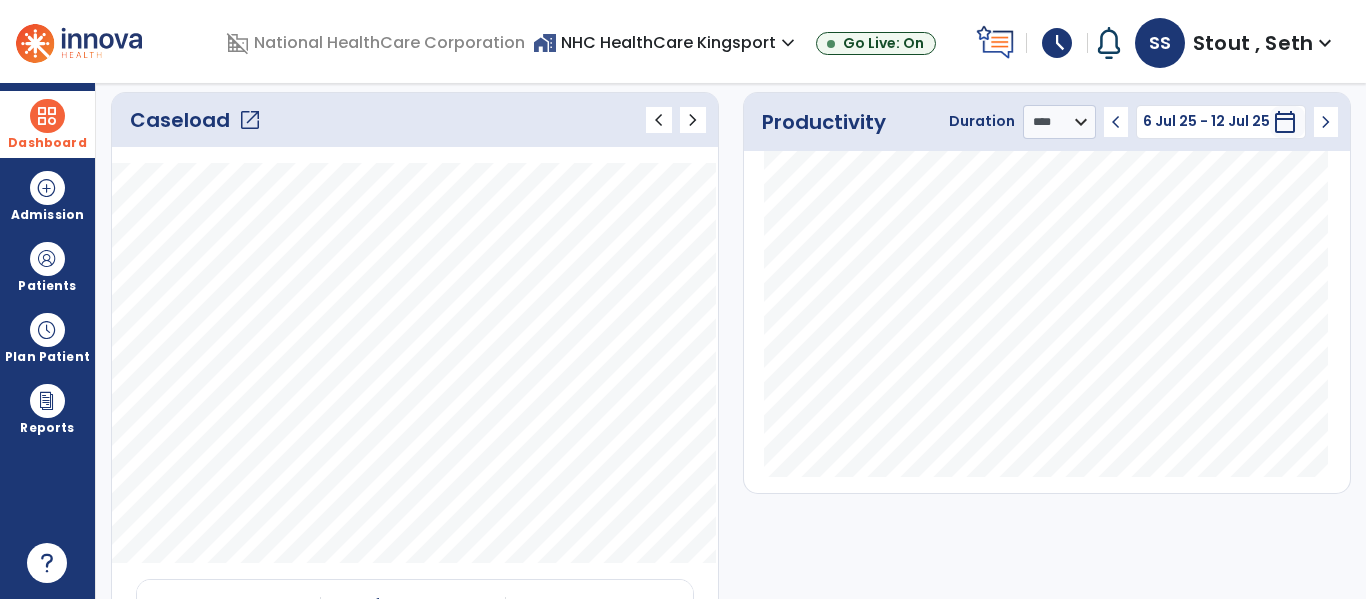 click on "open_in_new" 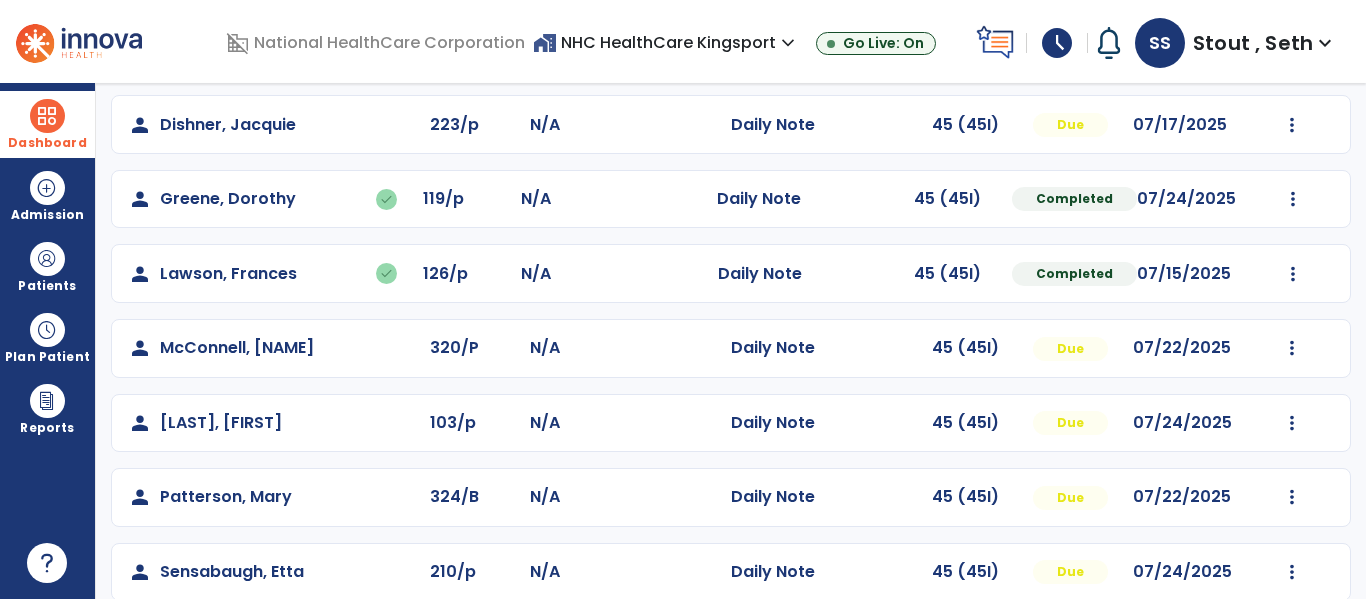 scroll, scrollTop: 339, scrollLeft: 0, axis: vertical 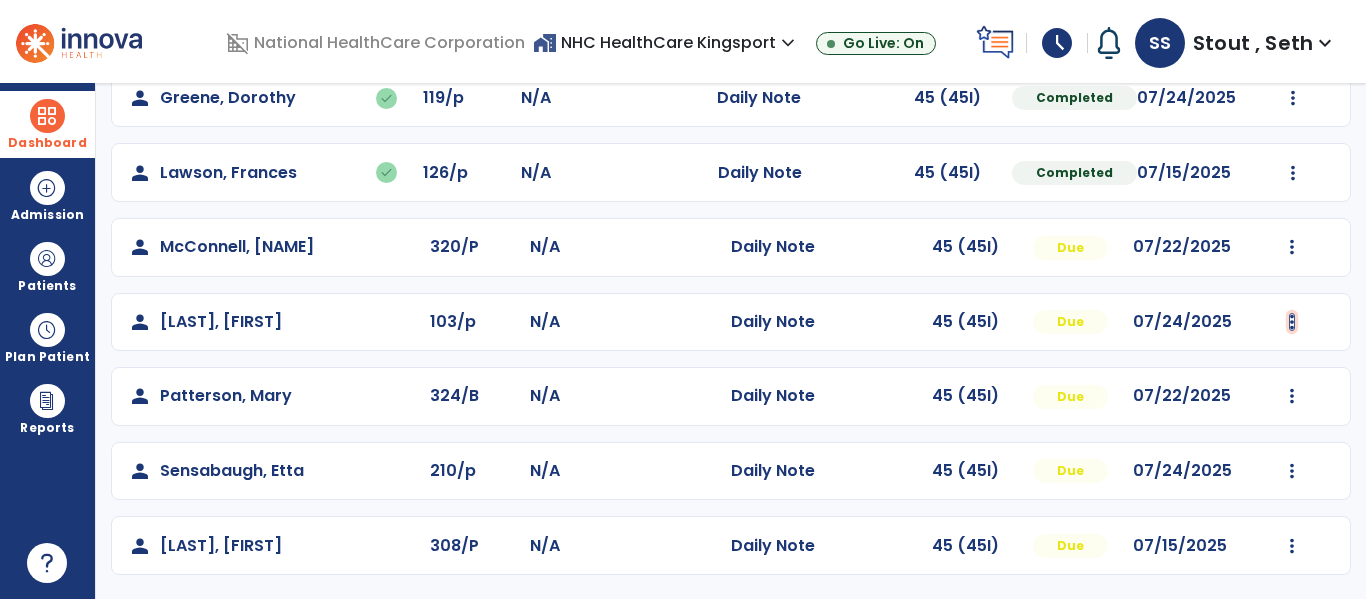 click at bounding box center (1292, -51) 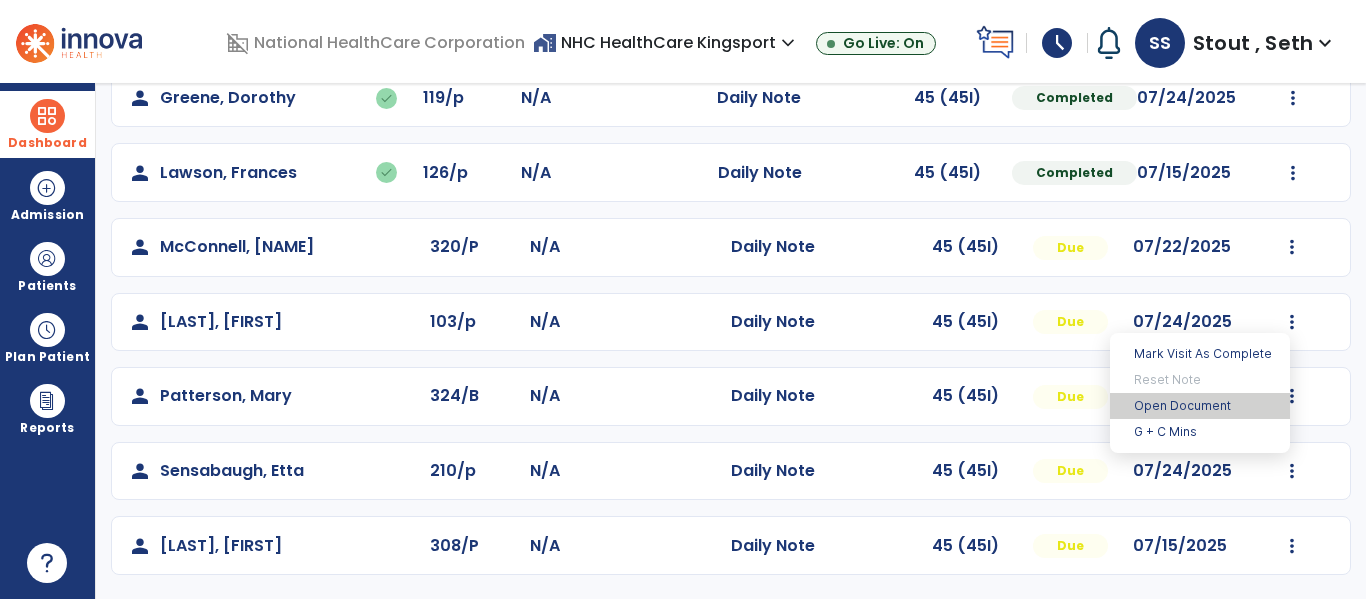 click on "Open Document" at bounding box center [1200, 406] 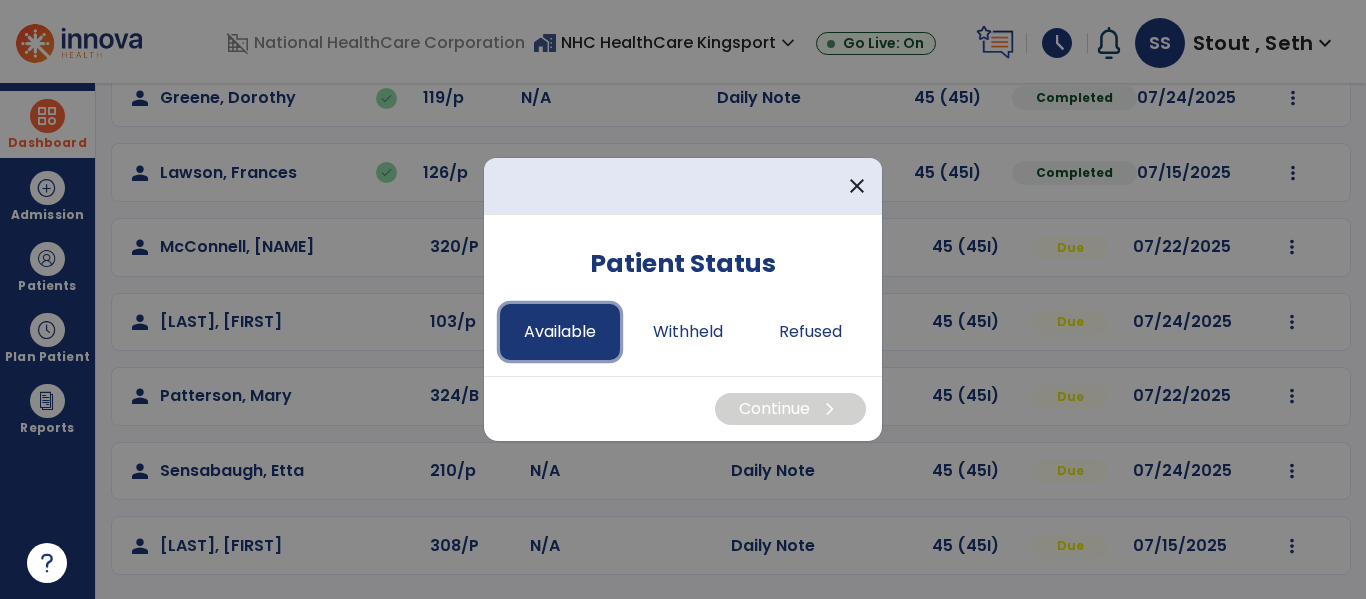click on "Available" at bounding box center (560, 332) 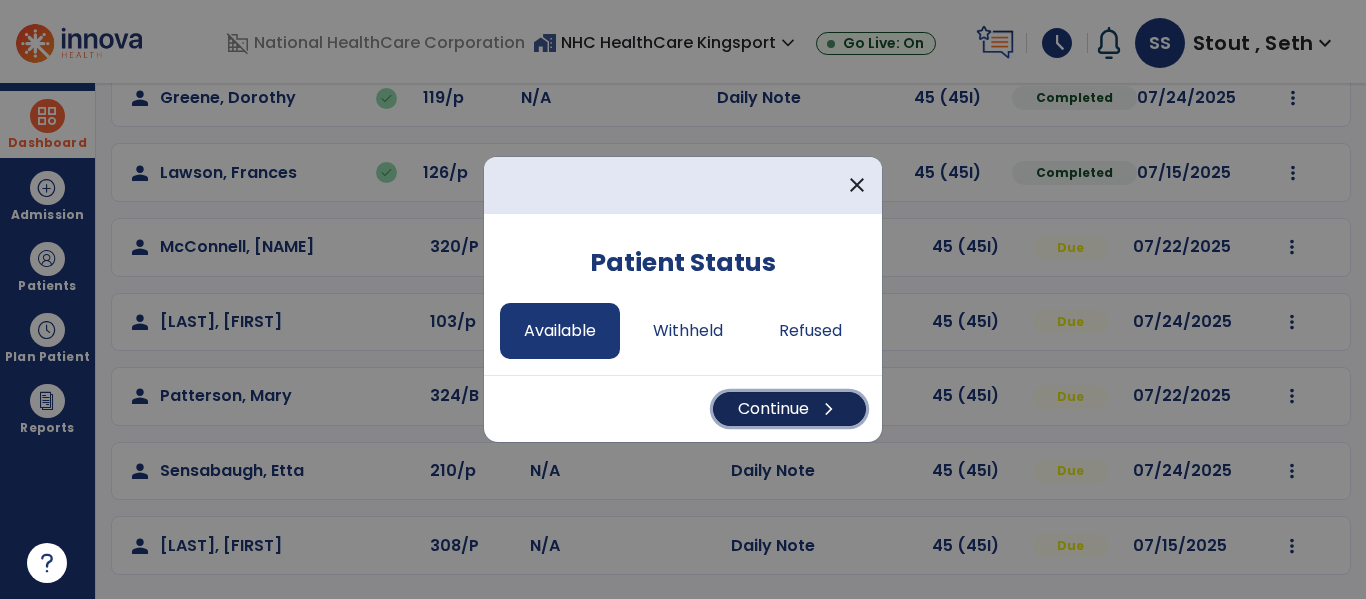 click on "Continue   chevron_right" at bounding box center [789, 409] 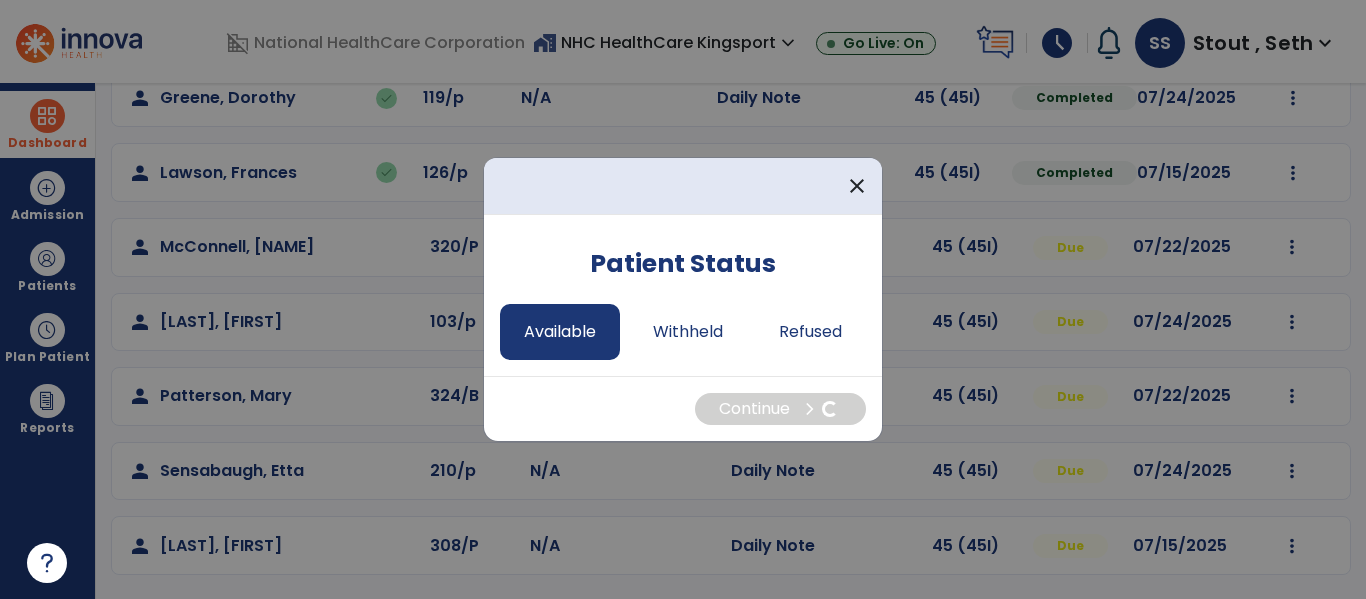 select on "*" 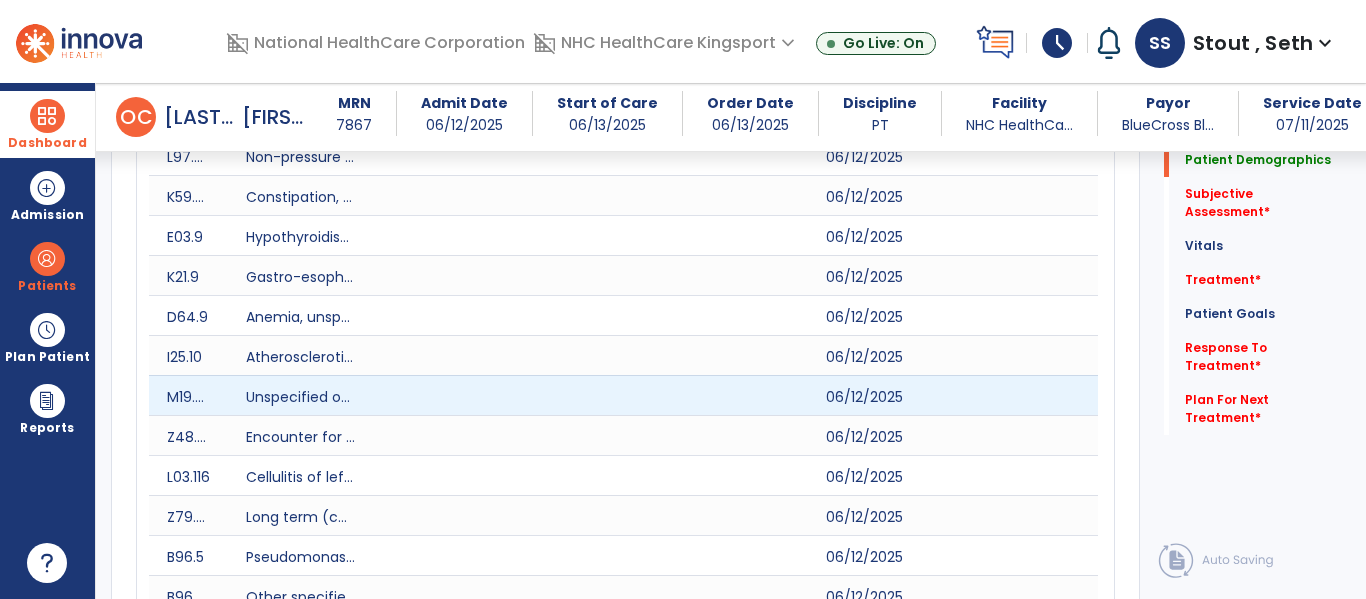 scroll, scrollTop: 516, scrollLeft: 0, axis: vertical 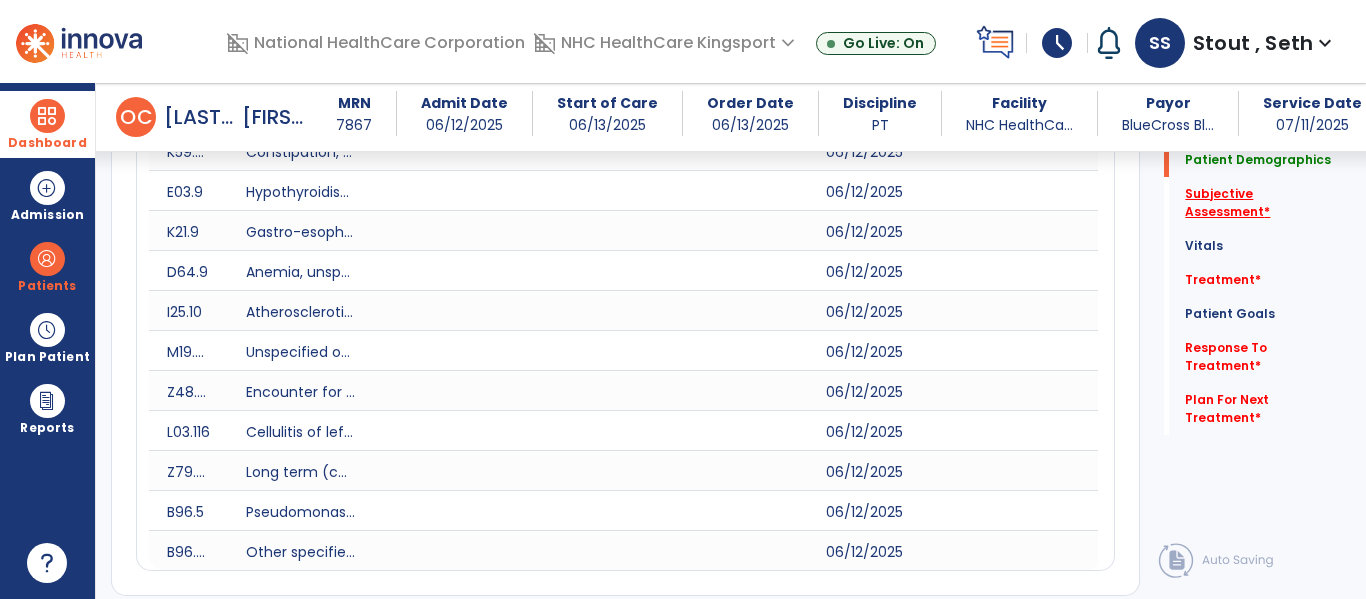 click on "Subjective Assessment   *" 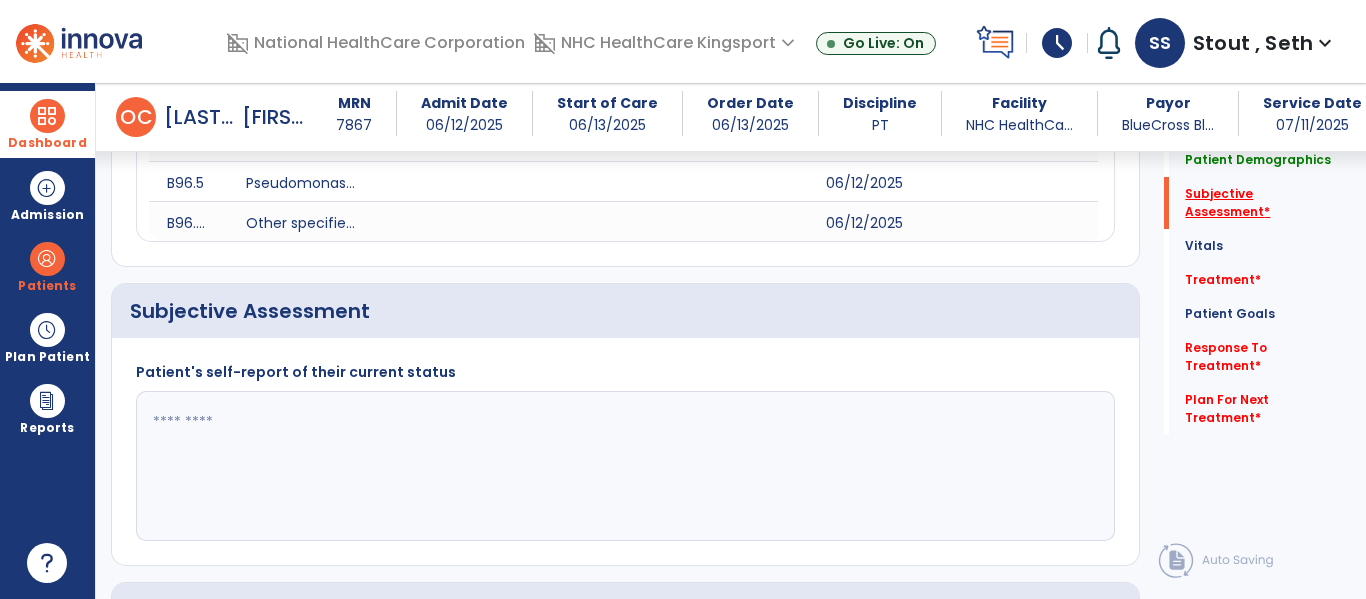 scroll, scrollTop: 928, scrollLeft: 0, axis: vertical 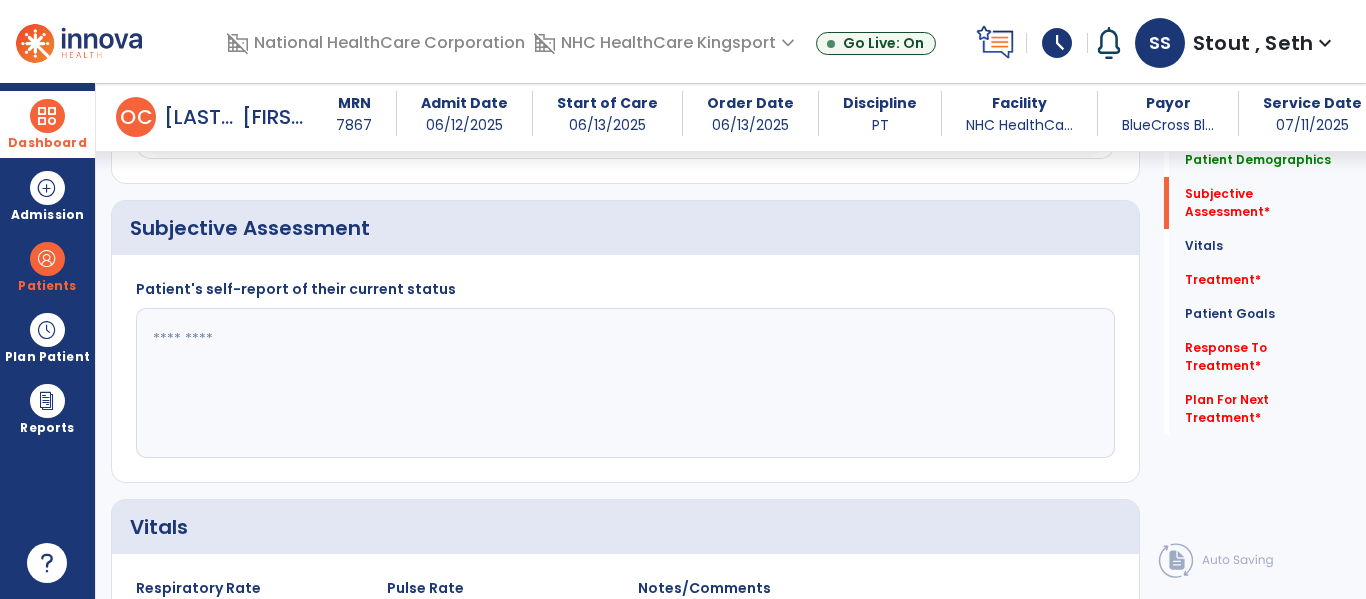 click 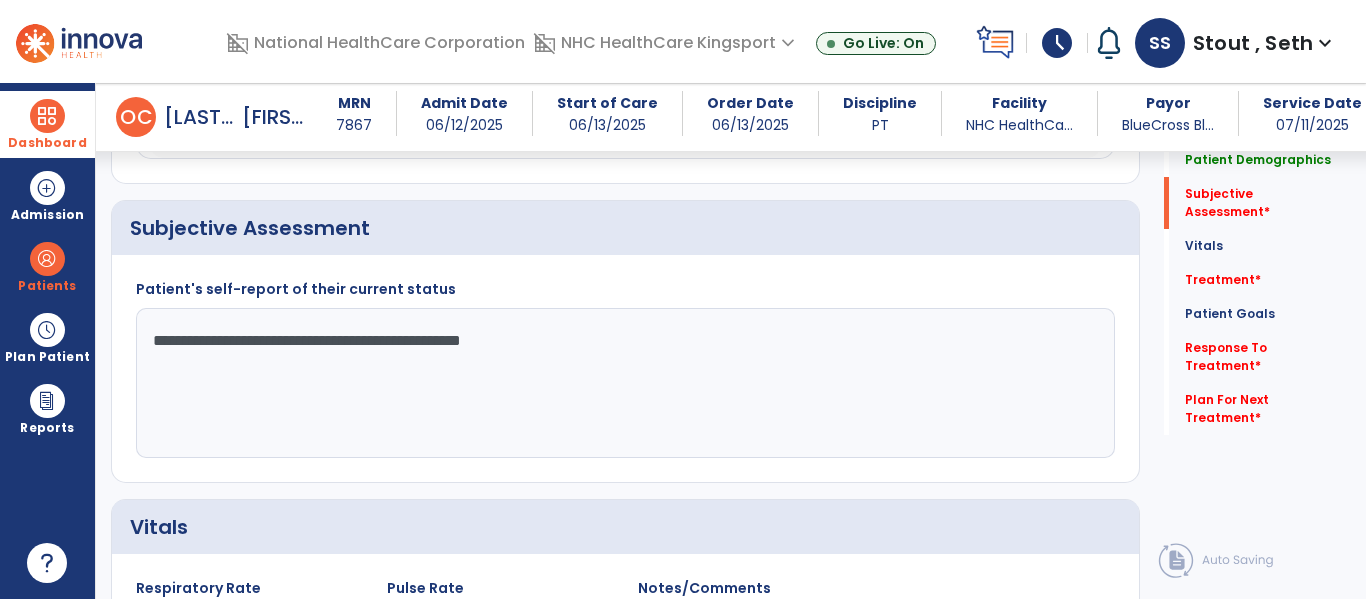 type on "**********" 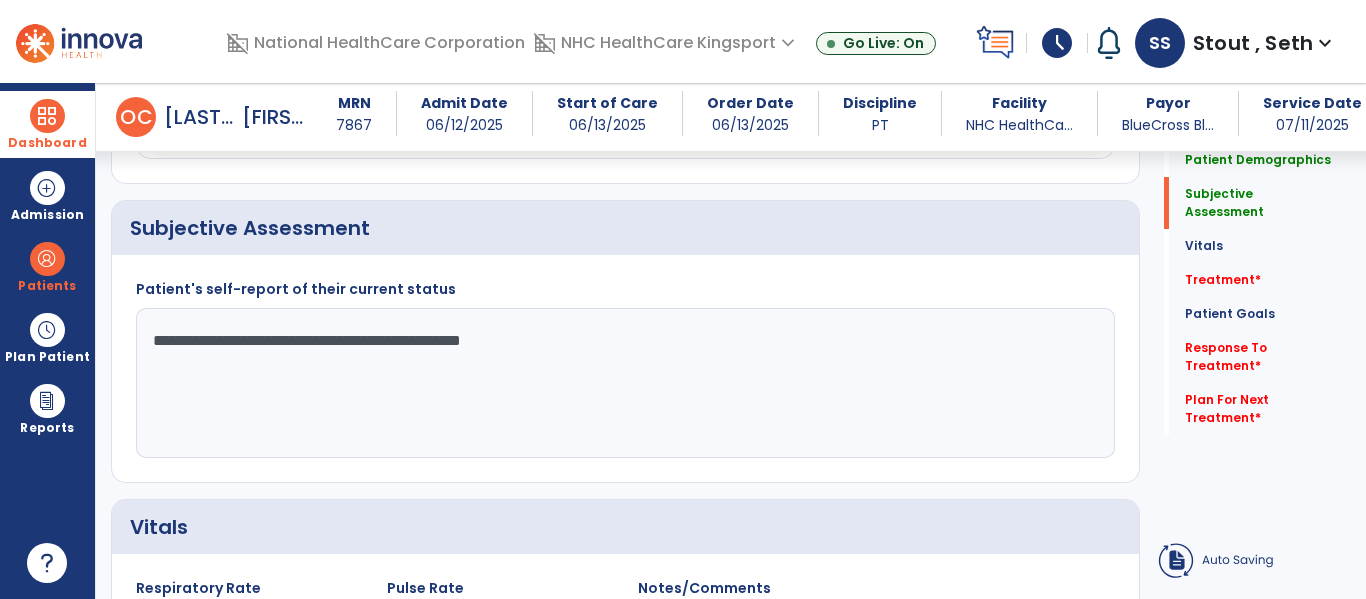 click on "Treatment   *  Treatment   *" 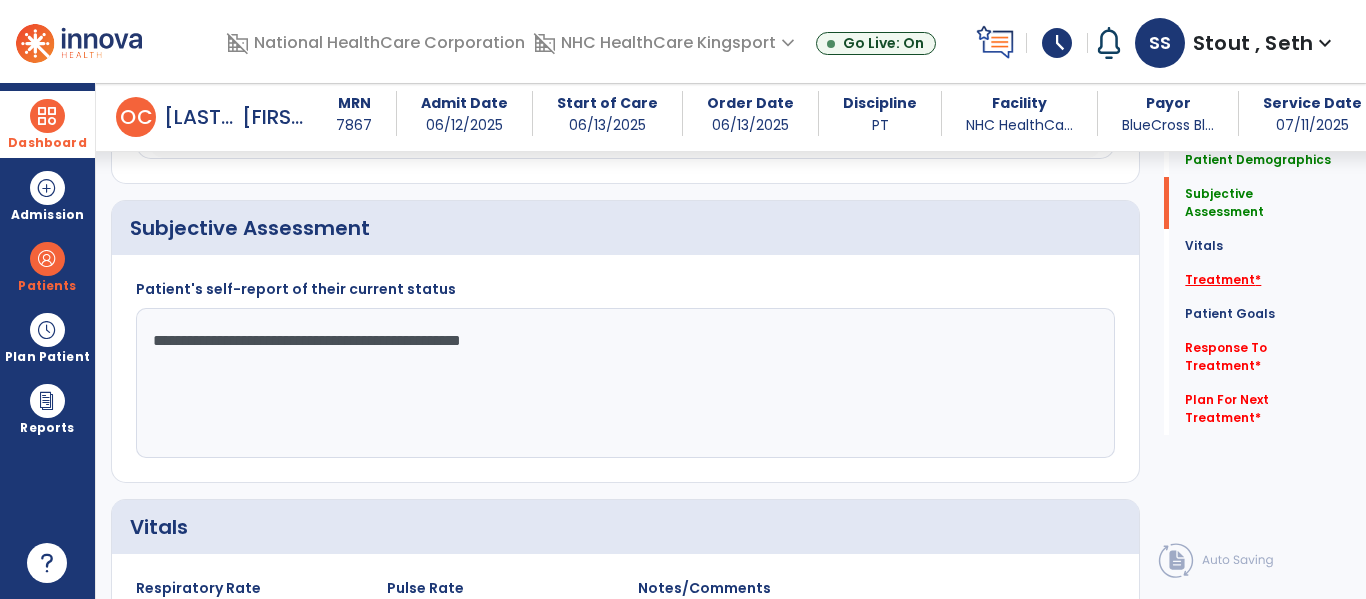 click on "Treatment   *" 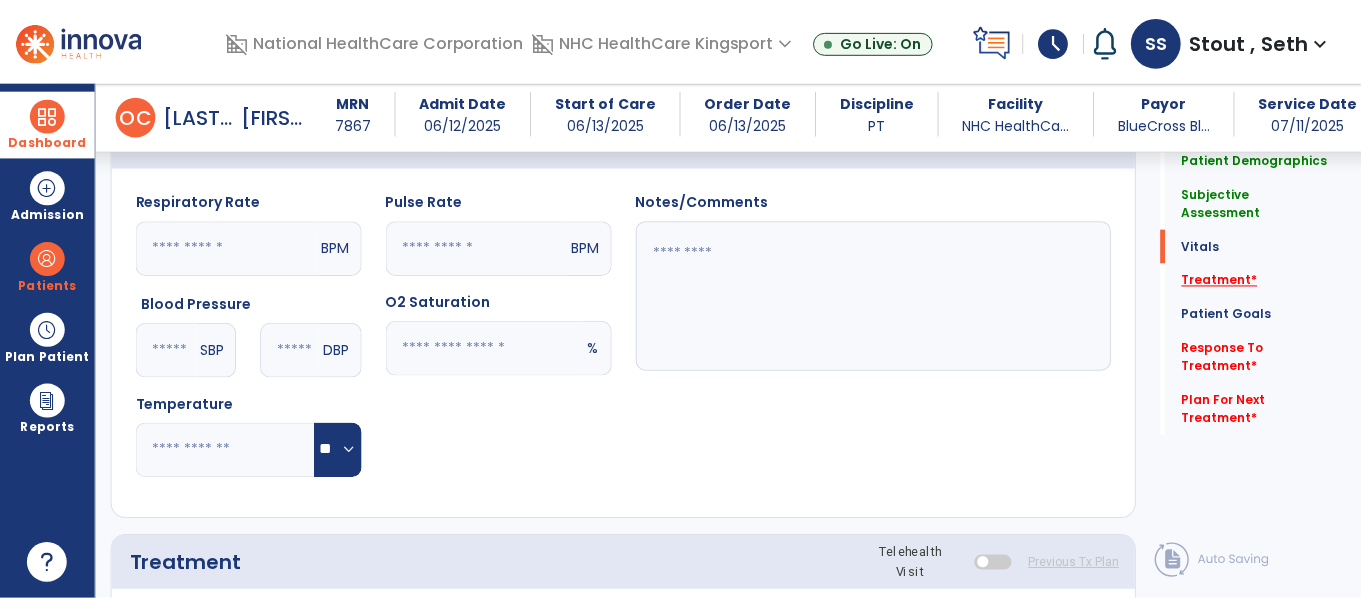 scroll, scrollTop: 1637, scrollLeft: 0, axis: vertical 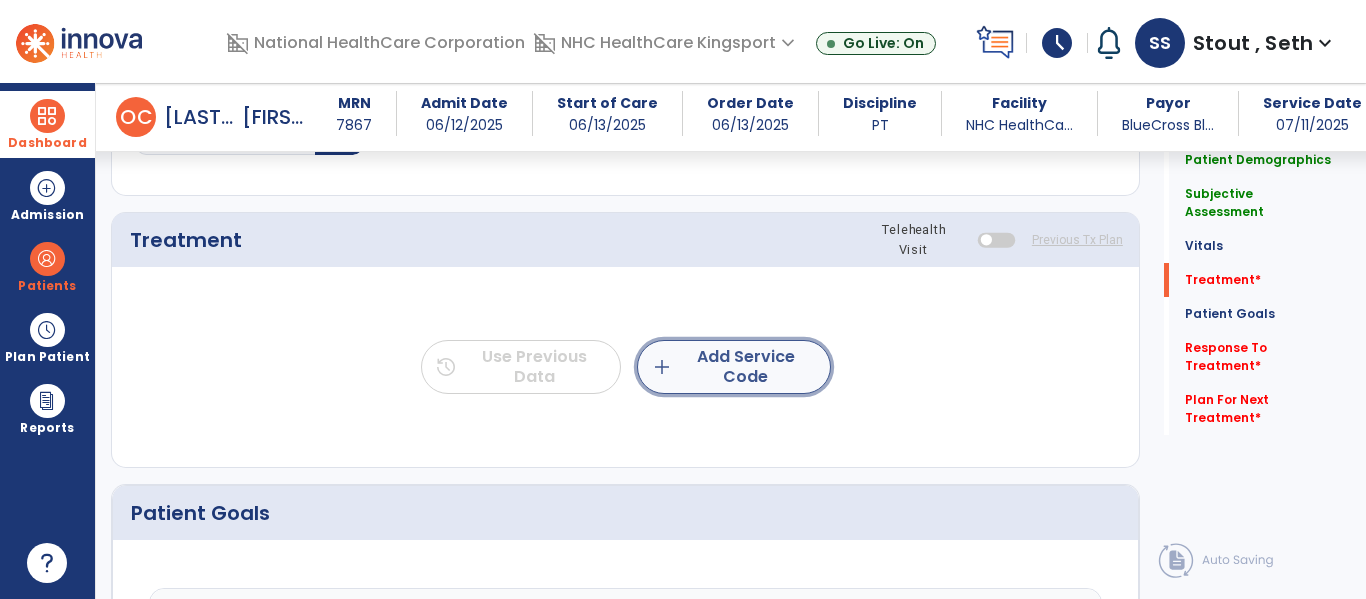 click on "add  Add Service Code" 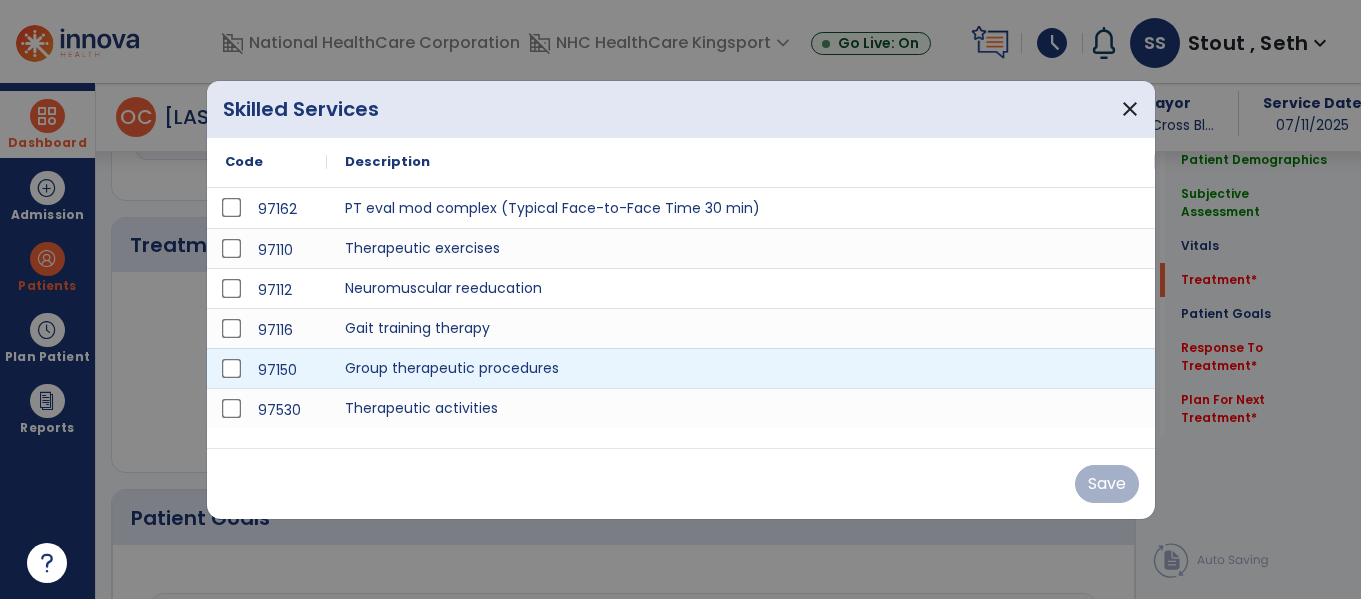 scroll, scrollTop: 1637, scrollLeft: 0, axis: vertical 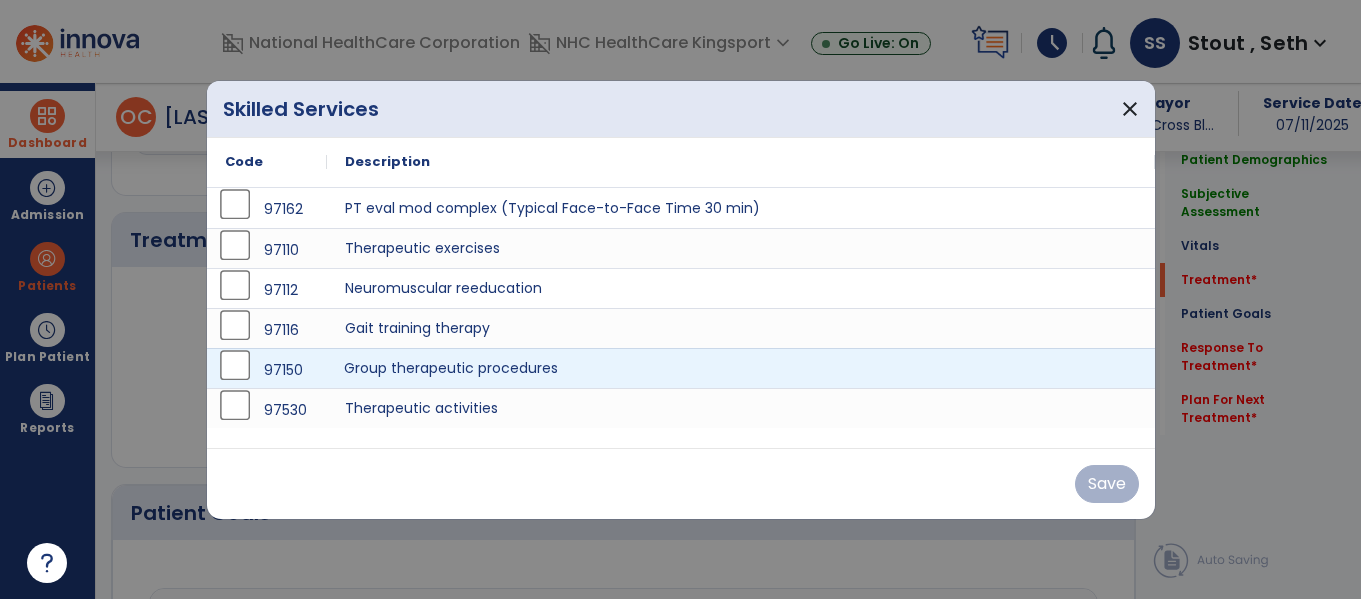 click on "Group therapeutic procedures" at bounding box center (741, 368) 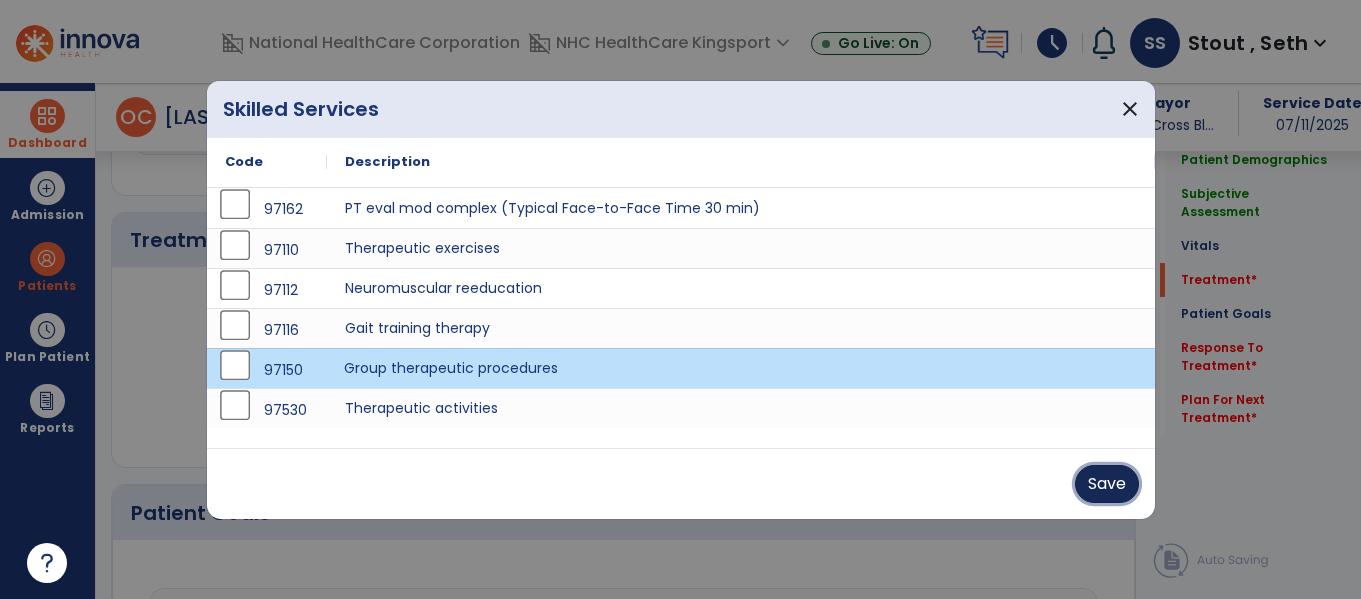 click on "Save" at bounding box center [1107, 484] 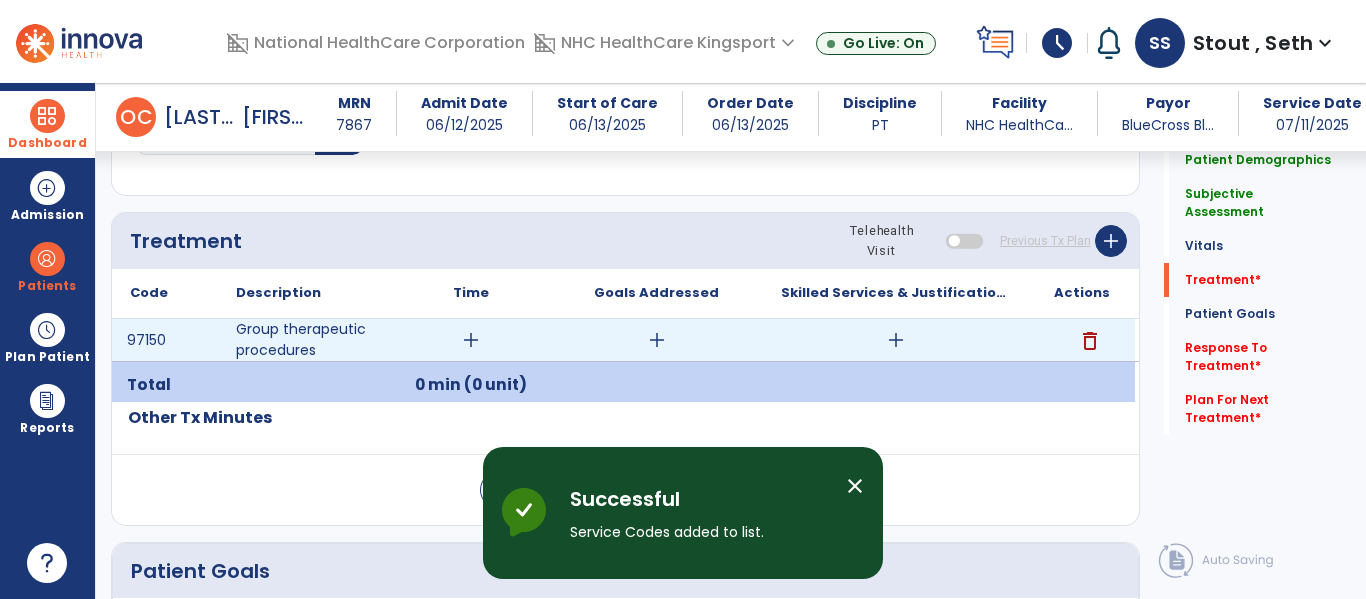 click on "add" at bounding box center (896, 340) 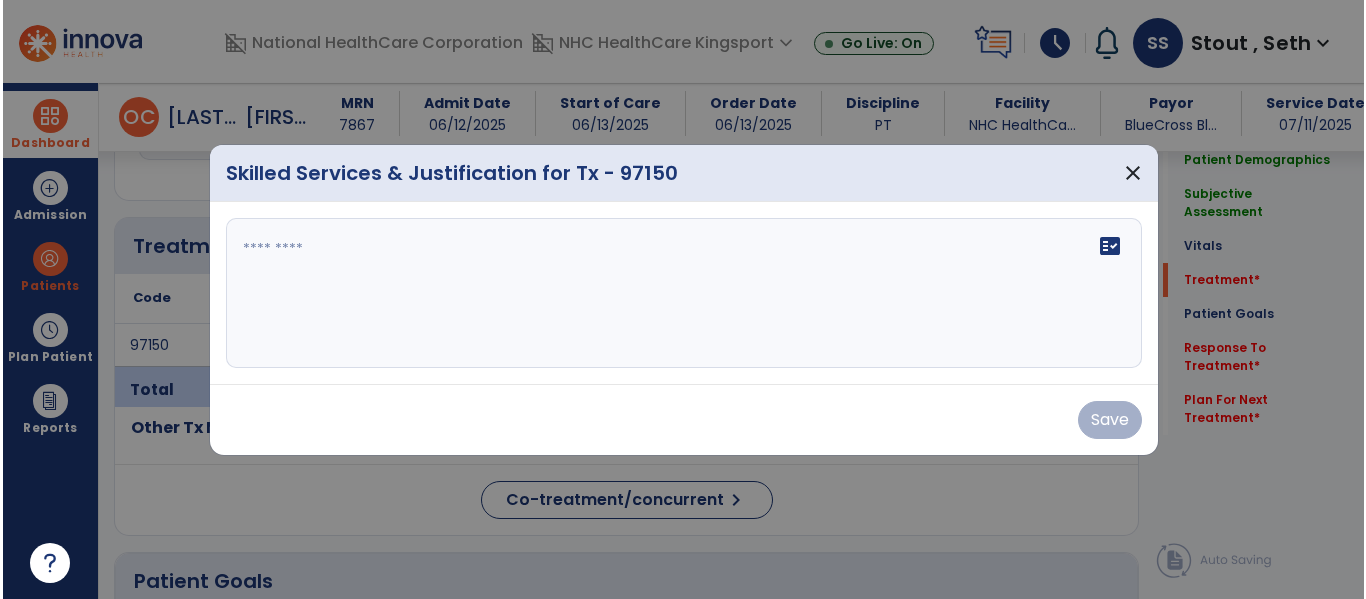 scroll, scrollTop: 1637, scrollLeft: 0, axis: vertical 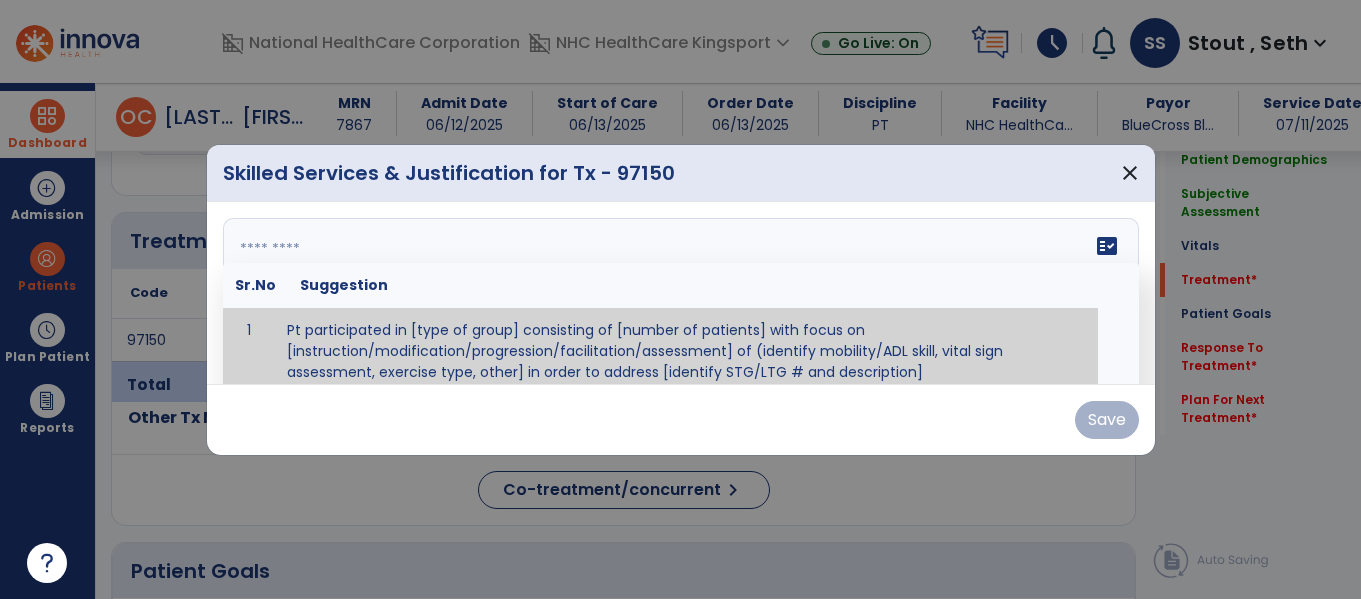 paste on "**********" 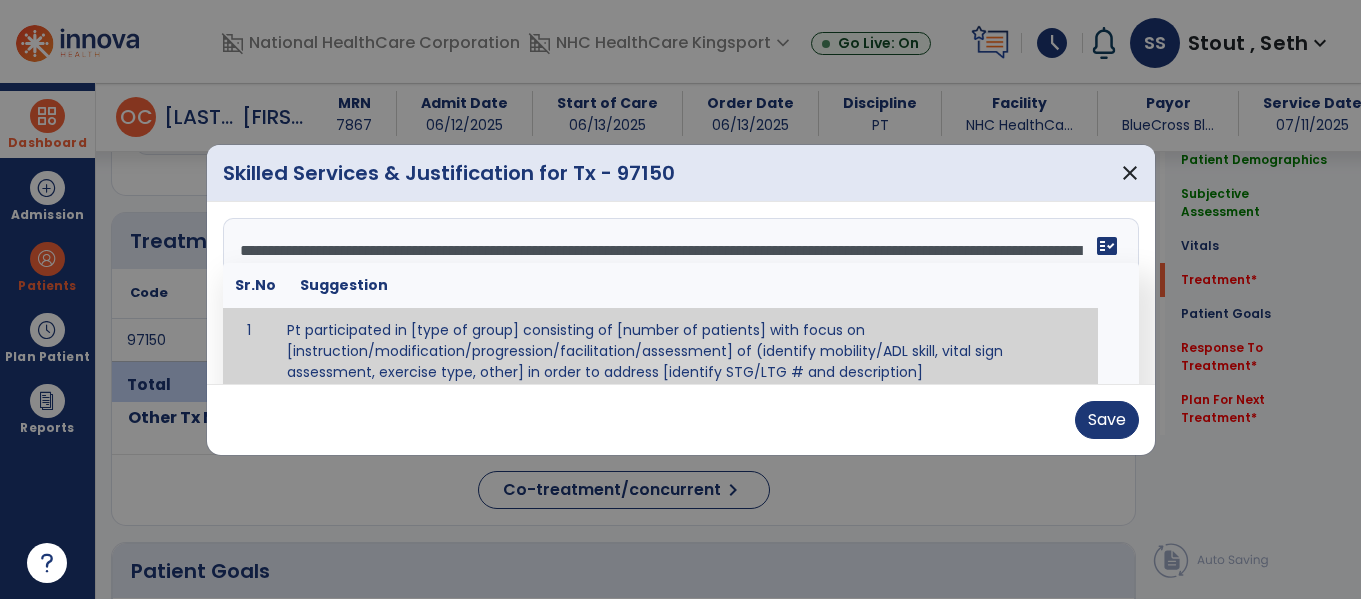 click on "**********" at bounding box center [678, 293] 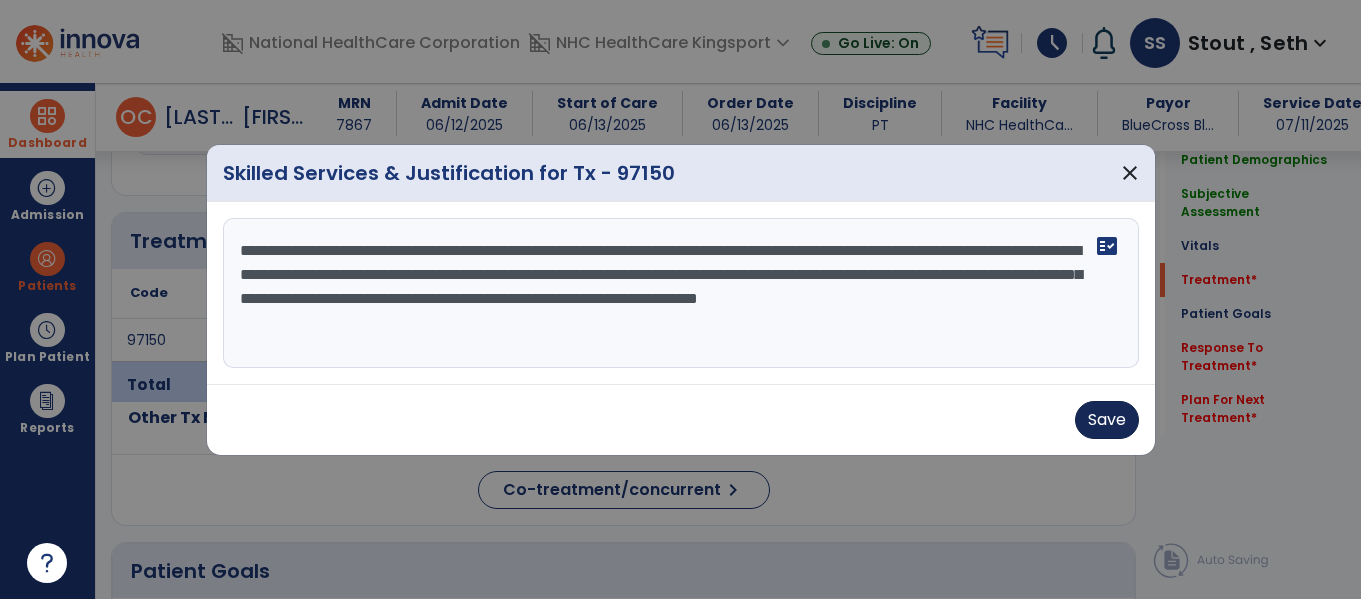 type on "**********" 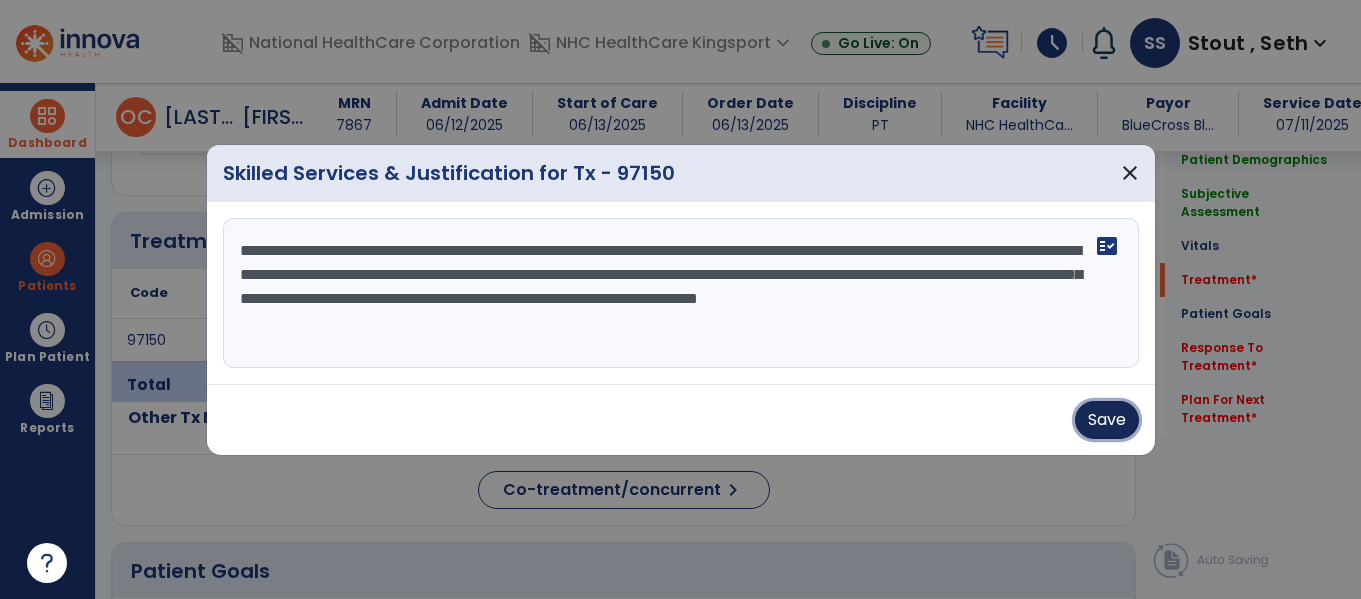 click on "Save" at bounding box center [1107, 420] 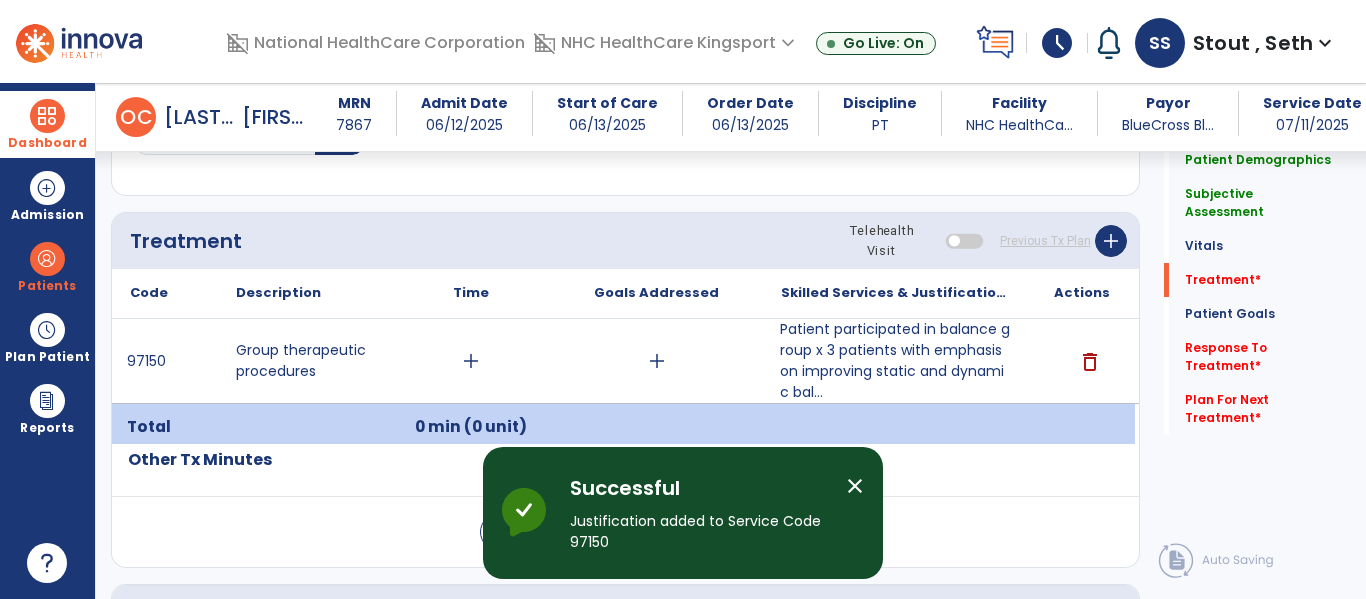 click on "Dashboard" at bounding box center (47, 143) 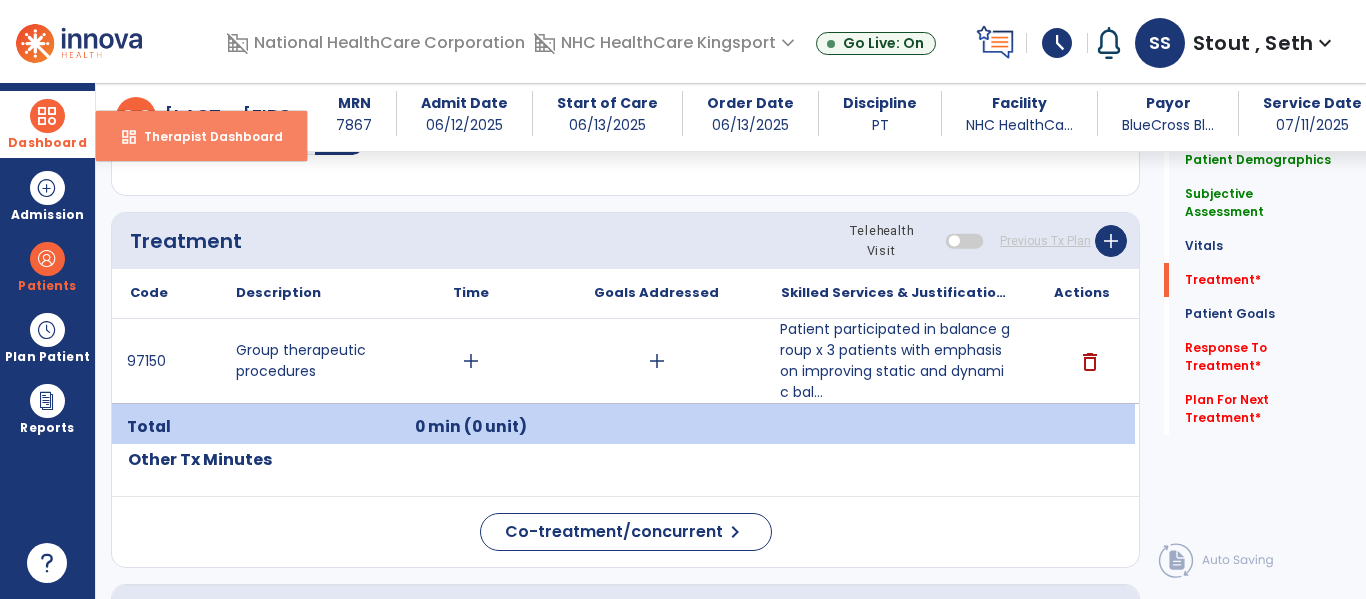 click on "dashboard  Therapist Dashboard" at bounding box center (201, 136) 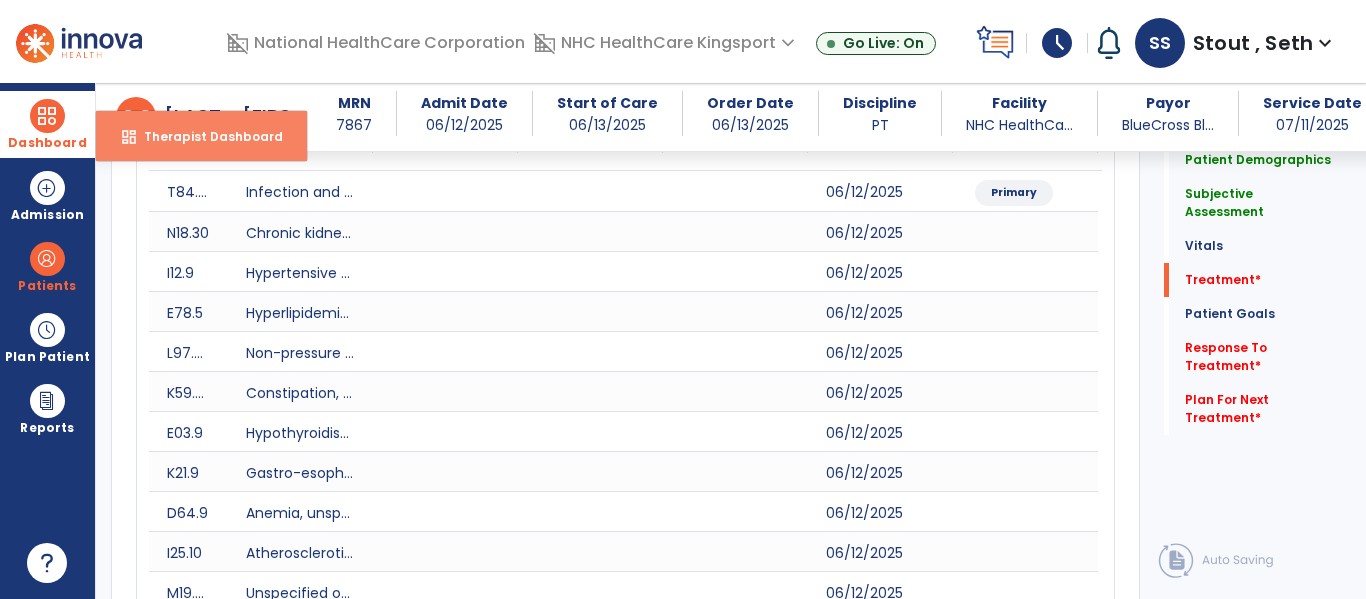 select on "****" 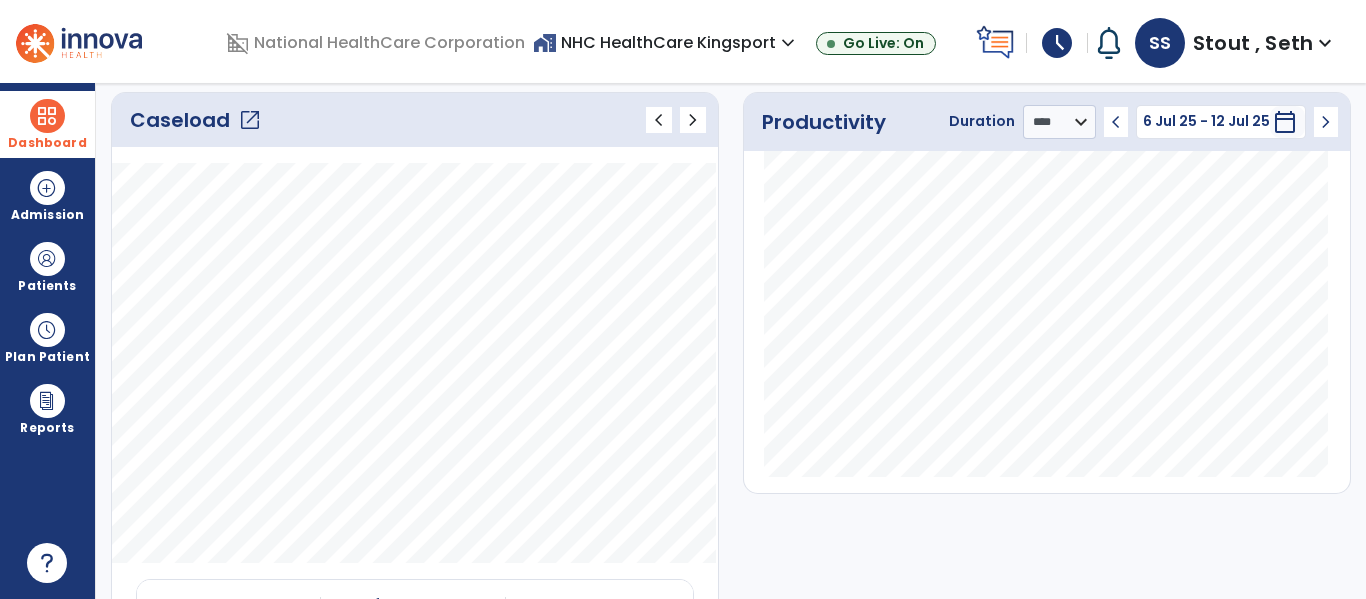 click on "open_in_new" 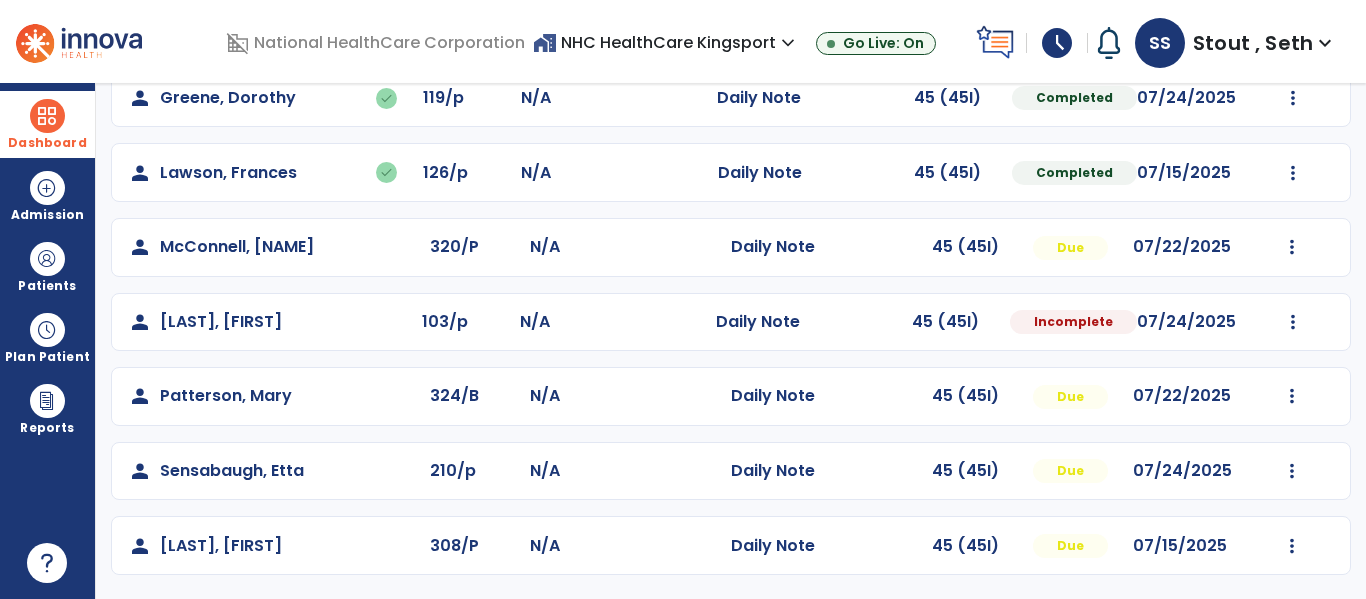scroll, scrollTop: 339, scrollLeft: 0, axis: vertical 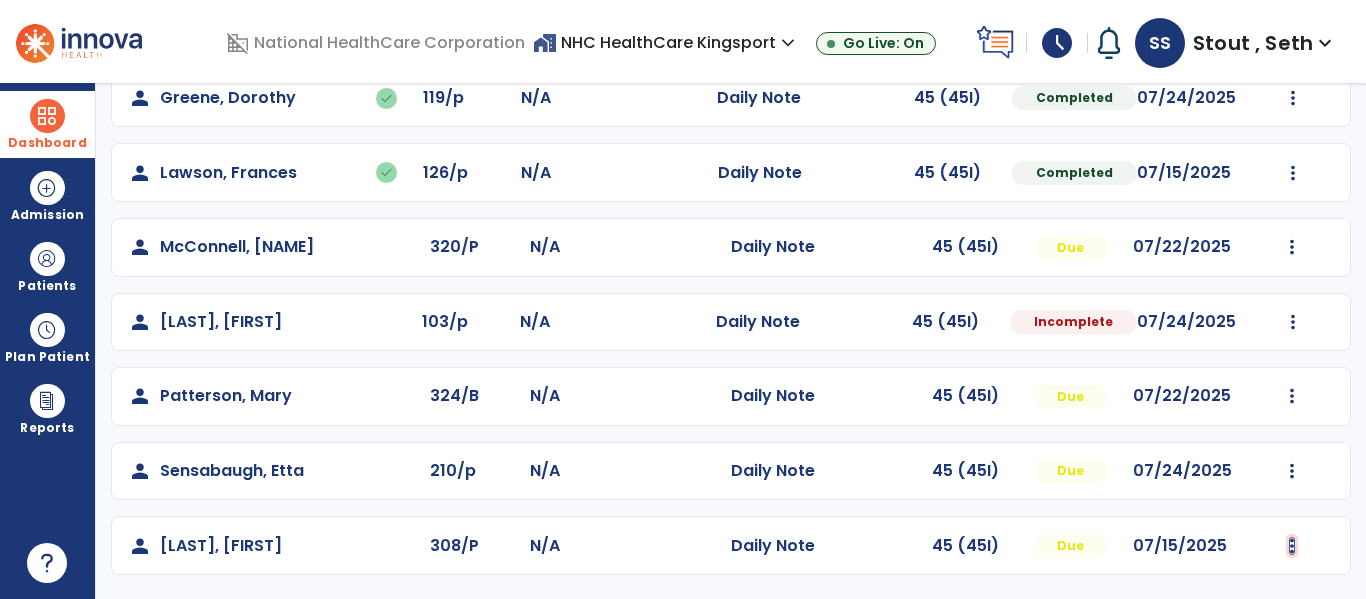 click at bounding box center (1292, -51) 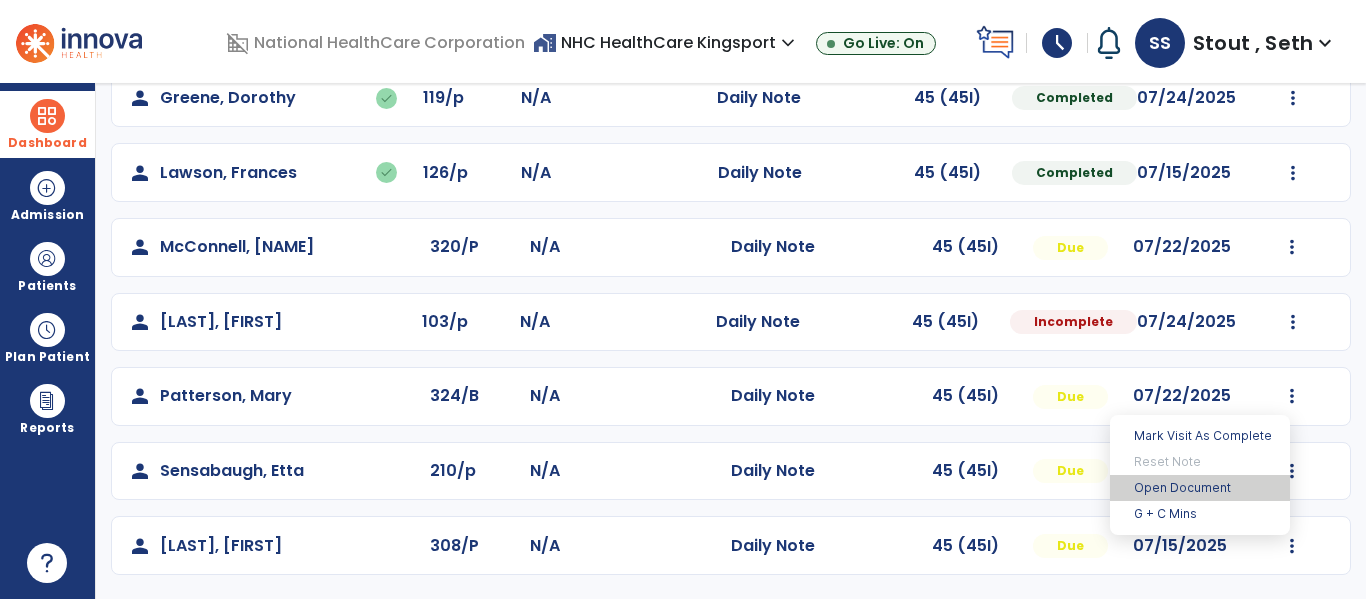click on "Open Document" at bounding box center (1200, 488) 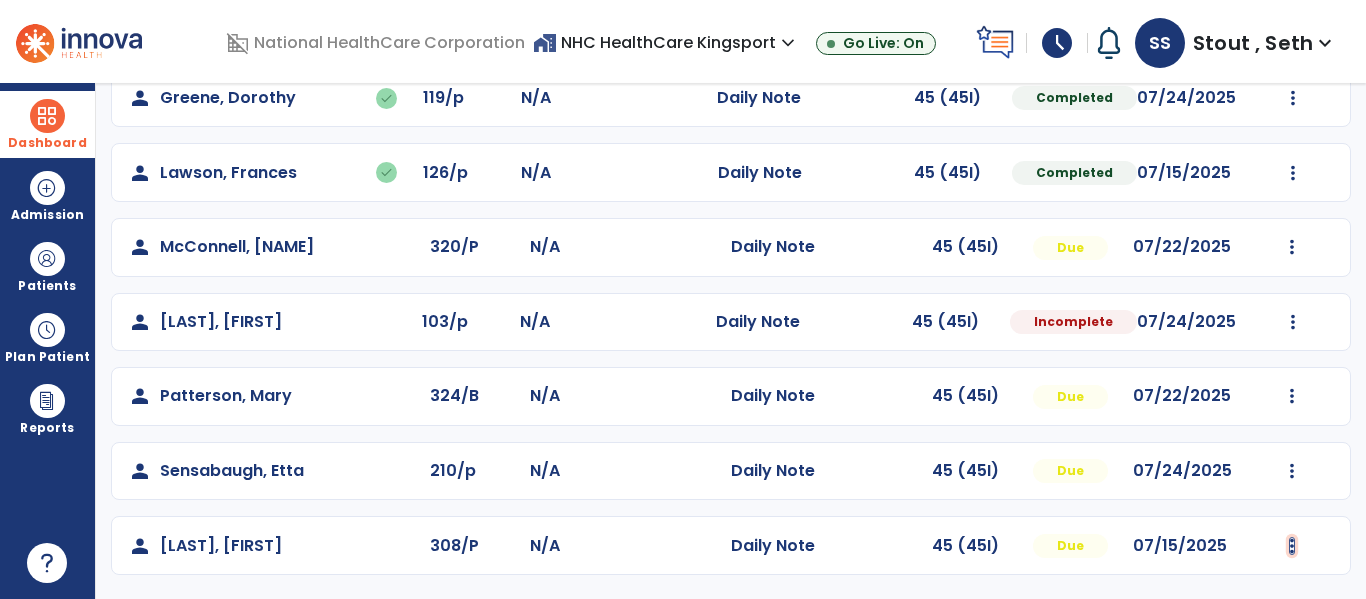 click at bounding box center [1292, -51] 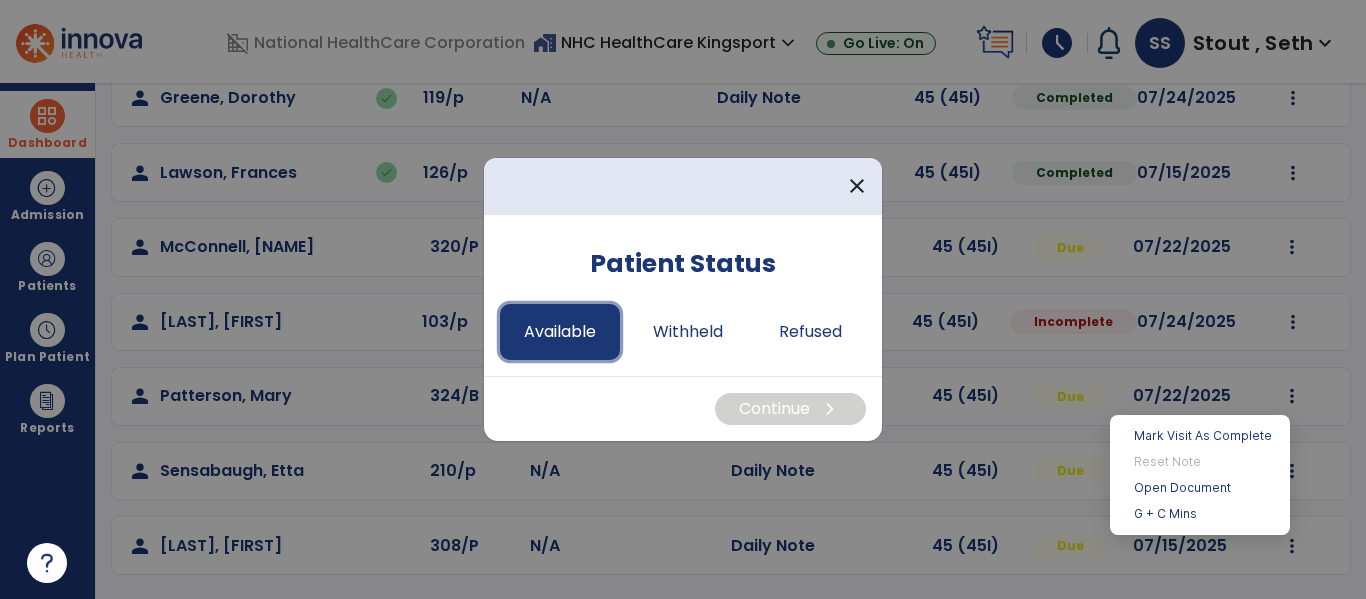 click on "Available" at bounding box center (560, 332) 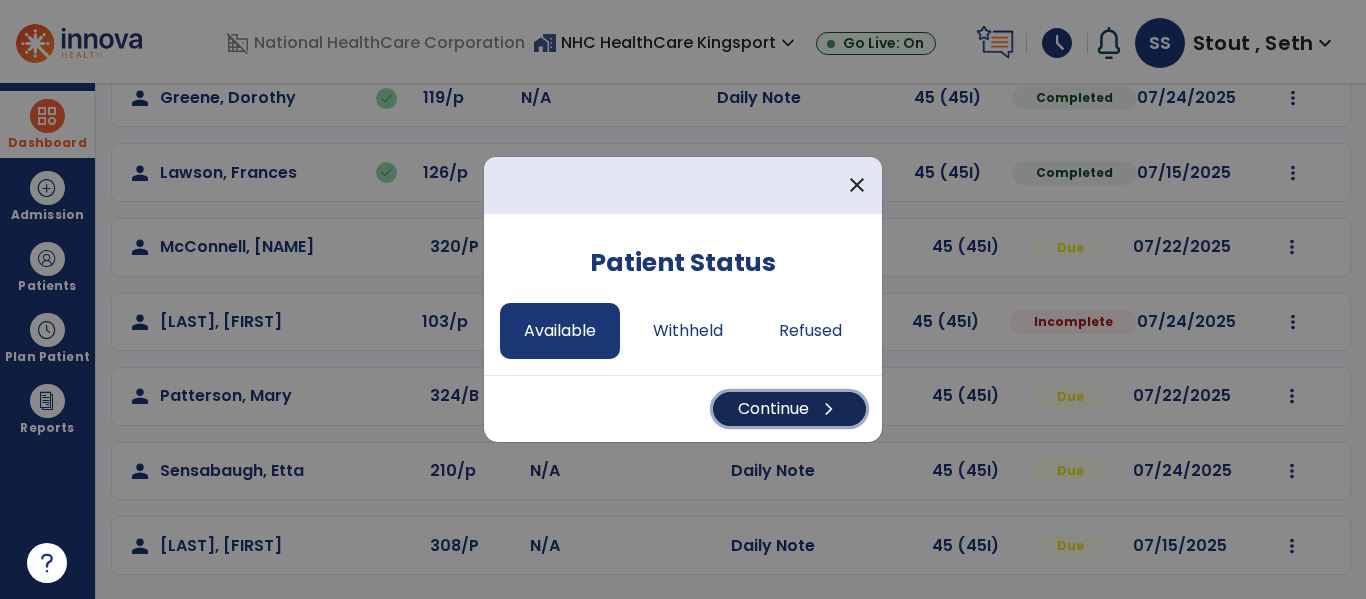 click on "Continue   chevron_right" at bounding box center (789, 409) 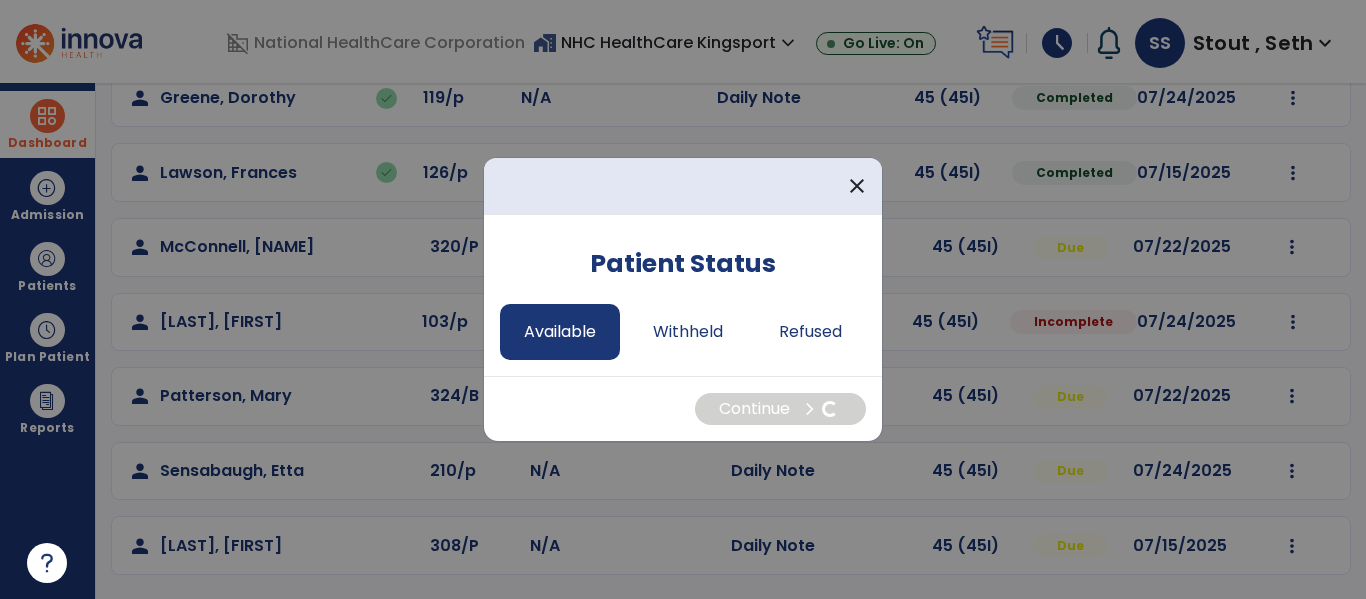 select on "*" 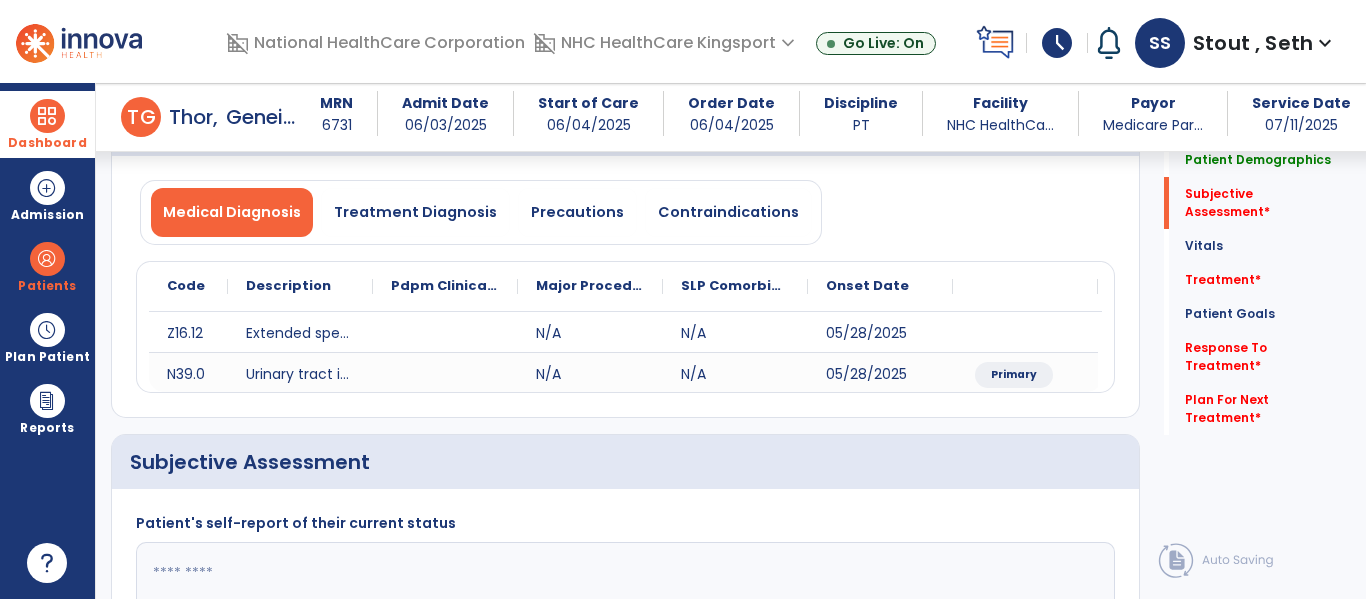 scroll, scrollTop: 516, scrollLeft: 0, axis: vertical 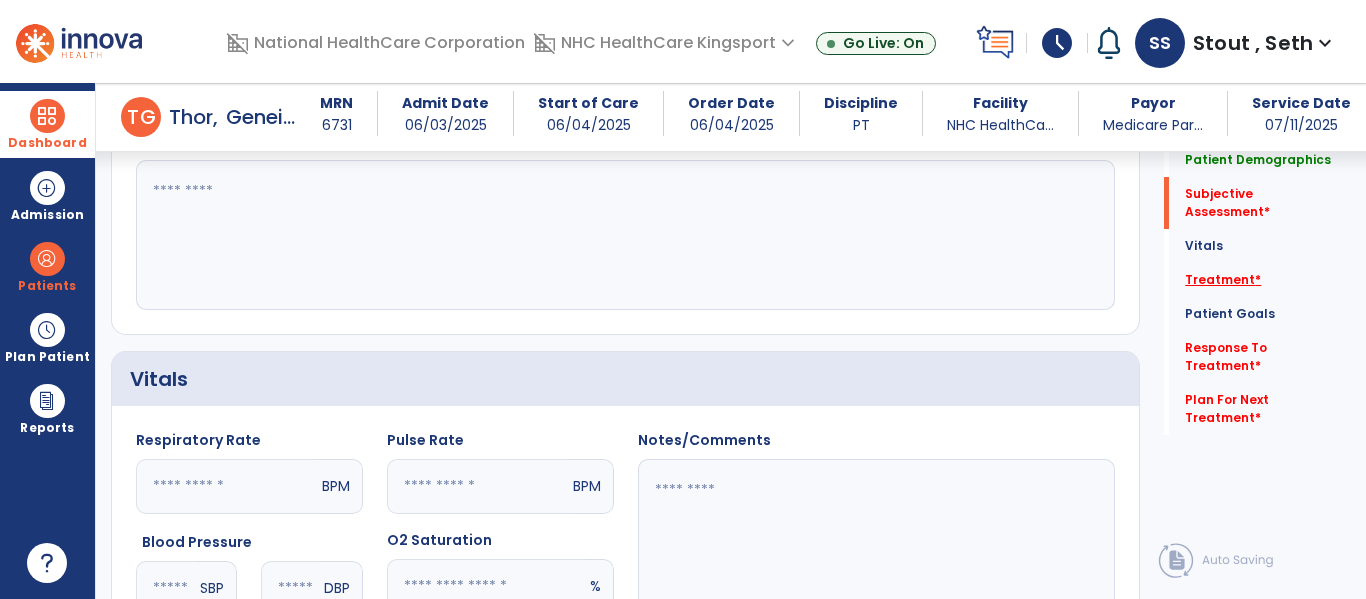 click on "Treatment   *" 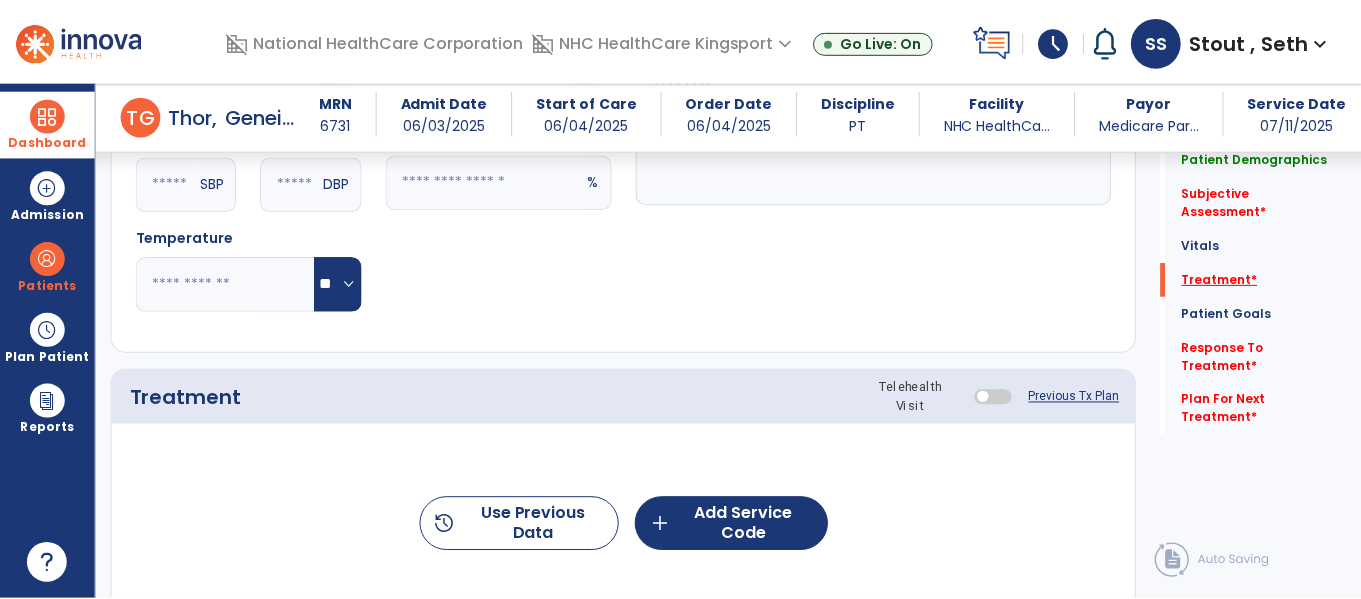 scroll, scrollTop: 1077, scrollLeft: 0, axis: vertical 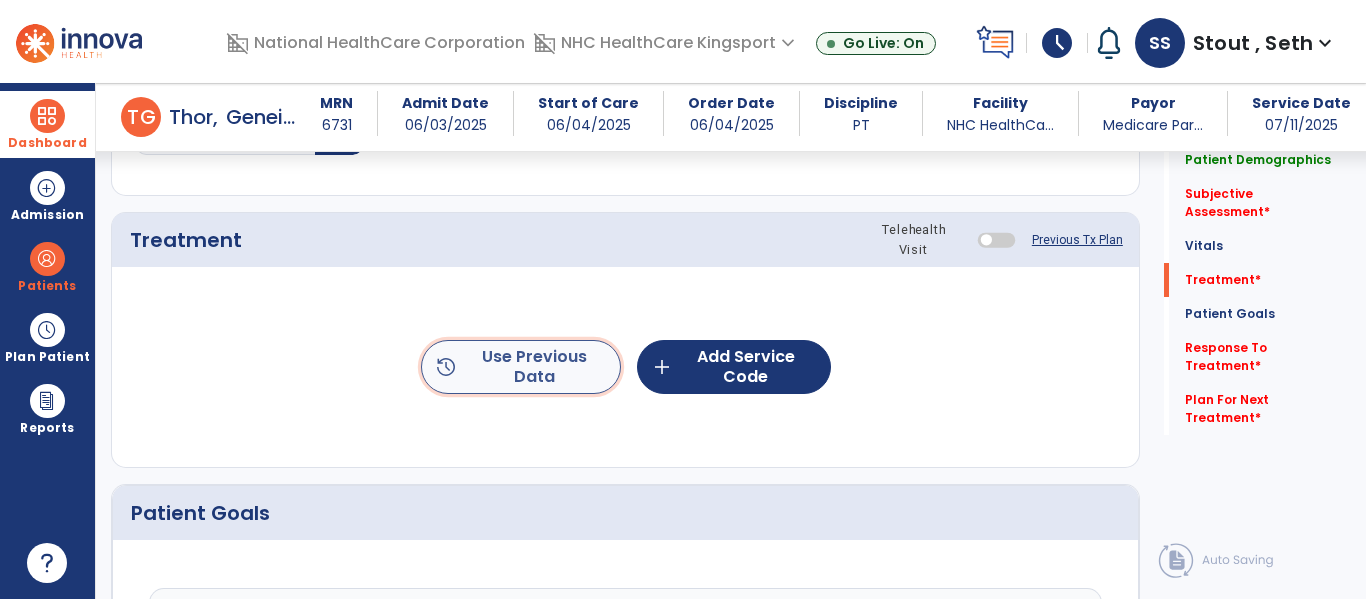 click on "history  Use Previous Data" 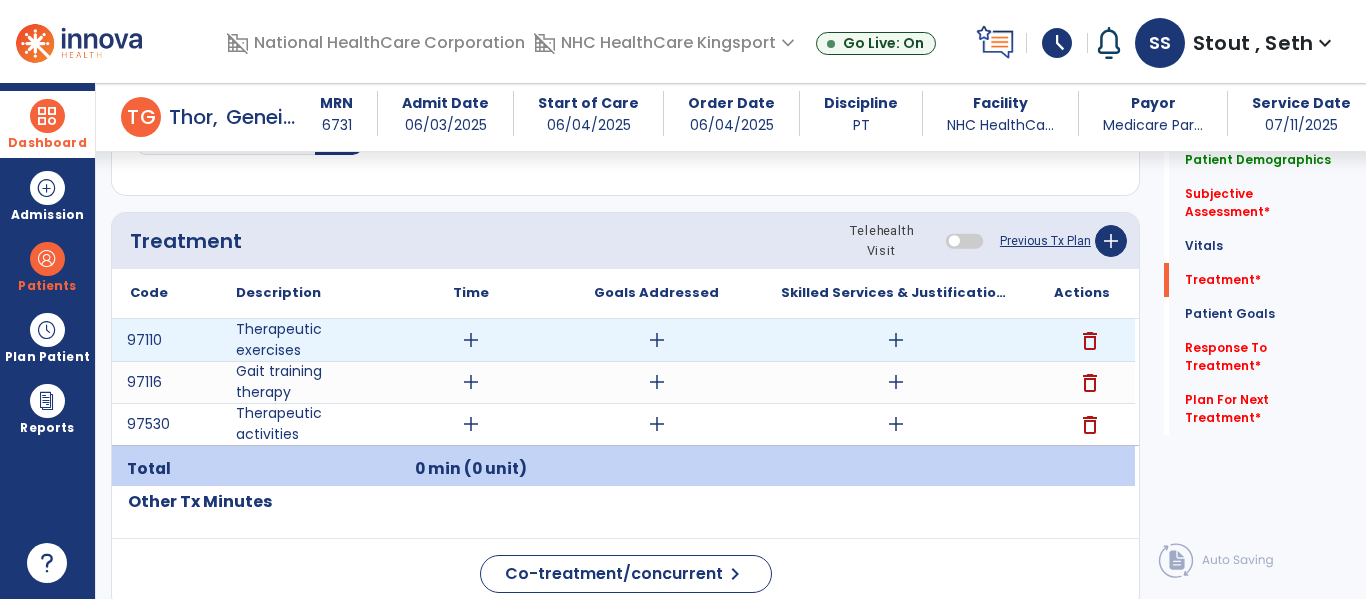 click on "delete" at bounding box center (1090, 341) 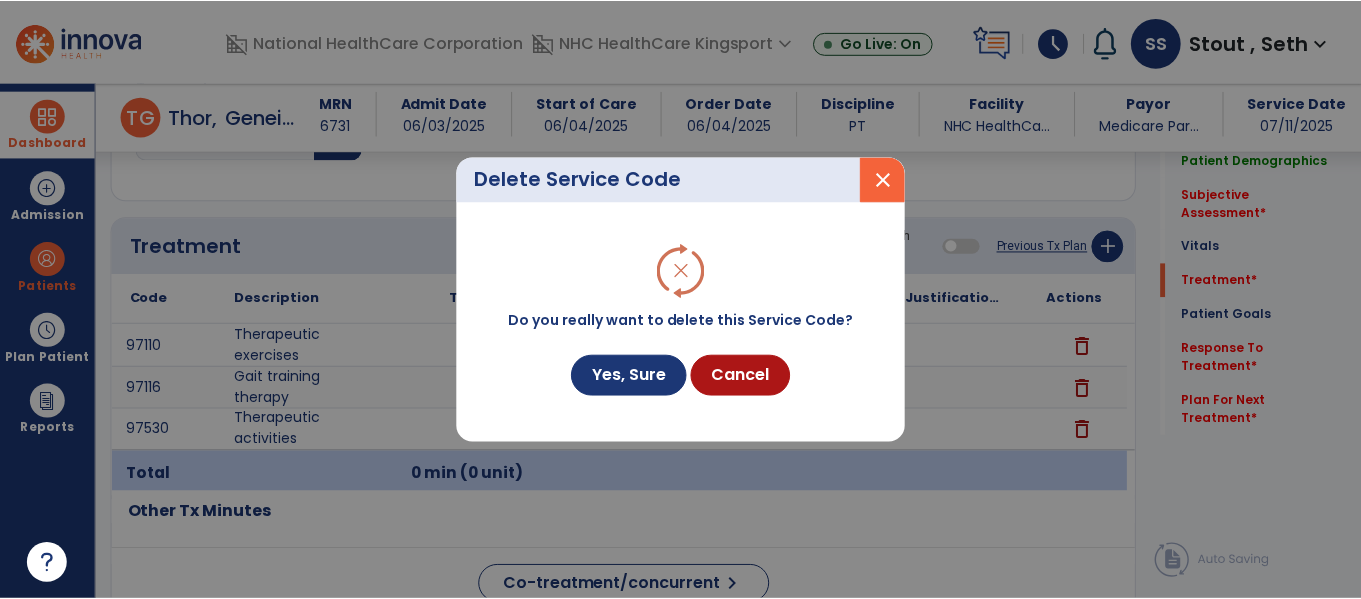 scroll, scrollTop: 1077, scrollLeft: 0, axis: vertical 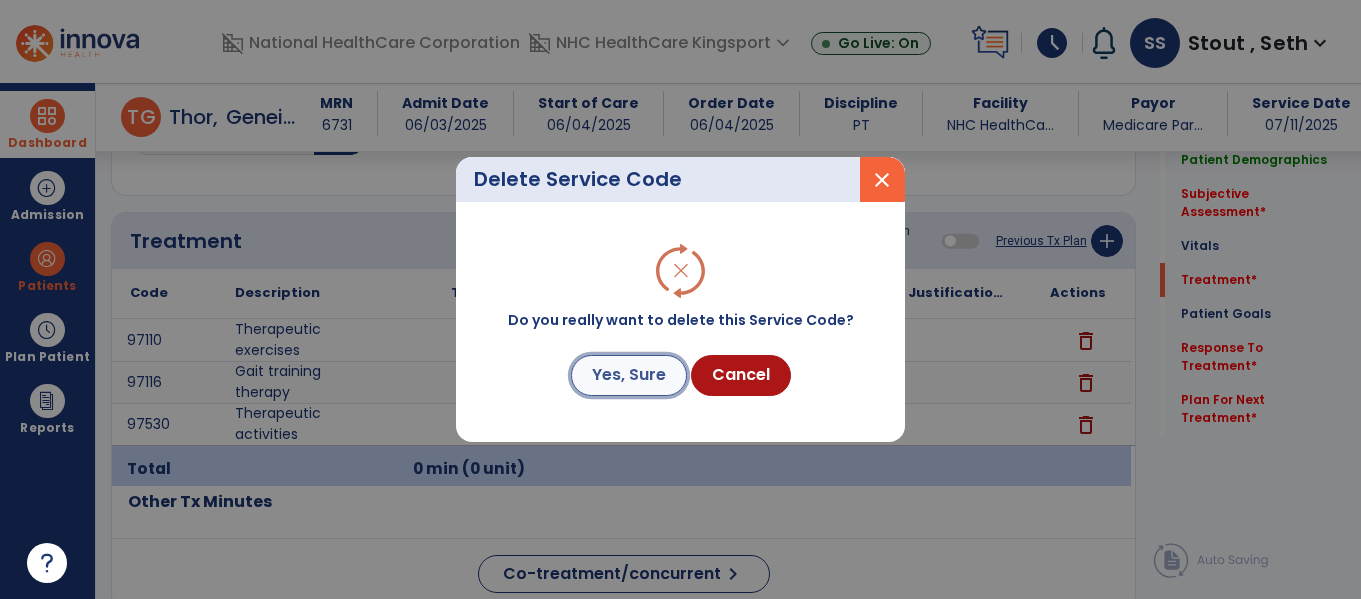 click on "Yes, Sure" at bounding box center [629, 375] 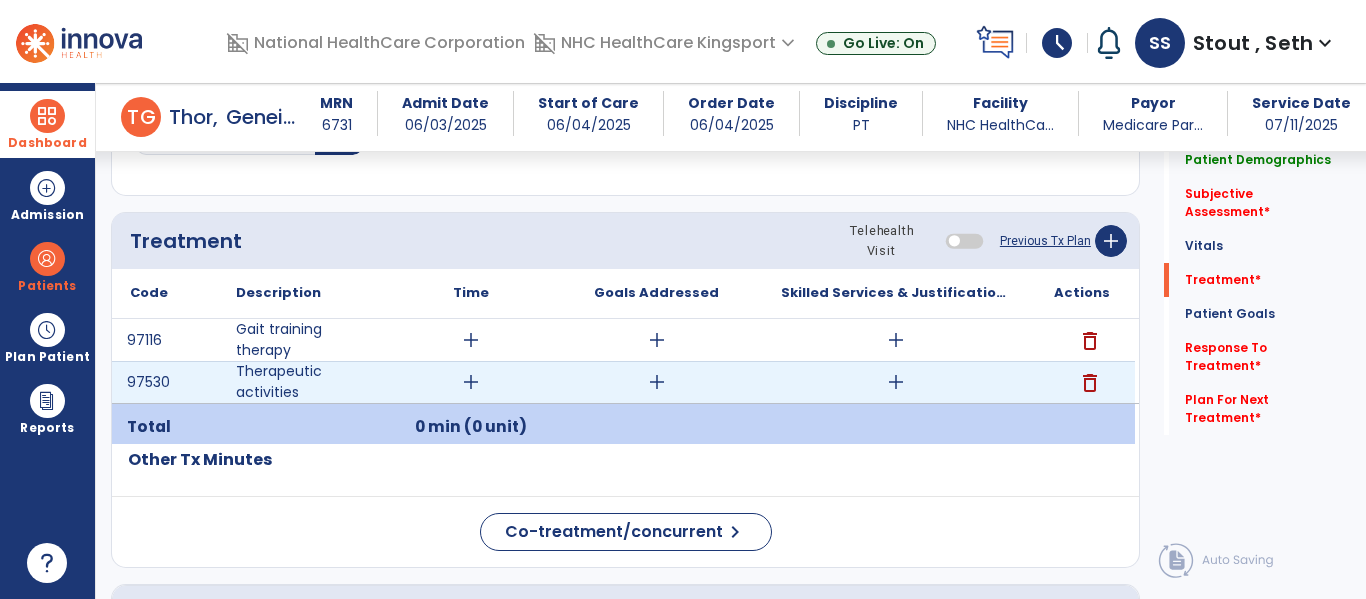 click on "delete" at bounding box center (1082, 382) 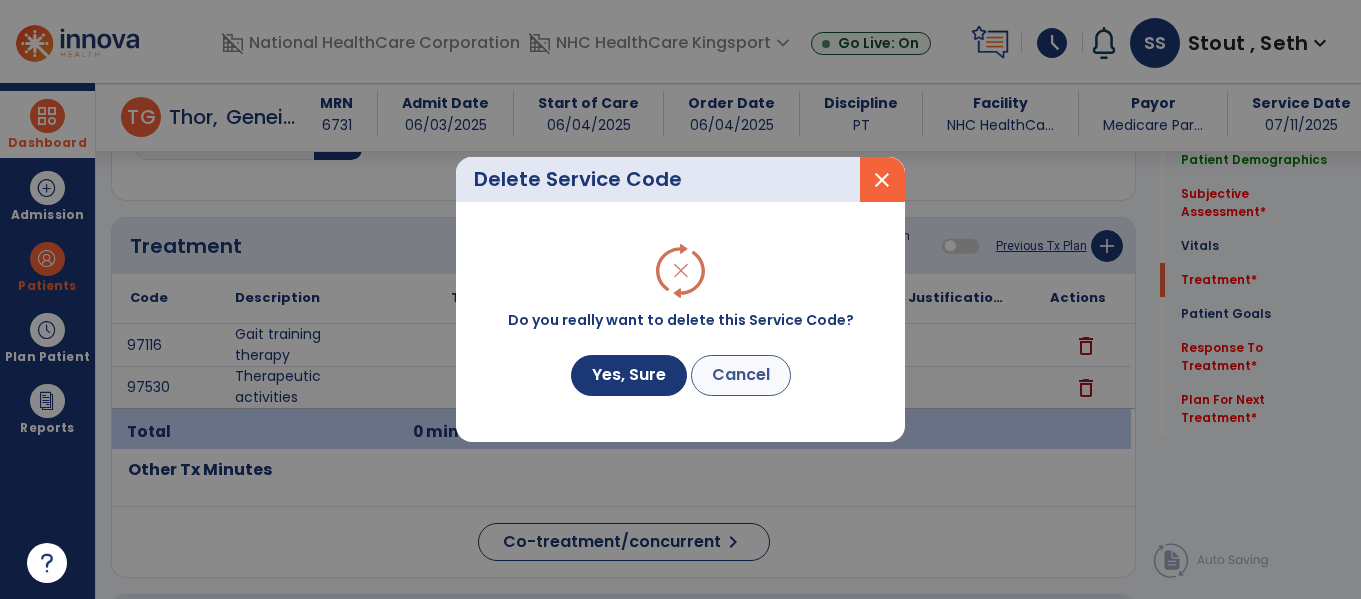 scroll, scrollTop: 1077, scrollLeft: 0, axis: vertical 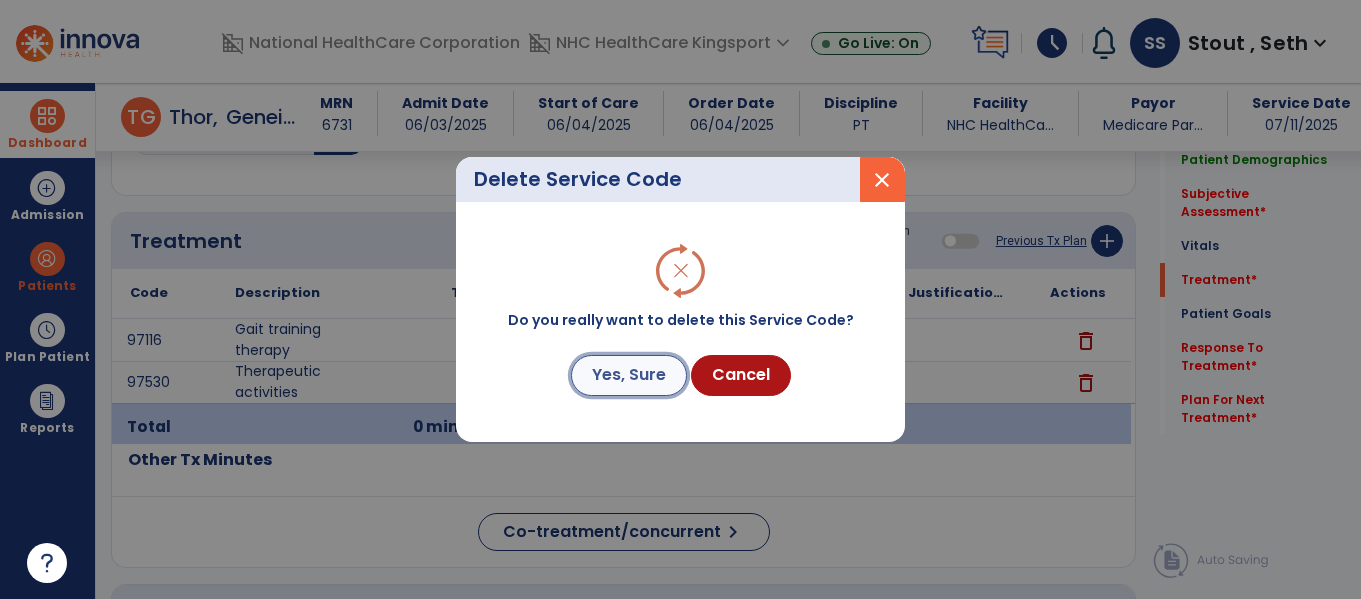 click on "Yes, Sure" at bounding box center (629, 375) 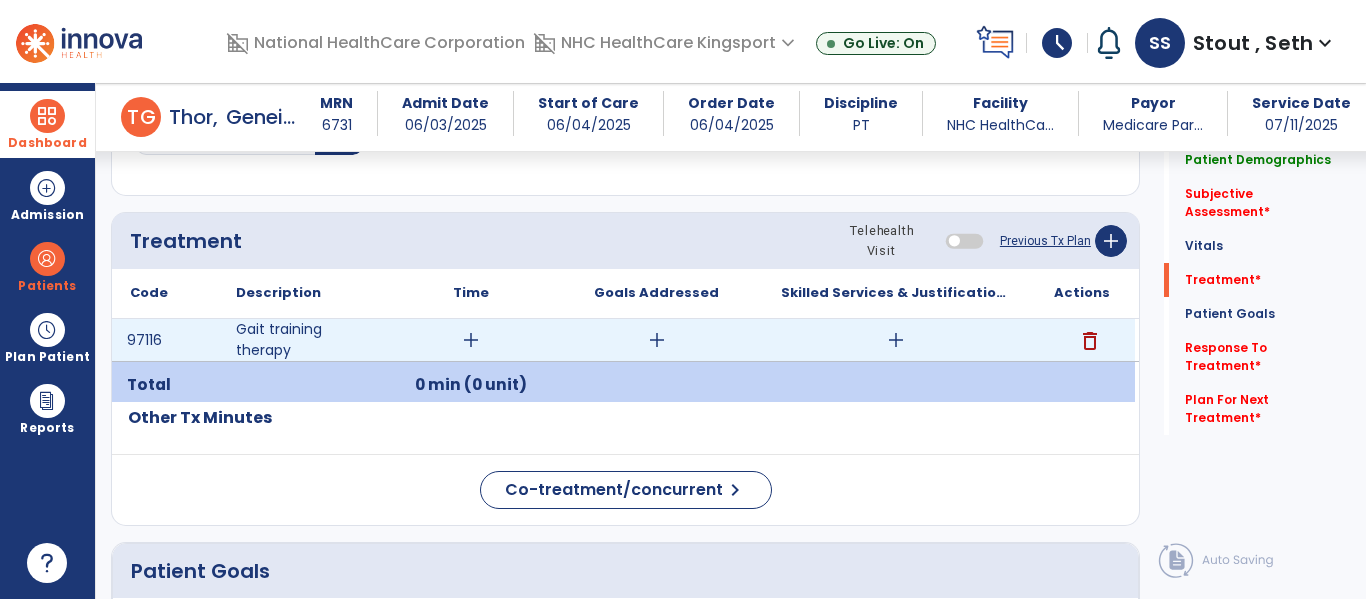 click on "delete" at bounding box center [1090, 341] 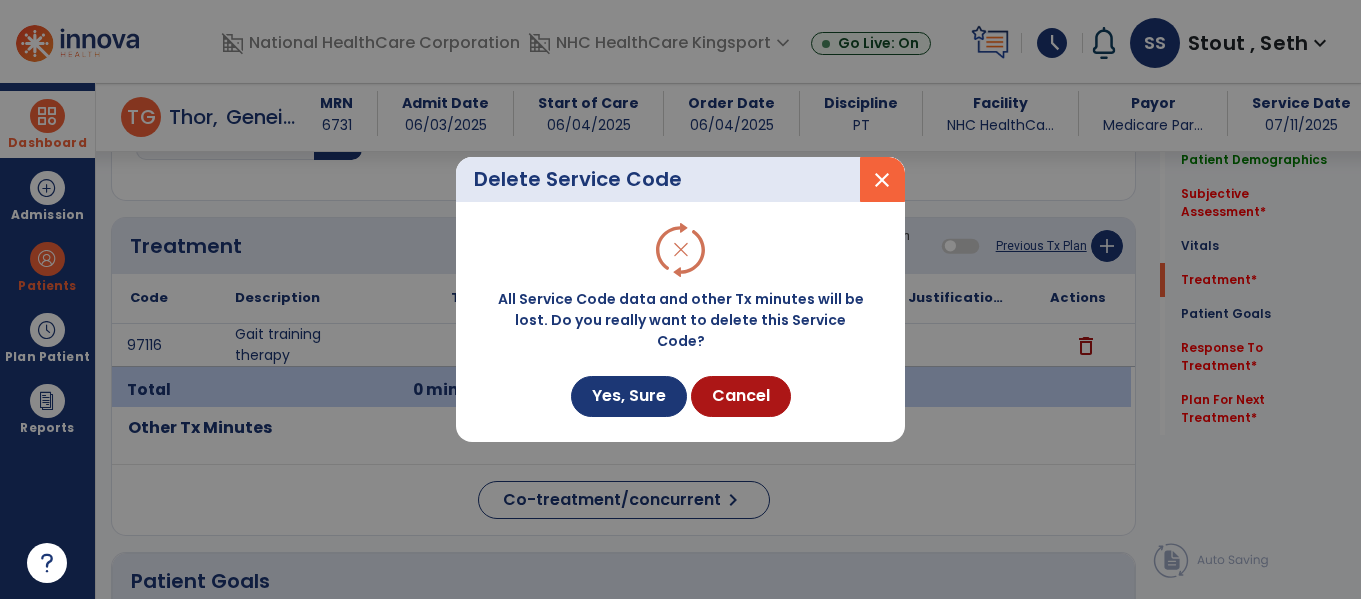 scroll, scrollTop: 1077, scrollLeft: 0, axis: vertical 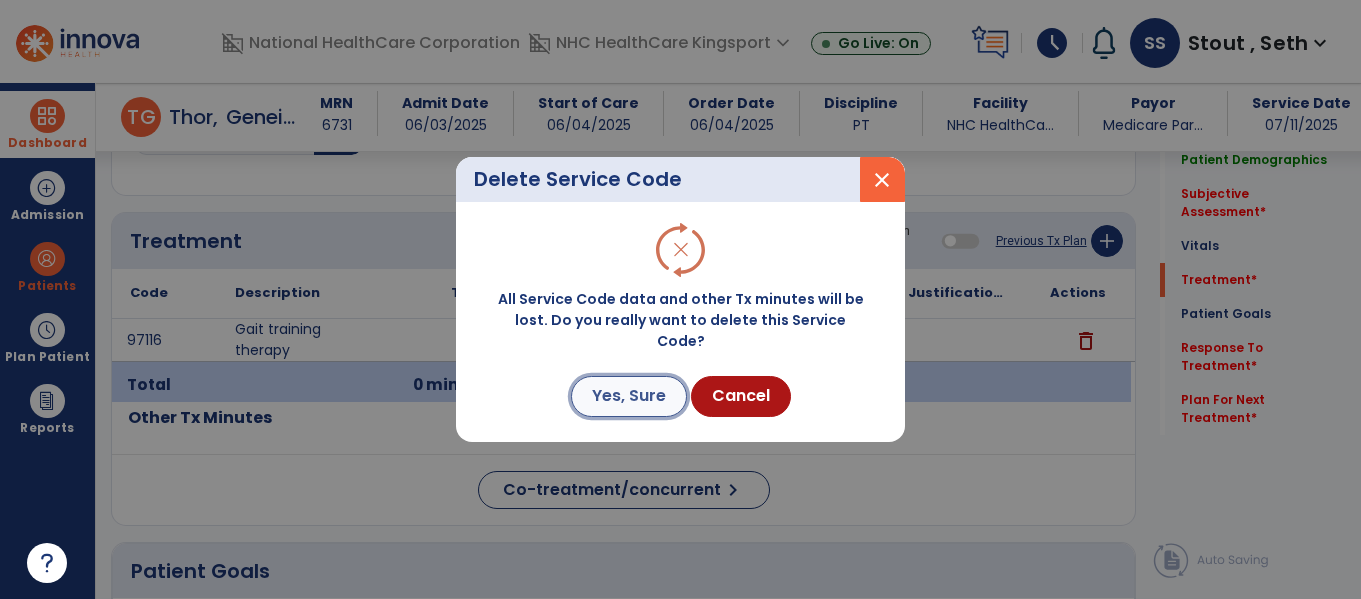 click on "Yes, Sure" at bounding box center (629, 396) 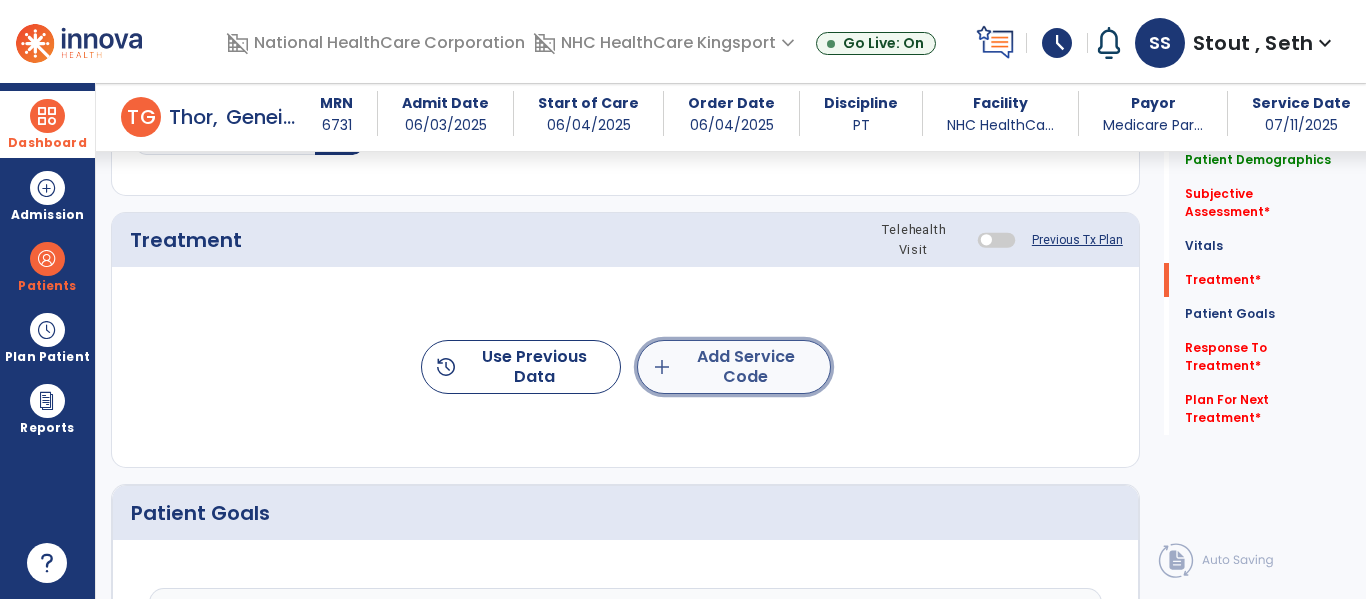 click on "add  Add Service Code" 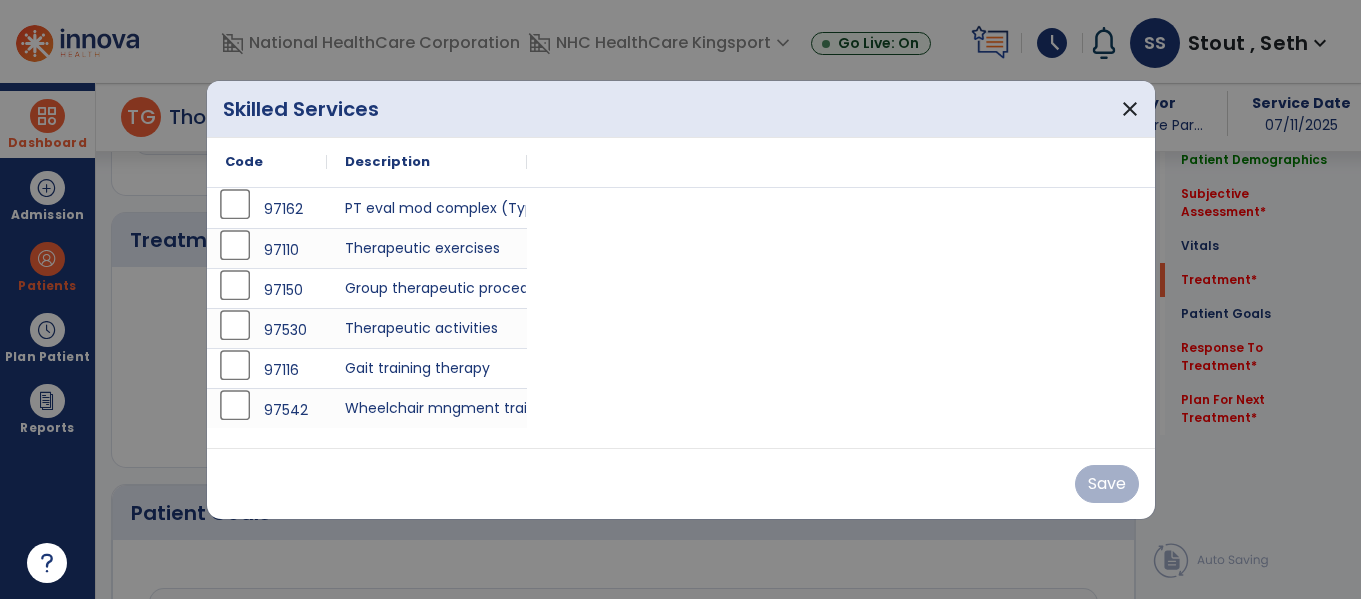 scroll, scrollTop: 1077, scrollLeft: 0, axis: vertical 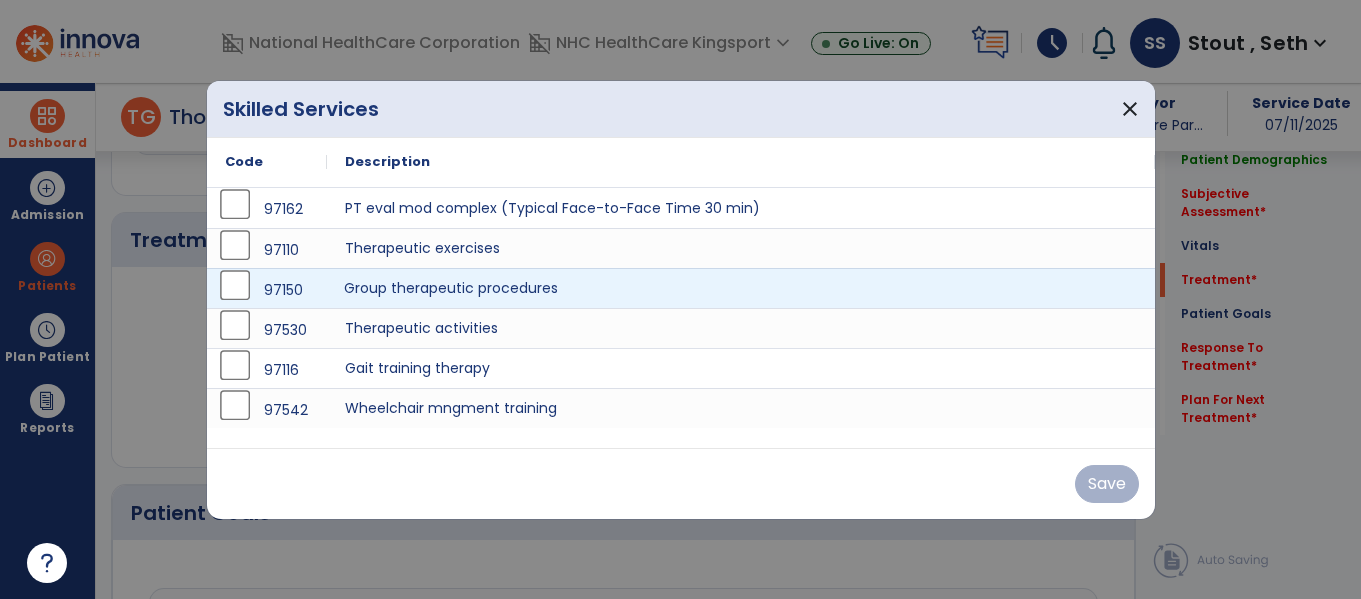 click on "Group therapeutic procedures" at bounding box center (741, 288) 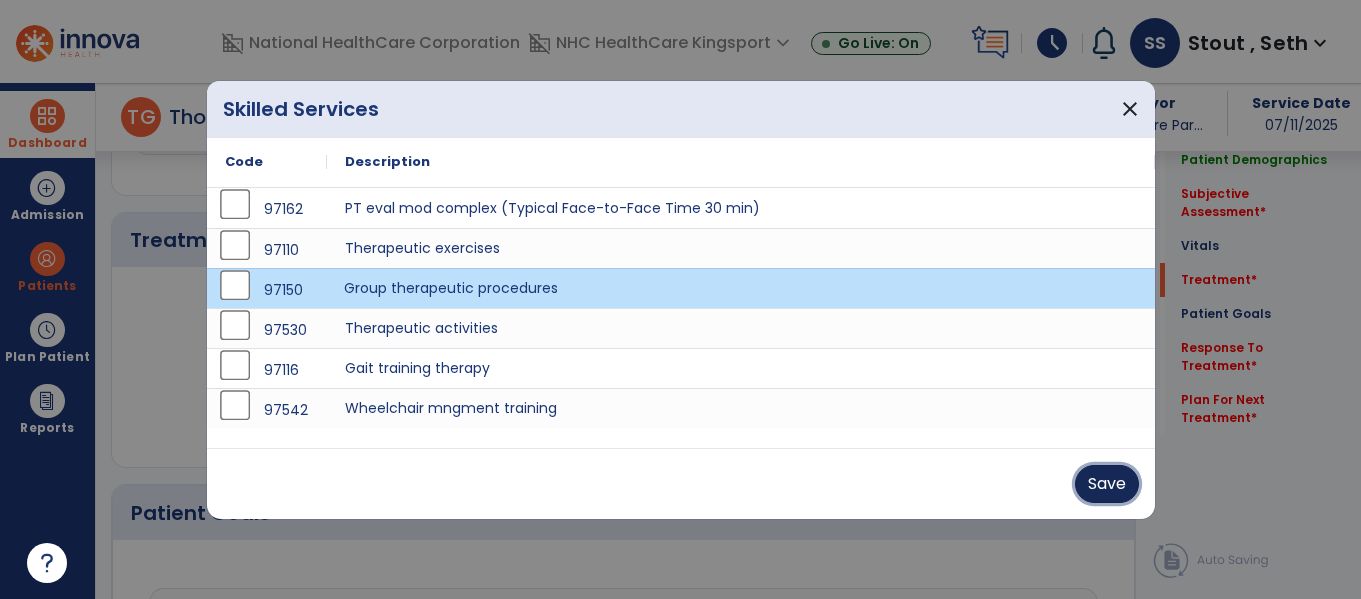 click on "Save" at bounding box center (1107, 484) 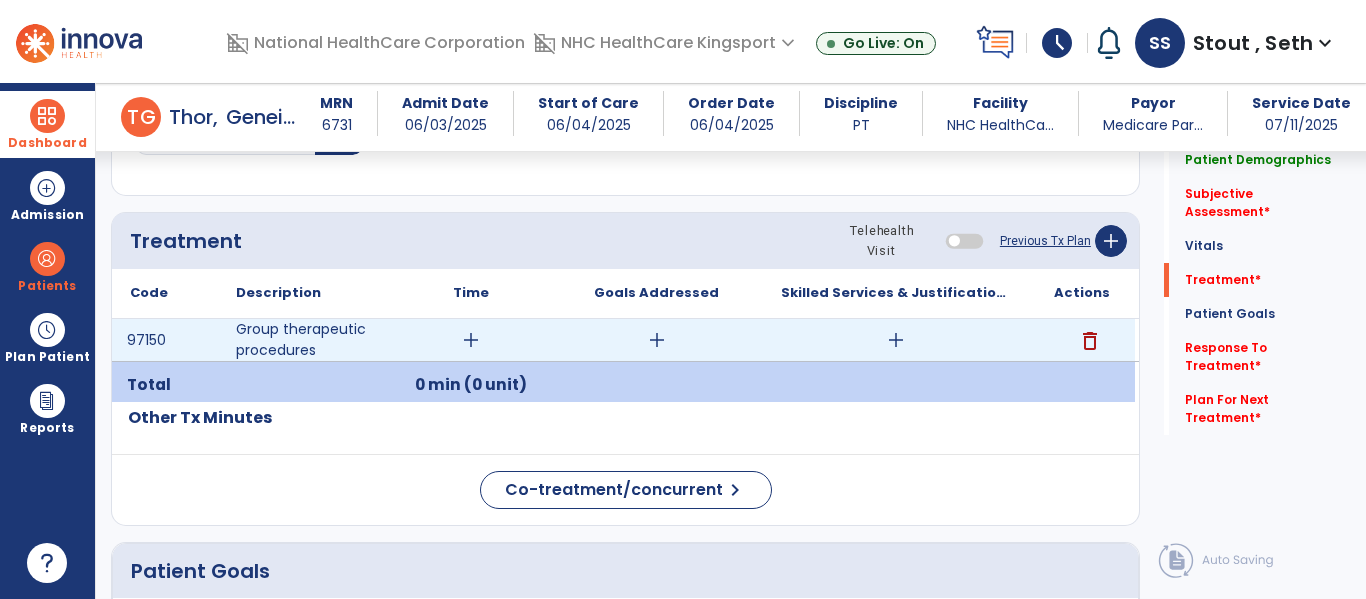 click on "add" at bounding box center [896, 340] 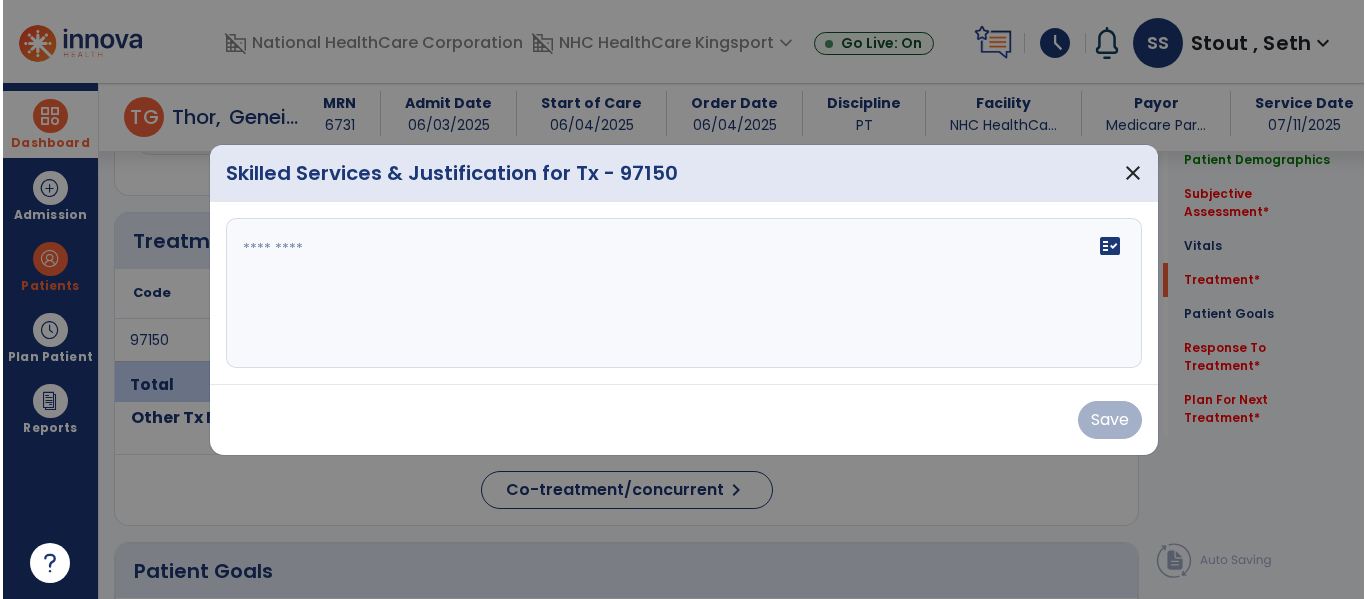 scroll, scrollTop: 1077, scrollLeft: 0, axis: vertical 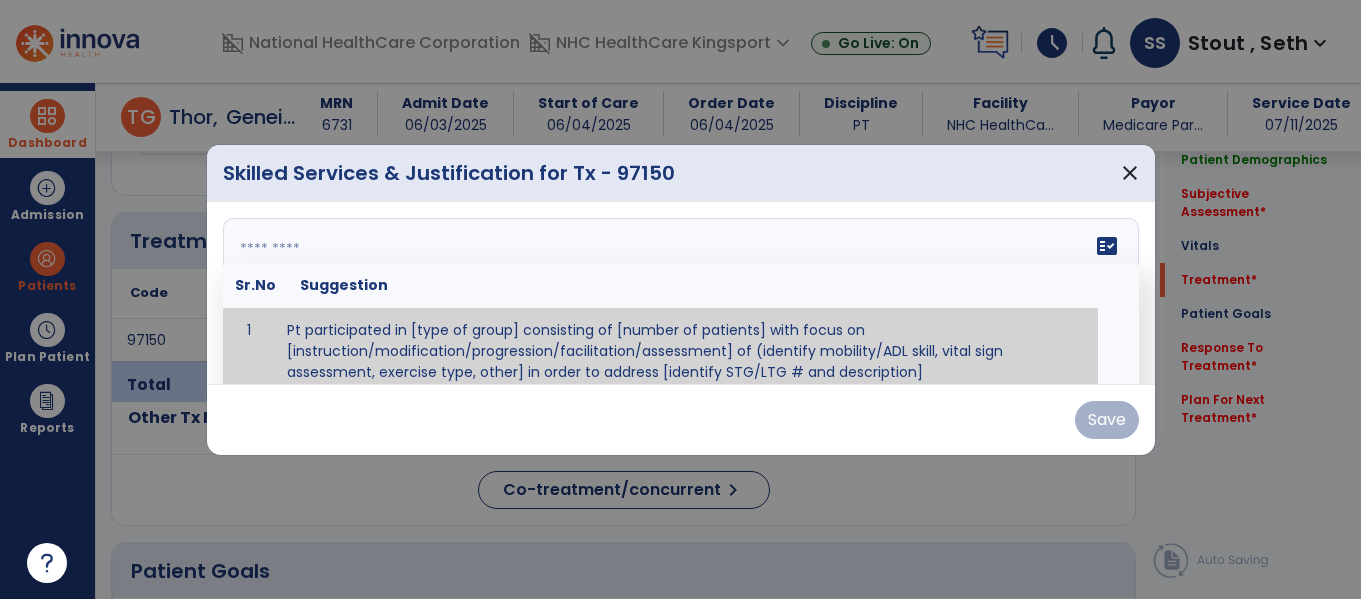click on "fact_check  Sr.No Suggestion 1 Pt participated in [type of group] consisting of [number of patients] with focus on [instruction/modification/progression/facilitation/assessment] of (identify mobility/ADL skill, vital sign assessment, exercise type, other] in order to address [identify STG/LTG # and description]" at bounding box center (681, 293) 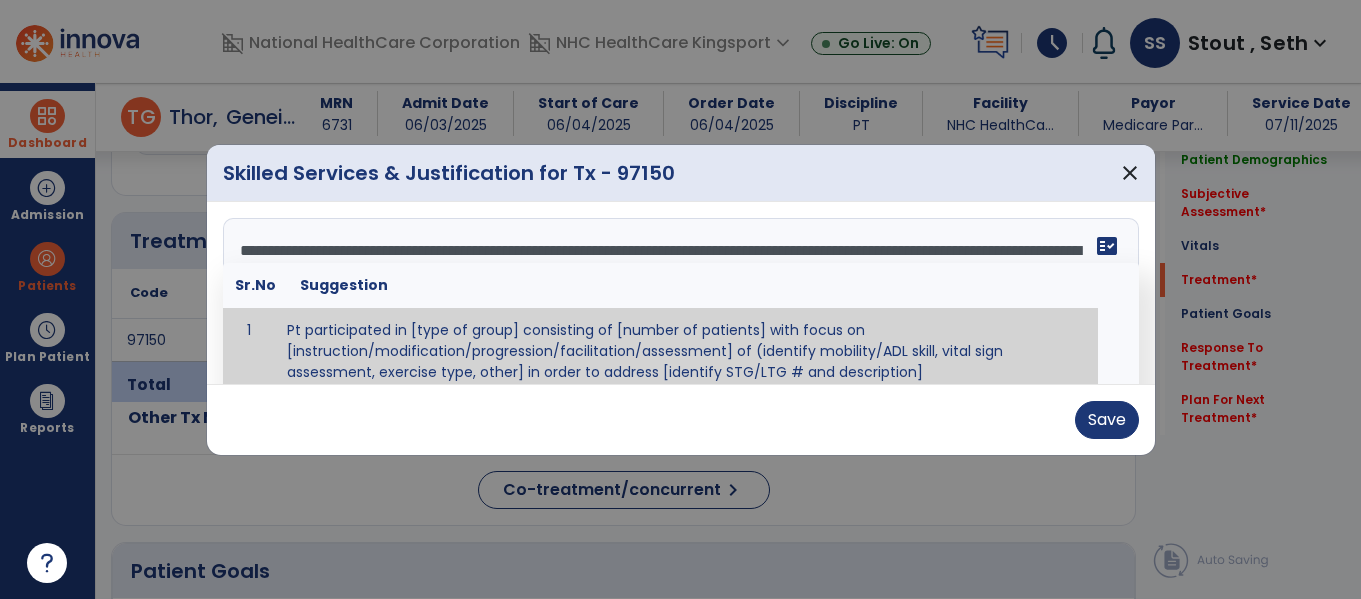 click on "**********" at bounding box center (678, 293) 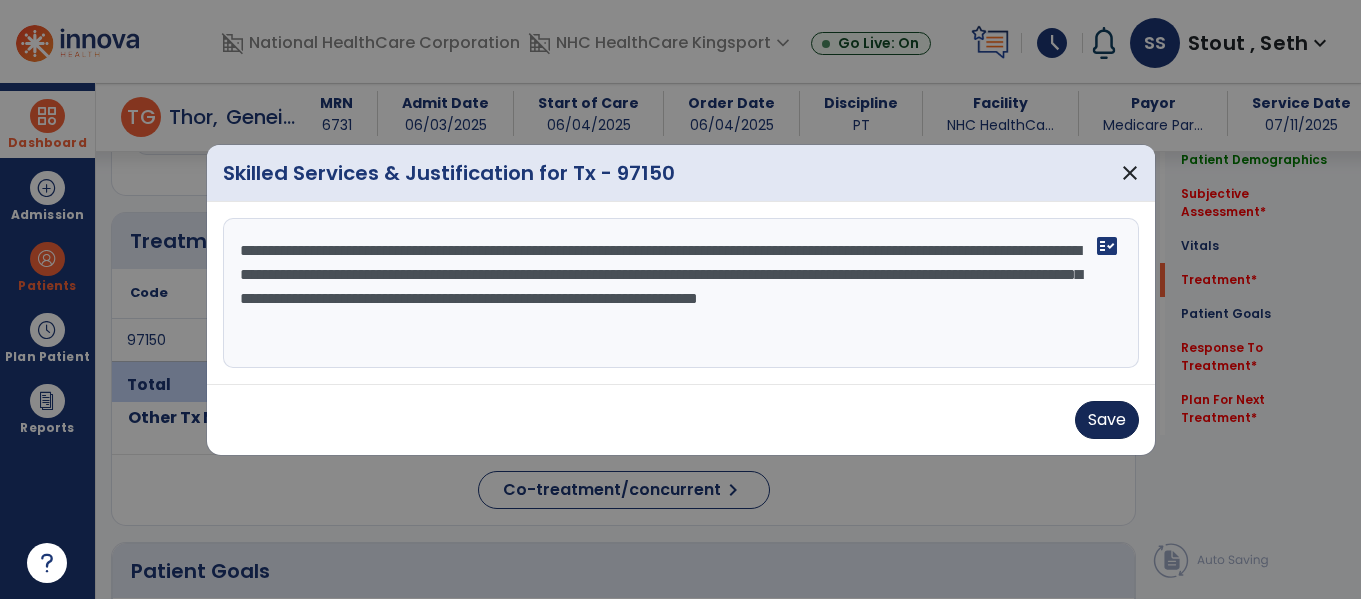 type on "**********" 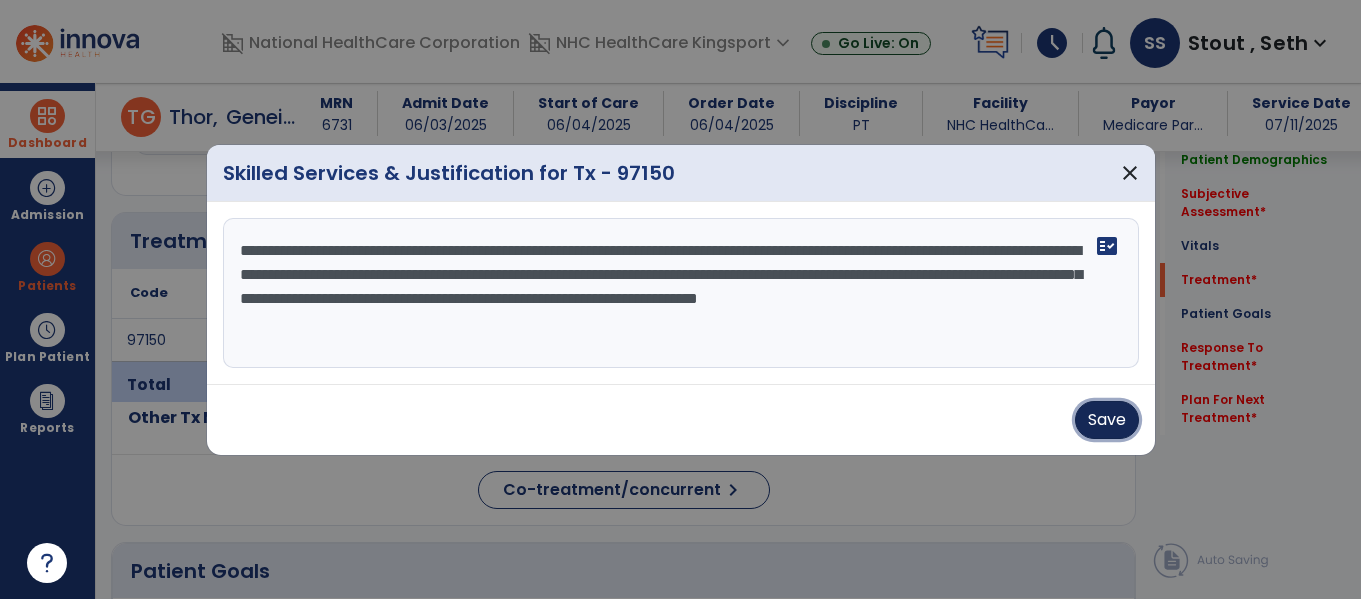 click on "Save" at bounding box center (1107, 420) 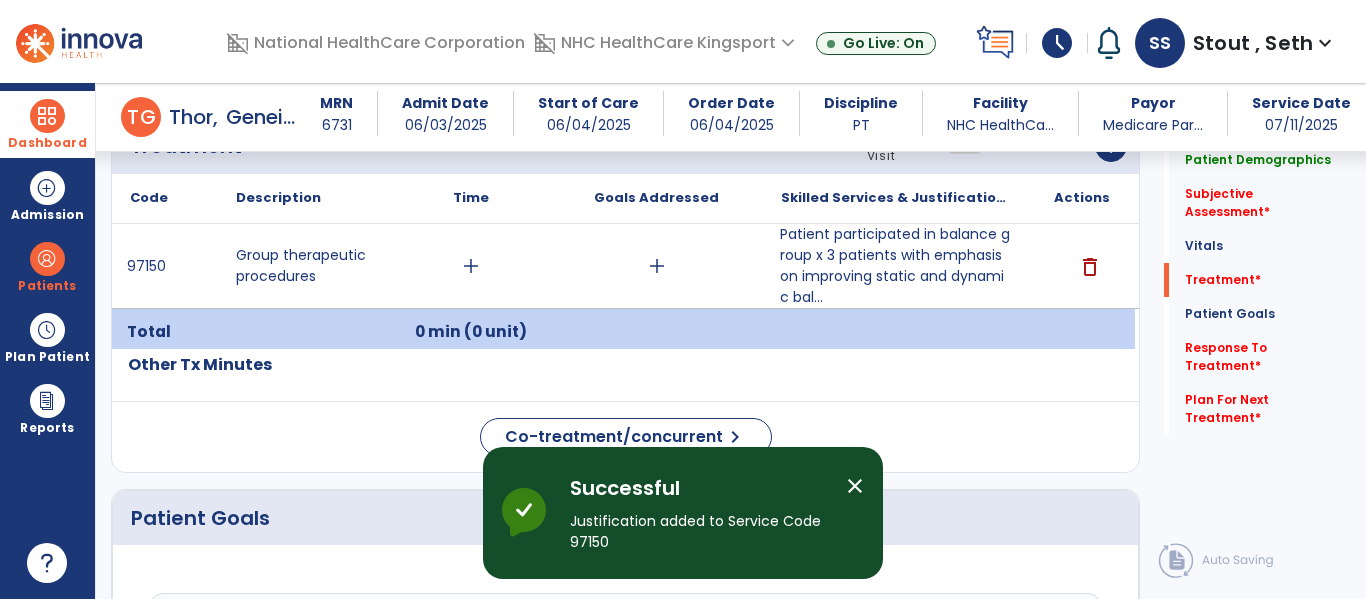 scroll, scrollTop: 1173, scrollLeft: 0, axis: vertical 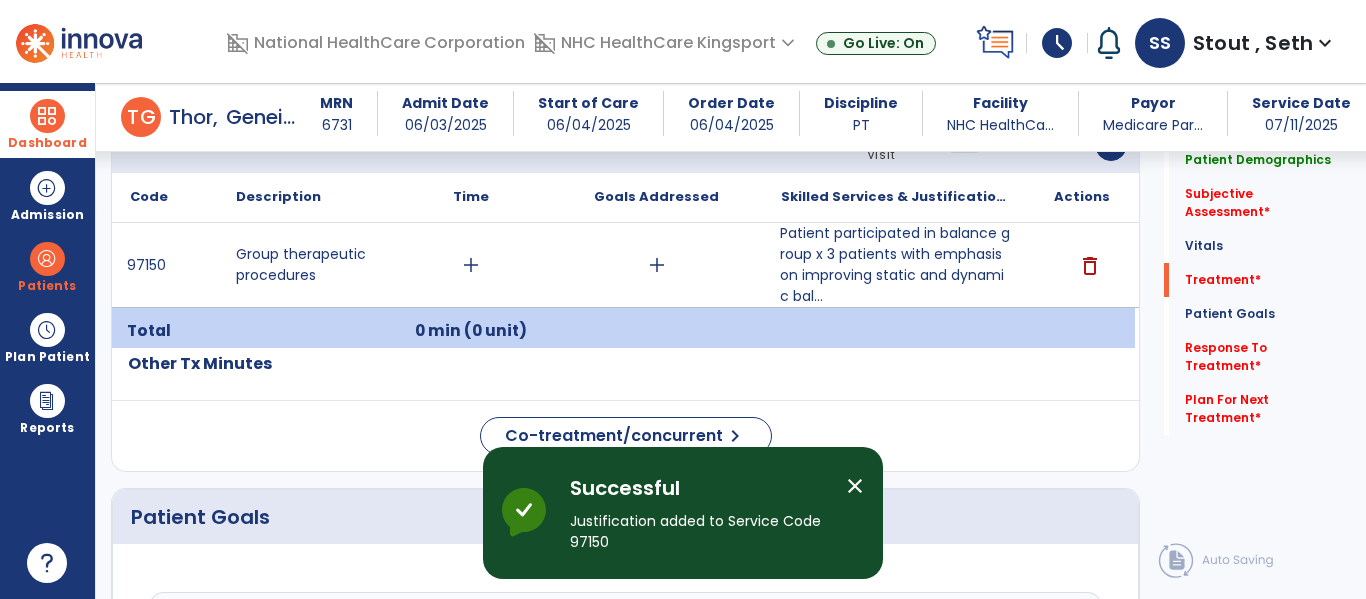 click on "close" at bounding box center (855, 486) 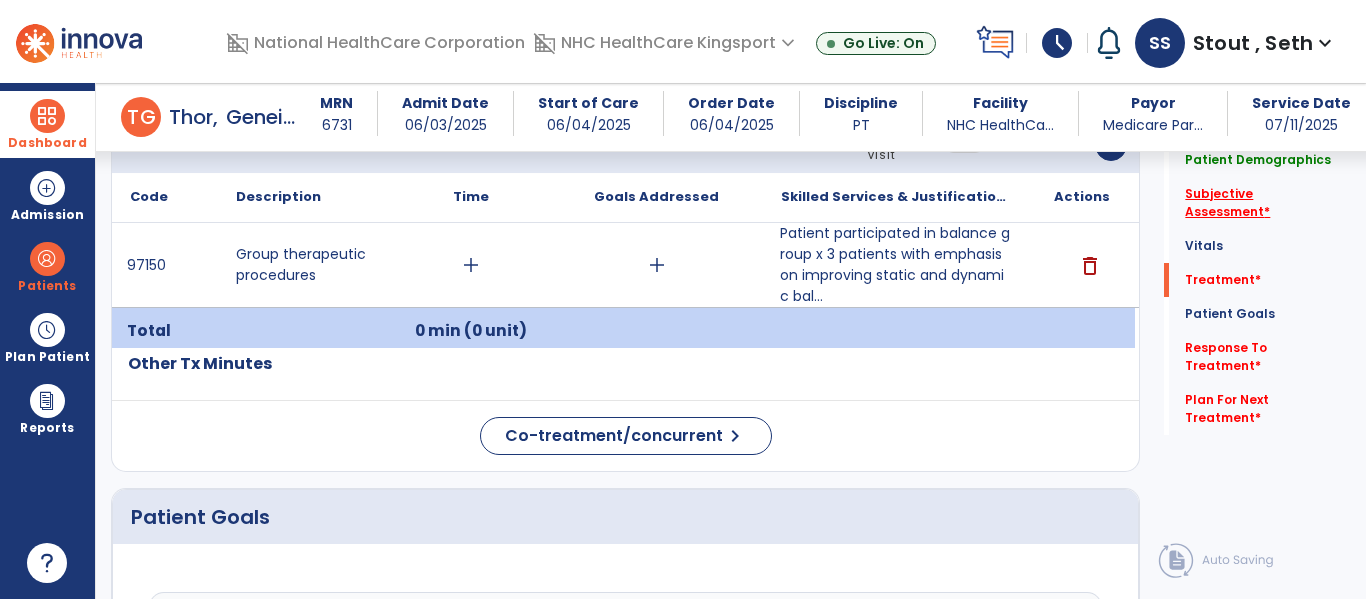 click on "Subjective Assessment   *" 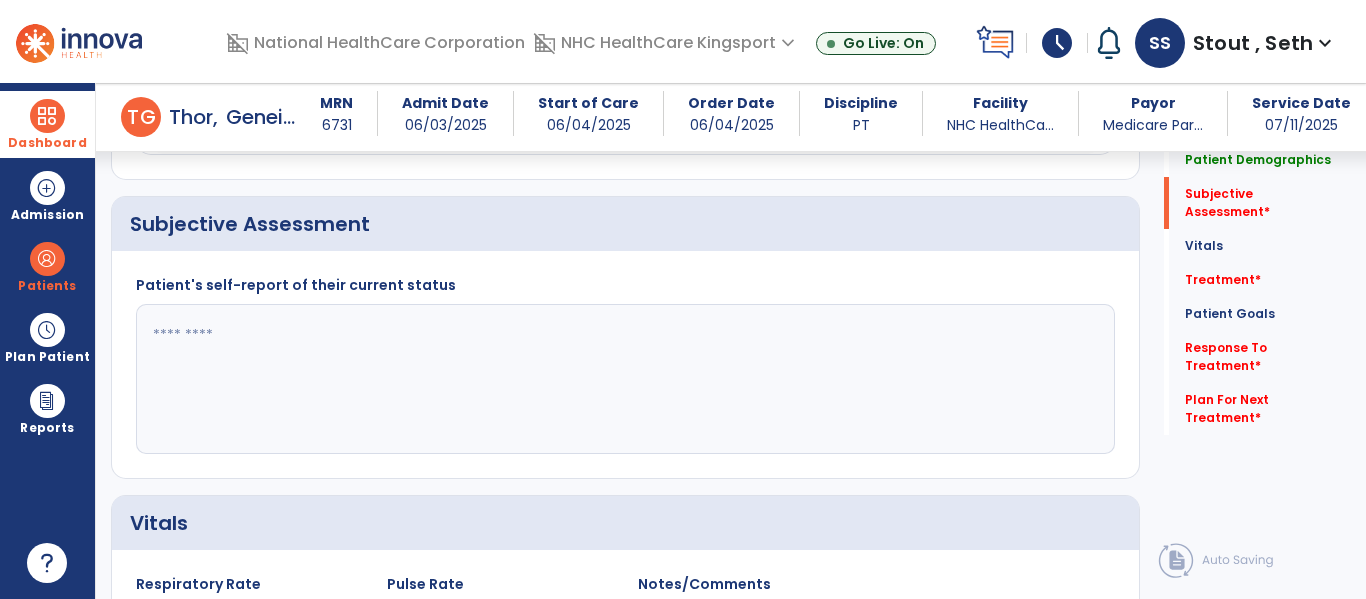 scroll, scrollTop: 368, scrollLeft: 0, axis: vertical 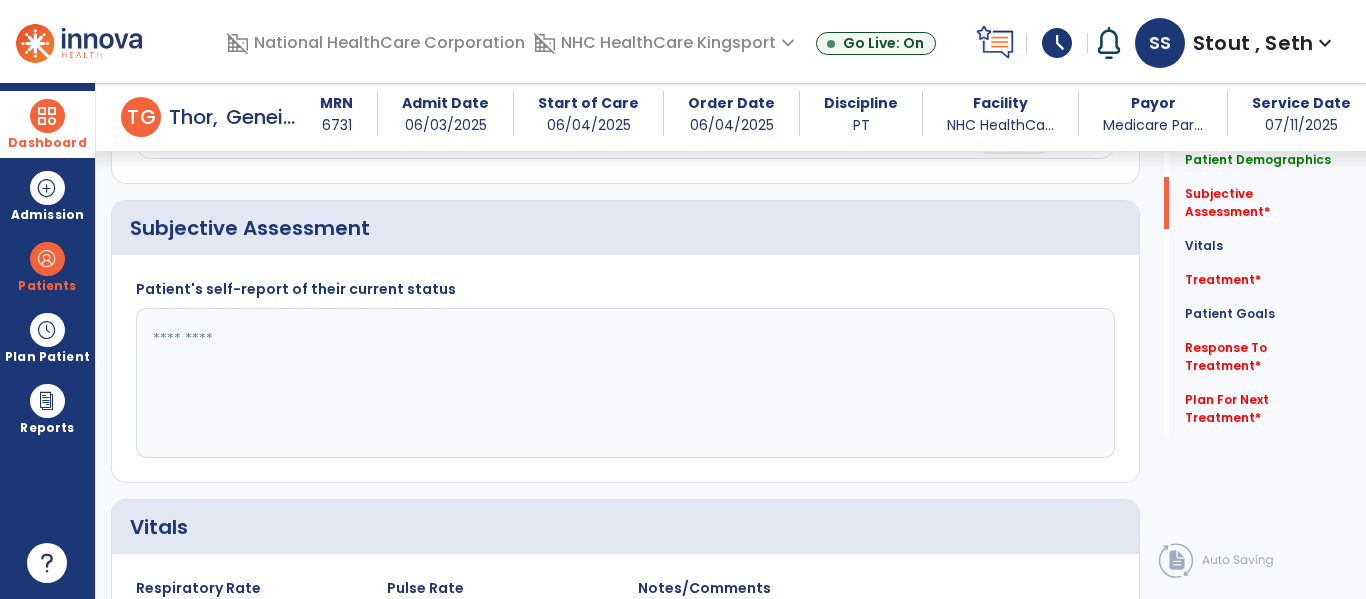 click 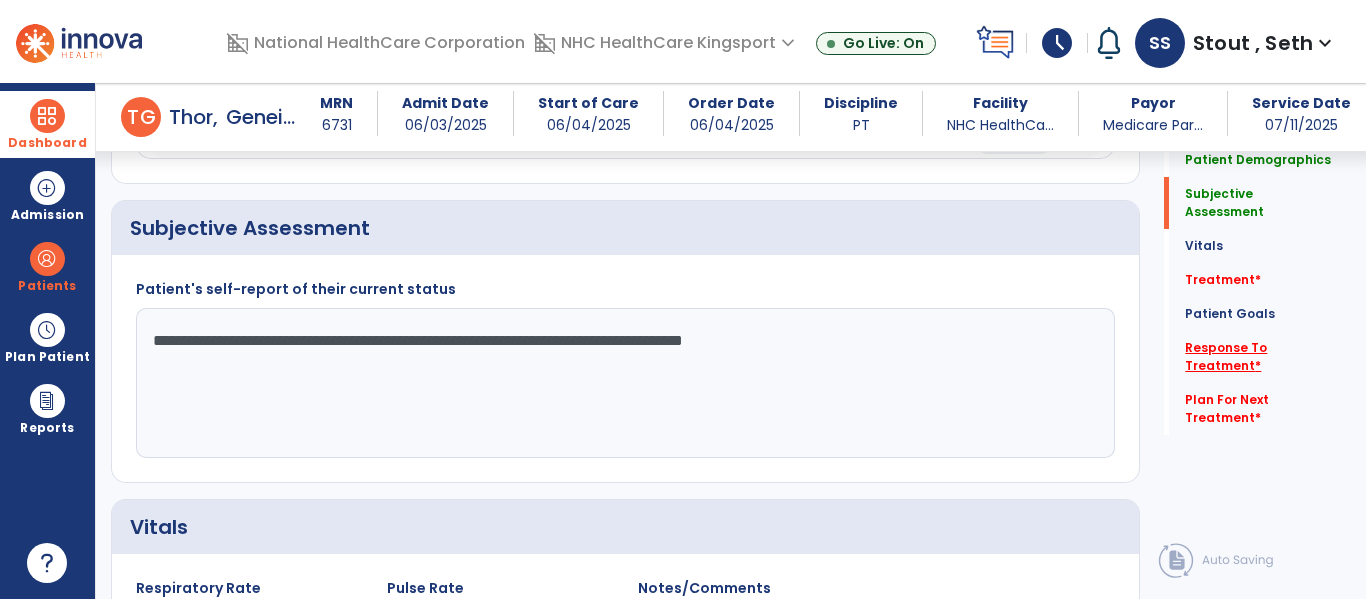 type on "**********" 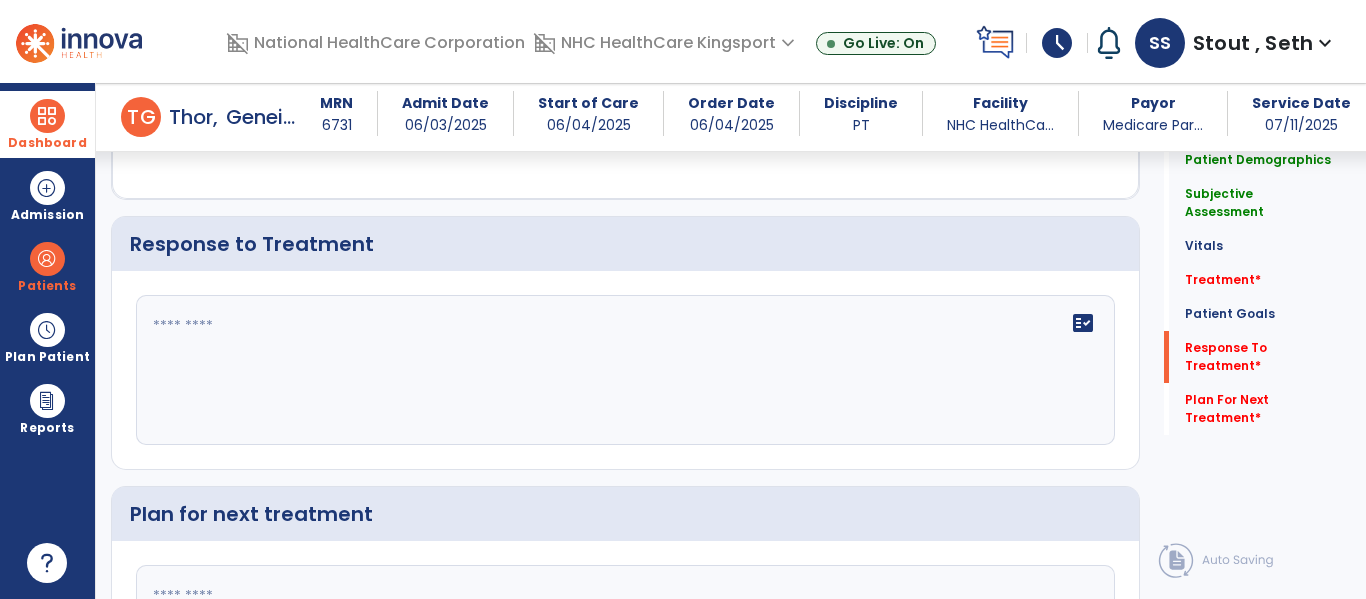 scroll, scrollTop: 3275, scrollLeft: 0, axis: vertical 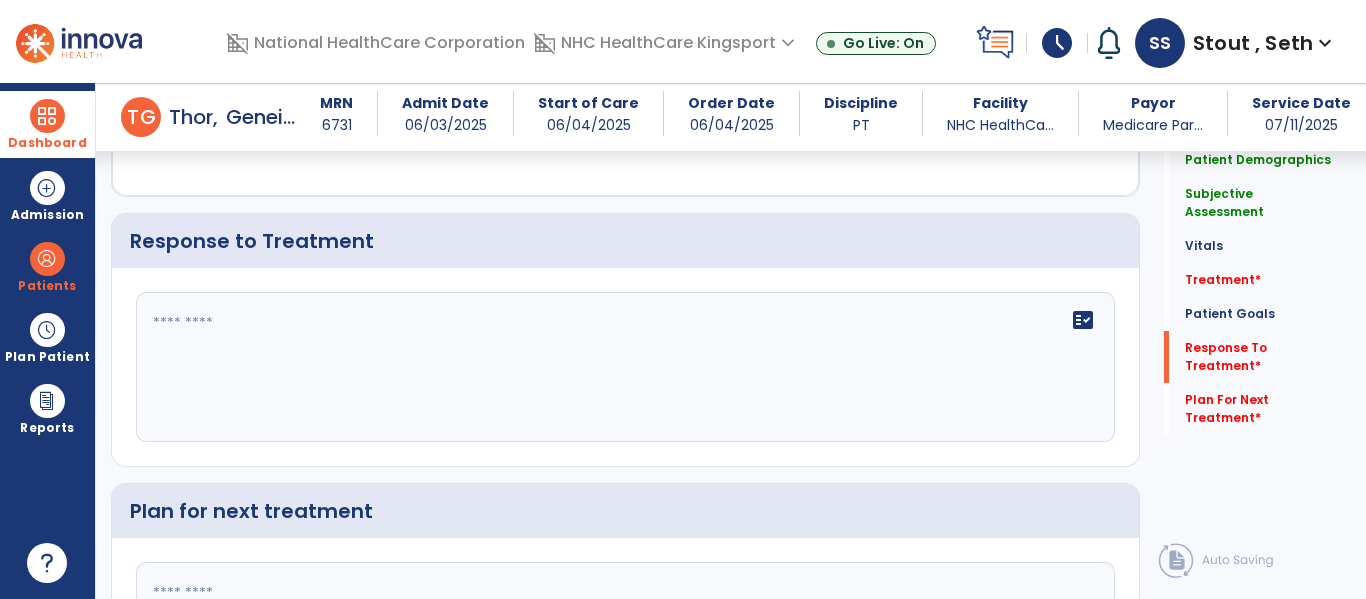 click 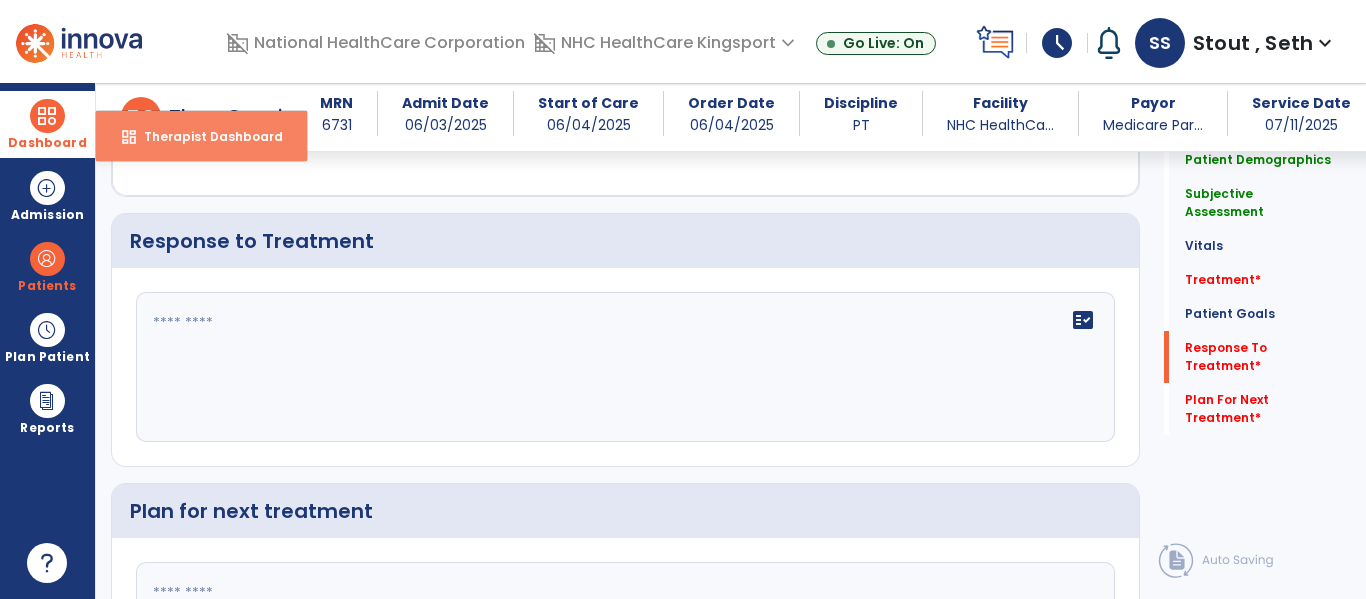 click on "dashboard  Therapist Dashboard" at bounding box center [201, 136] 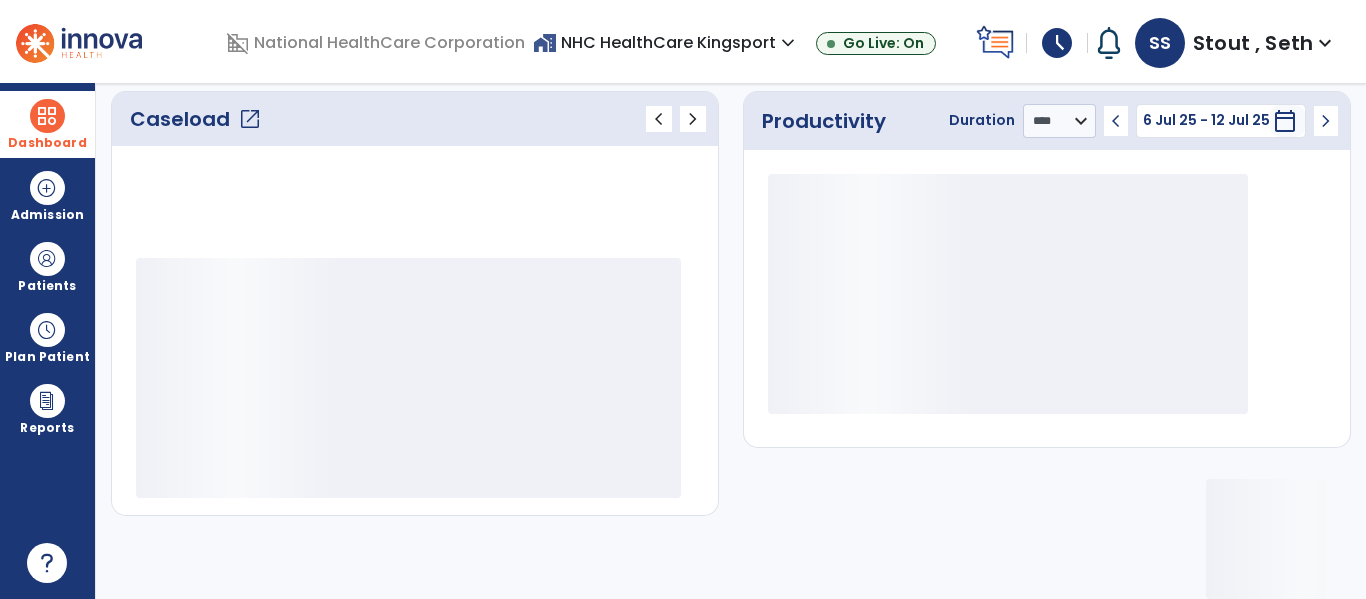 scroll, scrollTop: 275, scrollLeft: 0, axis: vertical 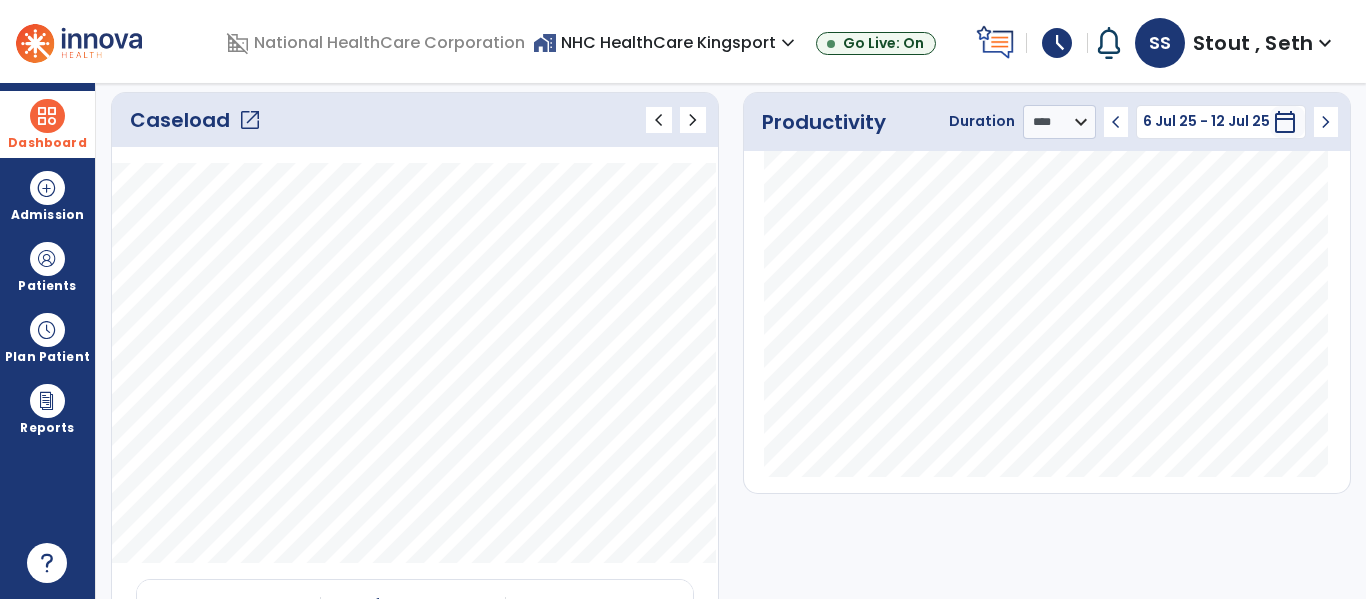click on "open_in_new" 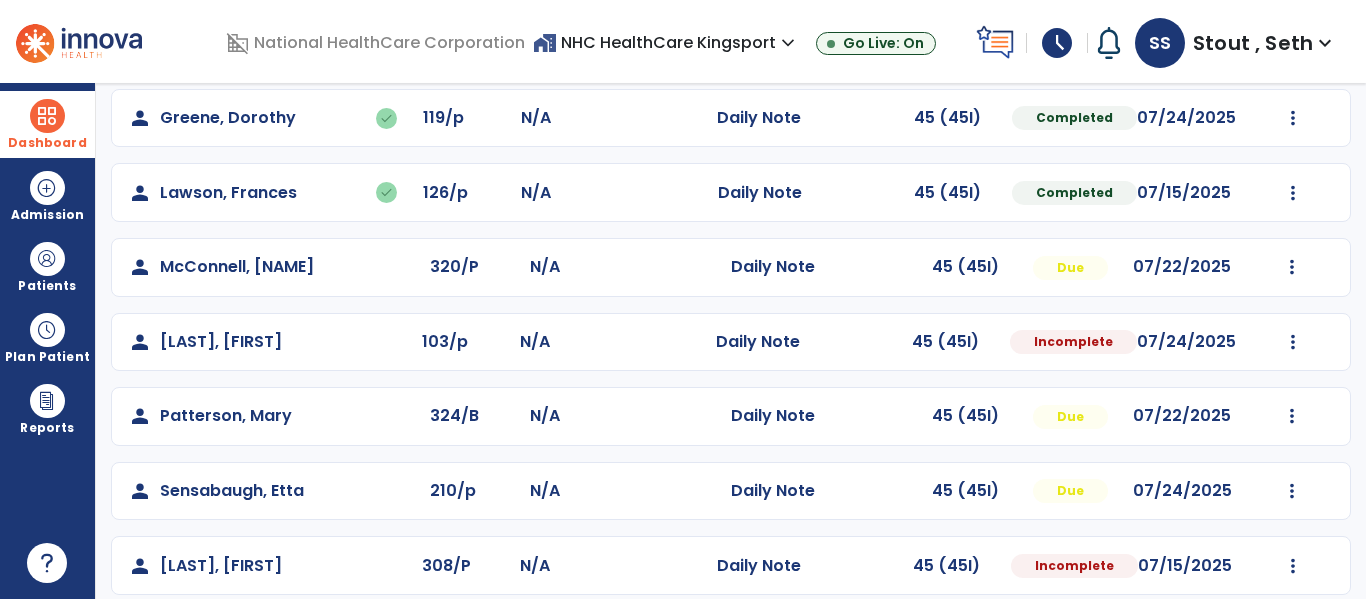 scroll, scrollTop: 339, scrollLeft: 0, axis: vertical 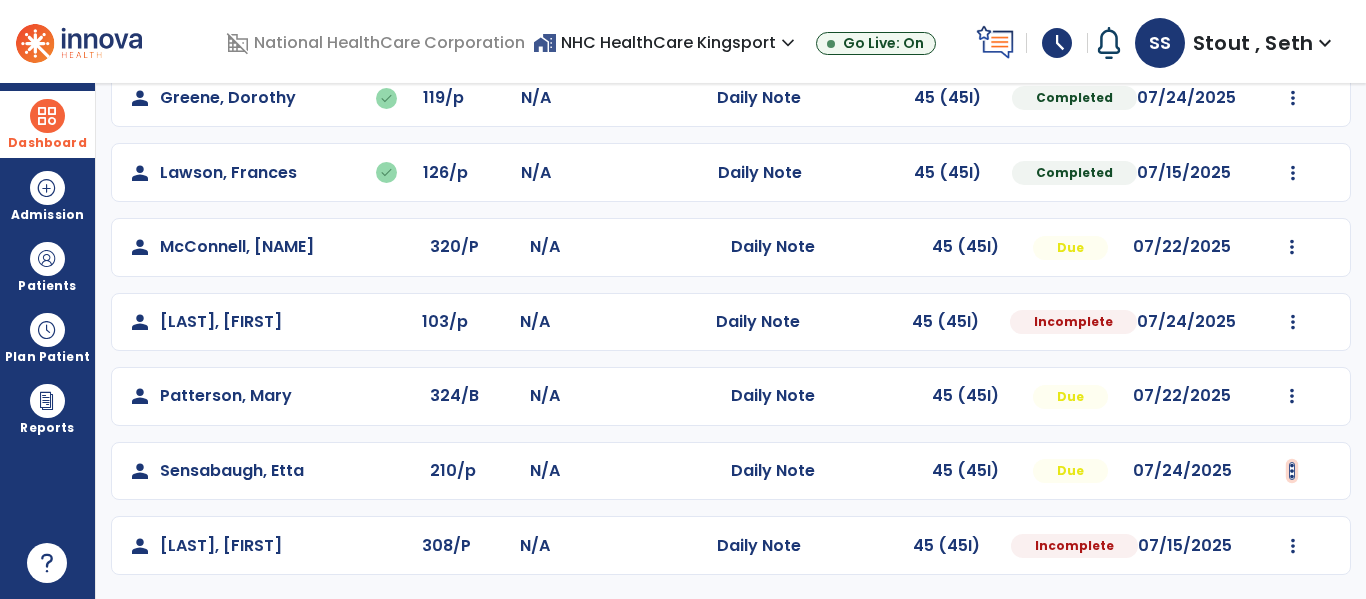 click at bounding box center (1292, -51) 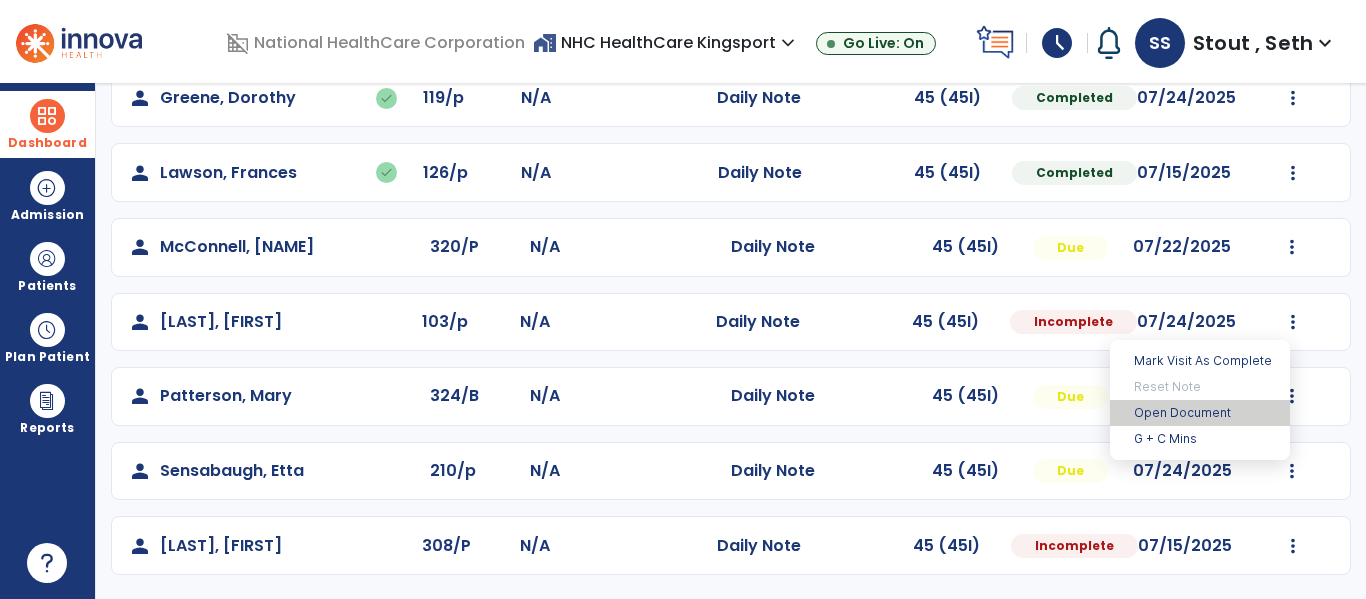 click on "Open Document" at bounding box center [1200, 413] 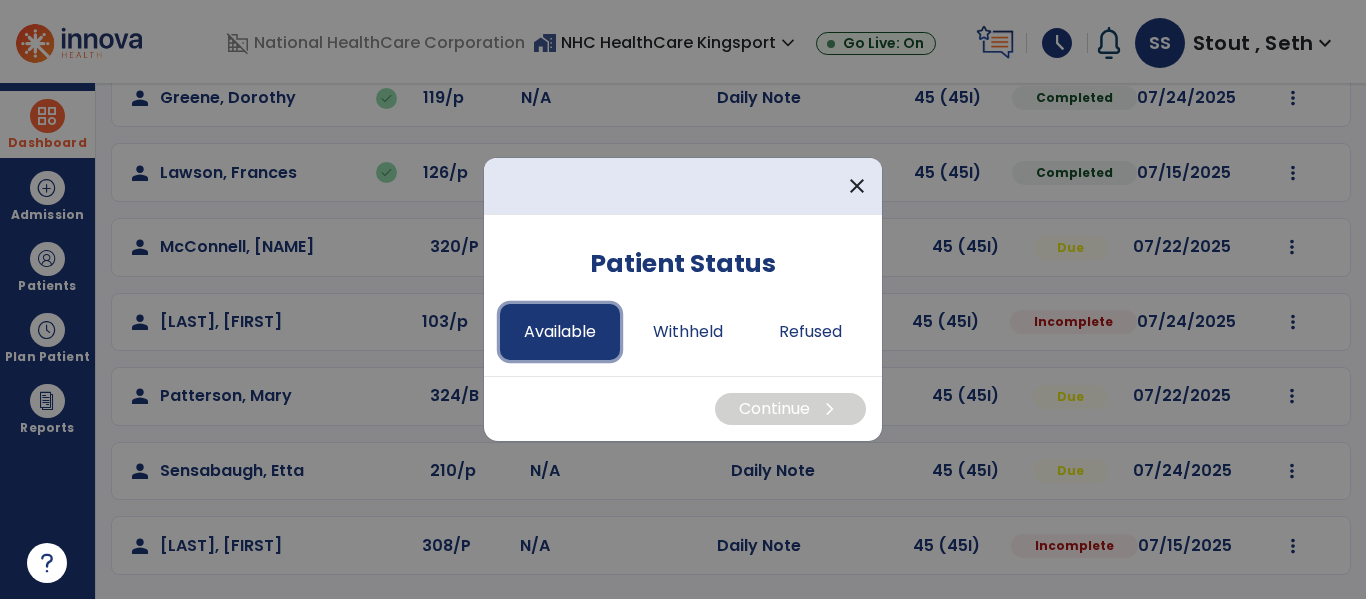 click on "Available" at bounding box center (560, 332) 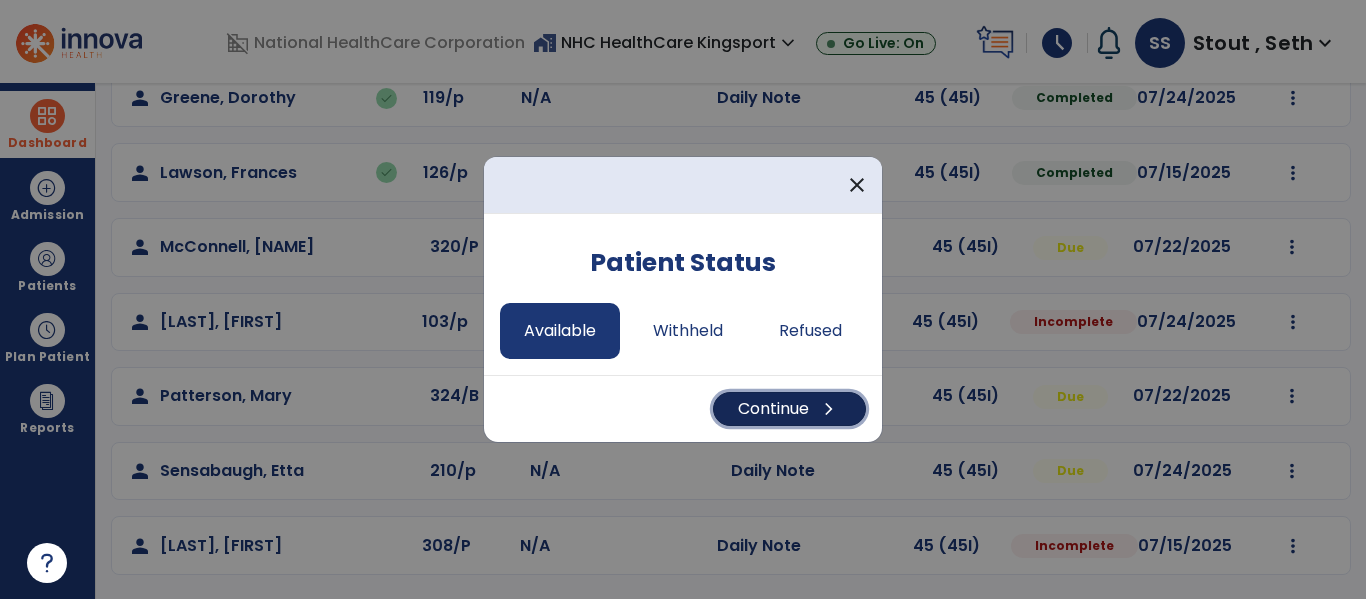 click on "Continue   chevron_right" at bounding box center [789, 409] 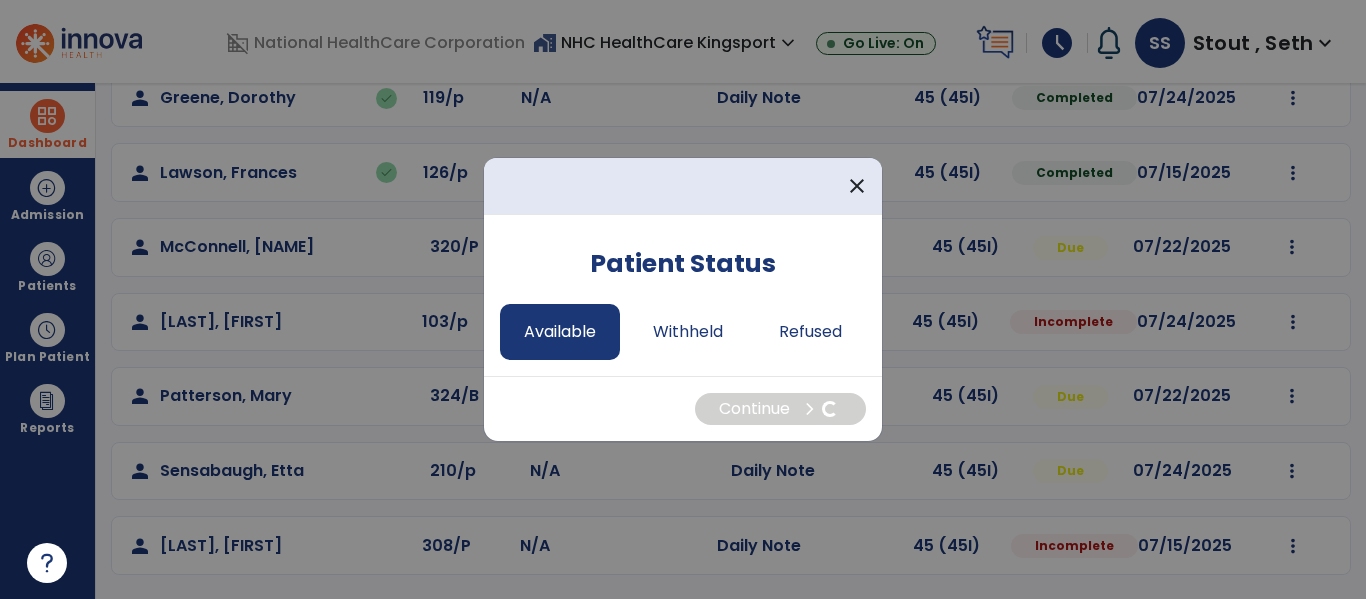 select on "*" 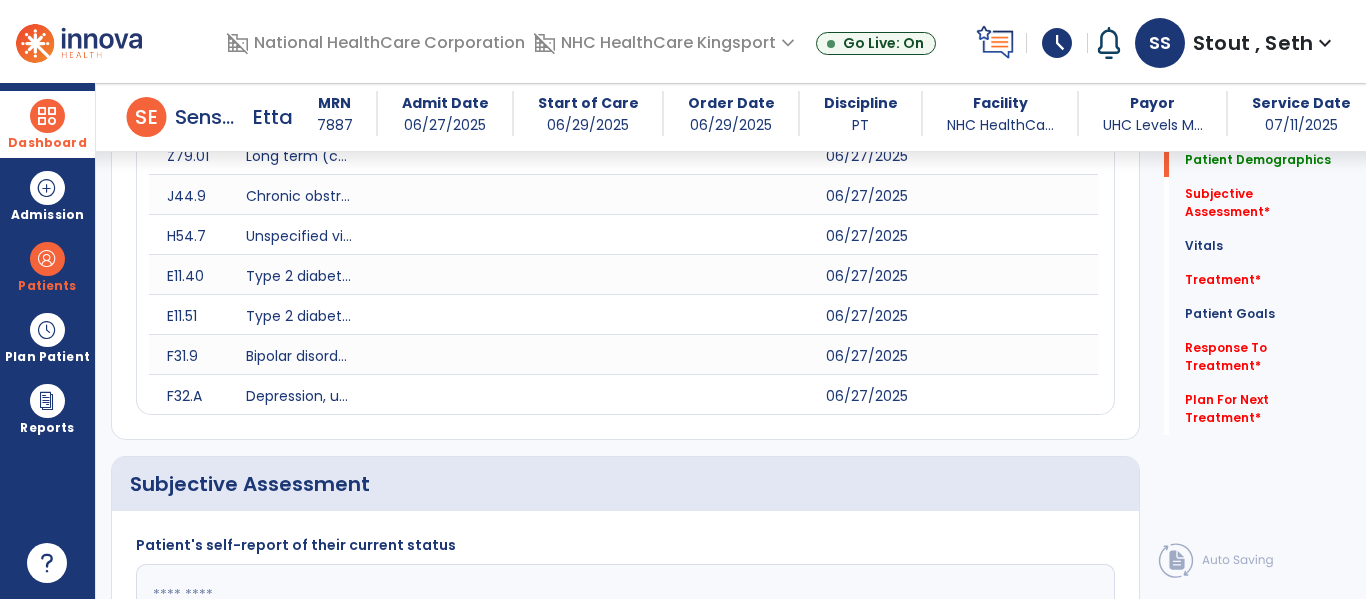 scroll, scrollTop: 516, scrollLeft: 0, axis: vertical 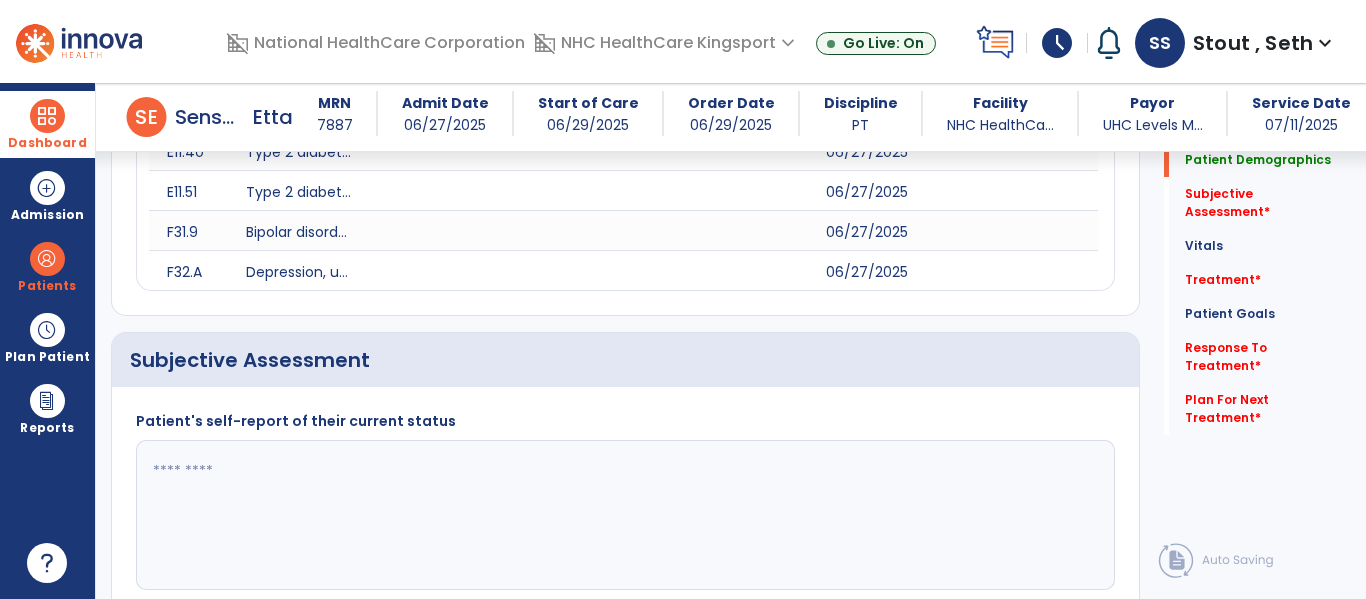 click 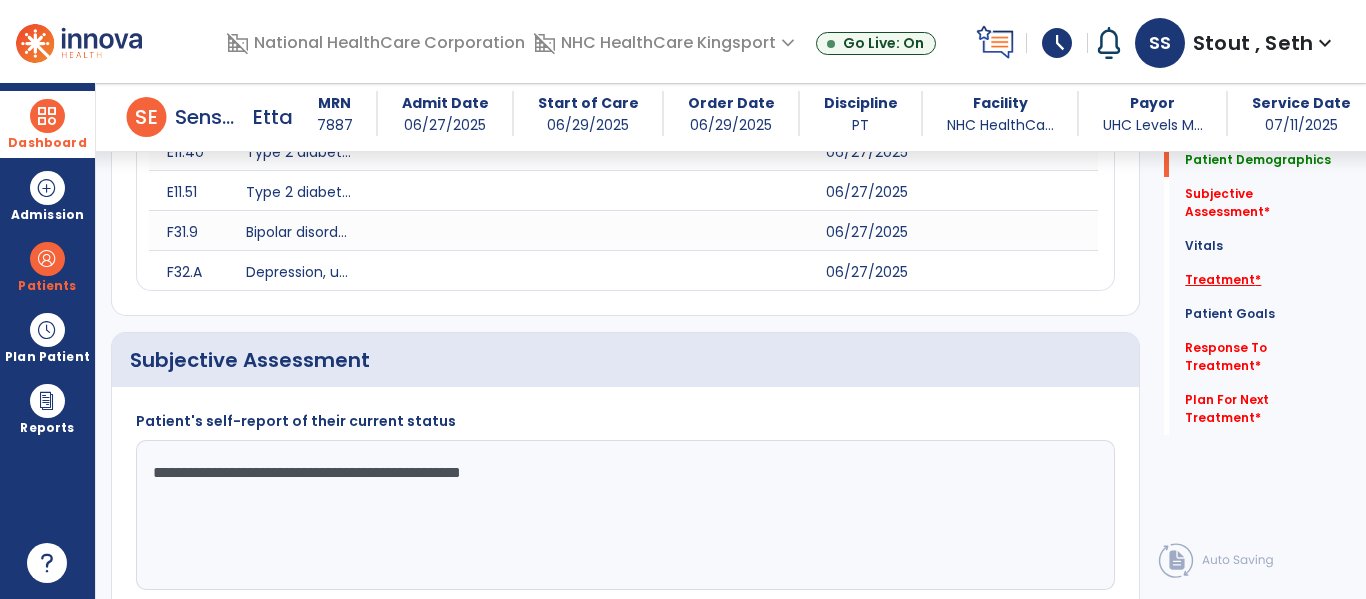 type on "**********" 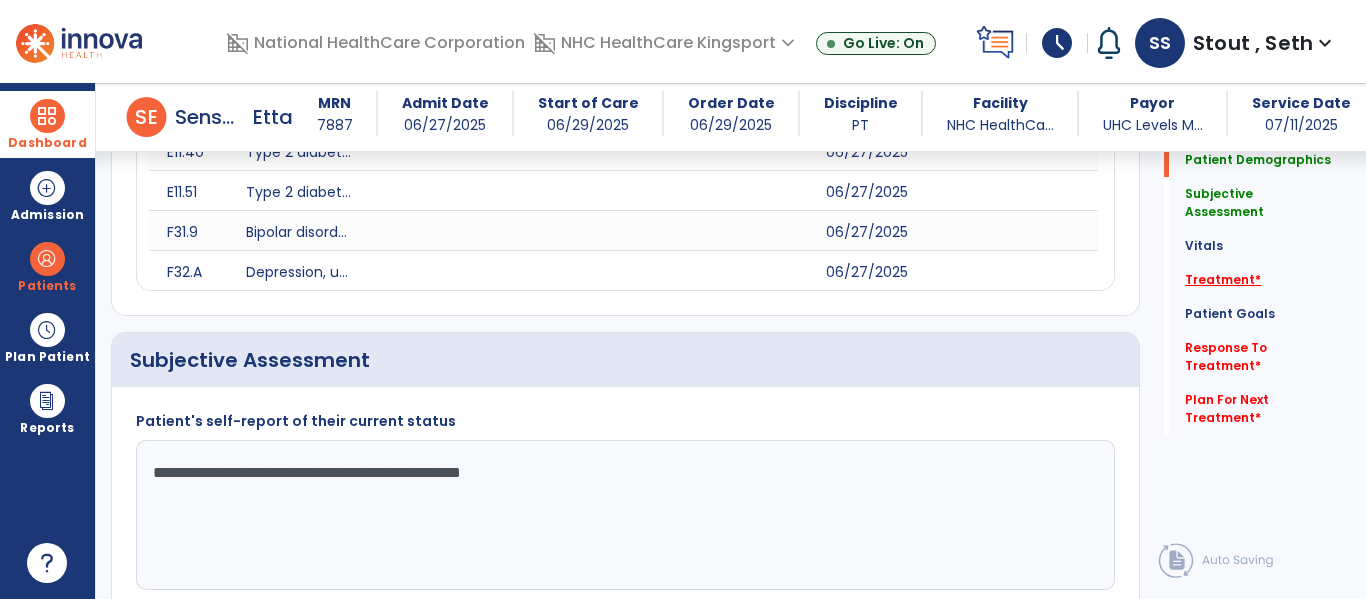 click on "Treatment   *" 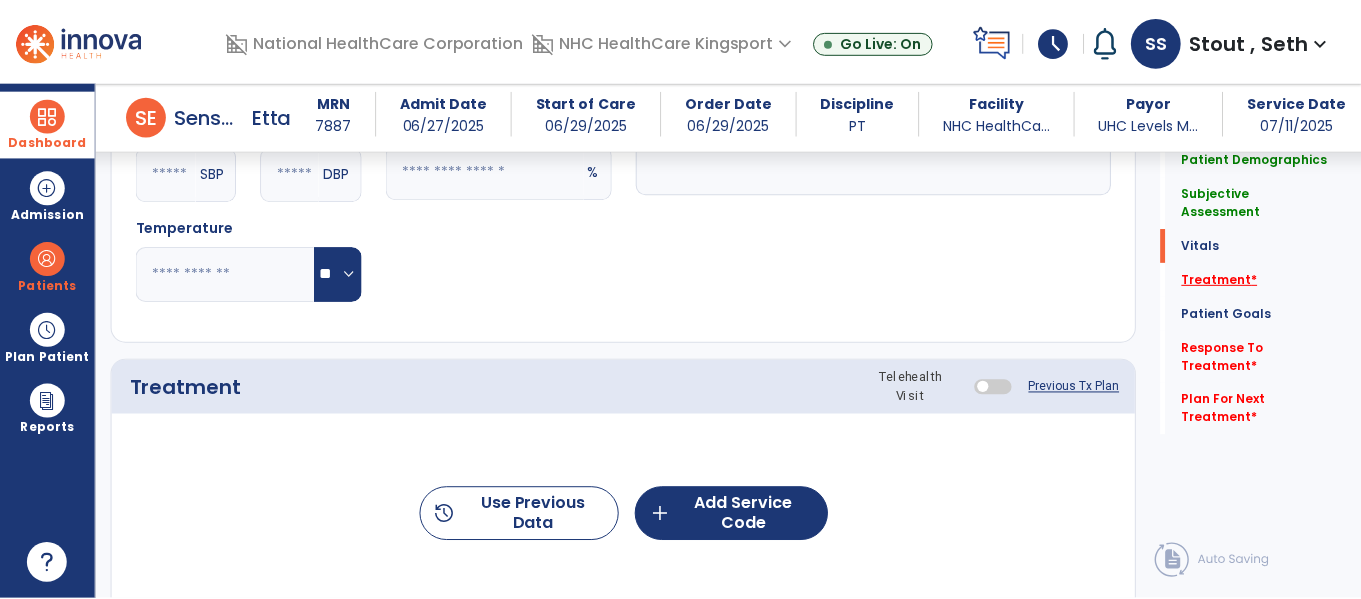scroll, scrollTop: 1357, scrollLeft: 0, axis: vertical 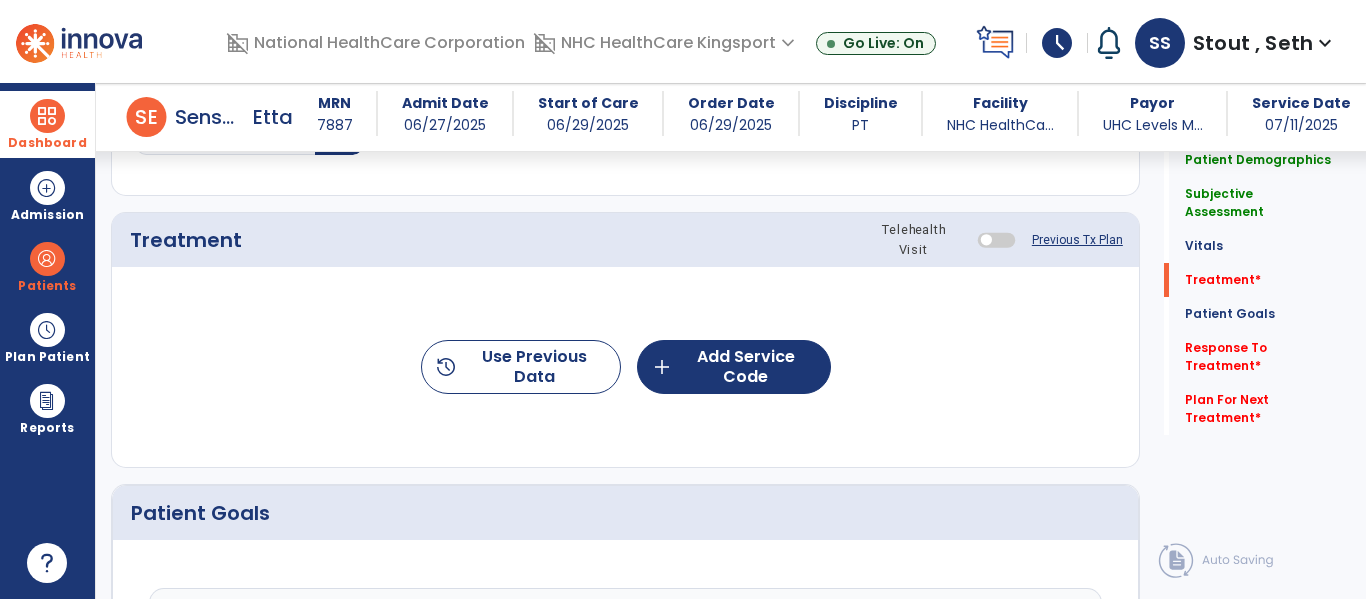 click on "history  Use Previous Data  add  Add Service Code" 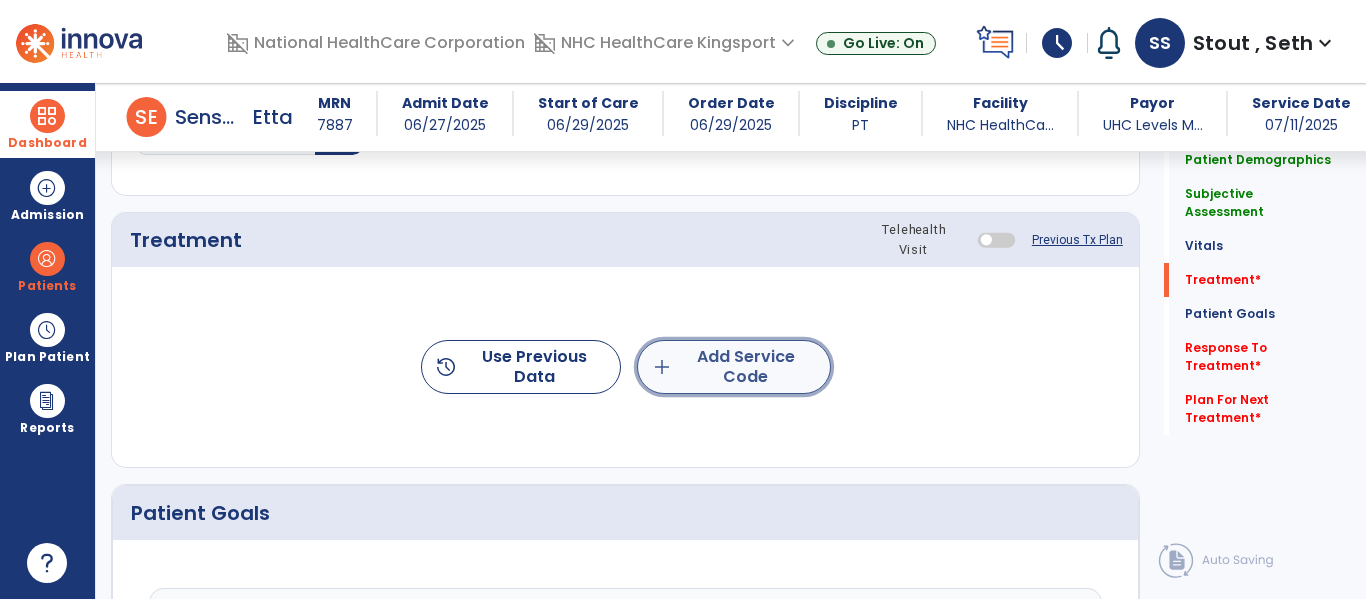 click on "add  Add Service Code" 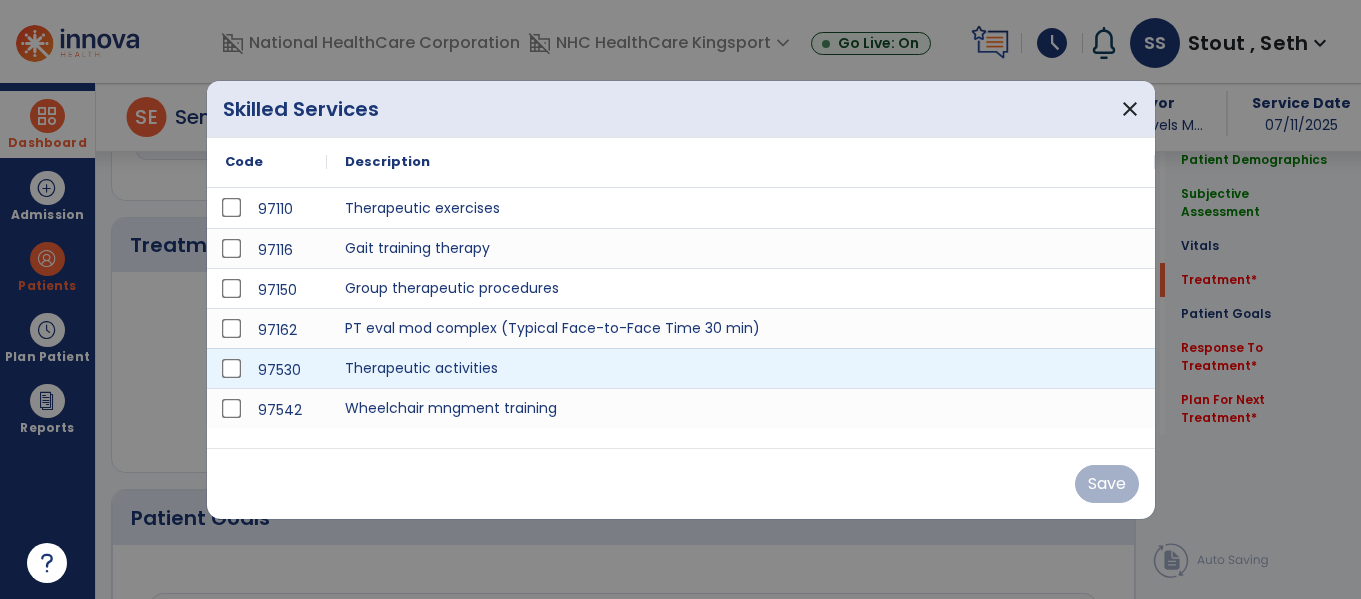 scroll, scrollTop: 1357, scrollLeft: 0, axis: vertical 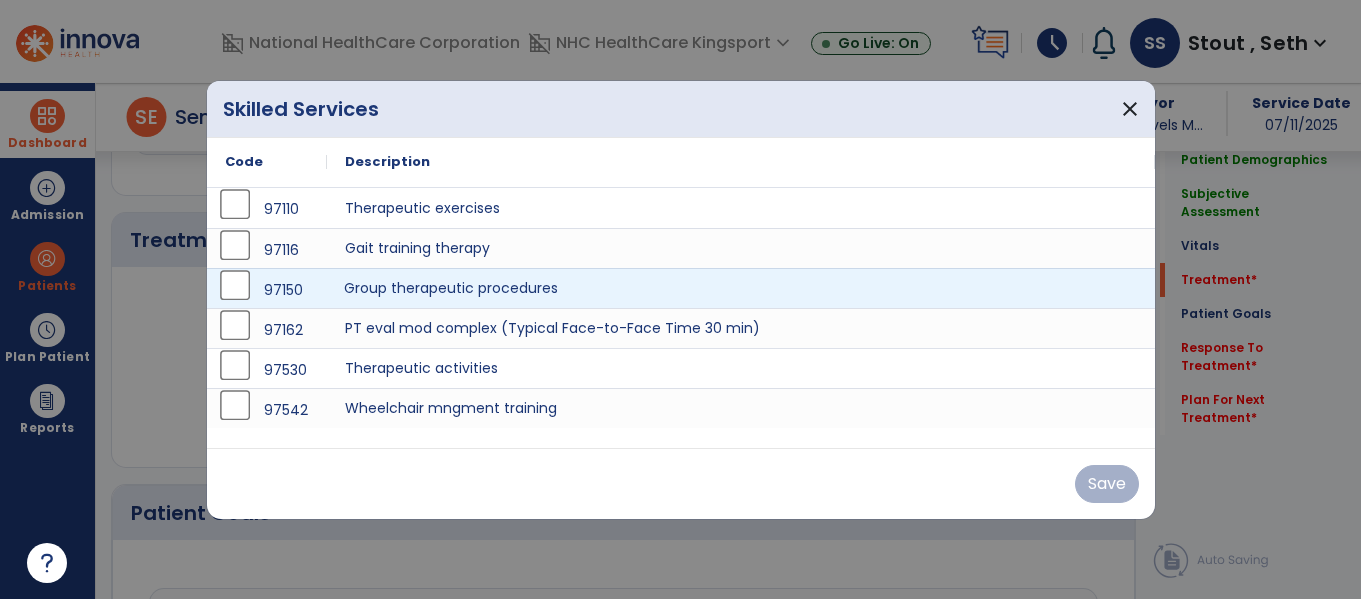 click on "Group therapeutic procedures" at bounding box center [741, 288] 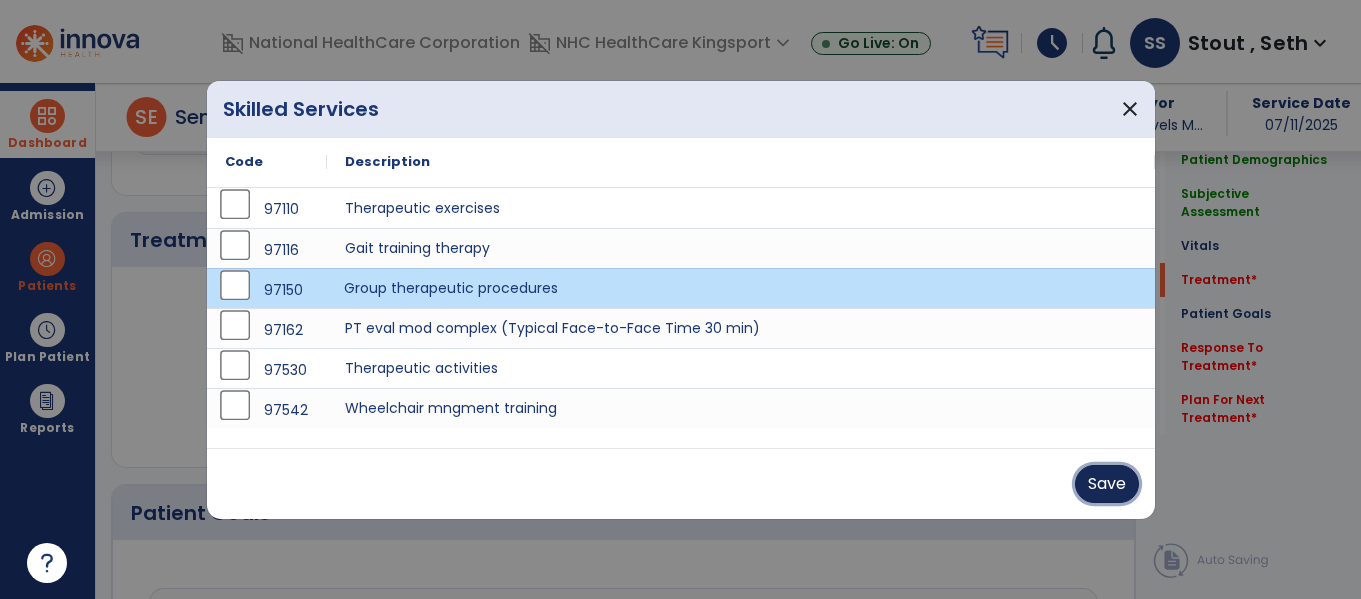 click on "Save" at bounding box center [1107, 484] 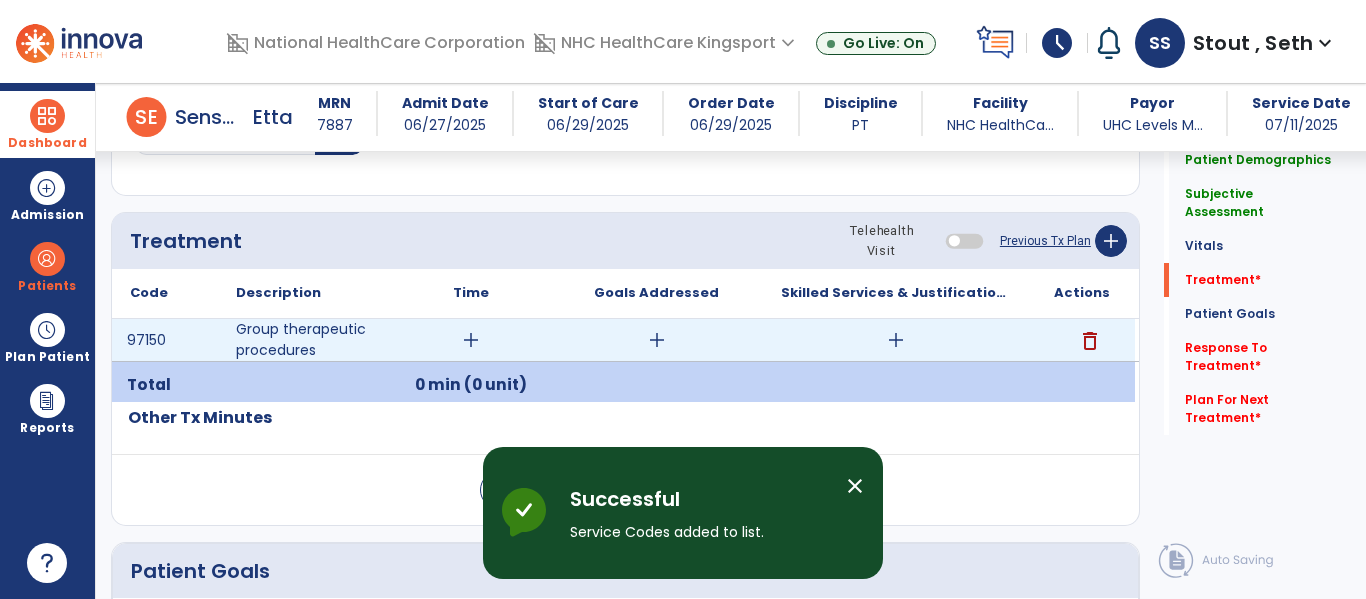 click on "add" at bounding box center [896, 340] 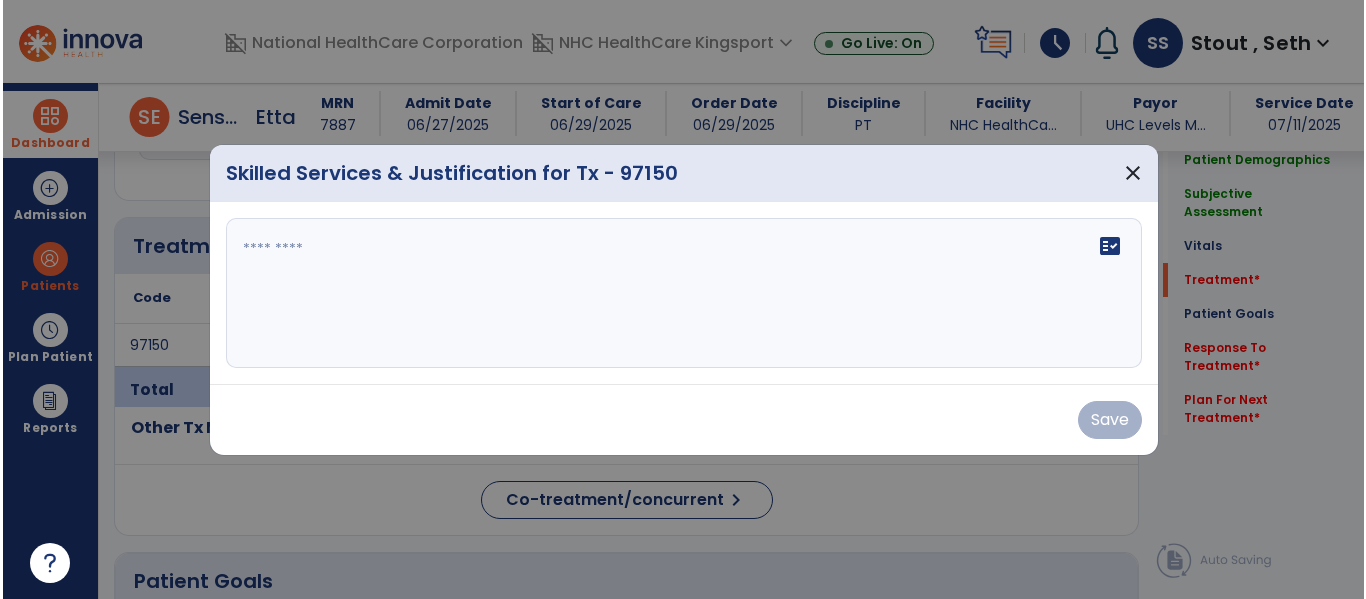 scroll, scrollTop: 1357, scrollLeft: 0, axis: vertical 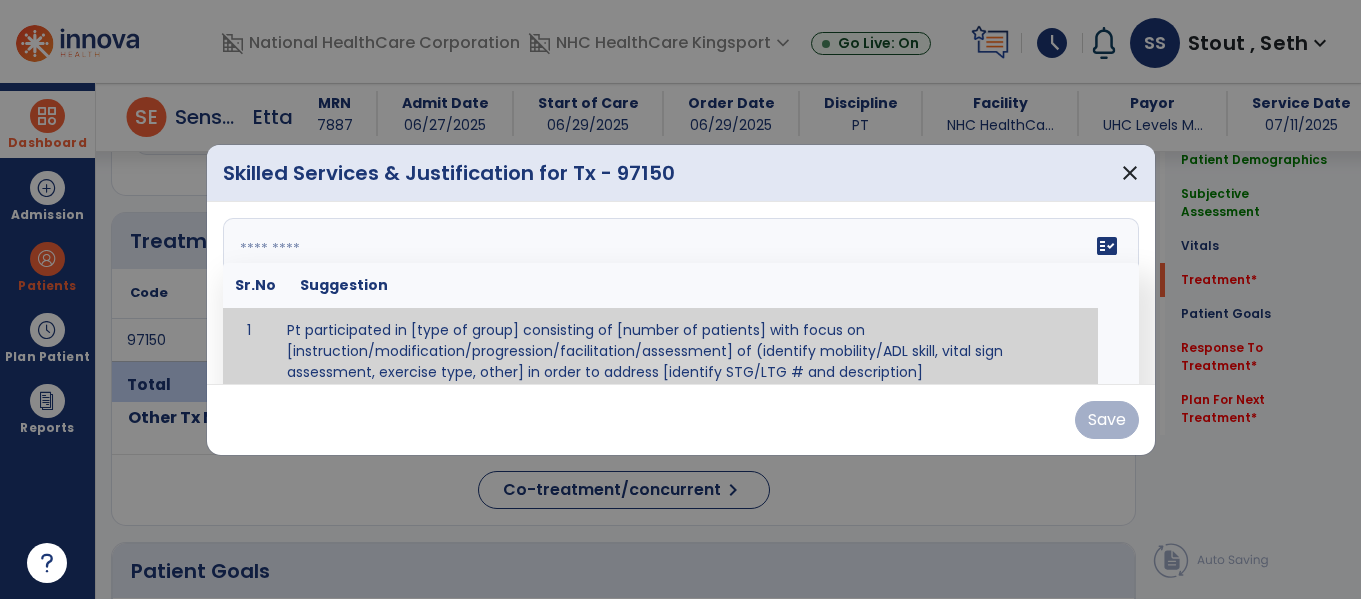 paste on "**********" 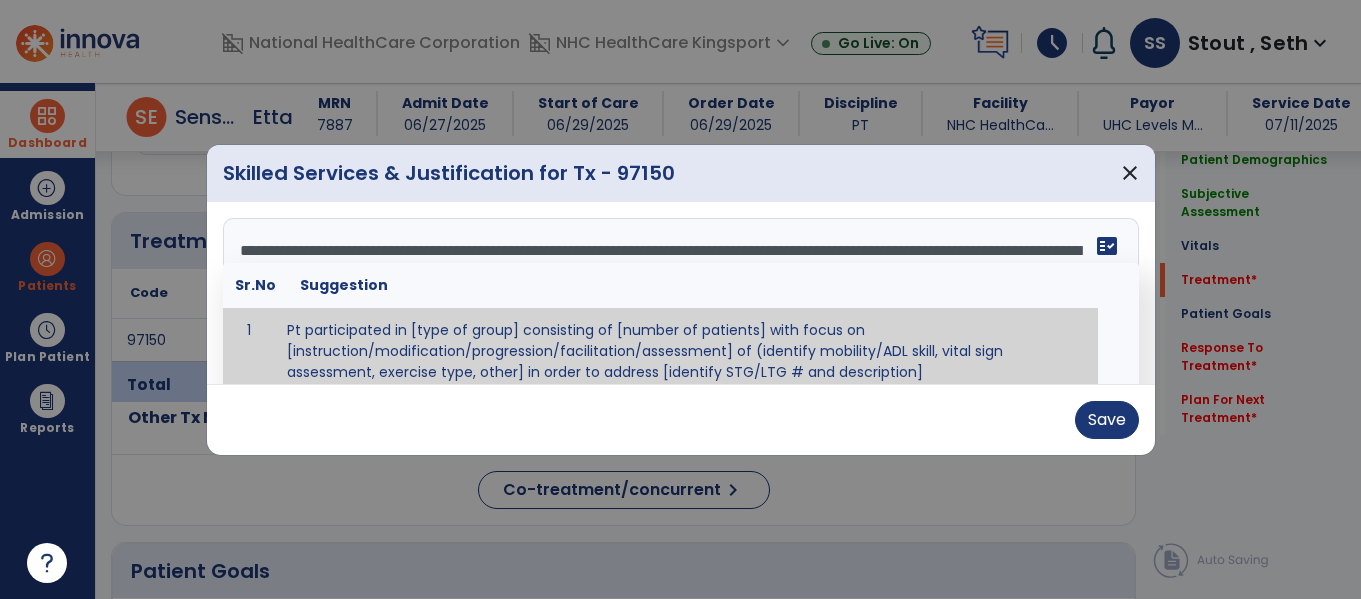 click on "**********" at bounding box center [678, 293] 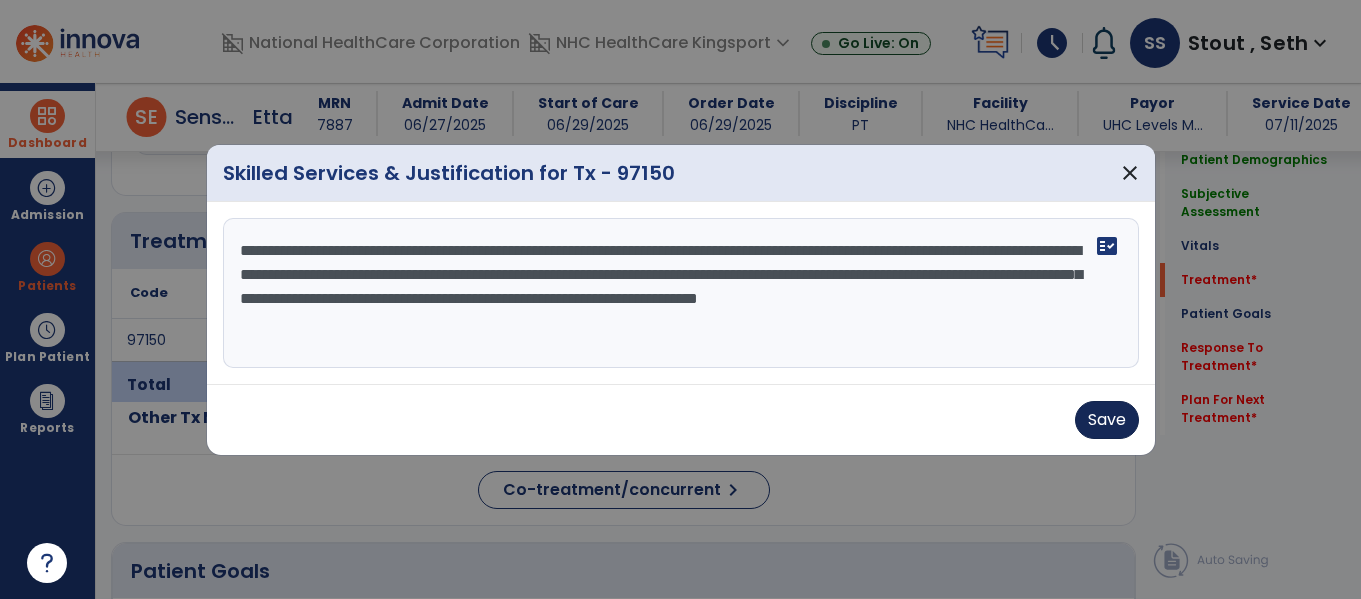 type on "**********" 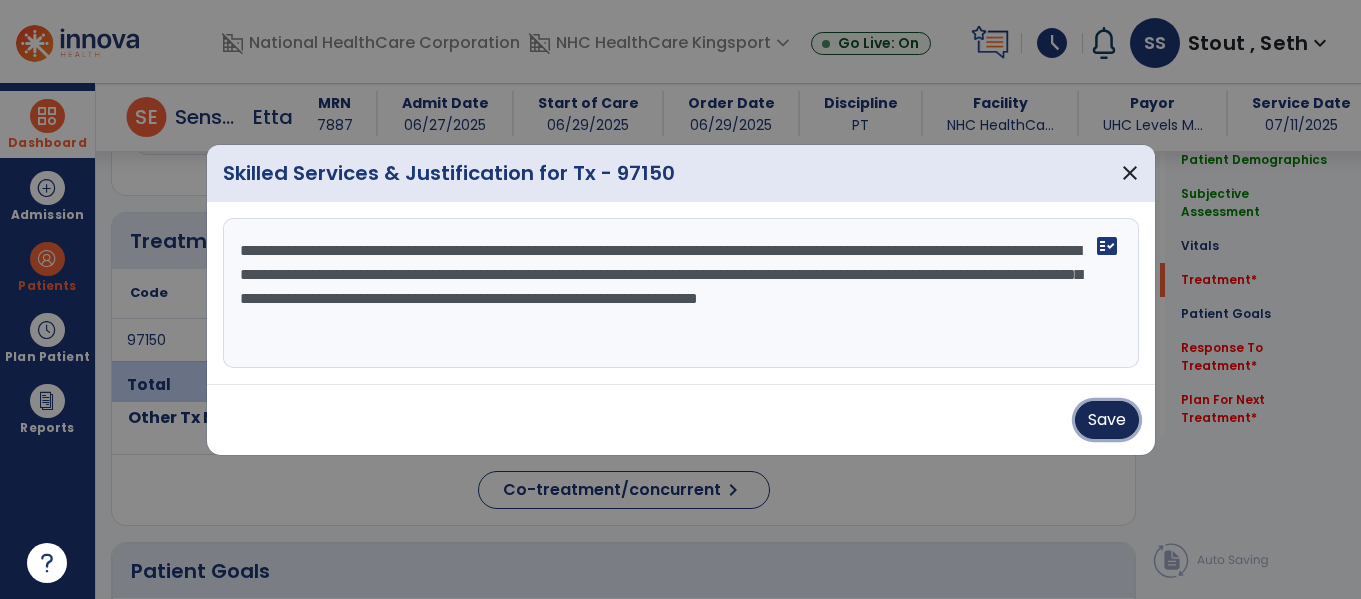 click on "Save" at bounding box center (1107, 420) 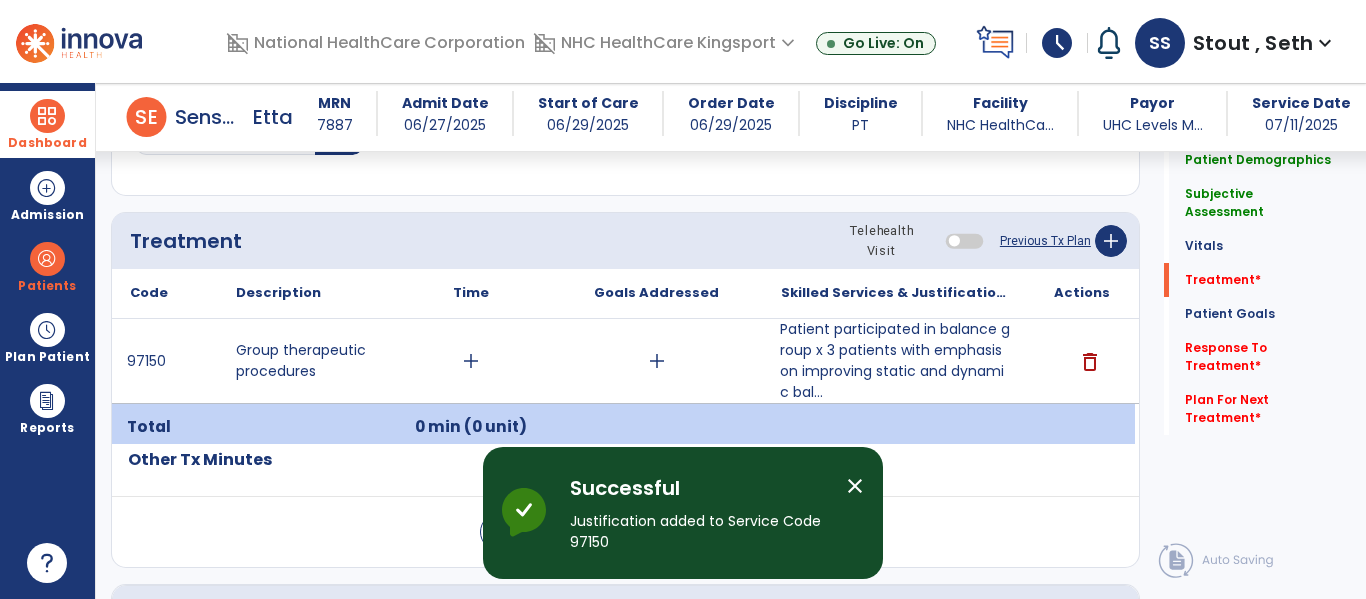 click on "close" at bounding box center (855, 486) 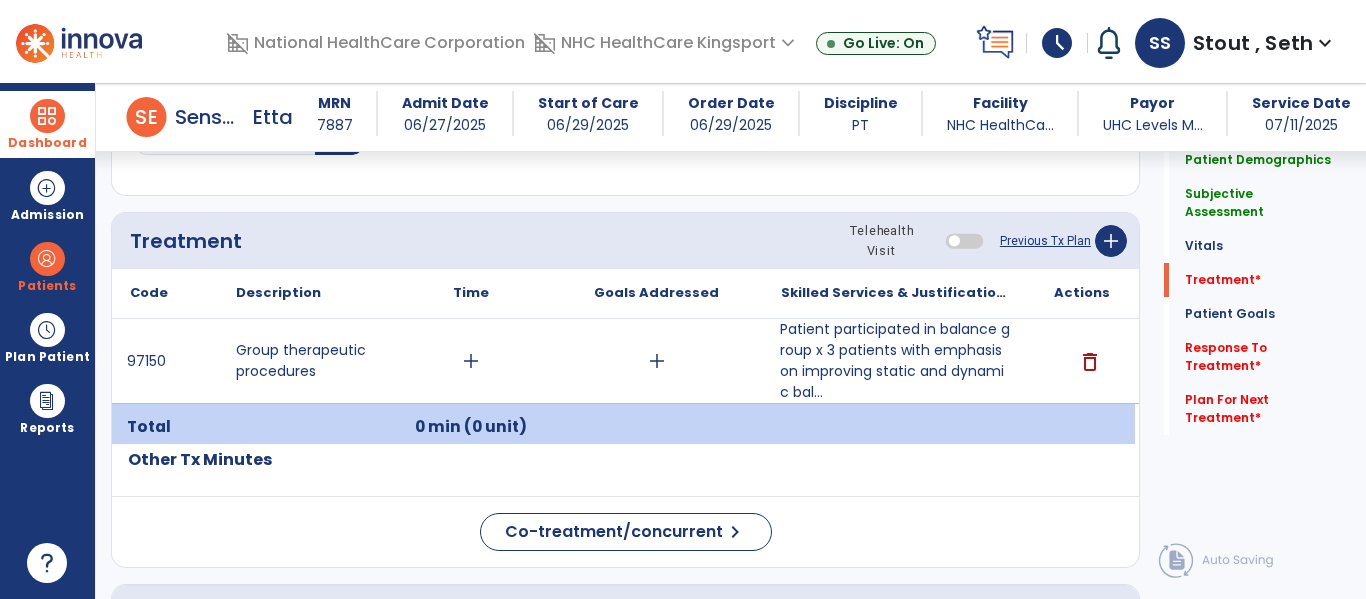 click at bounding box center (47, 116) 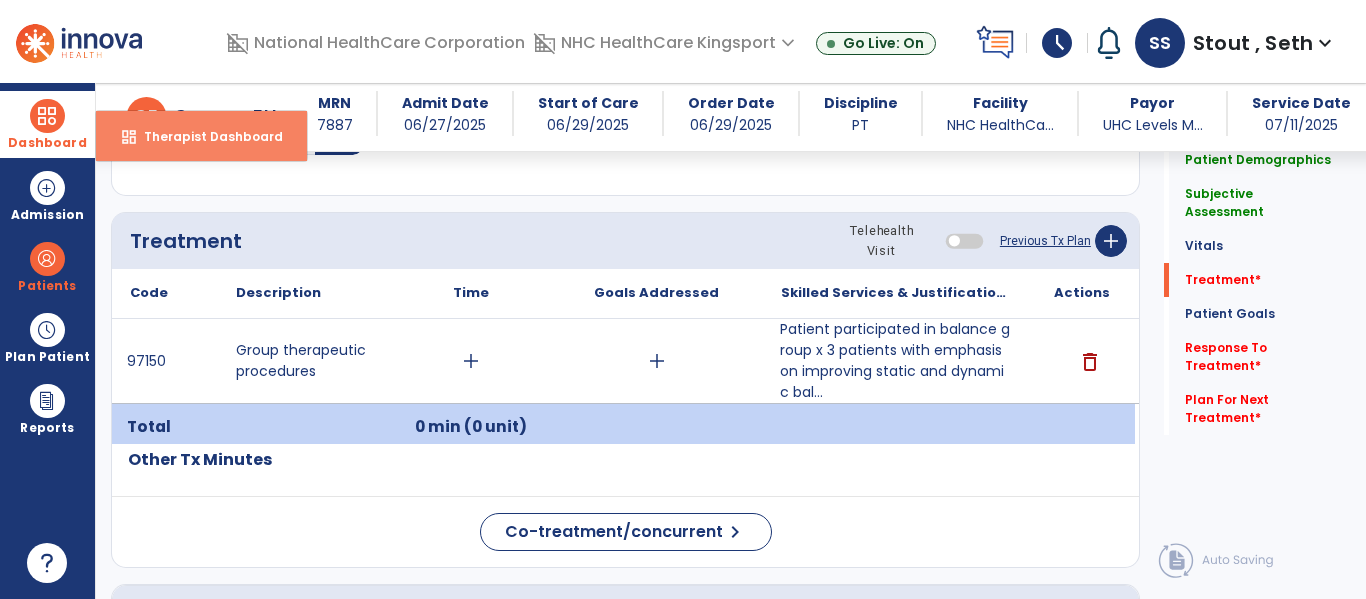 click on "dashboard  Therapist Dashboard" at bounding box center (201, 136) 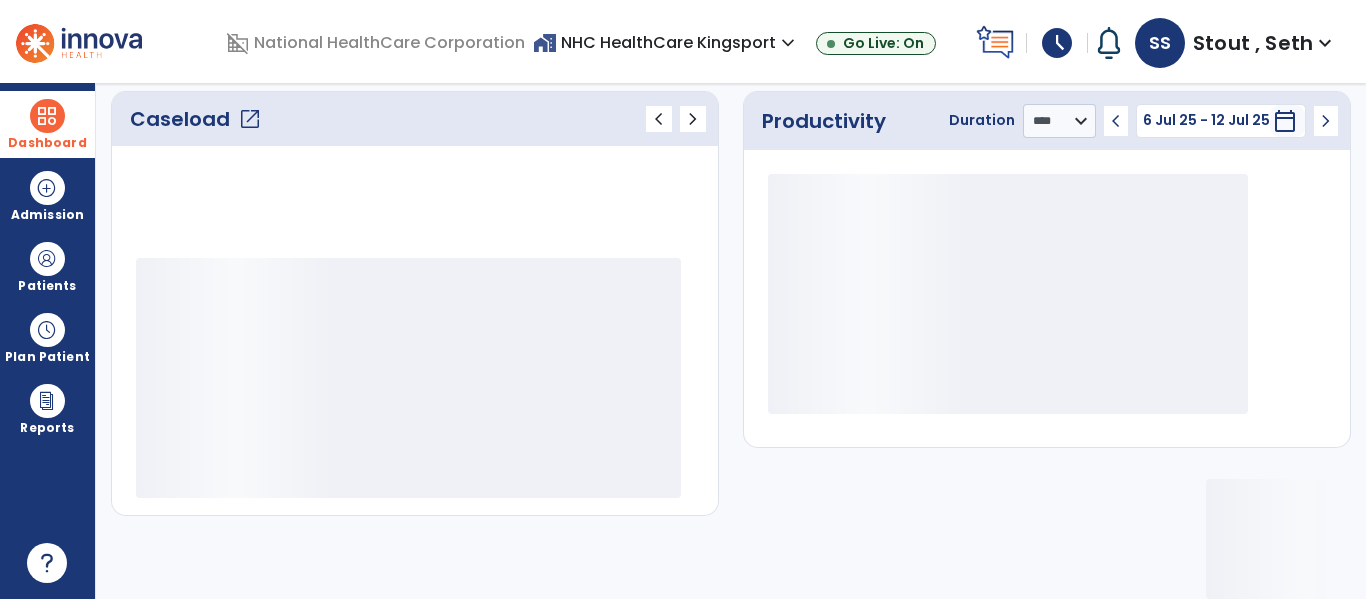 scroll, scrollTop: 275, scrollLeft: 0, axis: vertical 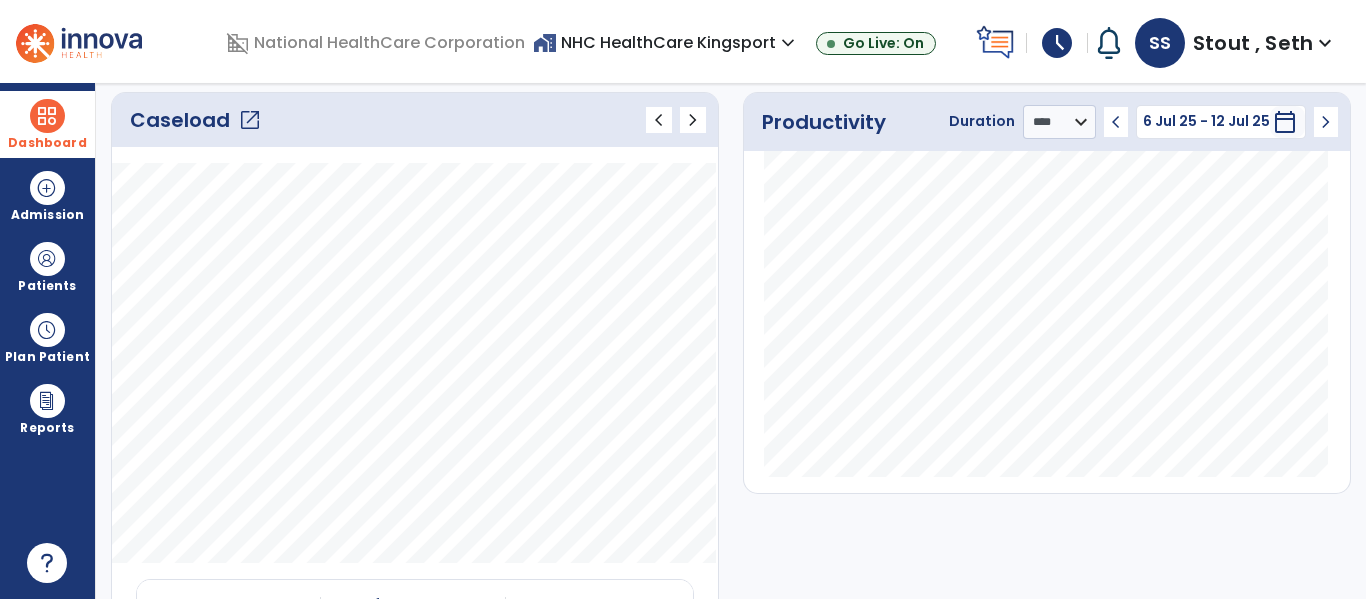 click on "open_in_new" 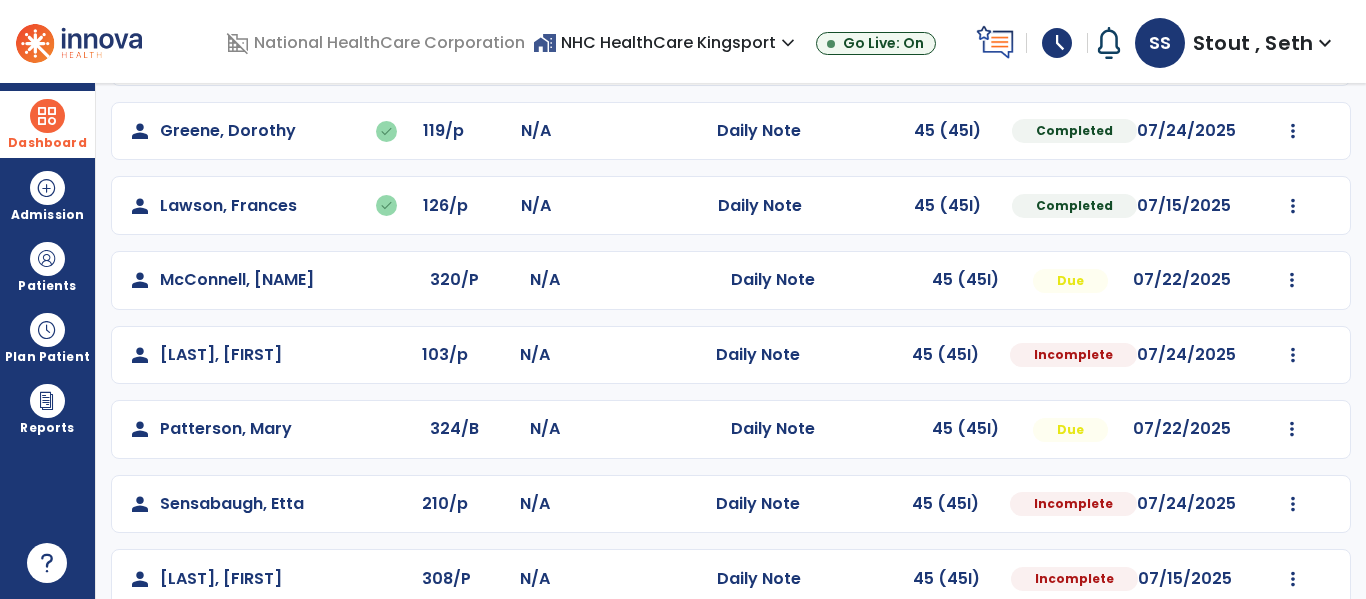 scroll, scrollTop: 339, scrollLeft: 0, axis: vertical 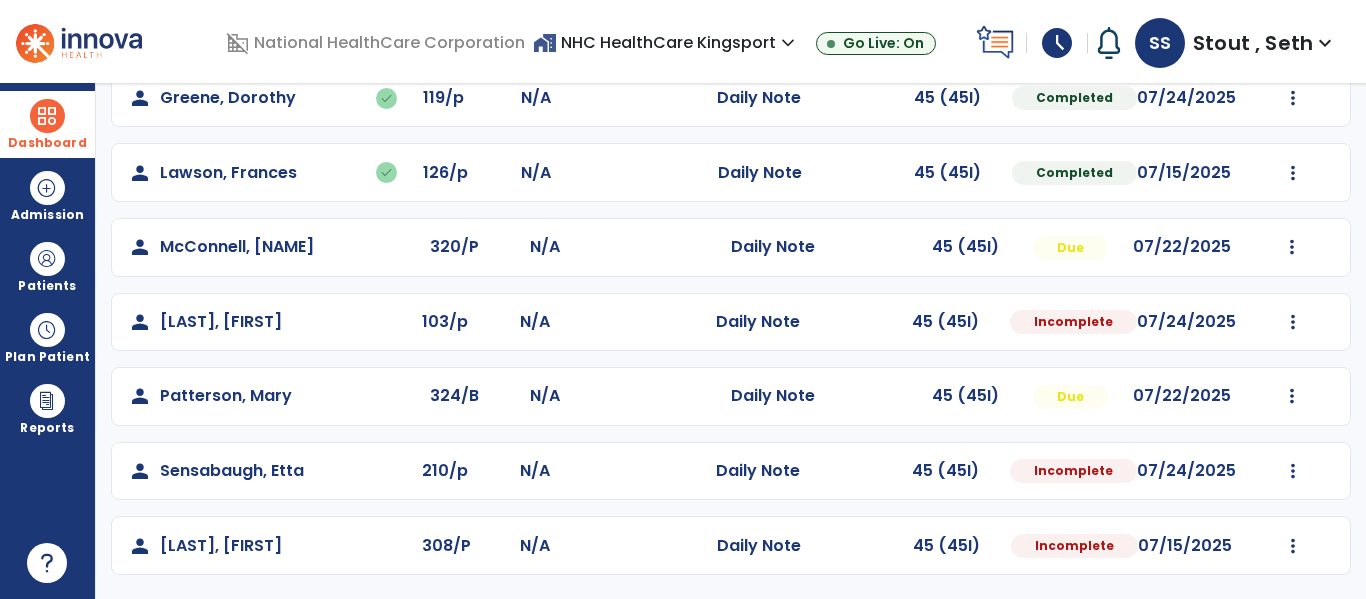 click on "person   [LAST], [FIRST]  325/P N/A  Daily Note   45 (45I)  Due 07/23/2025  Mark Visit As Complete   Reset Note   Open Document   G + C Mins   person   [LAST], [FIRST]  223/p N/A  Daily Note   45 (45I)  Due 07/17/2025  Mark Visit As Complete   Reset Note   Open Document   G + C Mins   person   [LAST], [FIRST]   done  119/p N/A  Daily Note   45 (45I)  Completed 07/24/2025  Undo Visit Status   Reset Note   Open Document   G + C Mins   person   [LAST], [FIRST]   done  126/p N/A  Daily Note   45 (45I)  Completed 07/15/2025  Undo Visit Status   Reset Note   Open Document   G + C Mins   person   [LAST], [FIRST]  320/P N/A  Daily Note   45 (45I)  Due 07/22/2025  Mark Visit As Complete   Reset Note   Open Document   G + C Mins   person   [LAST], [FIRST]  103/p N/A  Daily Note   45 (45I)  Incomplete 07/24/2025  Mark Visit As Complete   Reset Note   Open Document   G + C Mins   person   [LAST], [FIRST]  324/B N/A  Daily Note   45 (45I)  Due 07/22/2025  Mark Visit As Complete   Reset Note   Open Document   G + C Mins" 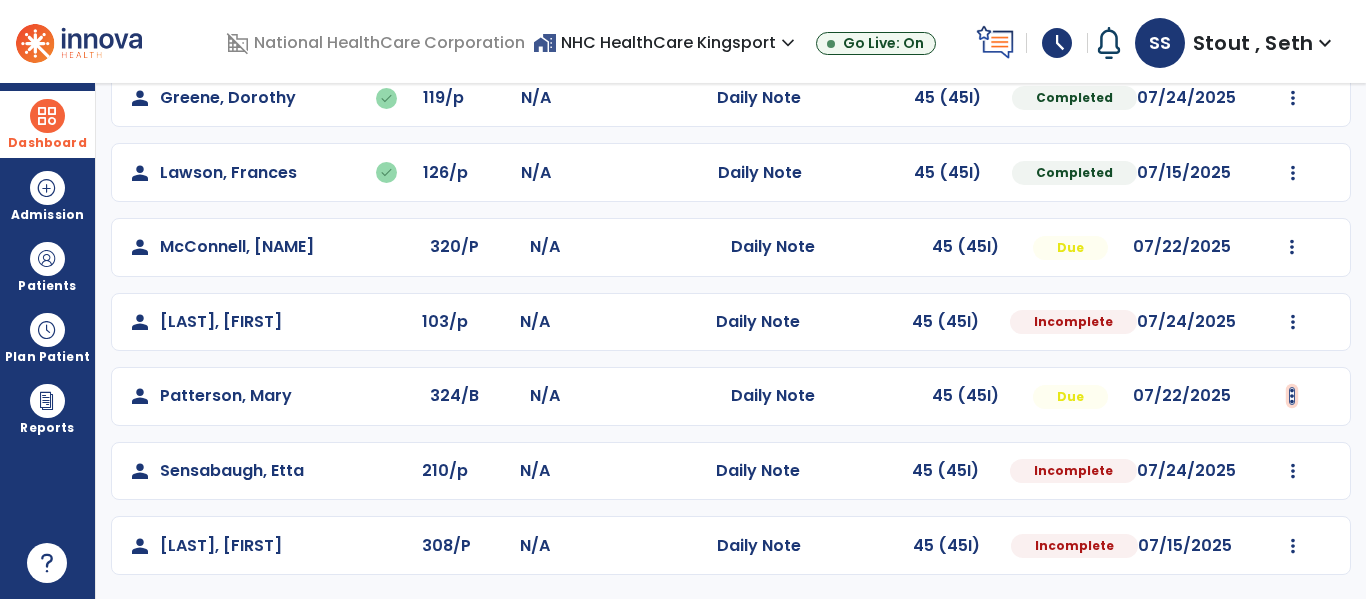 click at bounding box center (1292, -51) 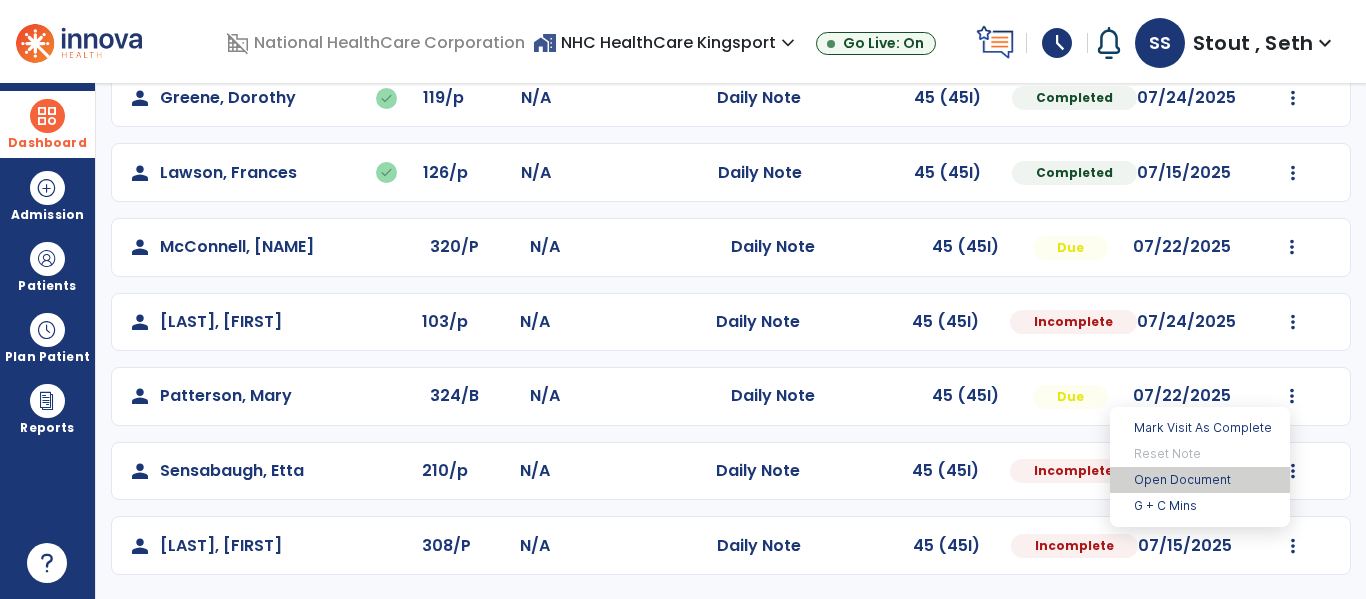 click on "Open Document" at bounding box center [1200, 480] 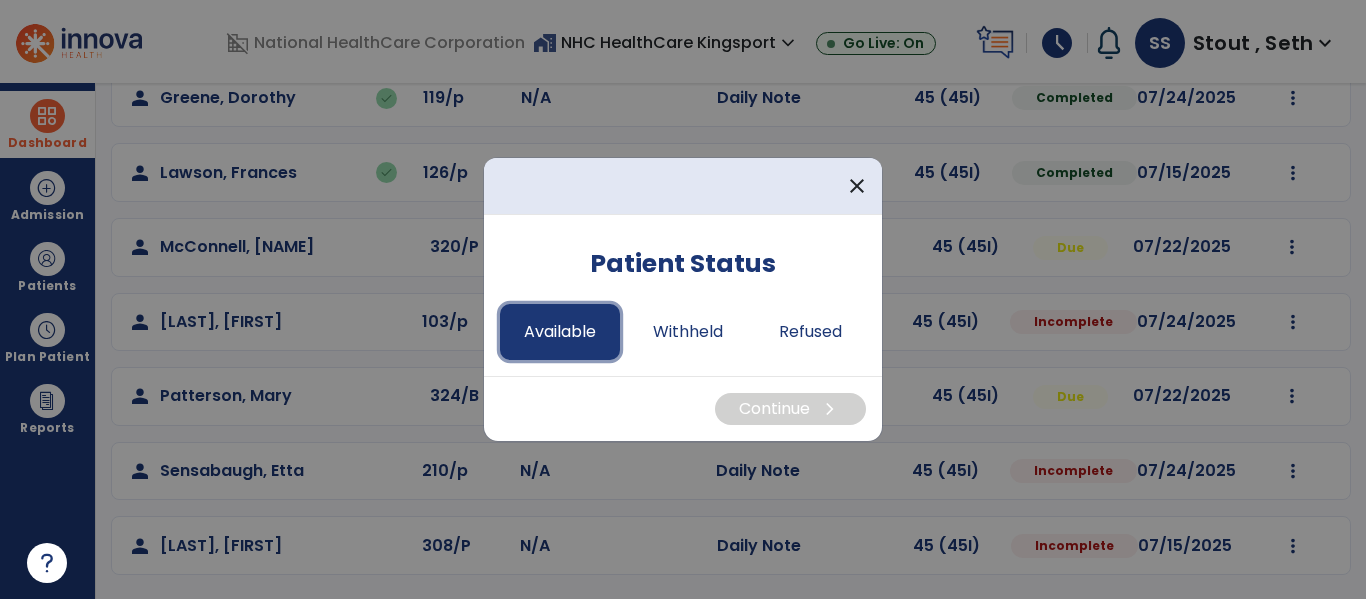 click on "Available" at bounding box center [560, 332] 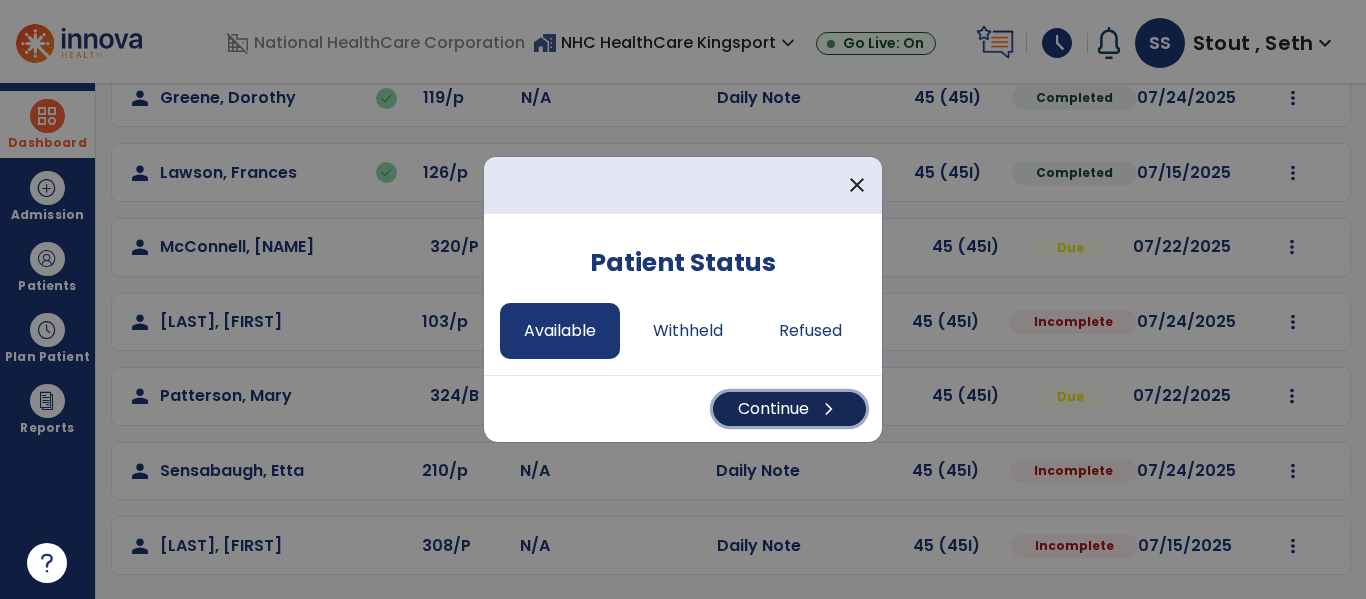 click on "Continue   chevron_right" at bounding box center [789, 409] 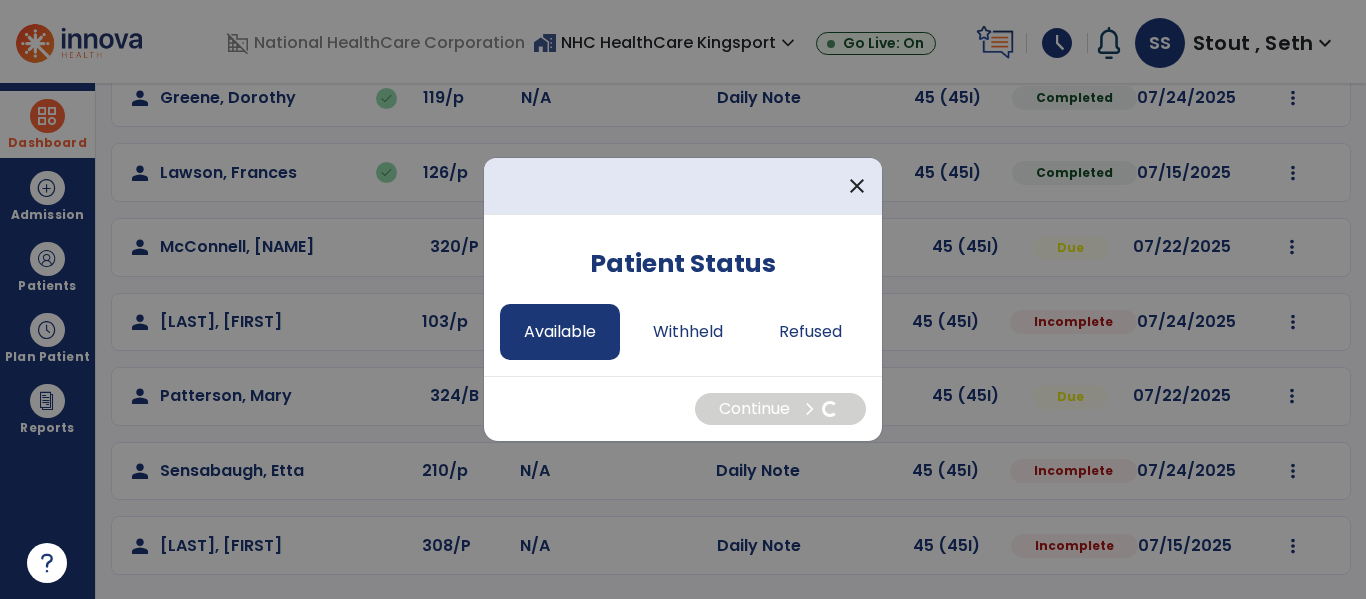 select on "*" 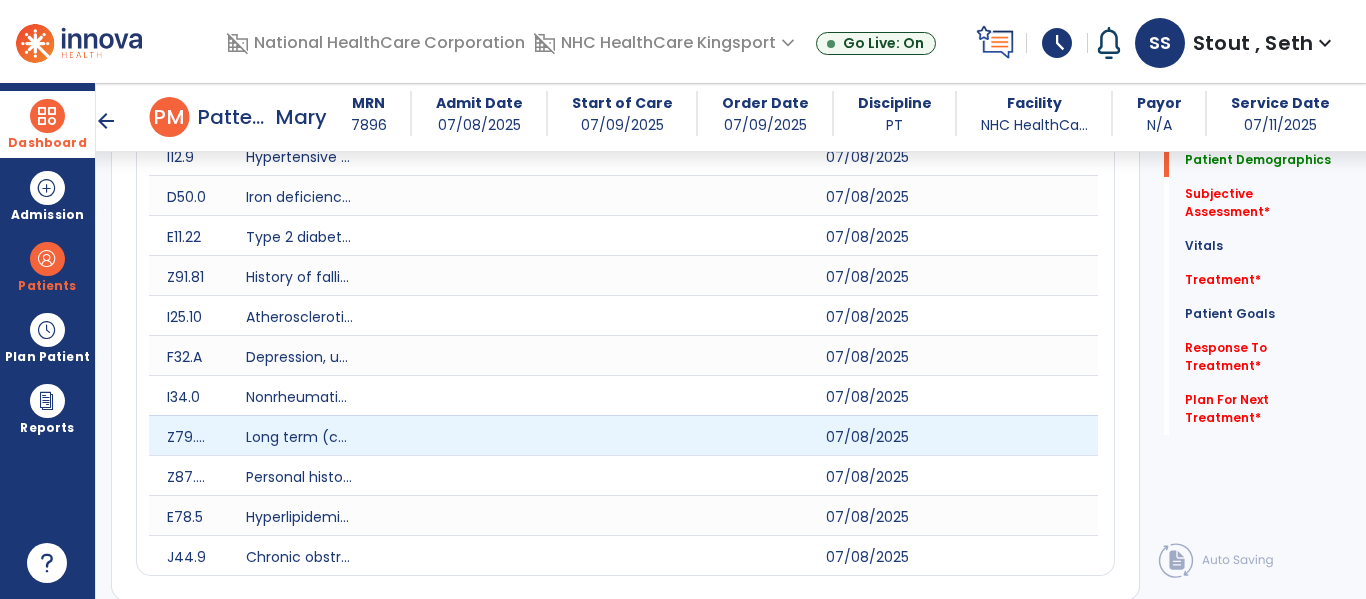 scroll, scrollTop: 516, scrollLeft: 0, axis: vertical 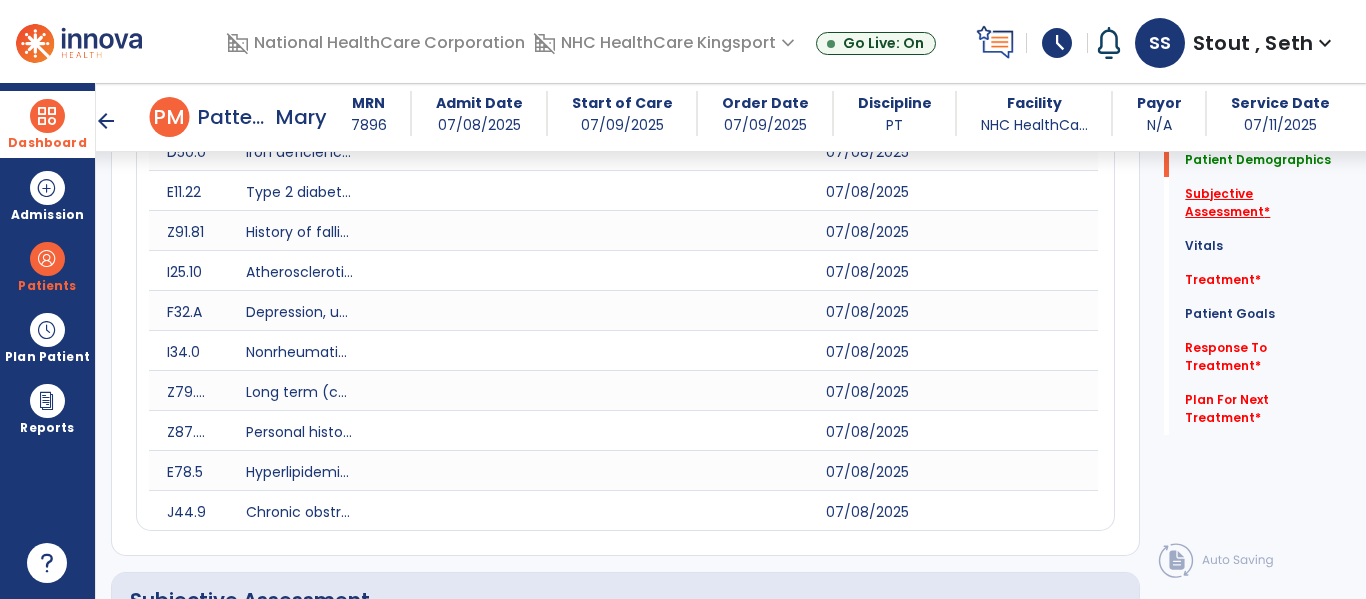 click on "Subjective Assessment   *" 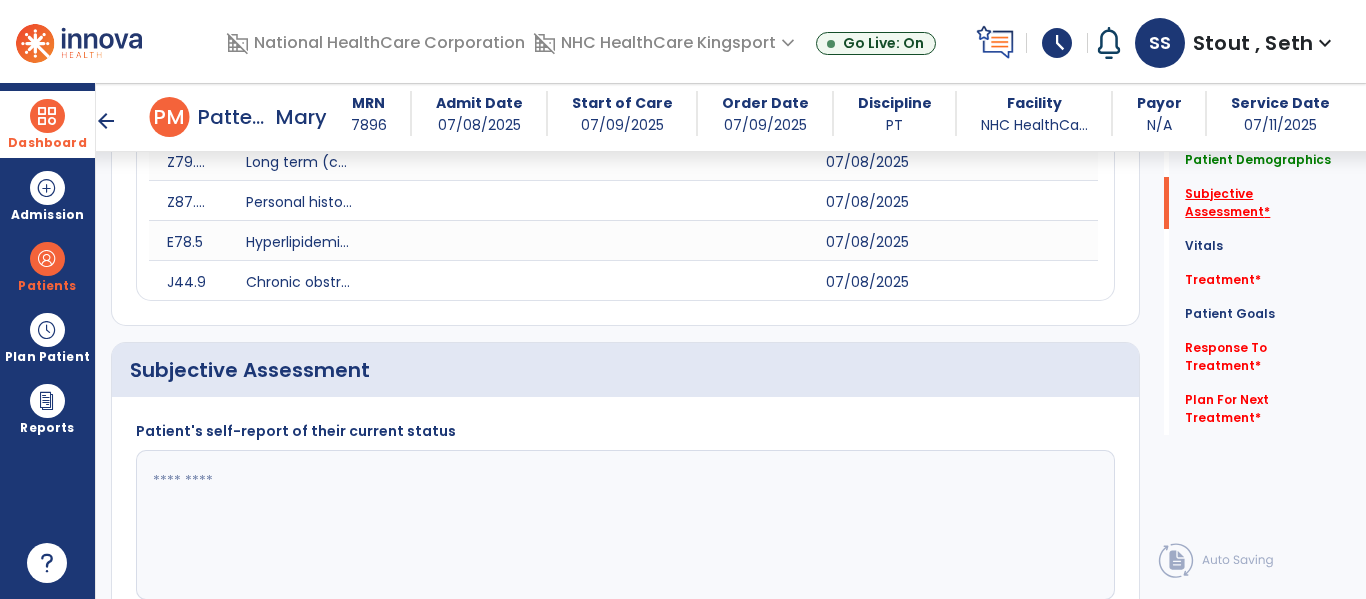 scroll, scrollTop: 888, scrollLeft: 0, axis: vertical 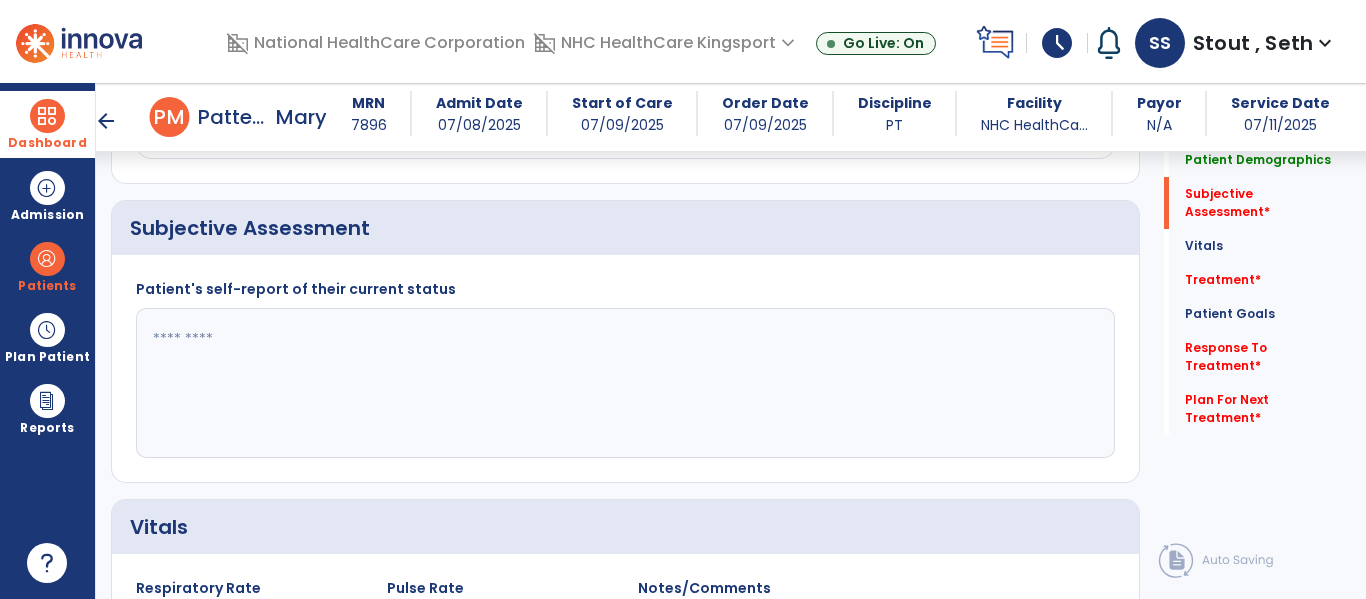 click 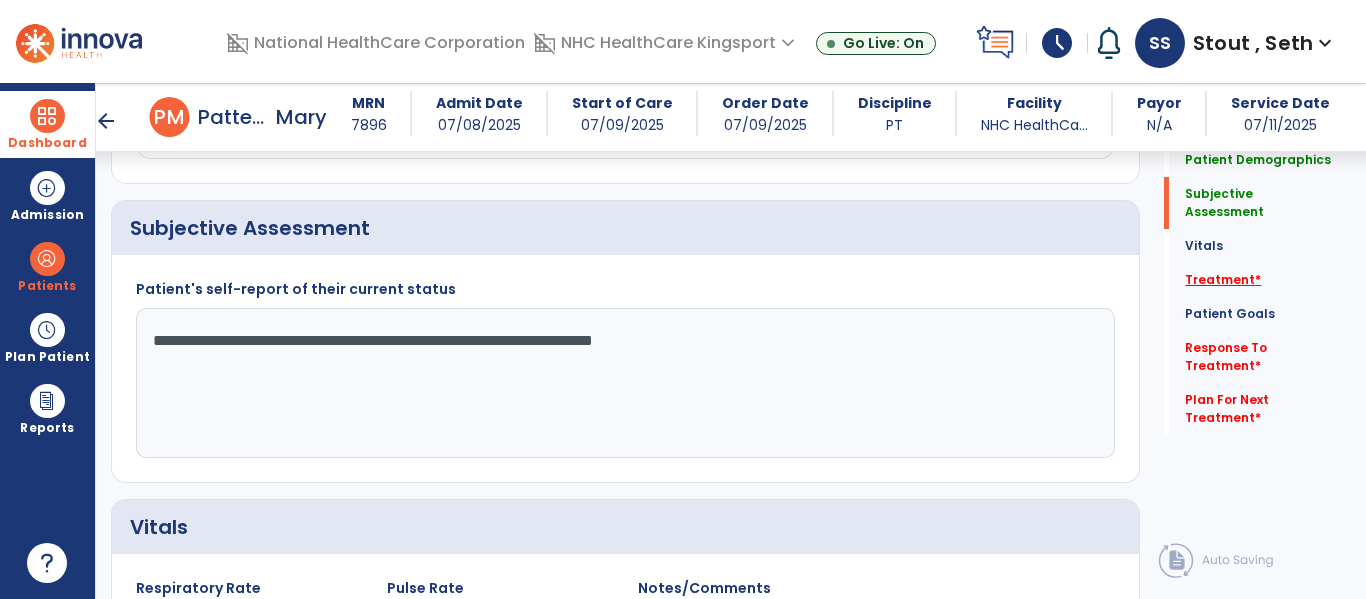 type on "**********" 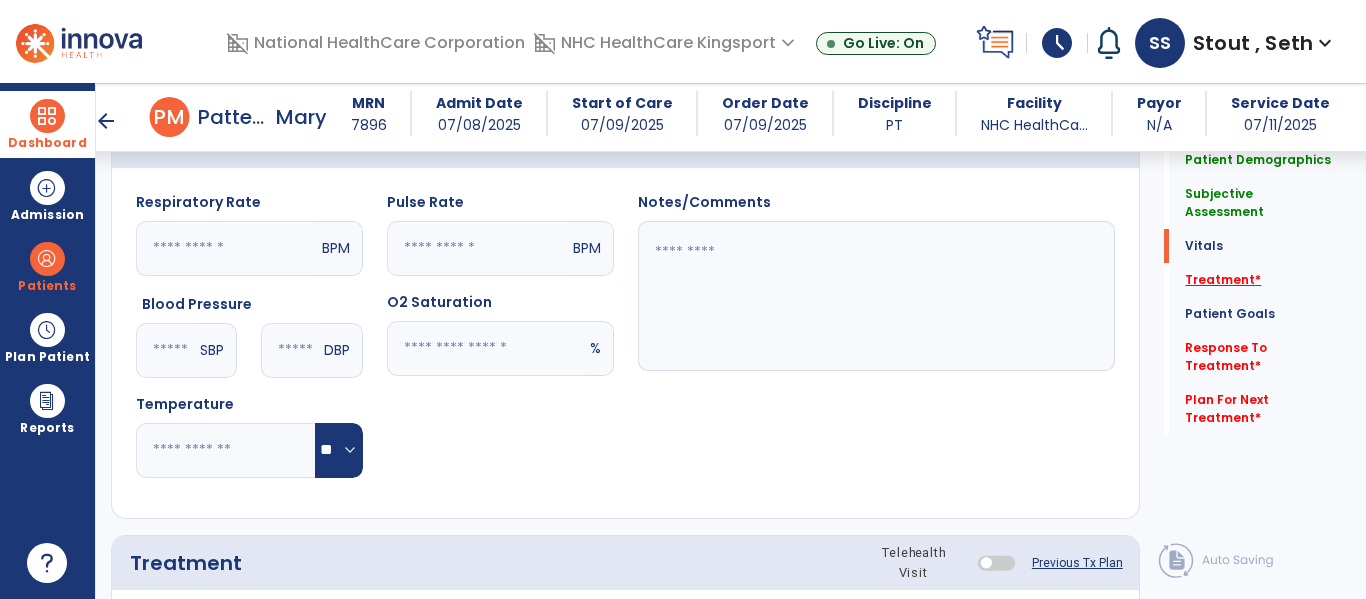 scroll, scrollTop: 1597, scrollLeft: 0, axis: vertical 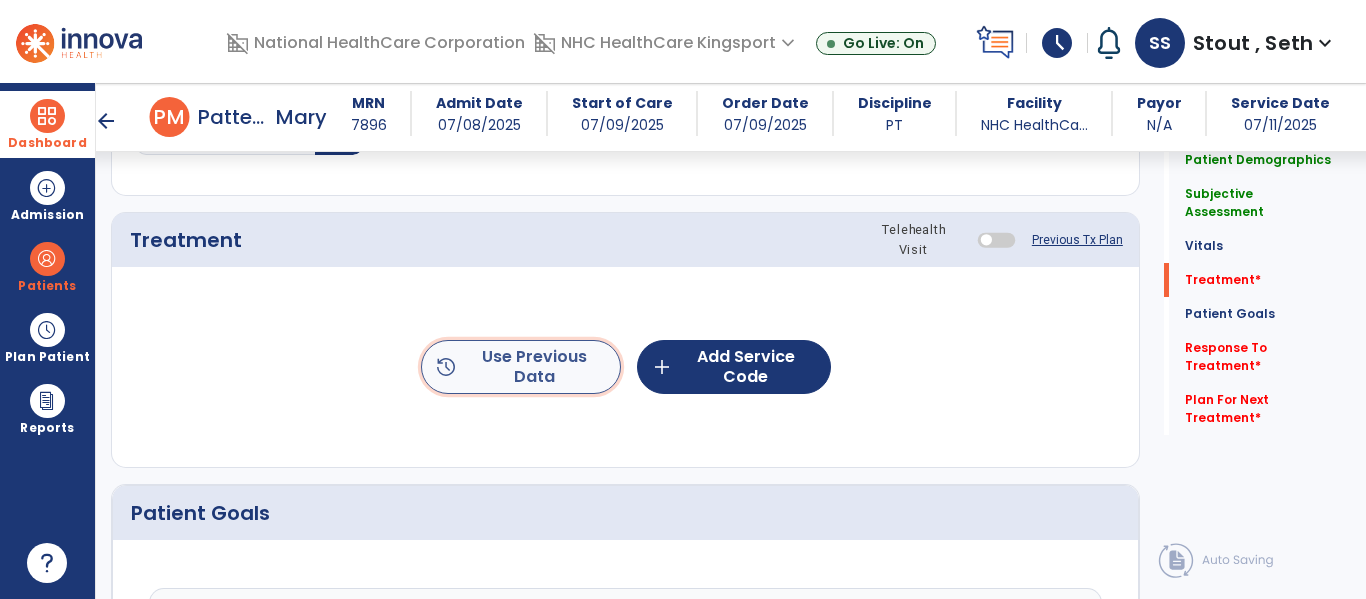 click on "history  Use Previous Data" 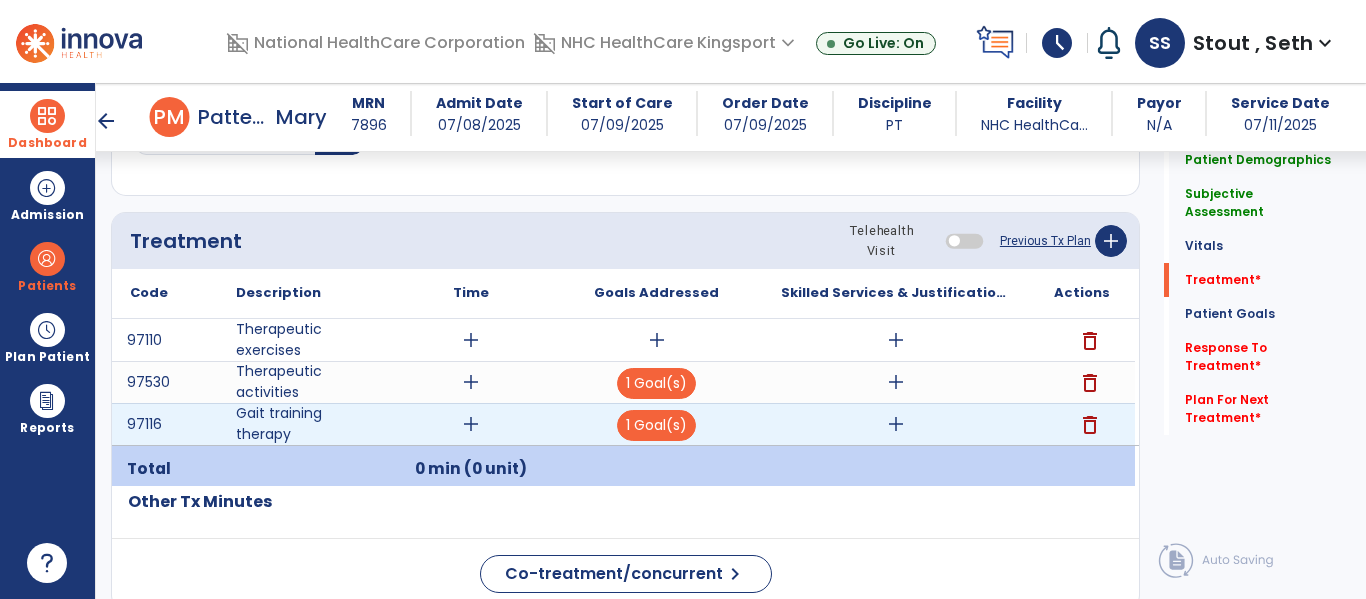 click on "add" at bounding box center [471, 424] 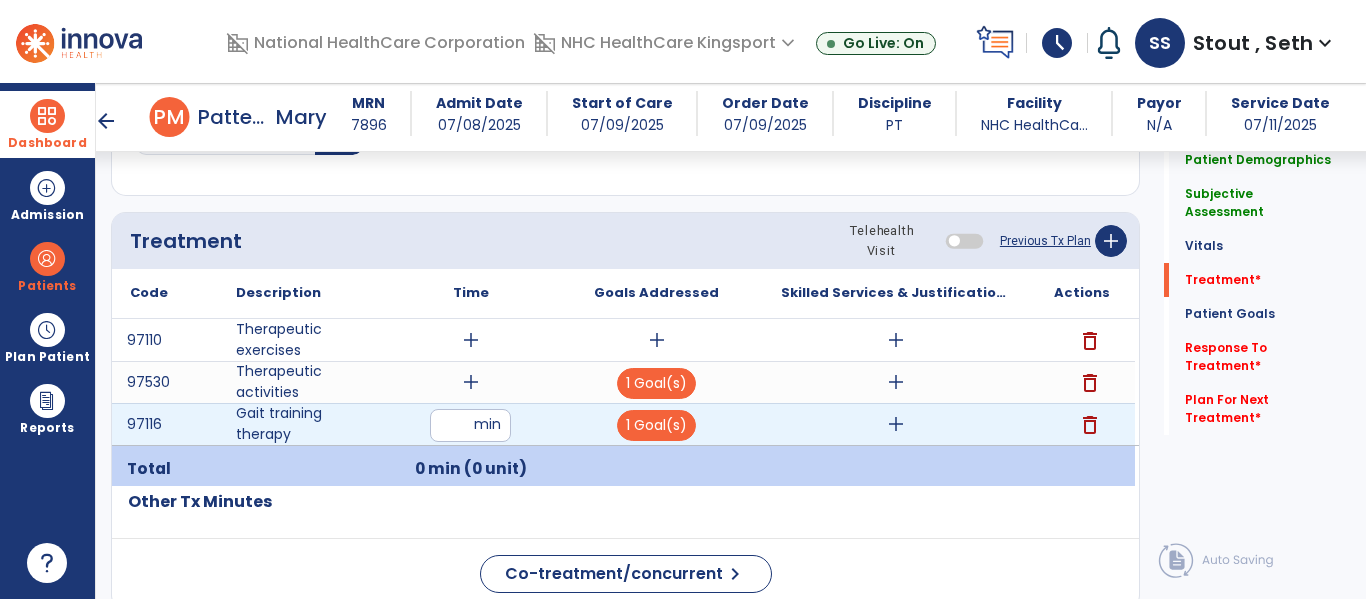 type on "**" 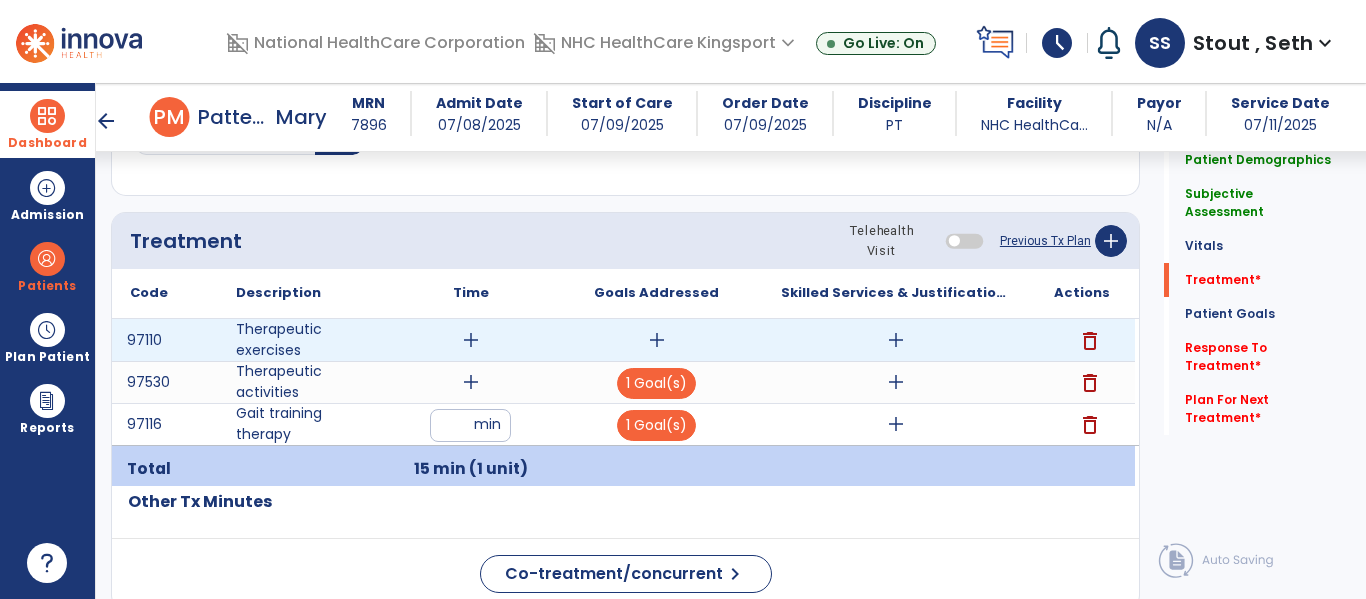 click on "add" at bounding box center (471, 340) 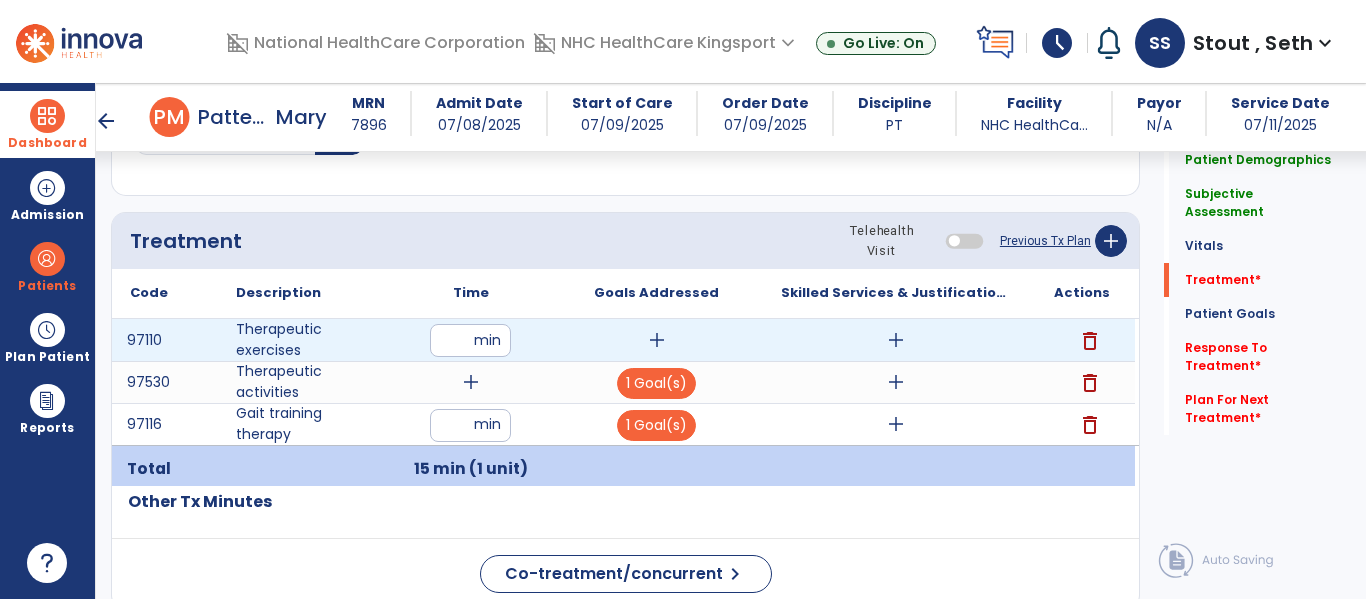 type on "**" 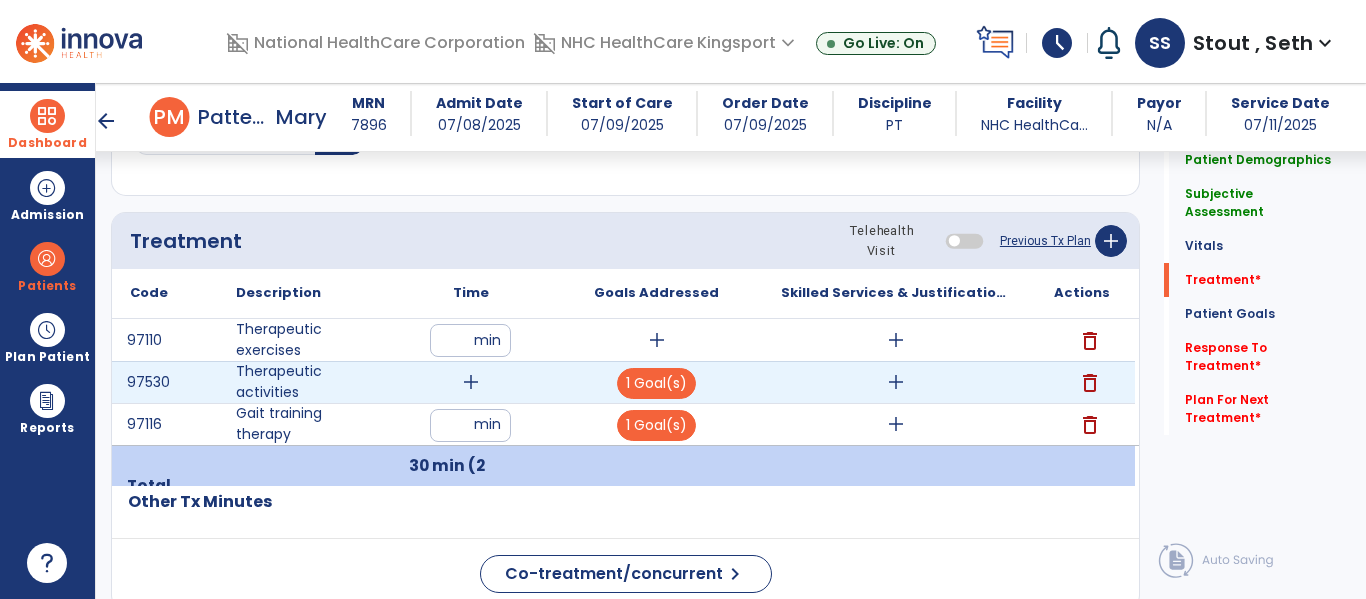 click on "add" at bounding box center [471, 382] 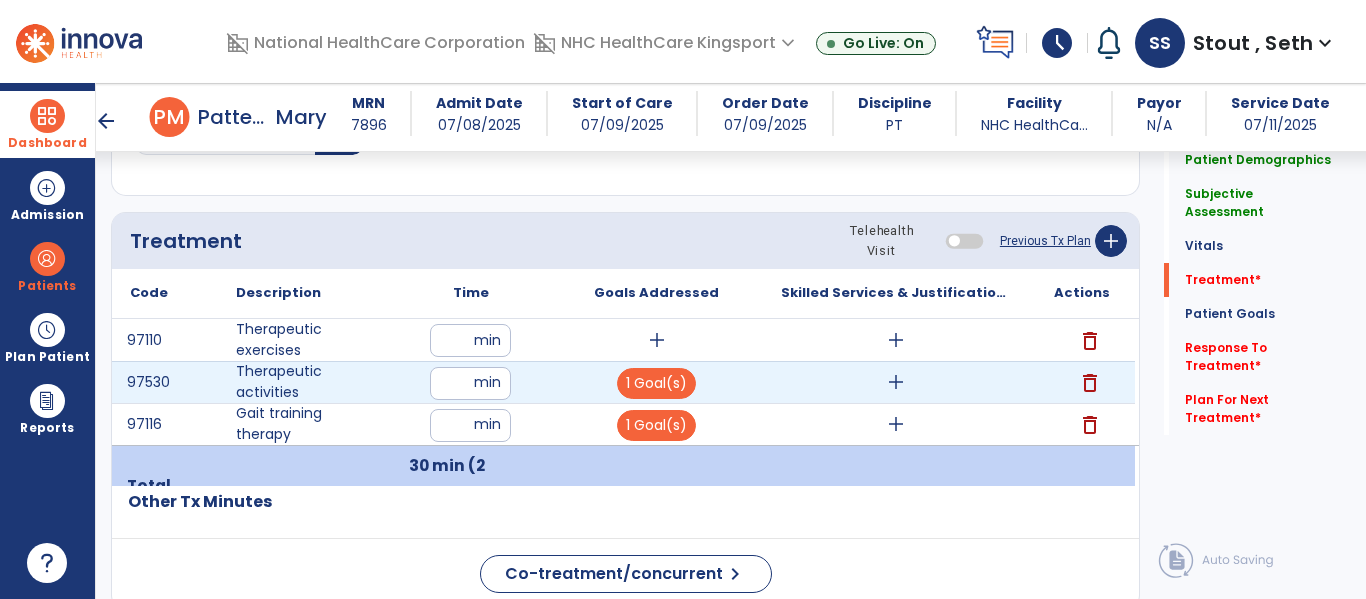 type on "**" 